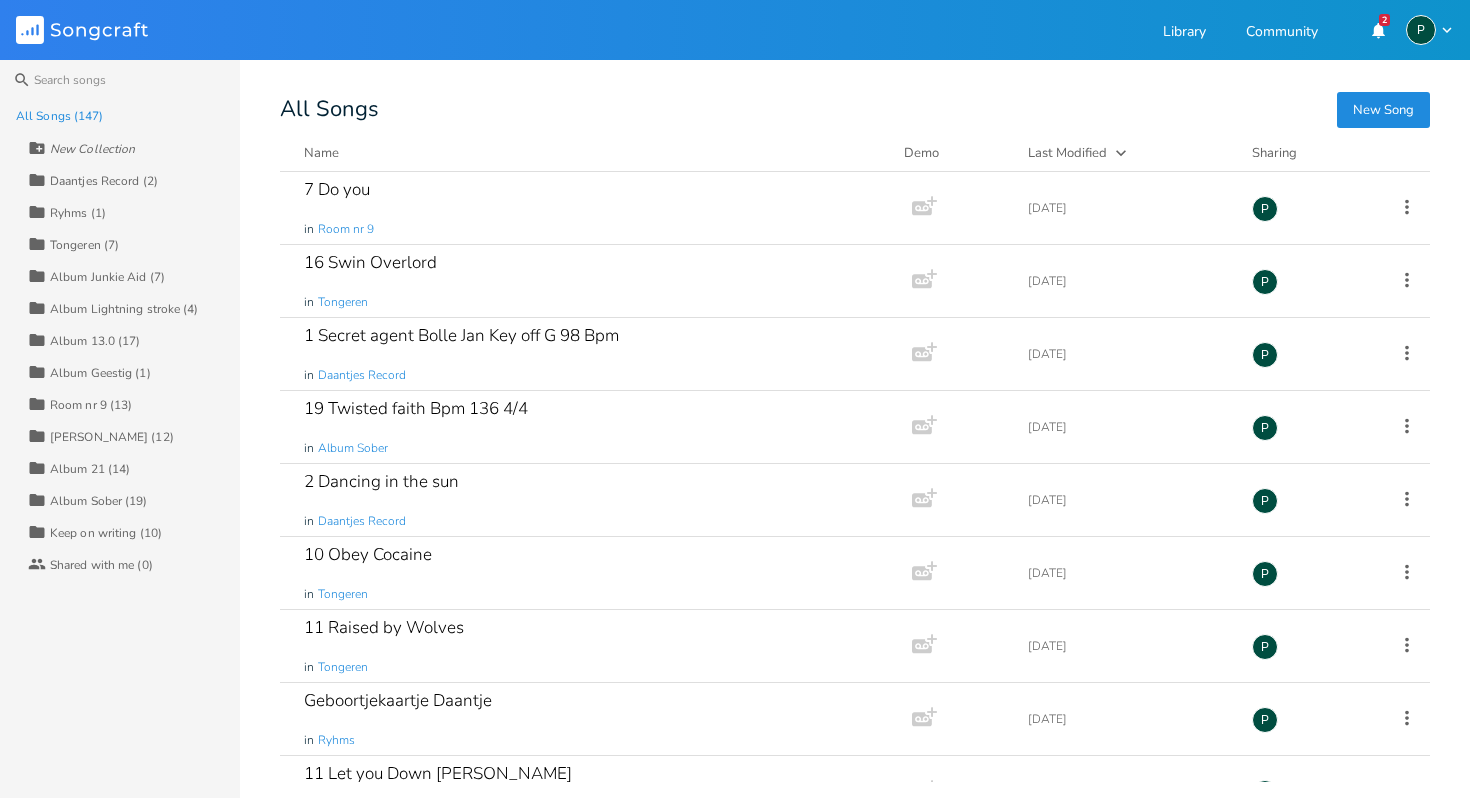 scroll, scrollTop: 0, scrollLeft: 0, axis: both 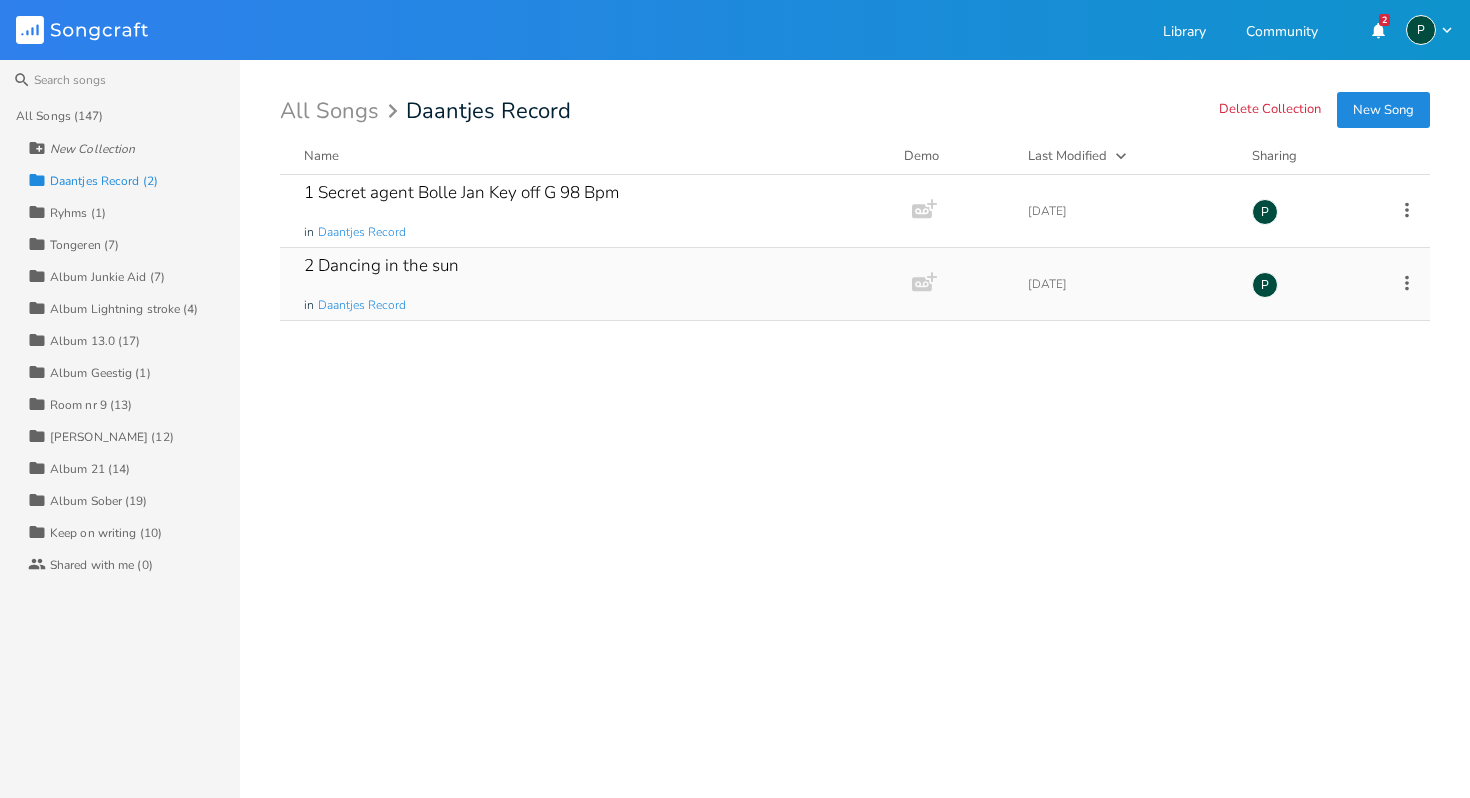 click on "2 Dancing in the sun" at bounding box center [381, 265] 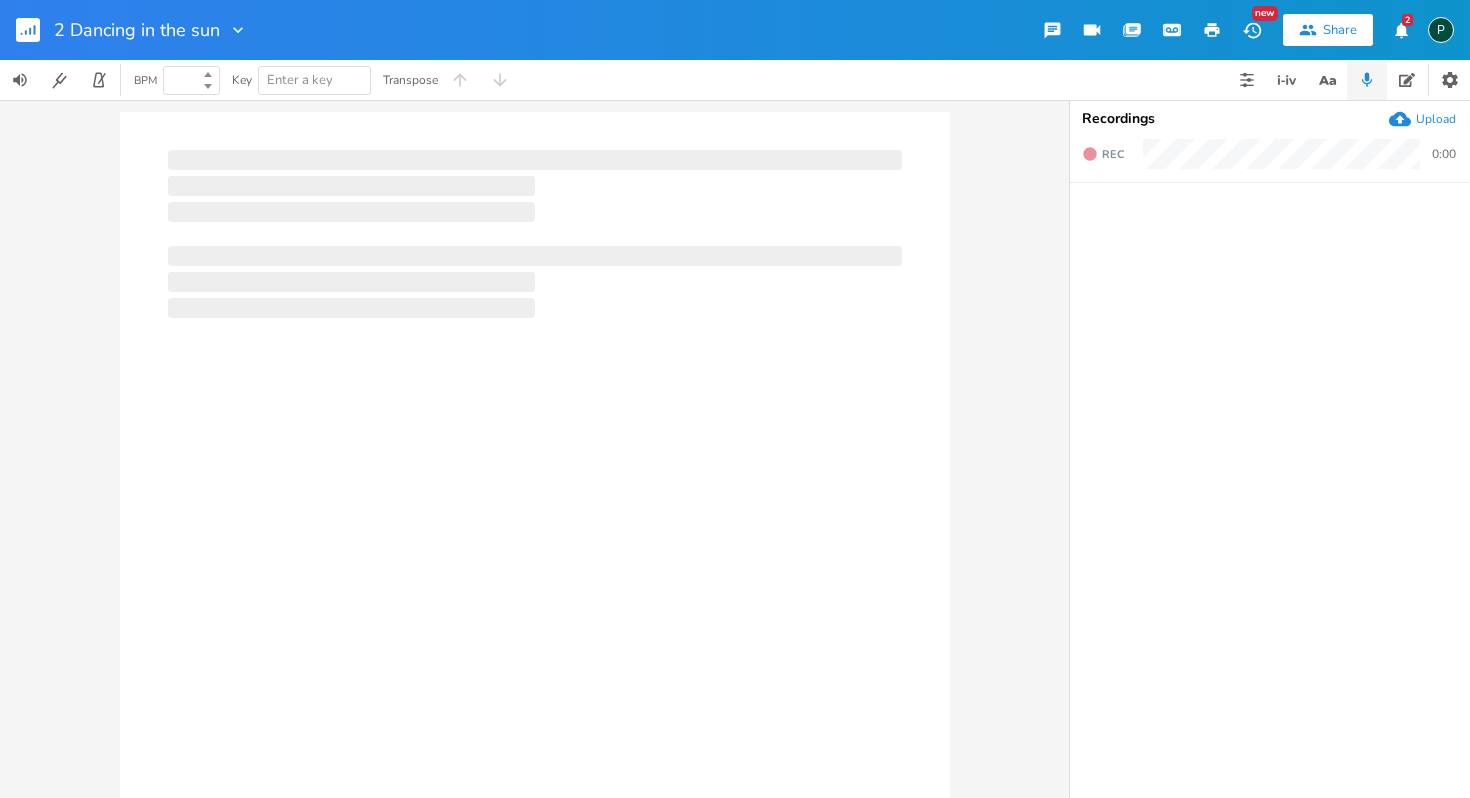 type on "100" 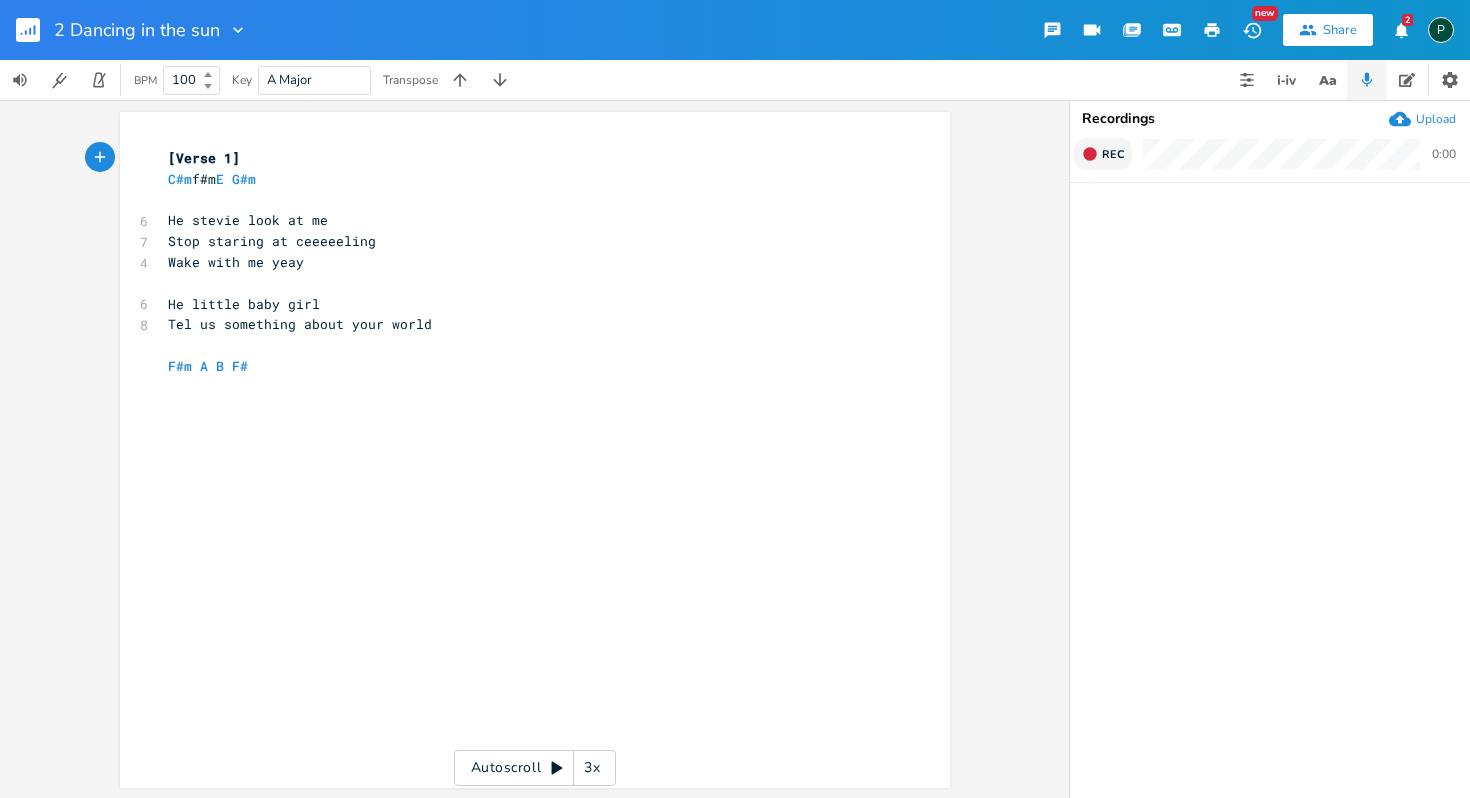 click 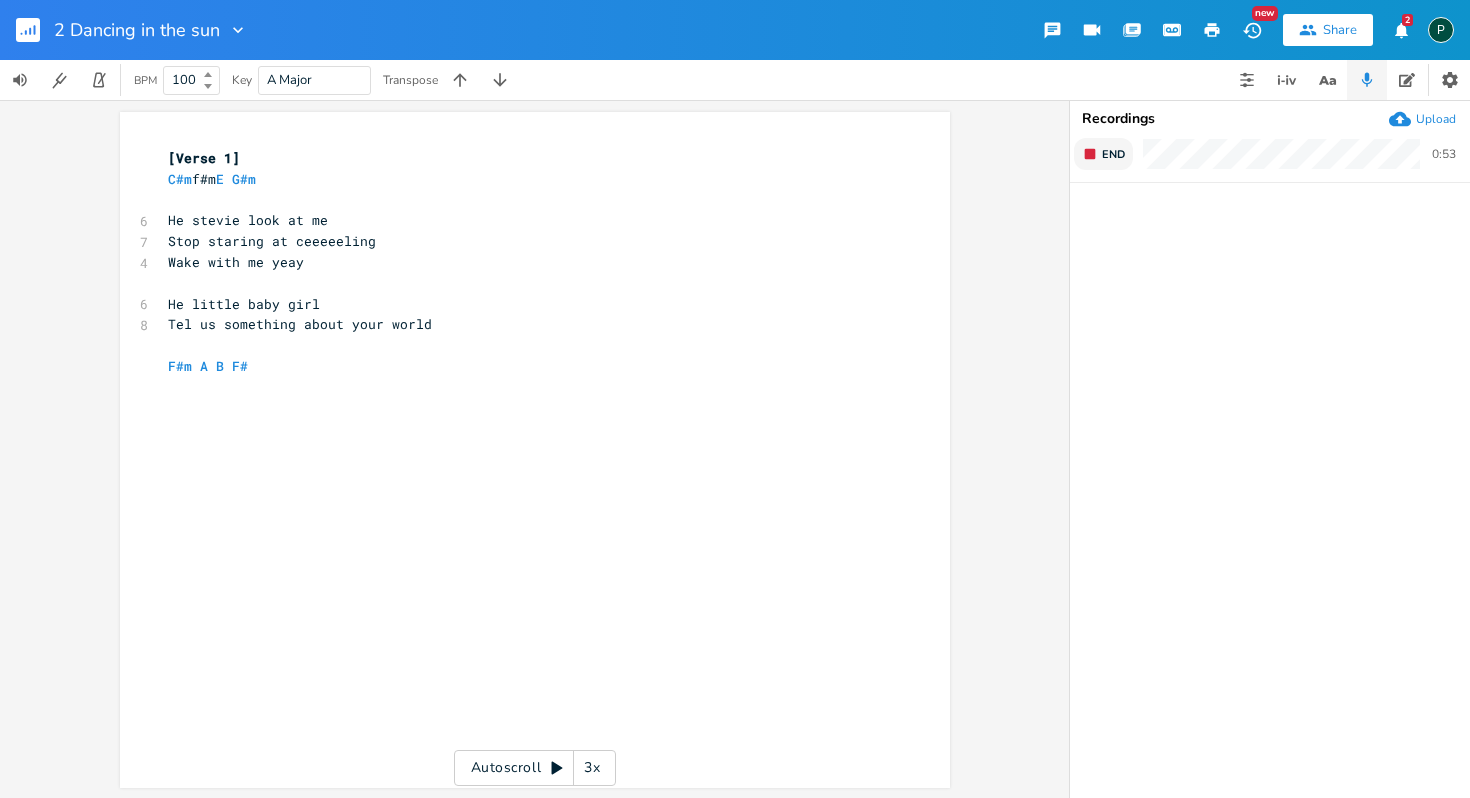 click on "End" at bounding box center [1103, 154] 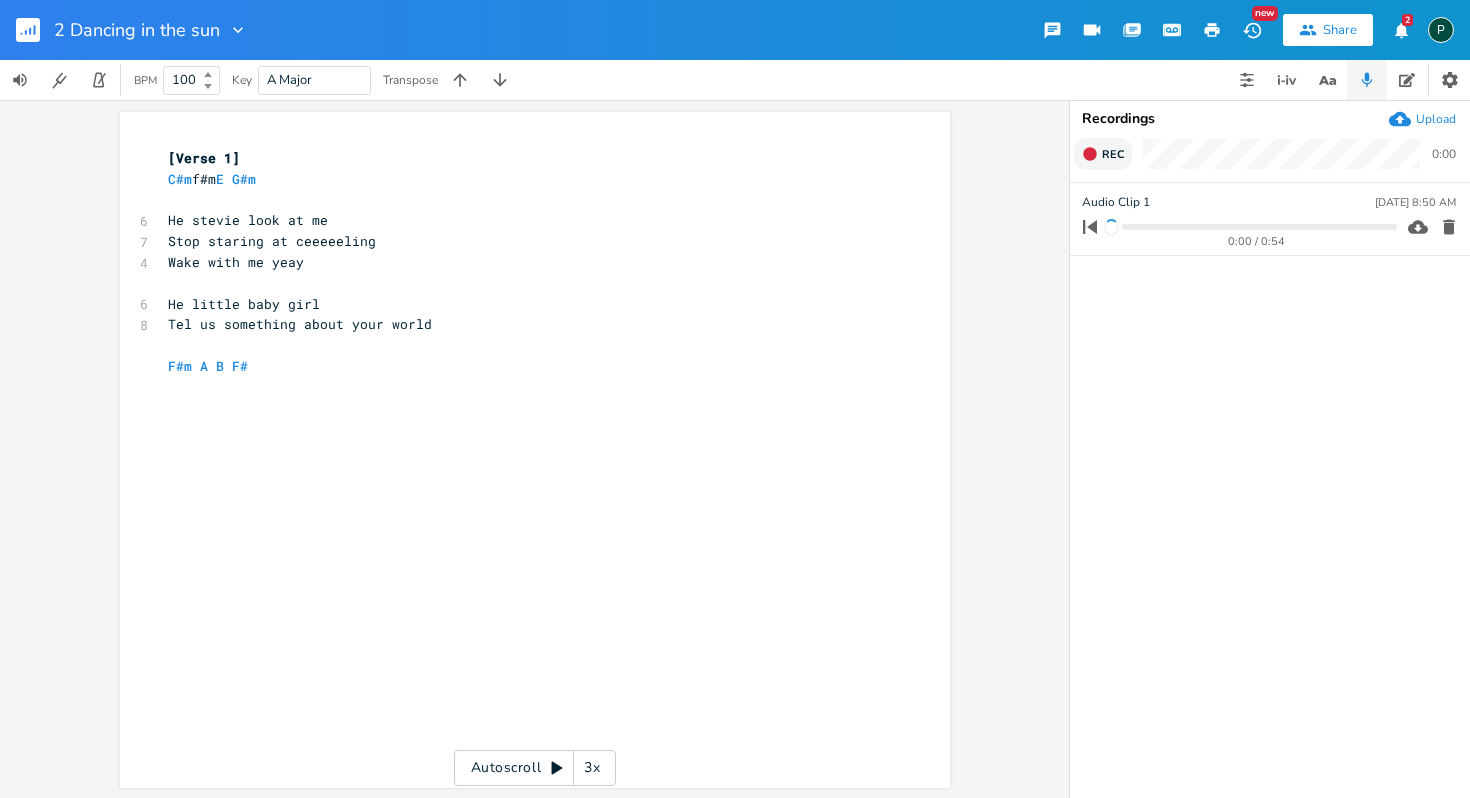 click 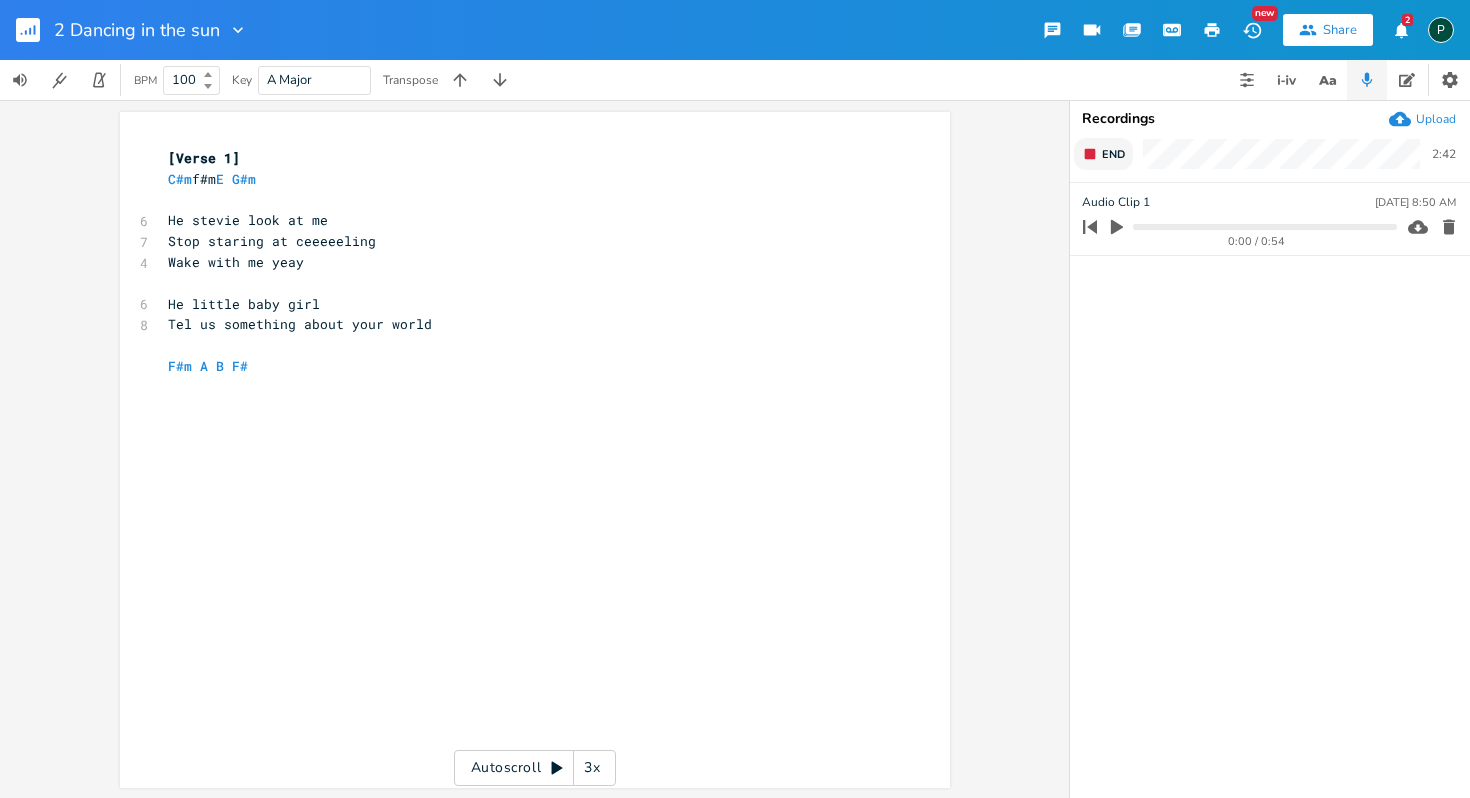 click 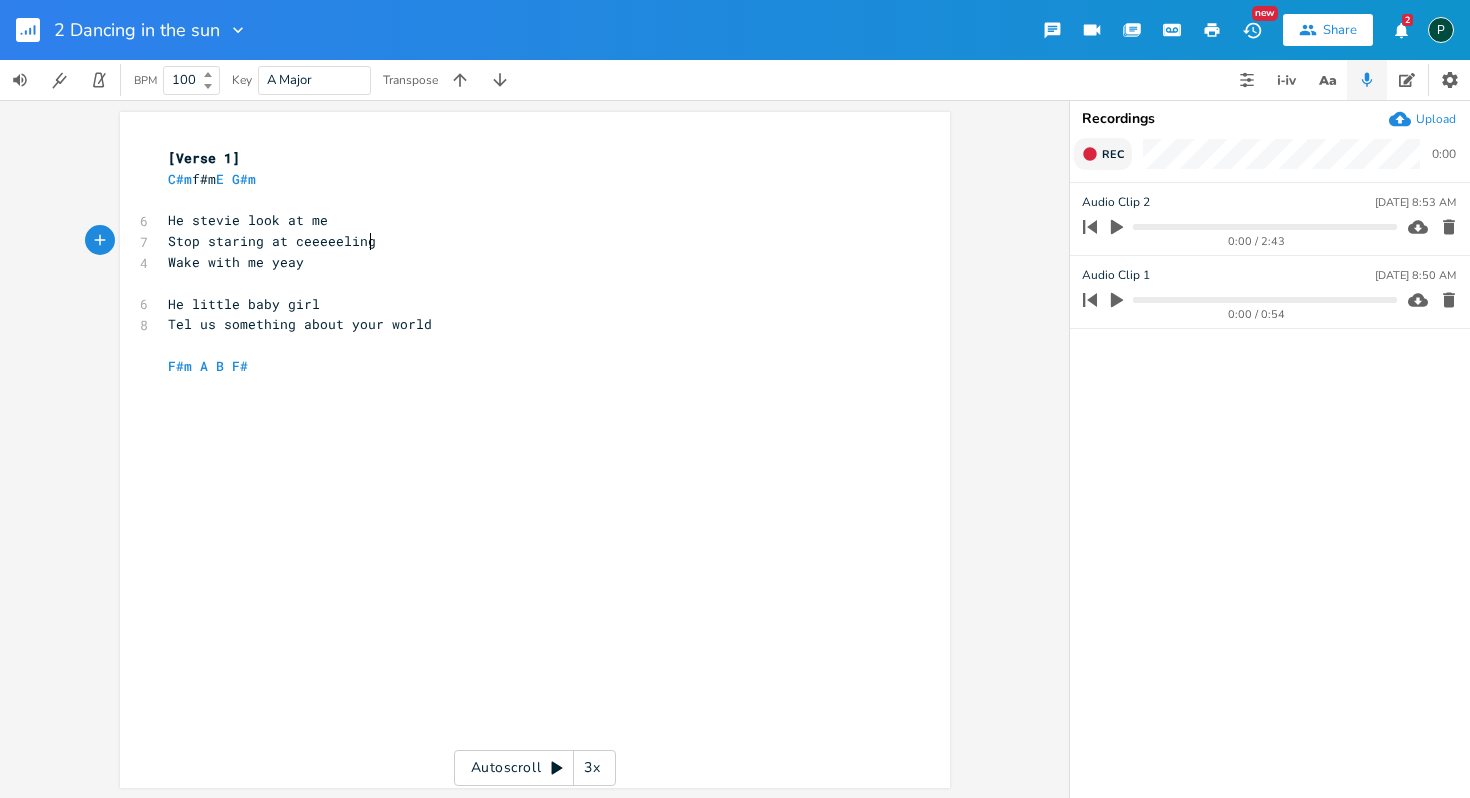 click on "Stop staring at ceeeeeling" at bounding box center (525, 241) 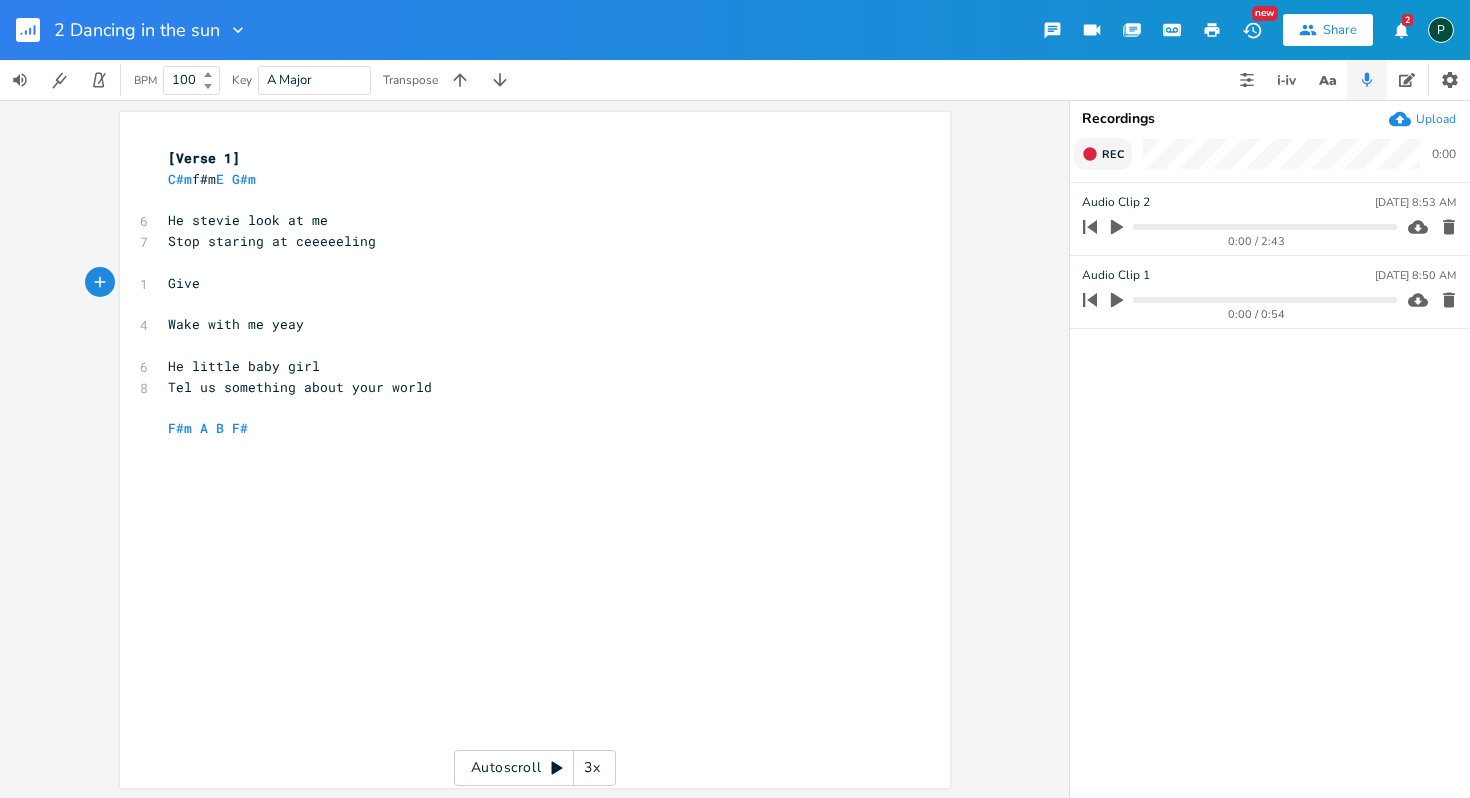 scroll, scrollTop: 0, scrollLeft: 29, axis: horizontal 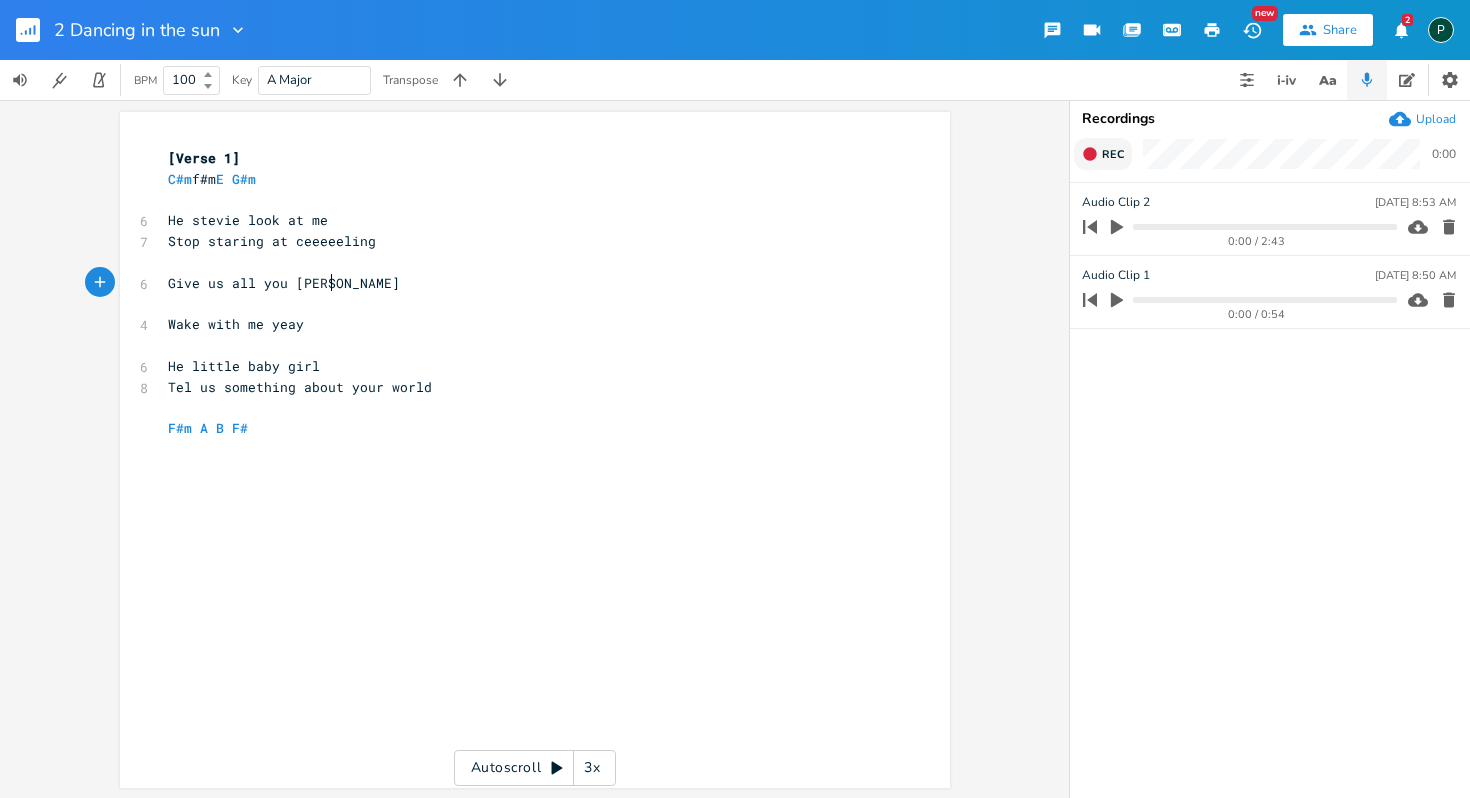 type on "Give us all you [PERSON_NAME]" 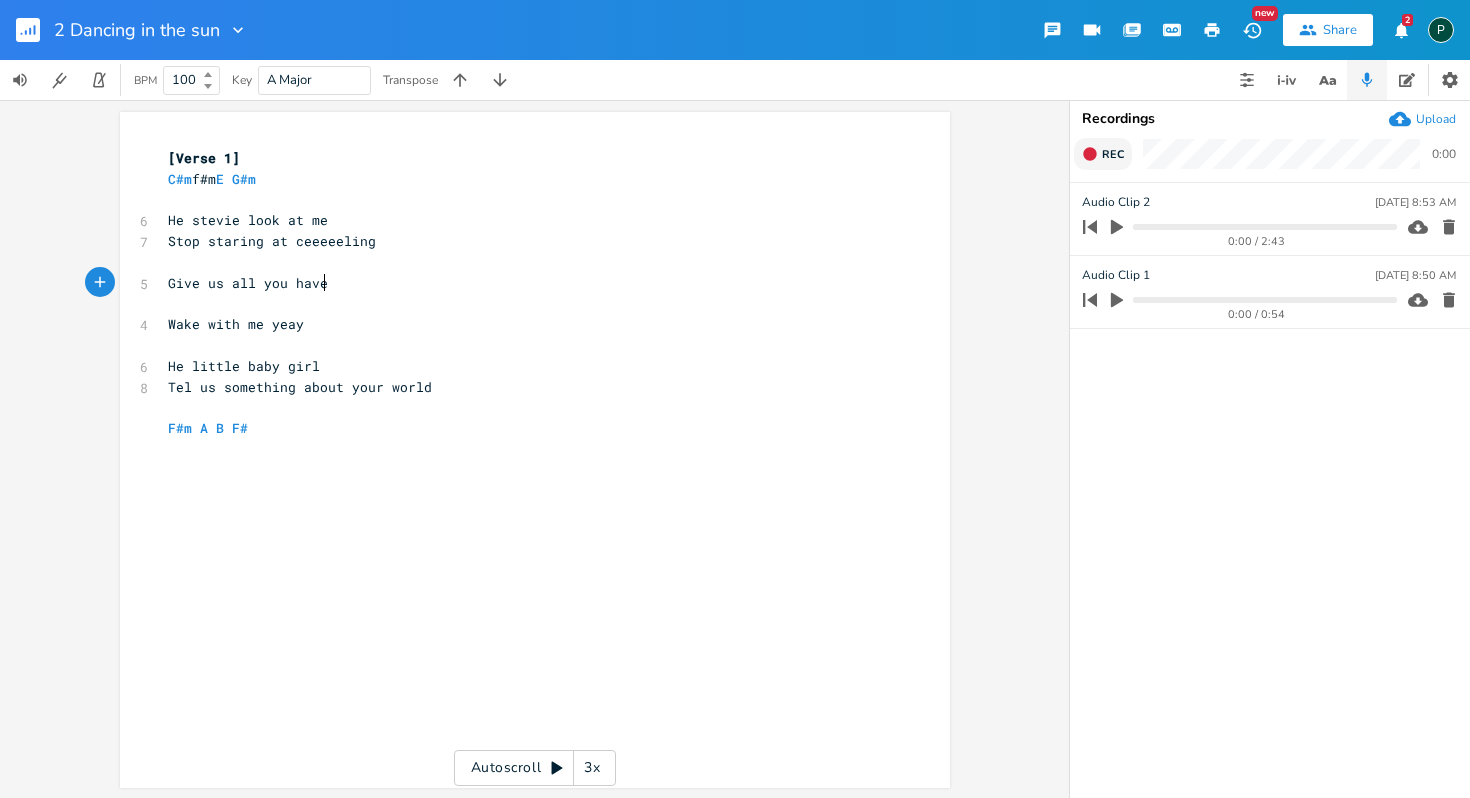 scroll, scrollTop: 0, scrollLeft: 3, axis: horizontal 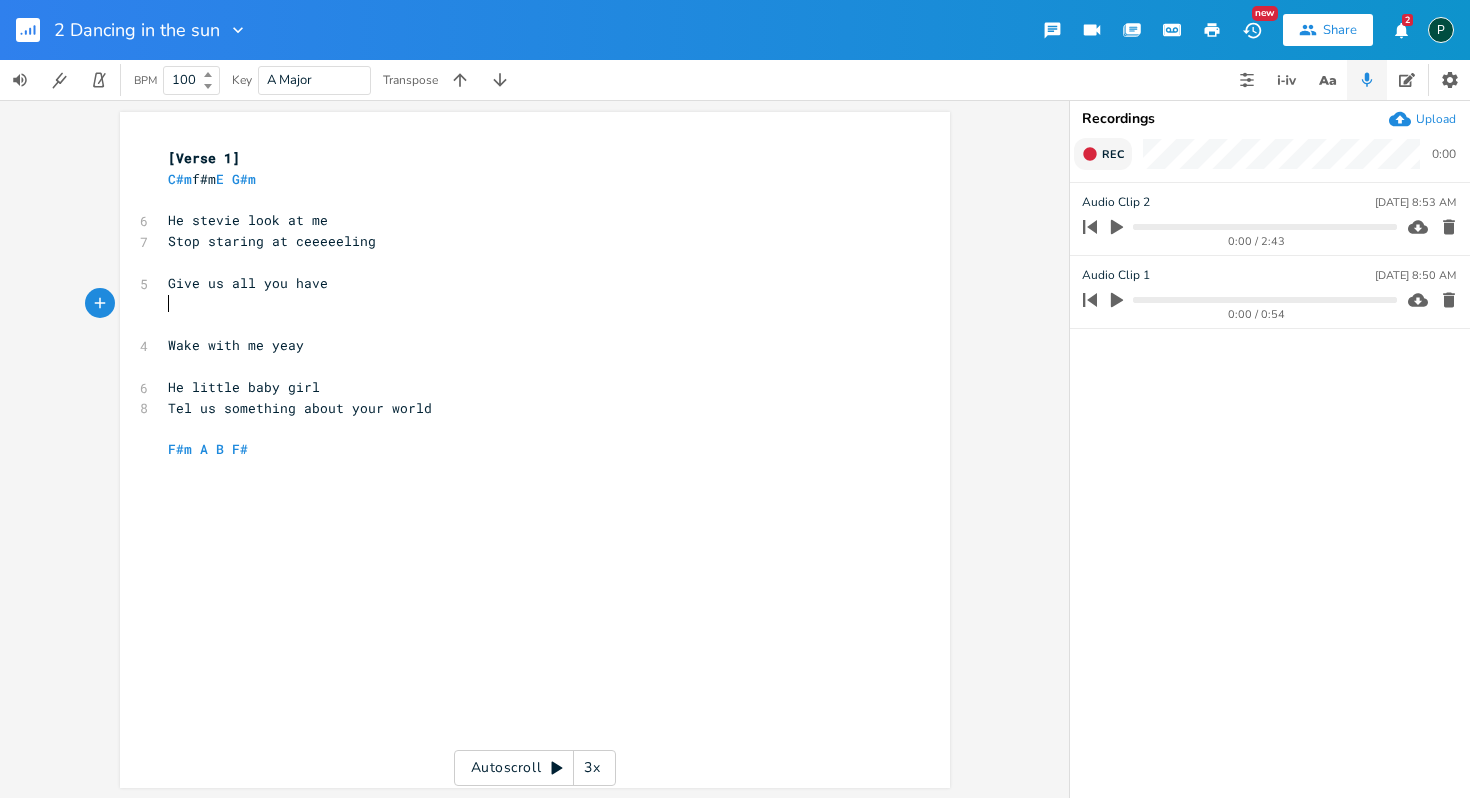 type on "W" 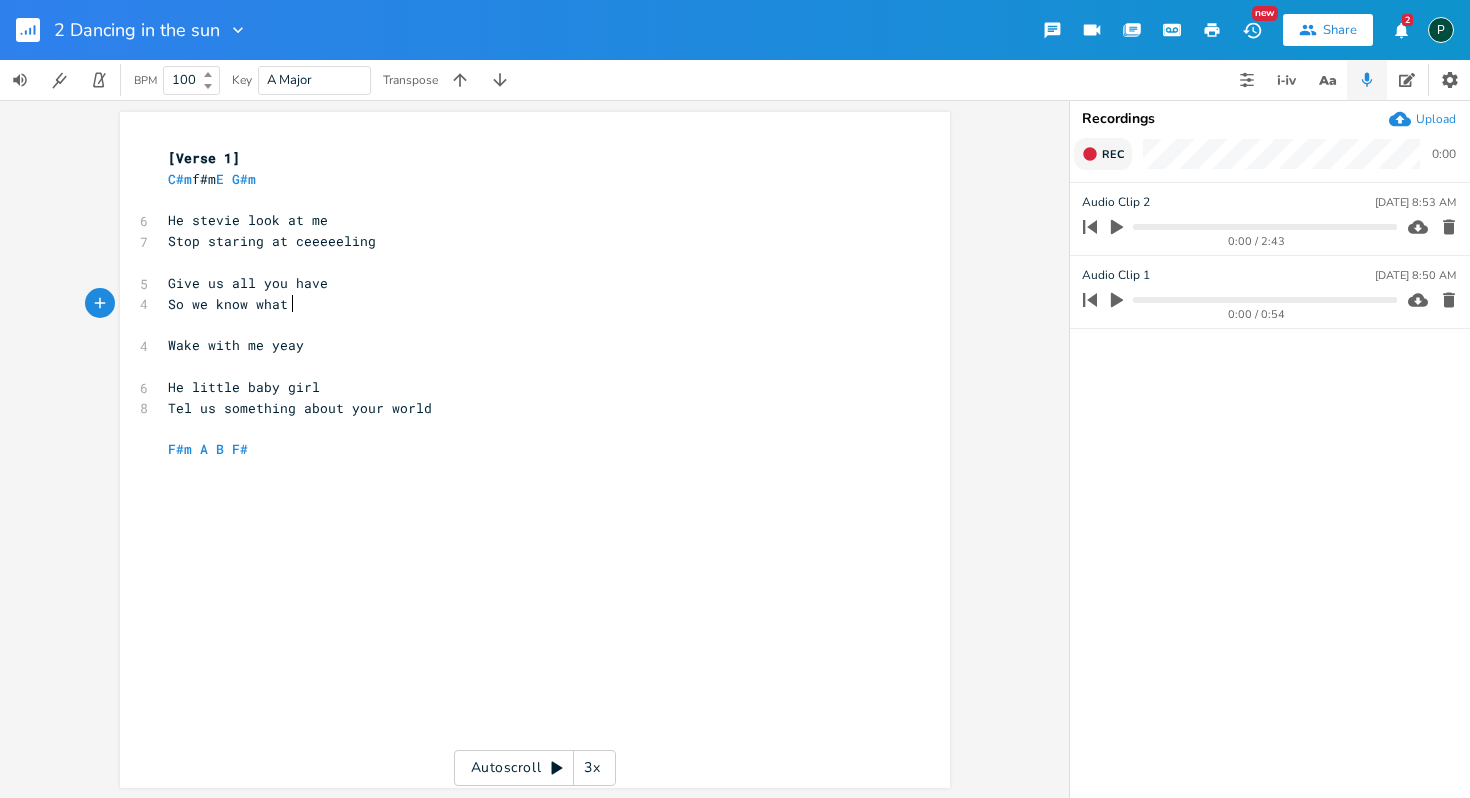 scroll, scrollTop: 0, scrollLeft: 109, axis: horizontal 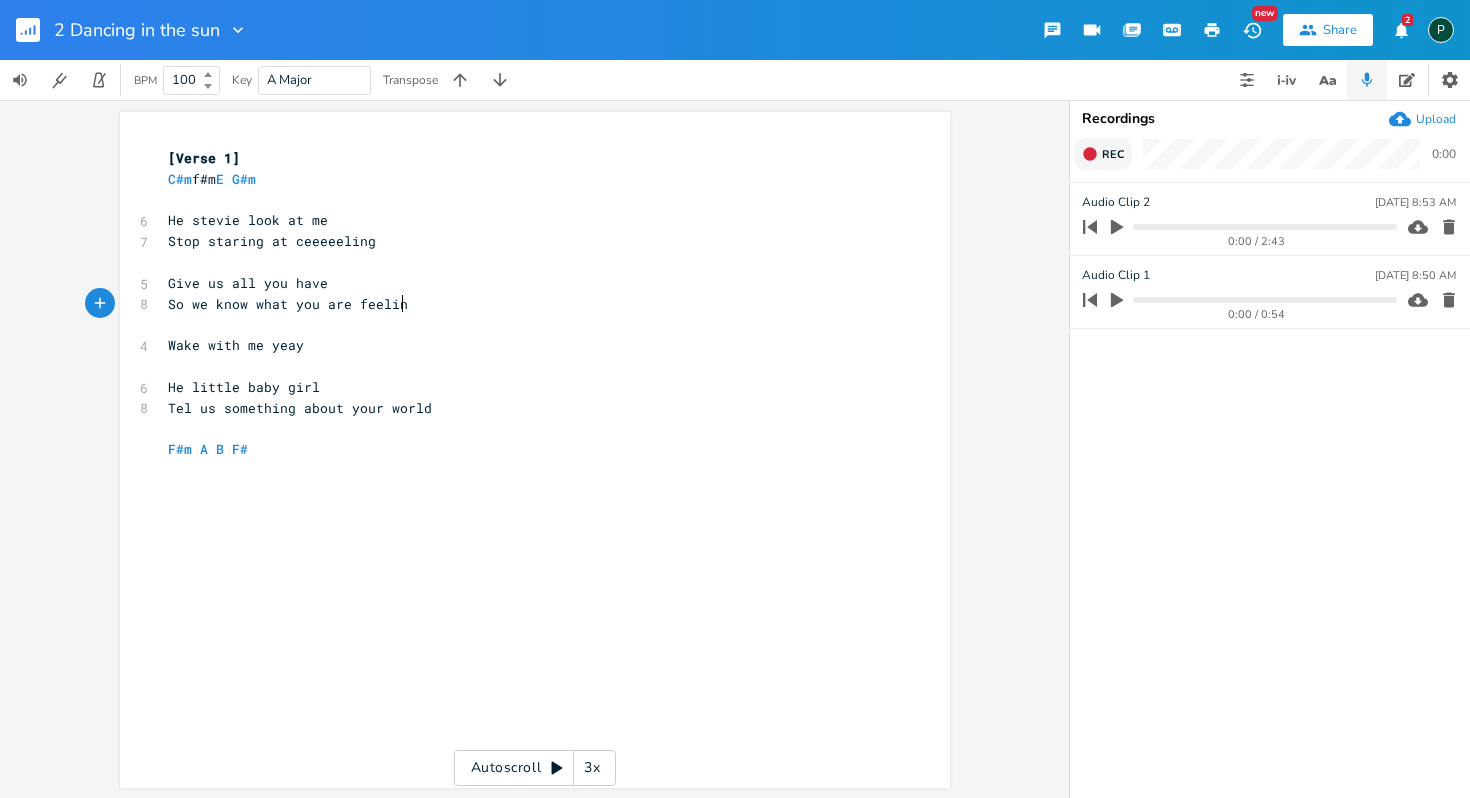type on "So we know what you are feeling" 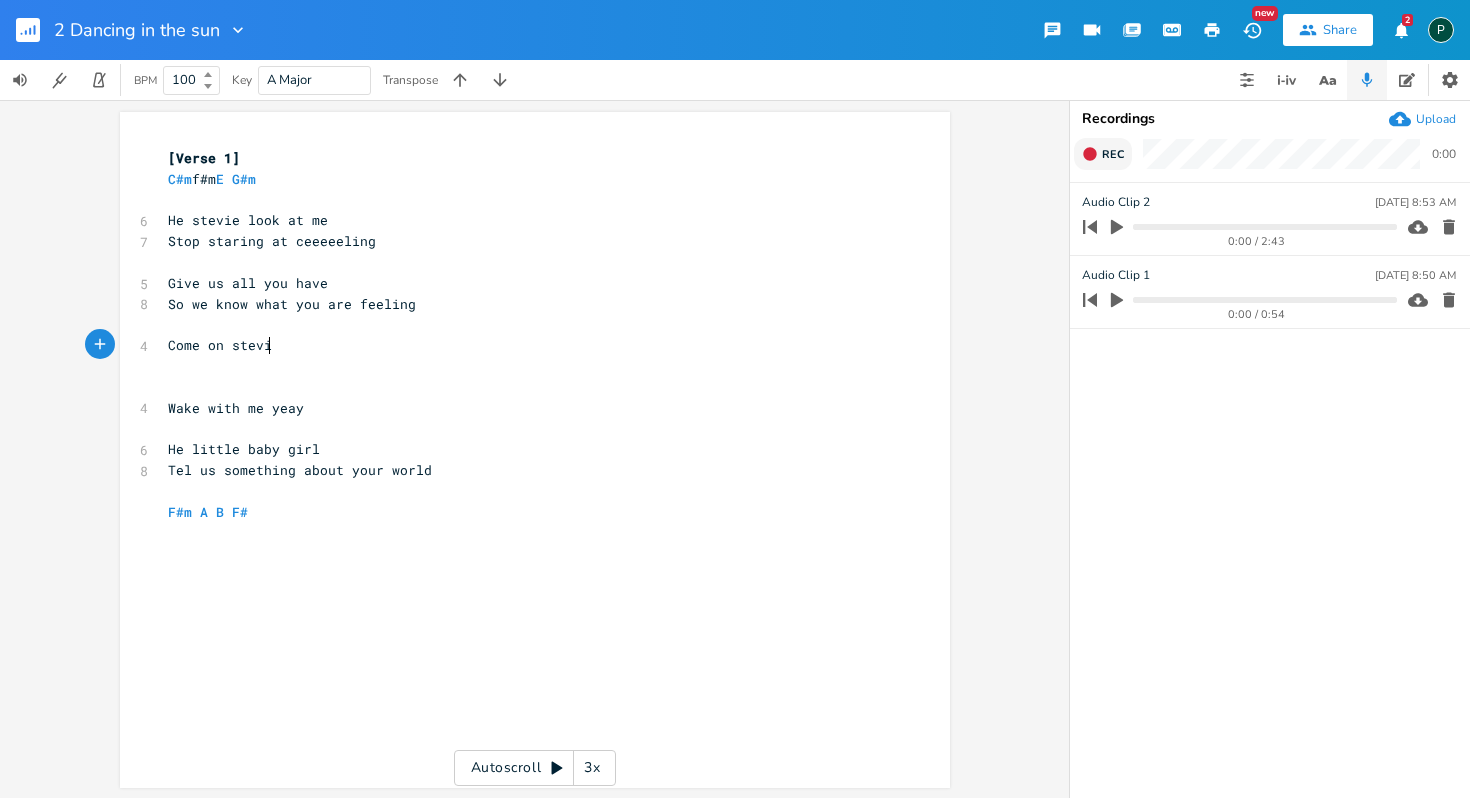 scroll, scrollTop: 0, scrollLeft: 93, axis: horizontal 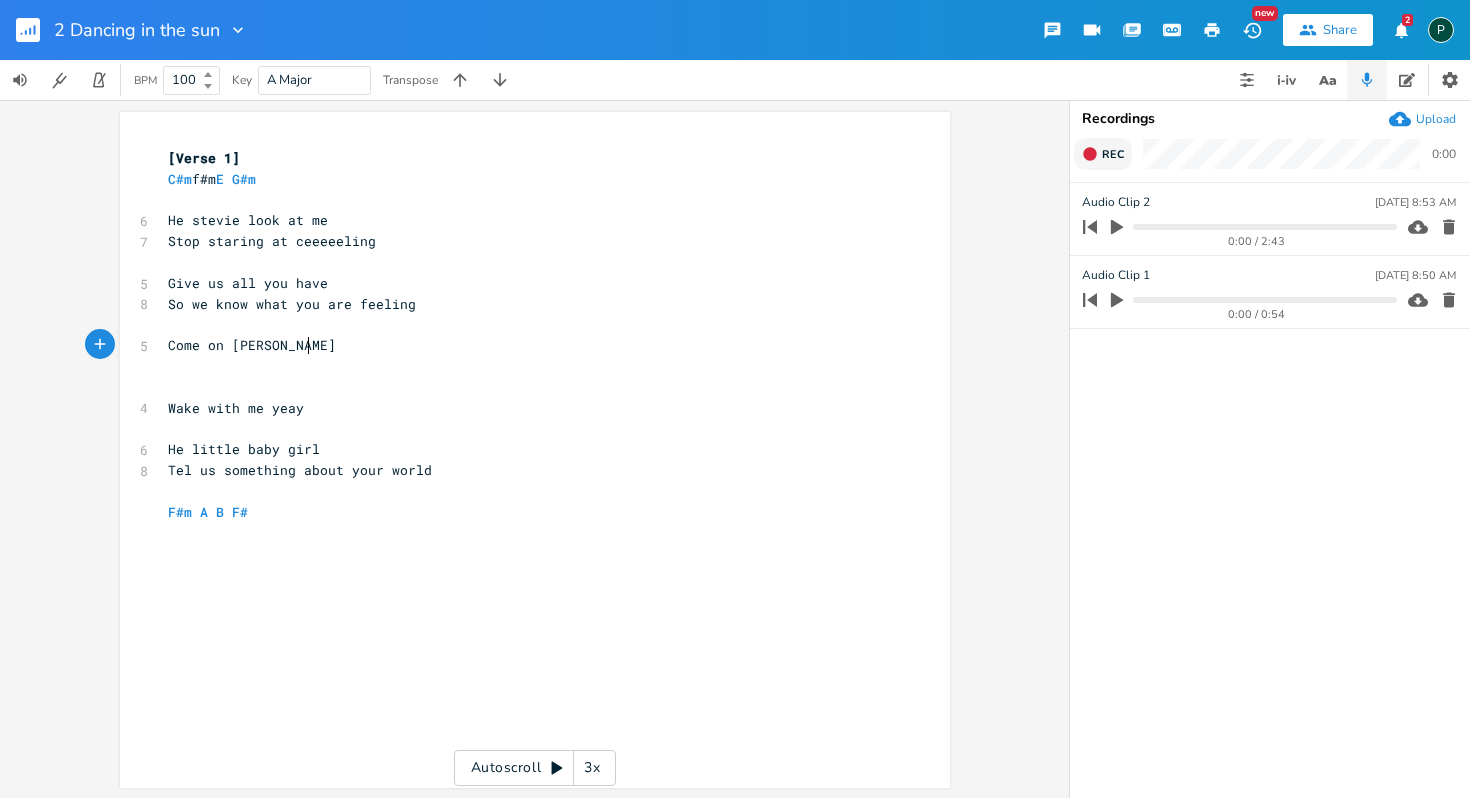 type on "Come on [PERSON_NAME]" 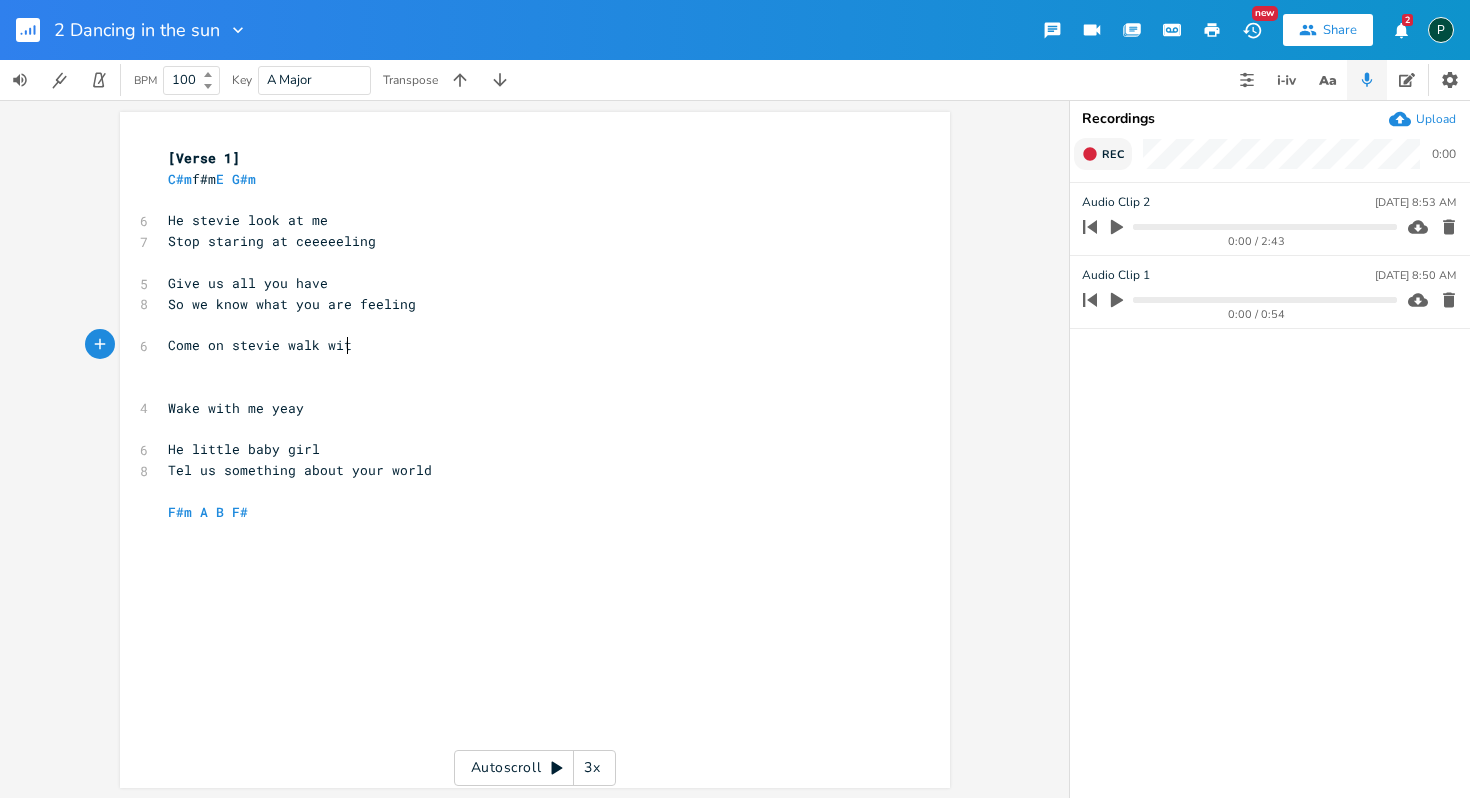 type on "k with" 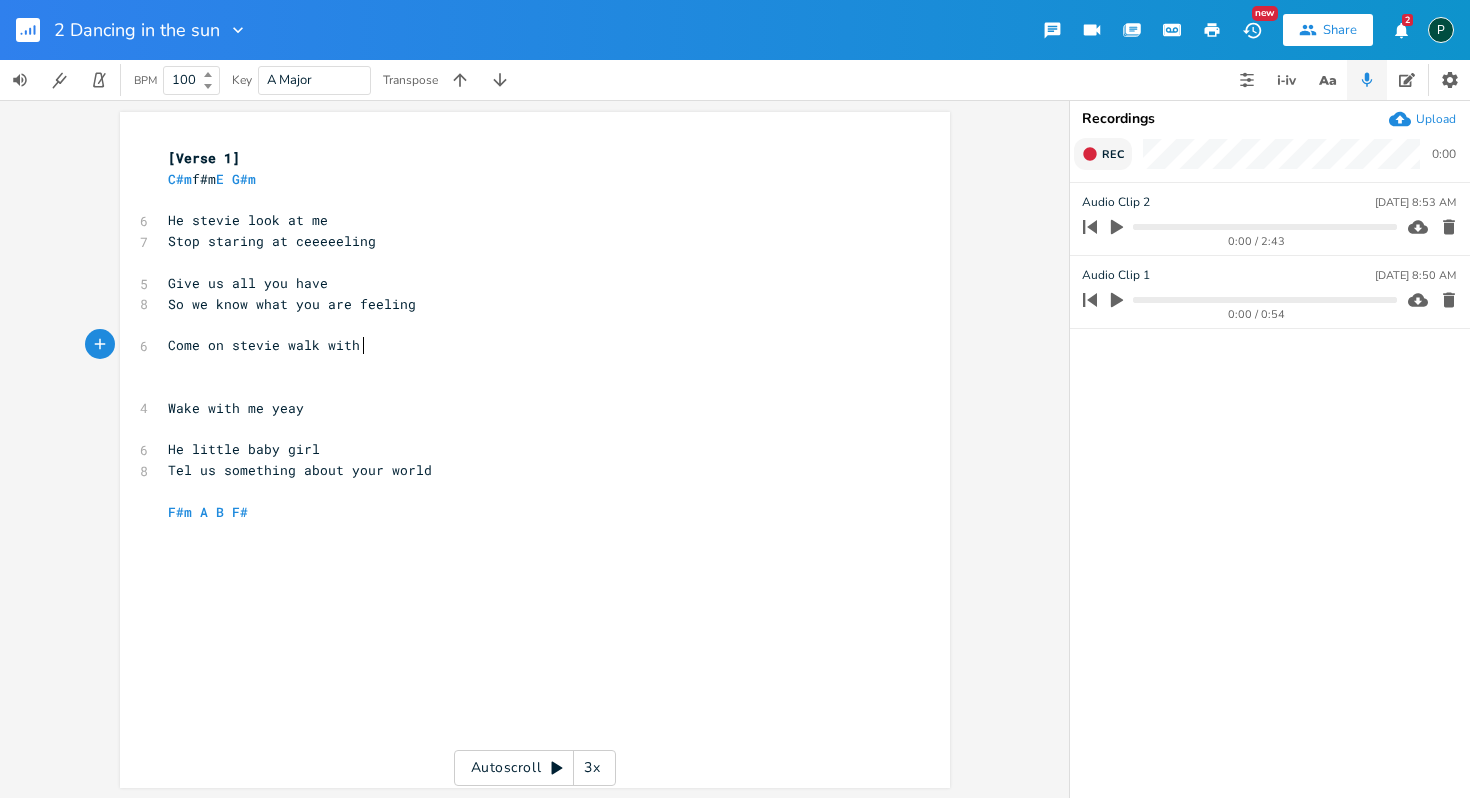 scroll, scrollTop: 0, scrollLeft: 39, axis: horizontal 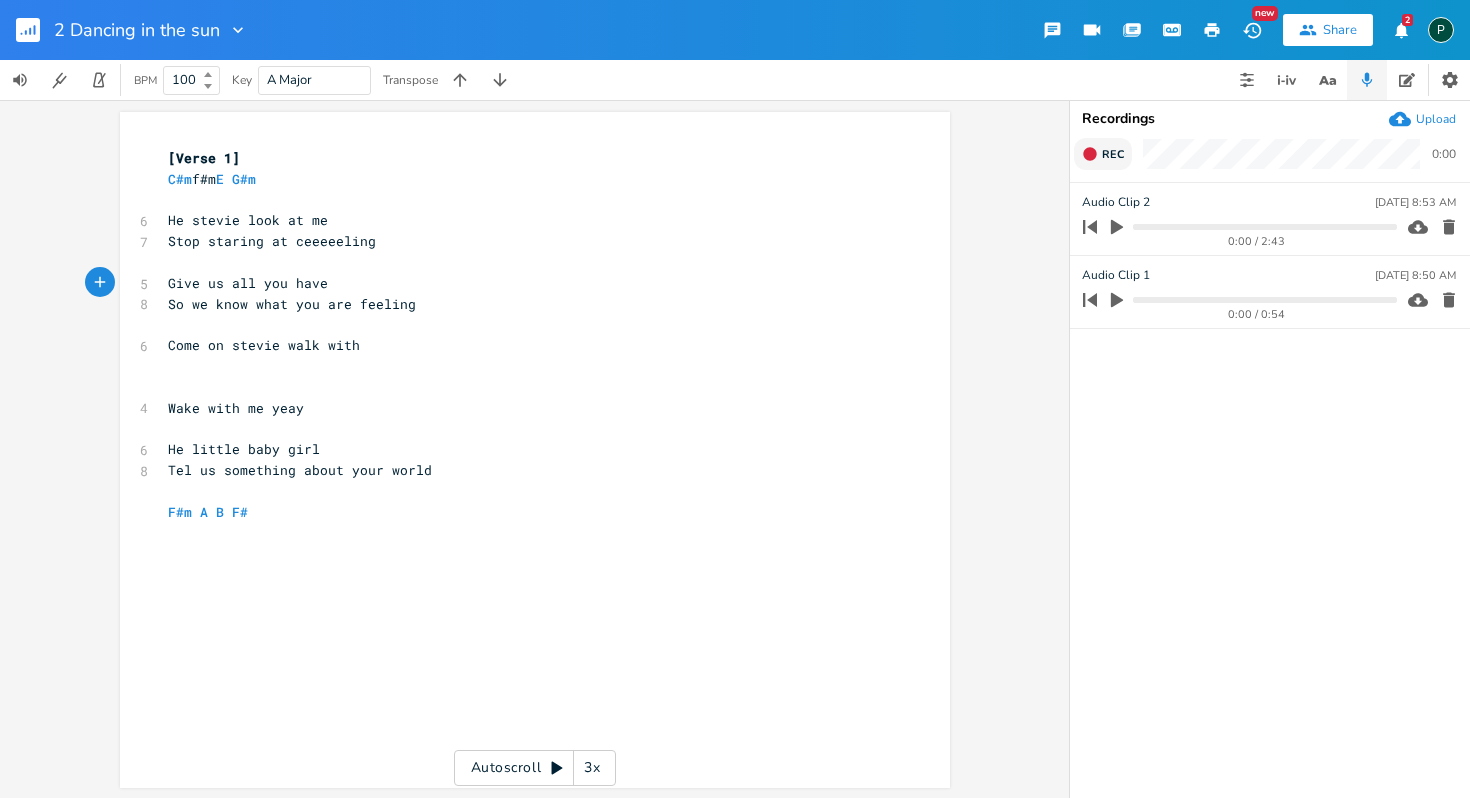 click on "Give us all you have" at bounding box center (525, 283) 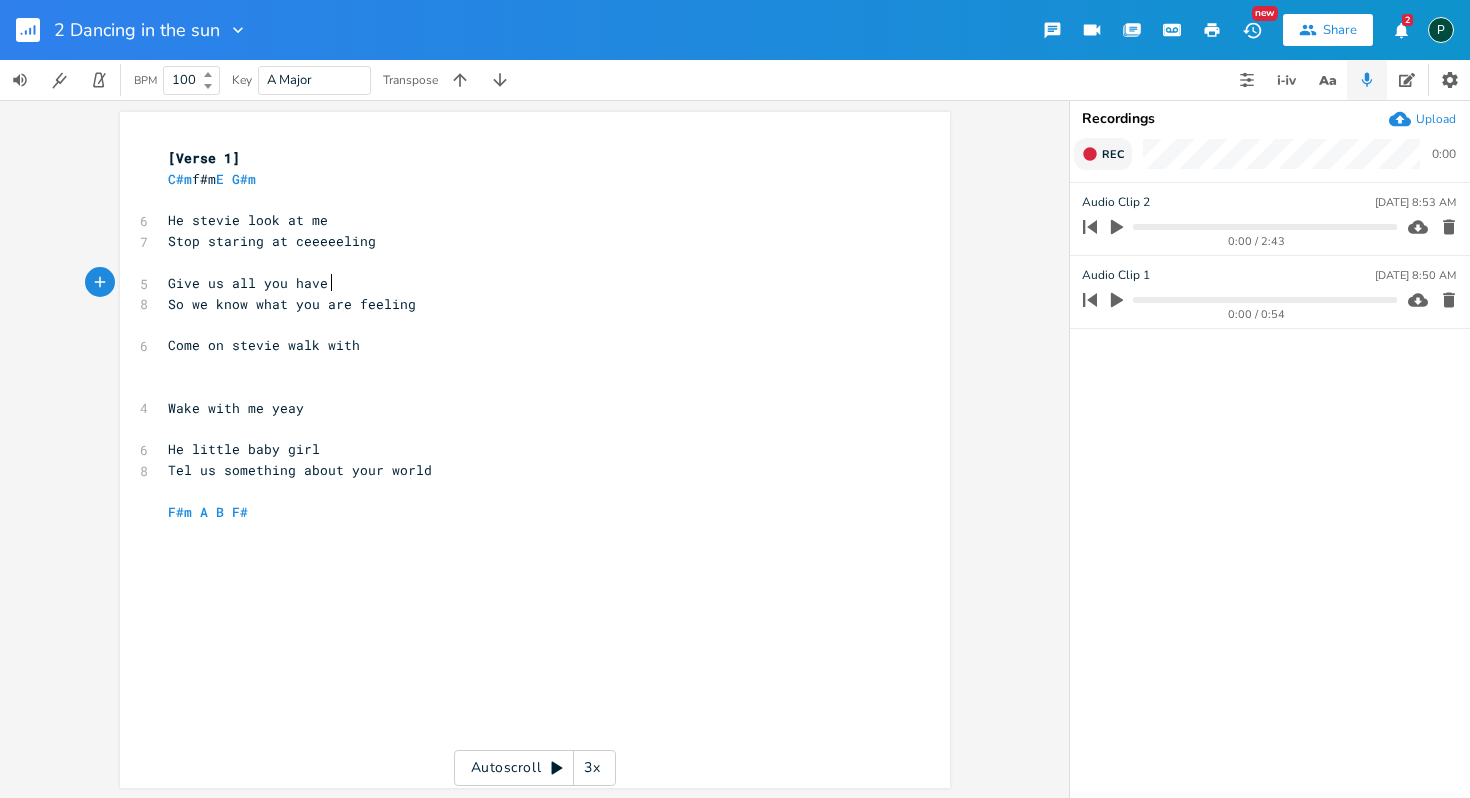 click 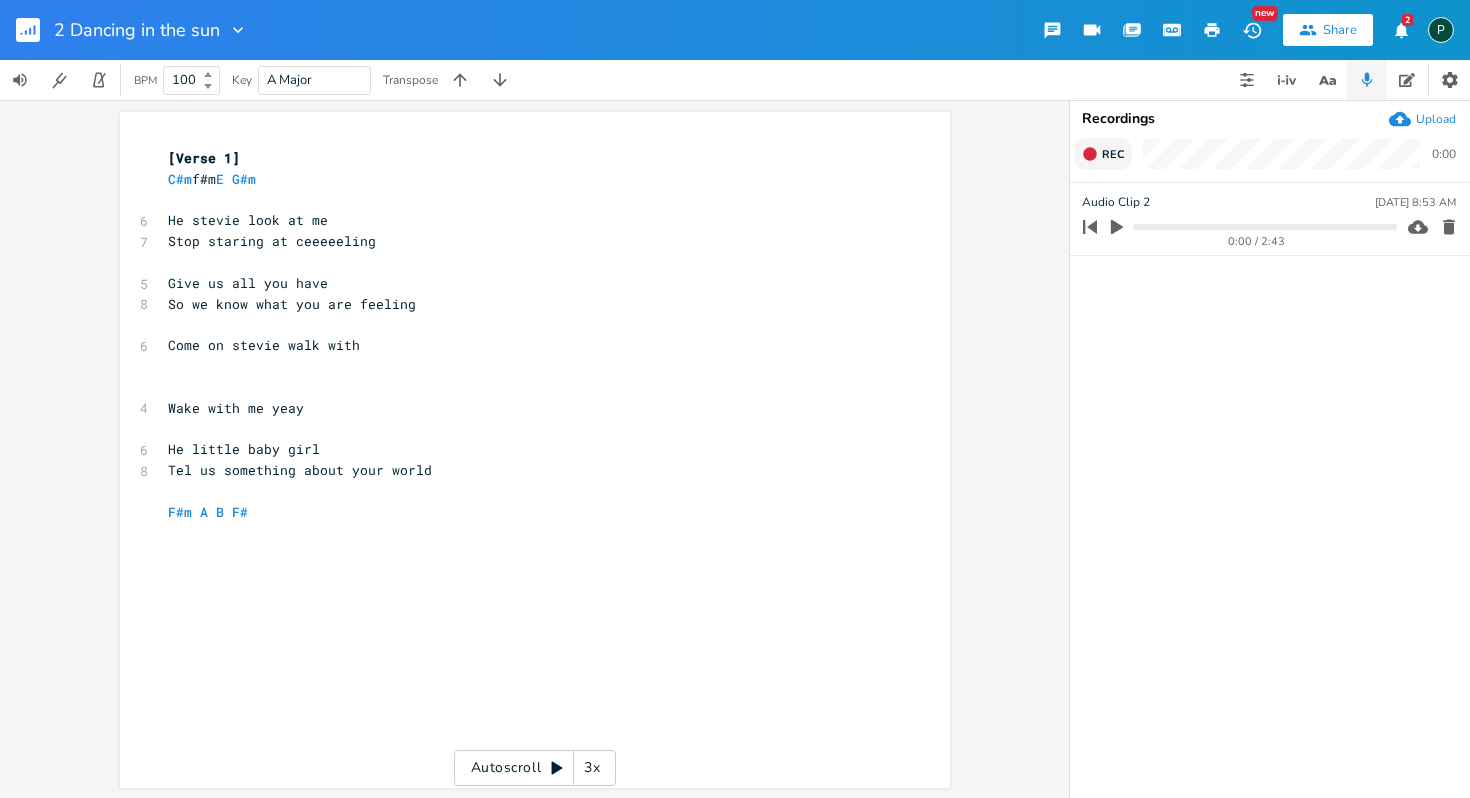 click 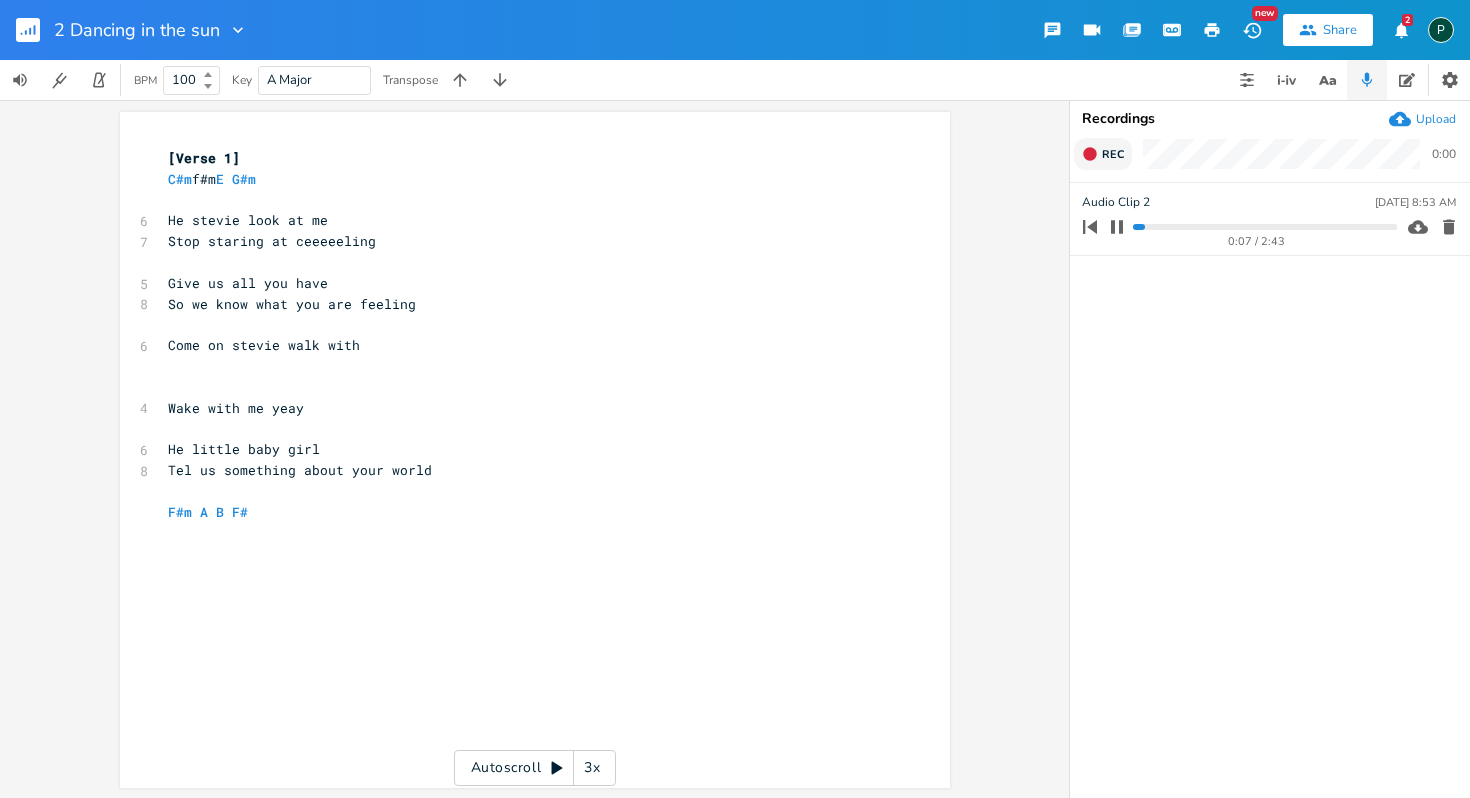 scroll, scrollTop: 0, scrollLeft: 0, axis: both 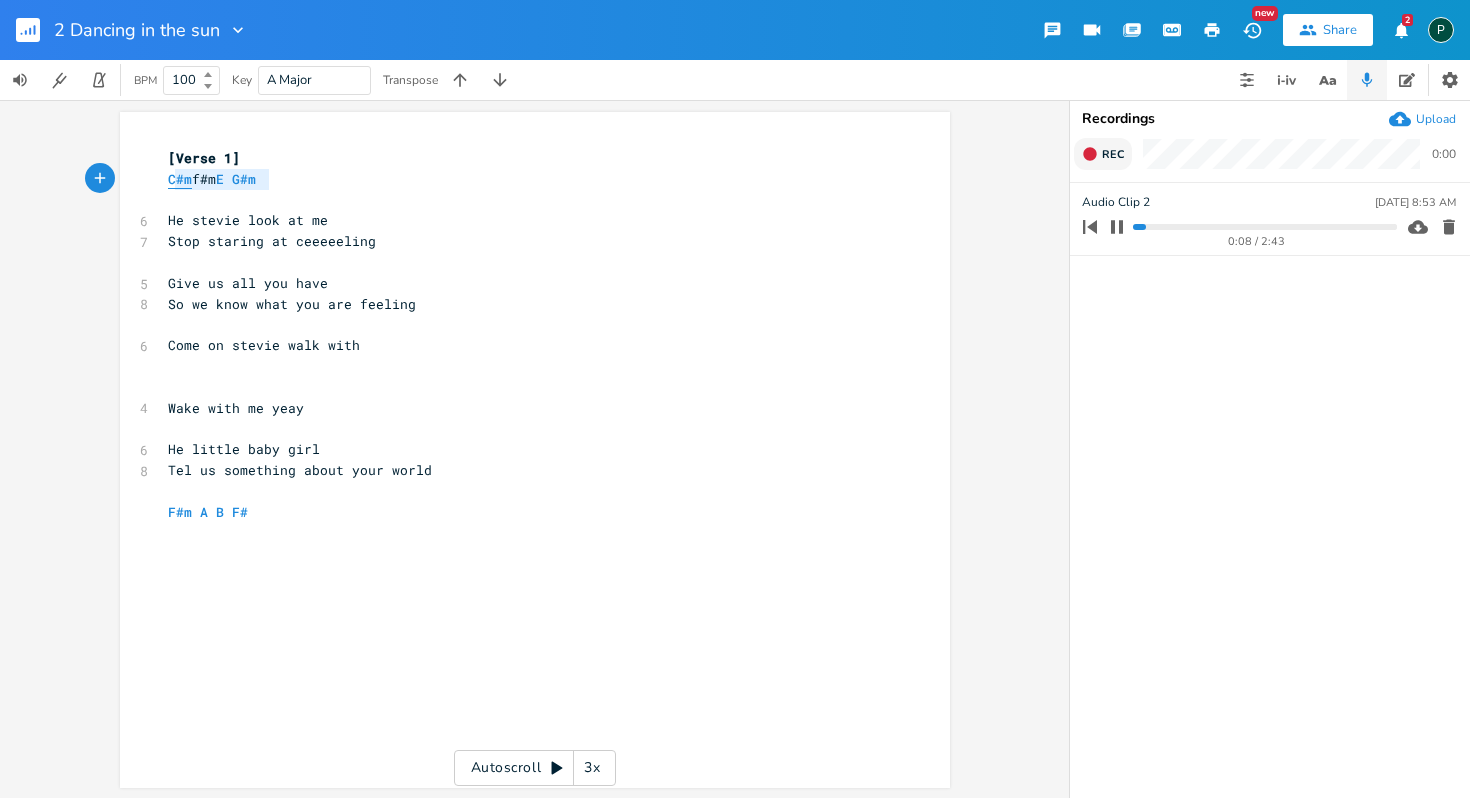 type on "C#m f#m E G#m" 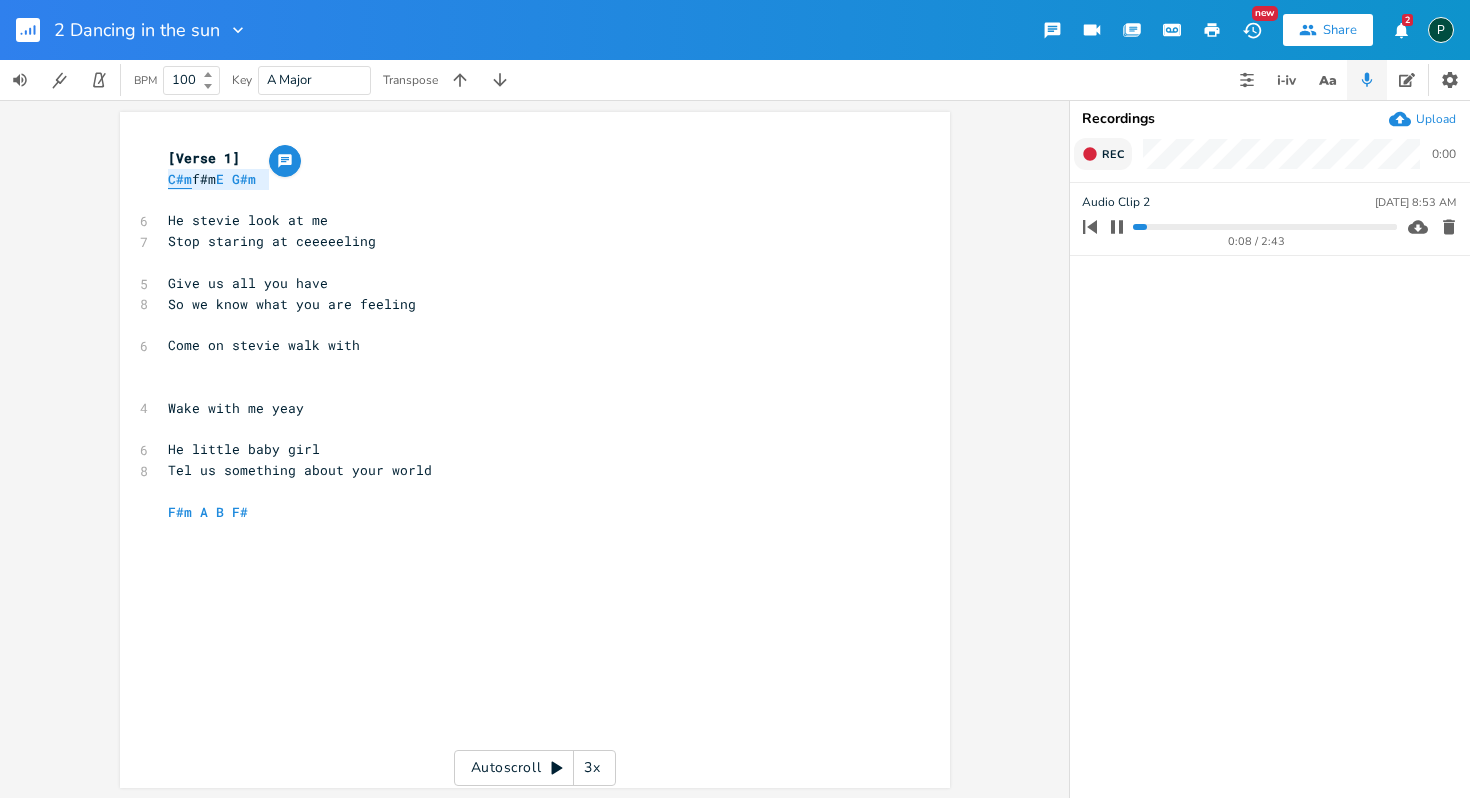 drag, startPoint x: 275, startPoint y: 175, endPoint x: 164, endPoint y: 175, distance: 111 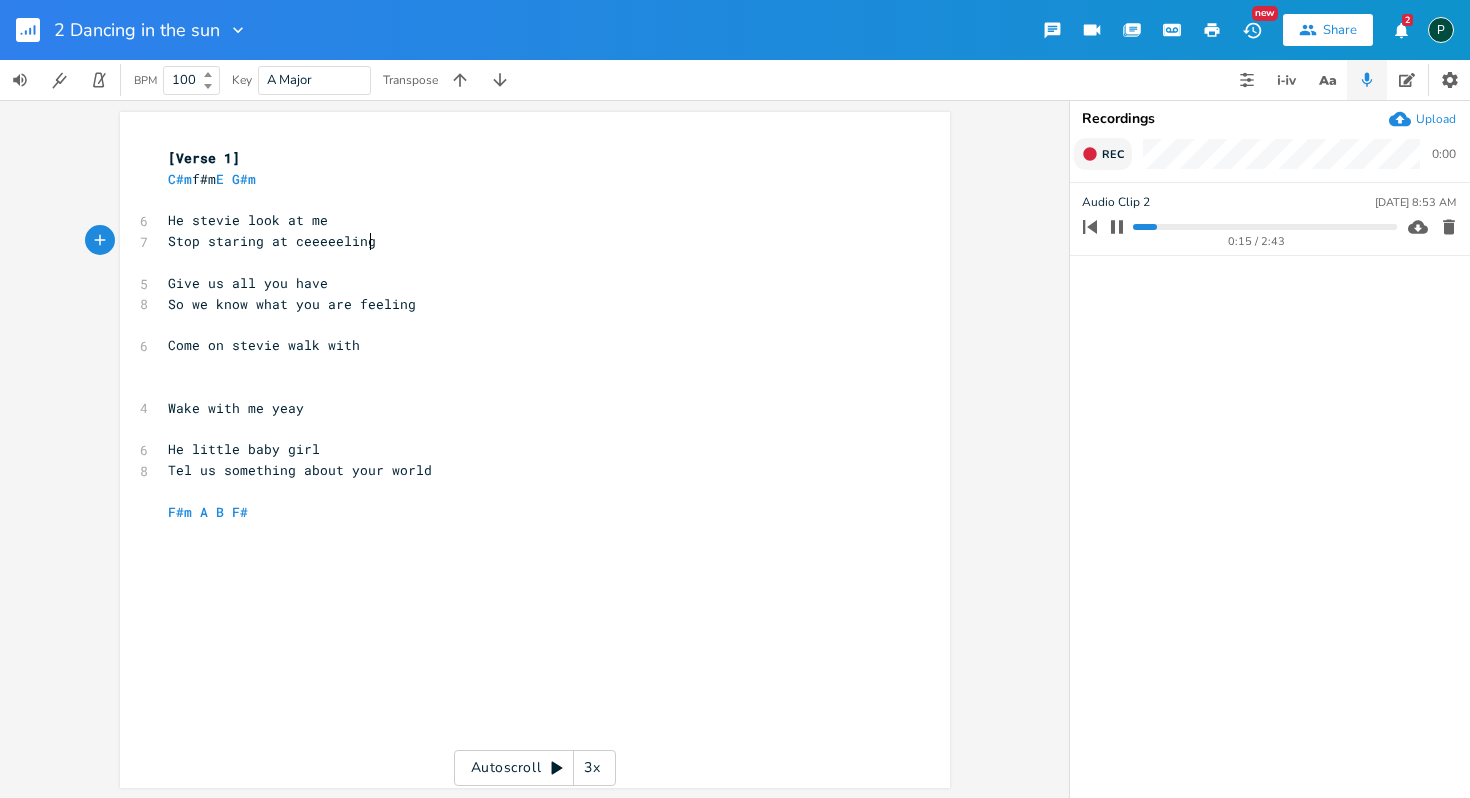 click on "Stop staring at ceeeeeling" at bounding box center [525, 241] 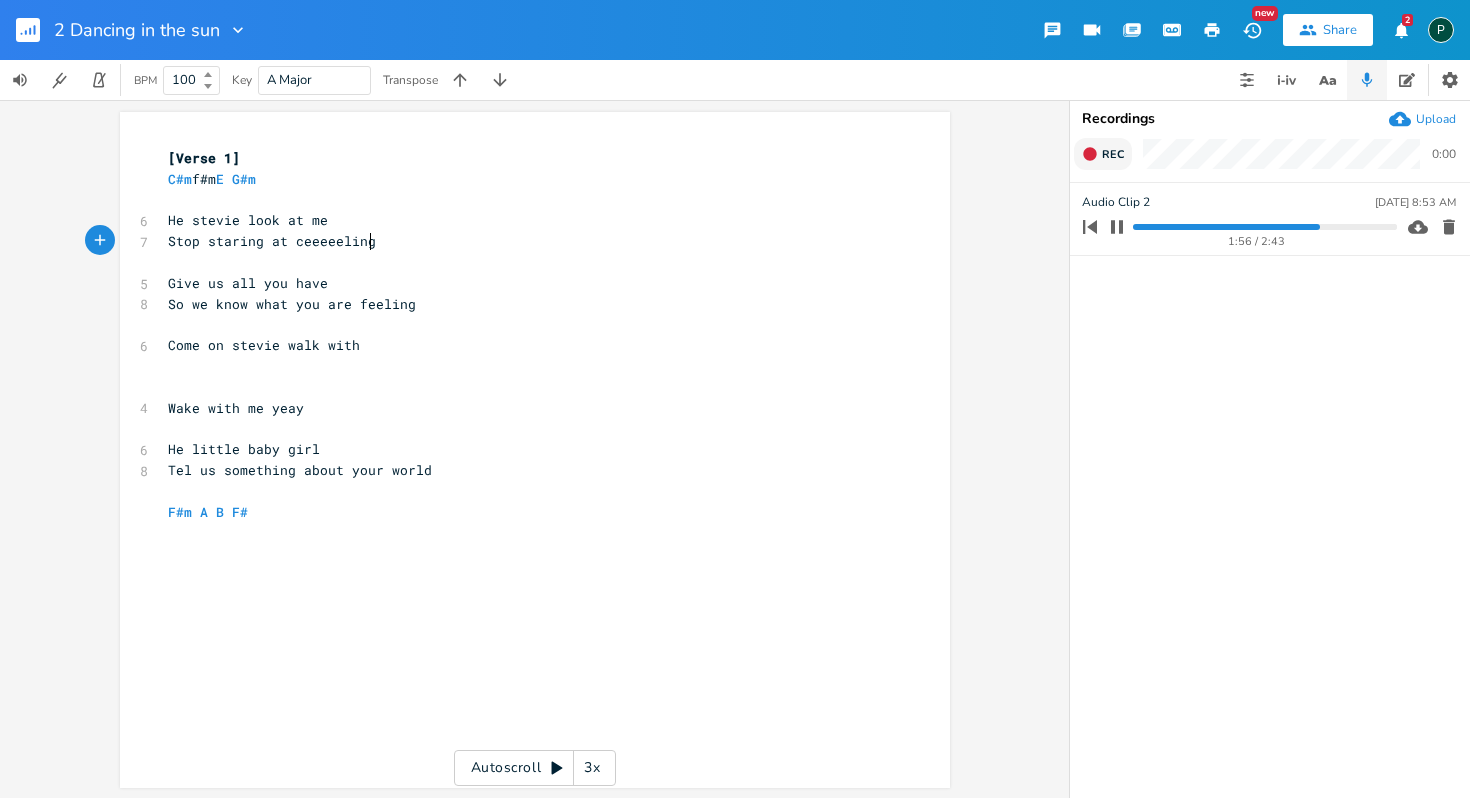 click on "Give us all you have" at bounding box center (525, 283) 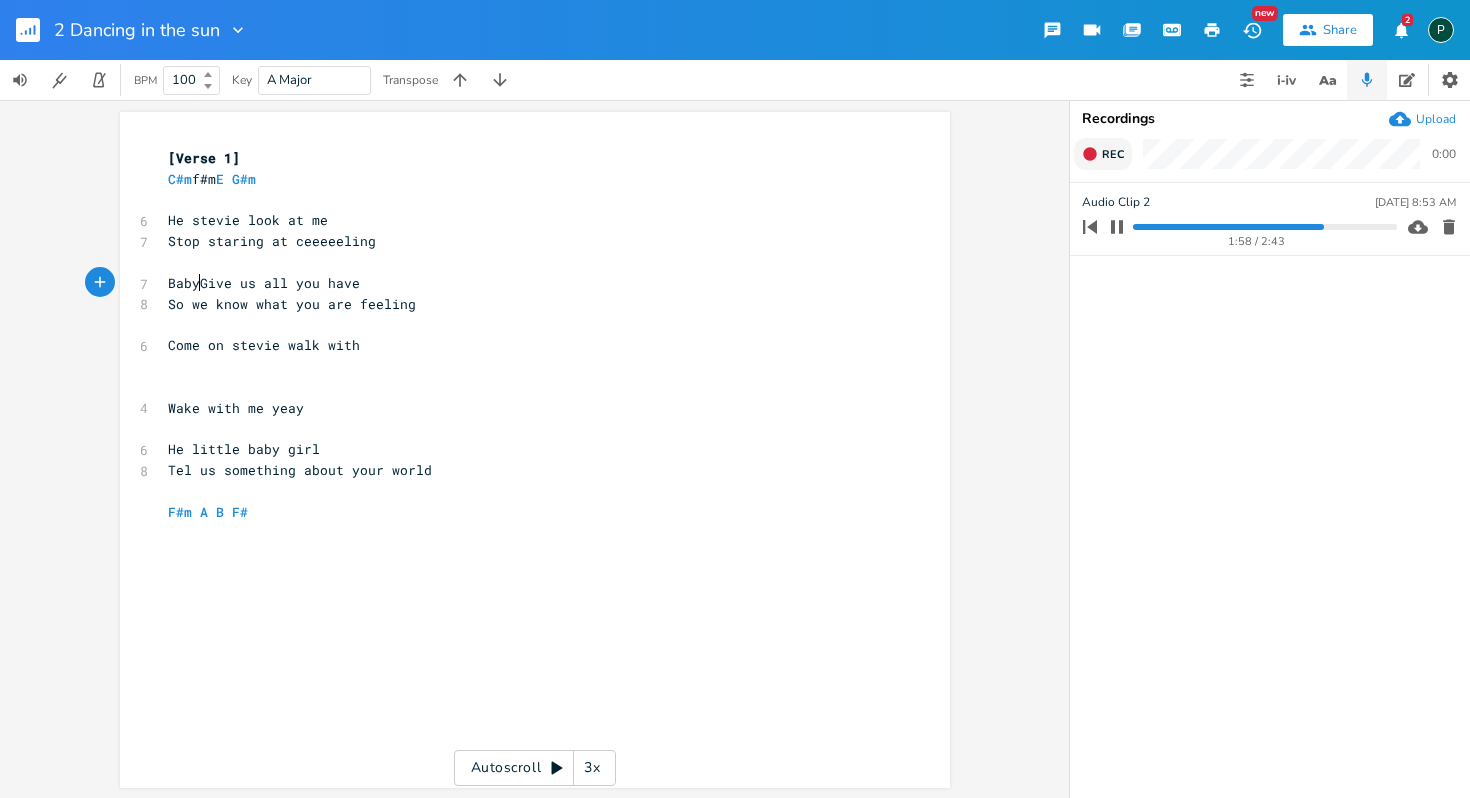 type on "Baby" 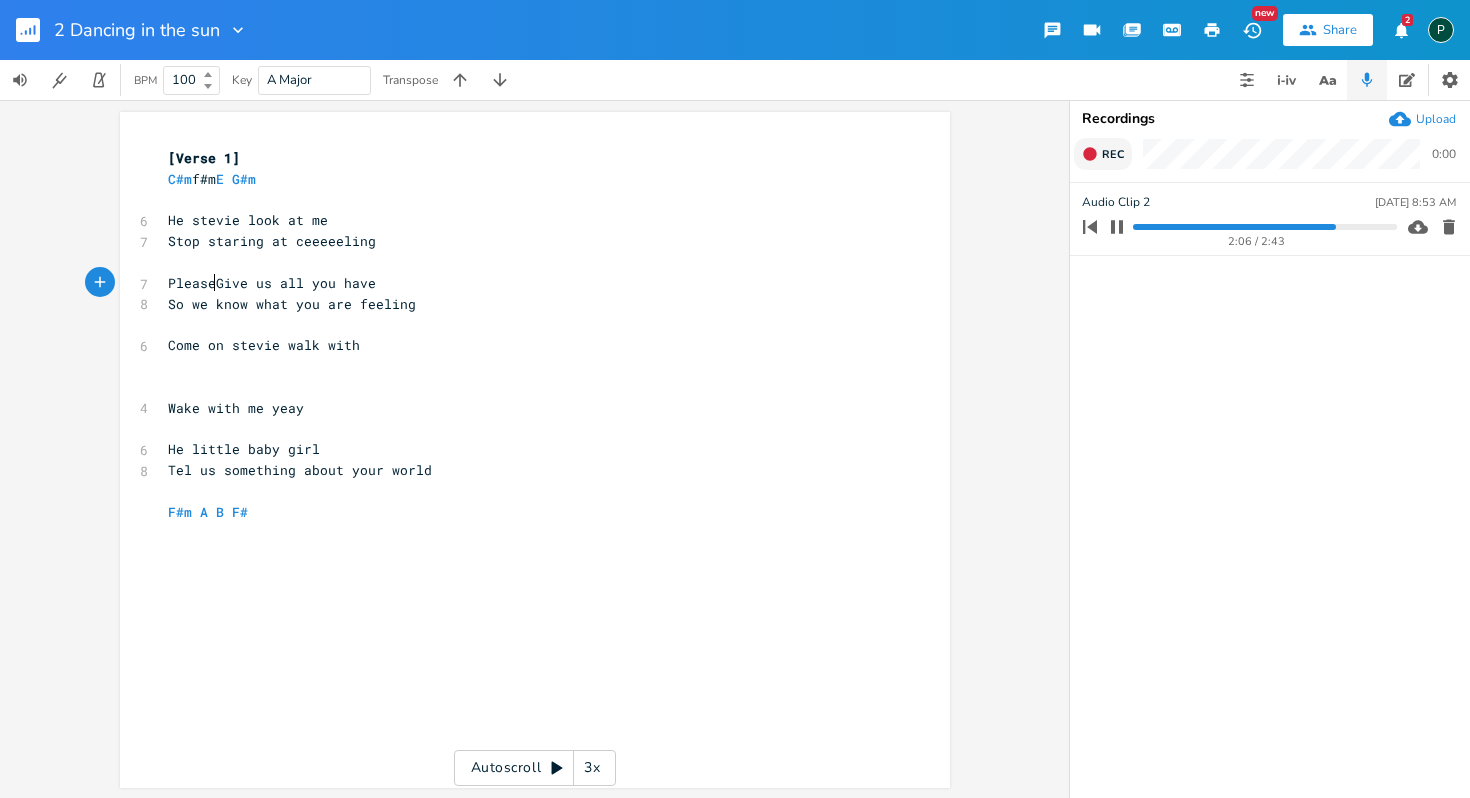 scroll, scrollTop: 0, scrollLeft: 42, axis: horizontal 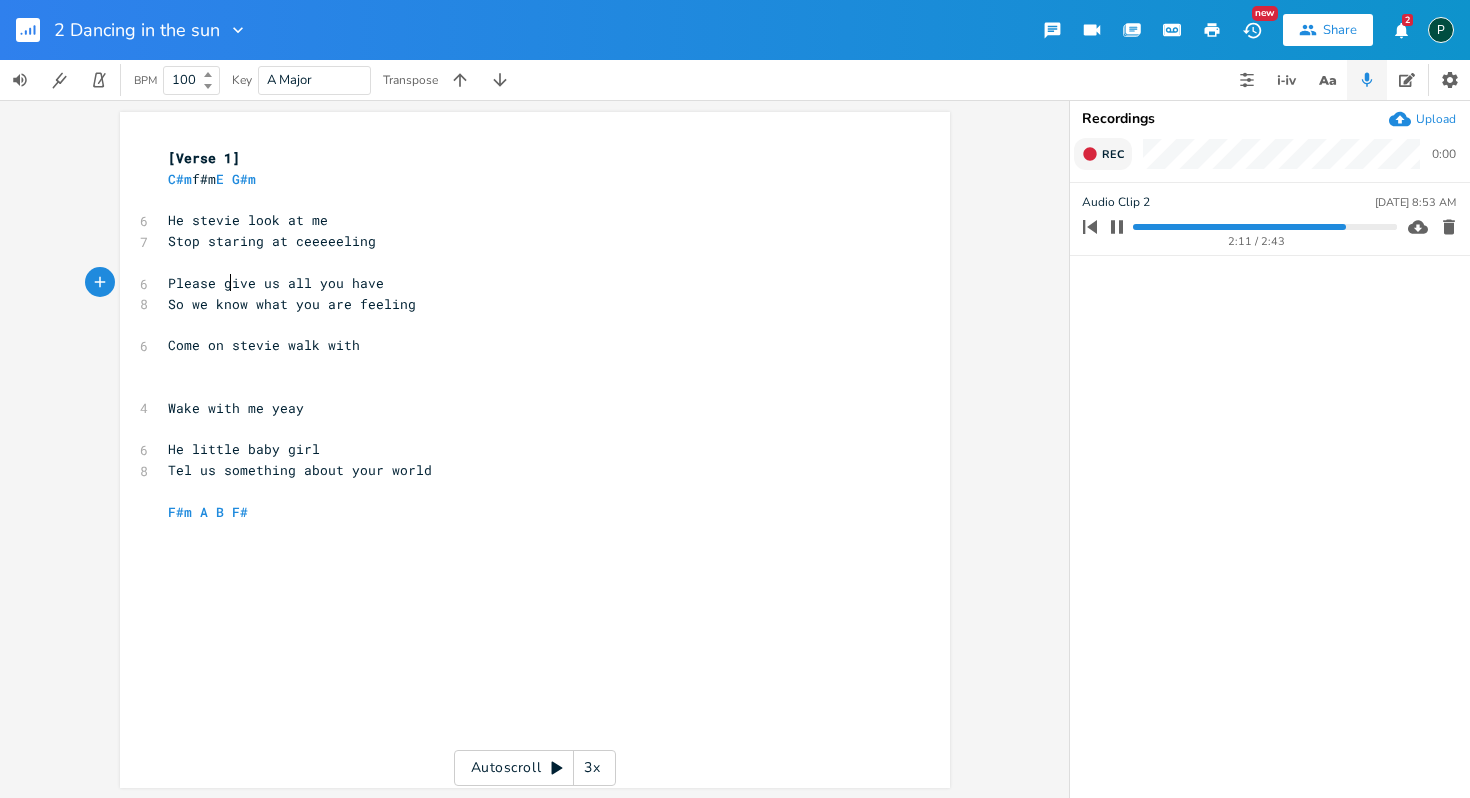 type on "g" 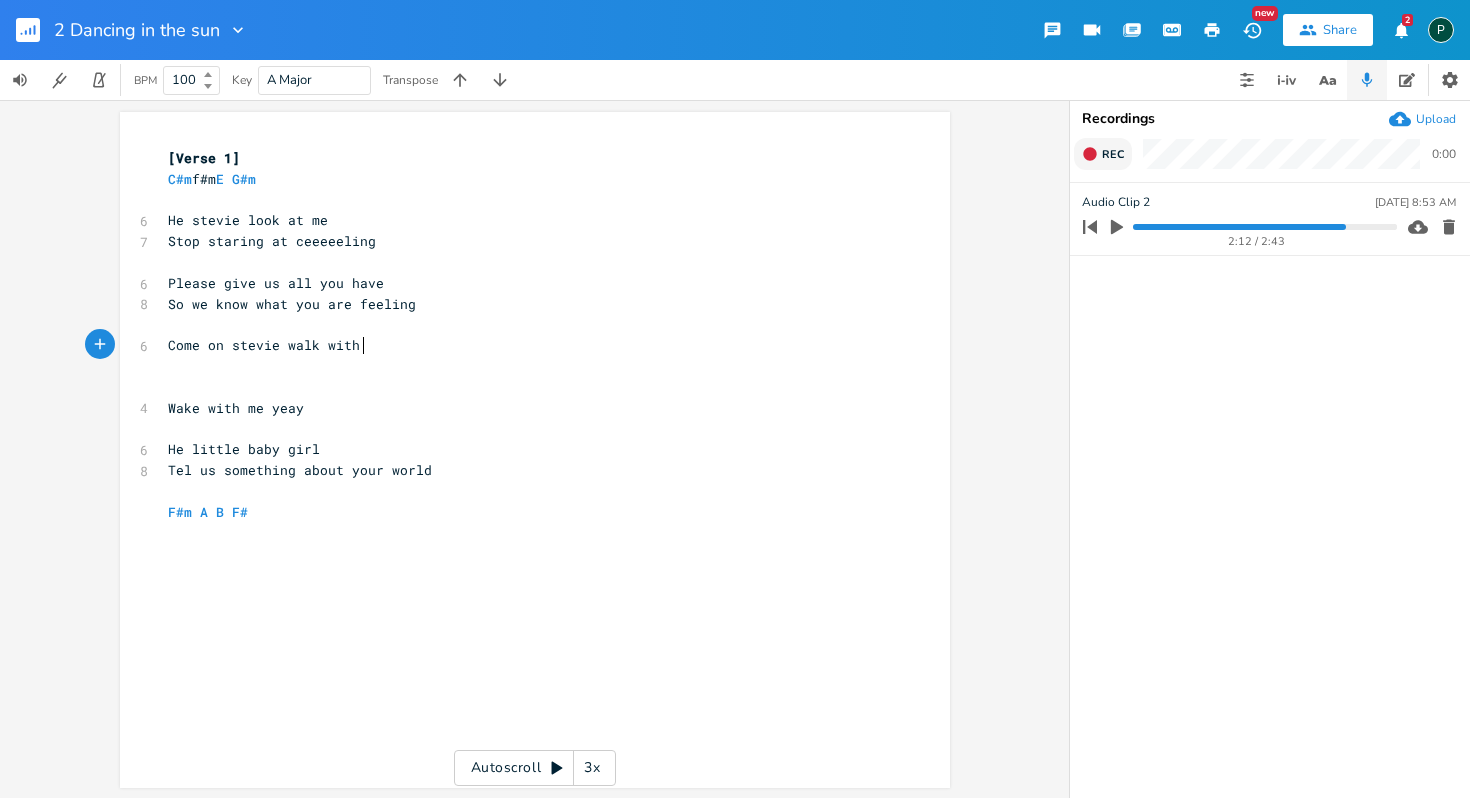click on "Come on stevie walk with" at bounding box center (525, 345) 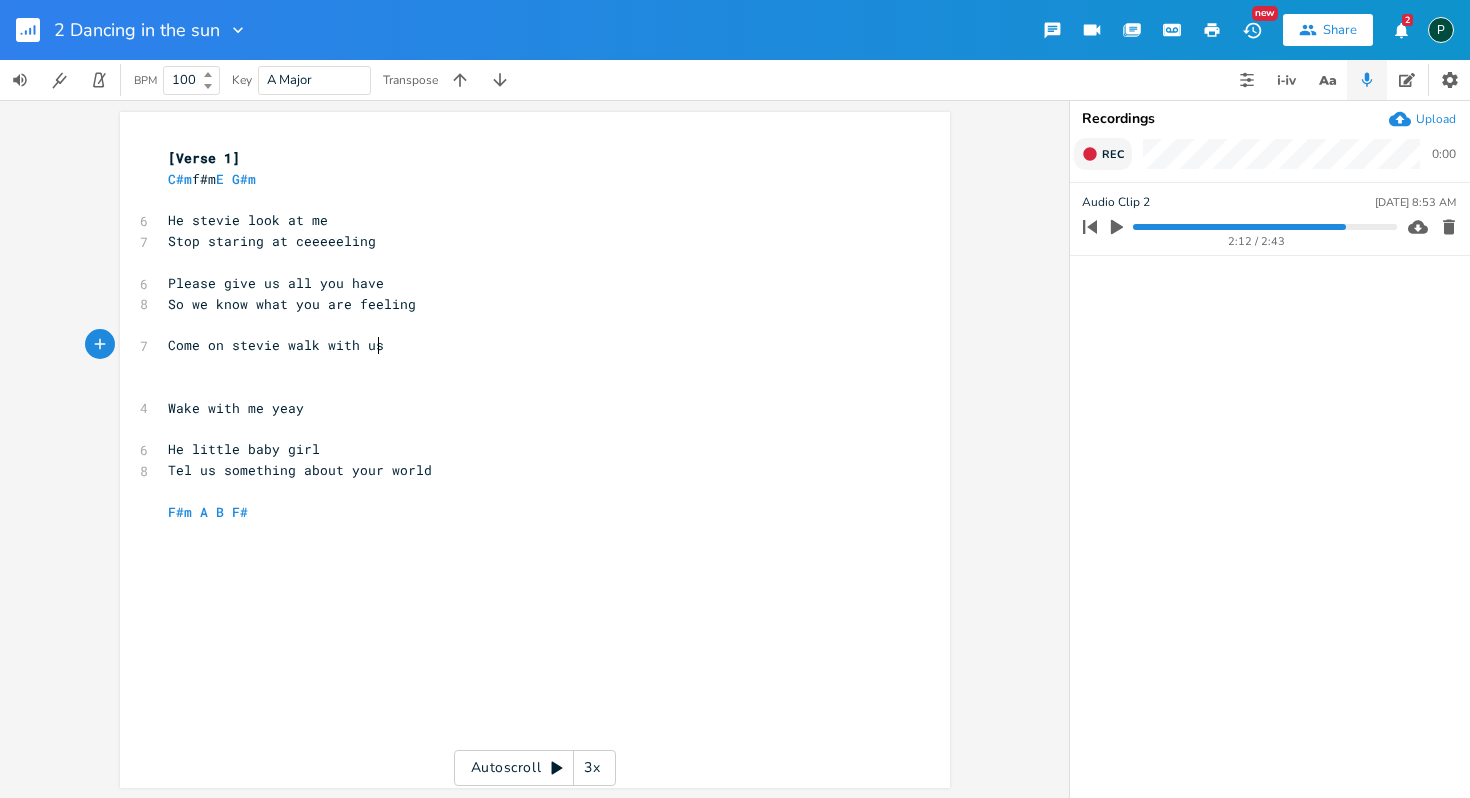 scroll, scrollTop: 0, scrollLeft: 16, axis: horizontal 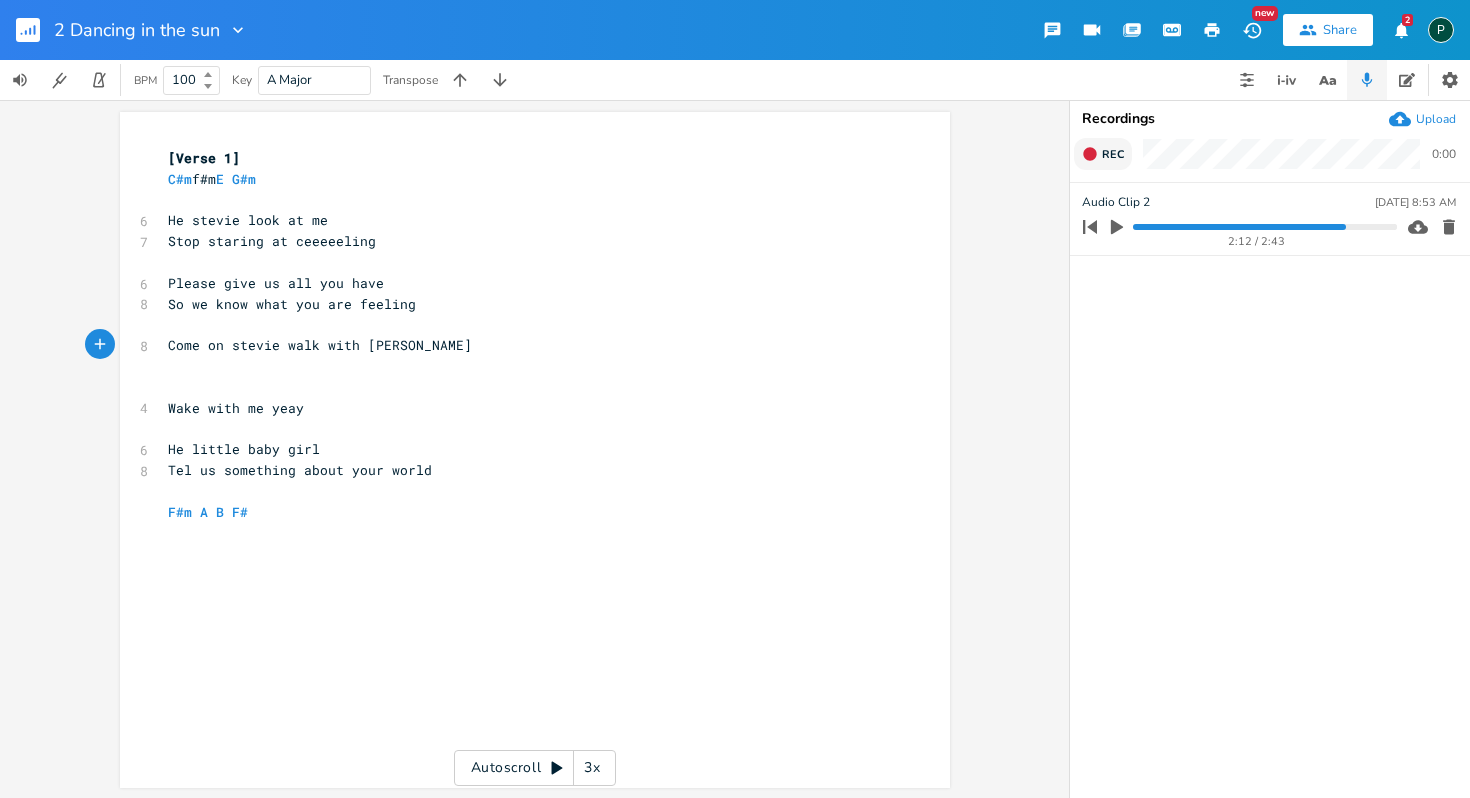 type on "us keep" 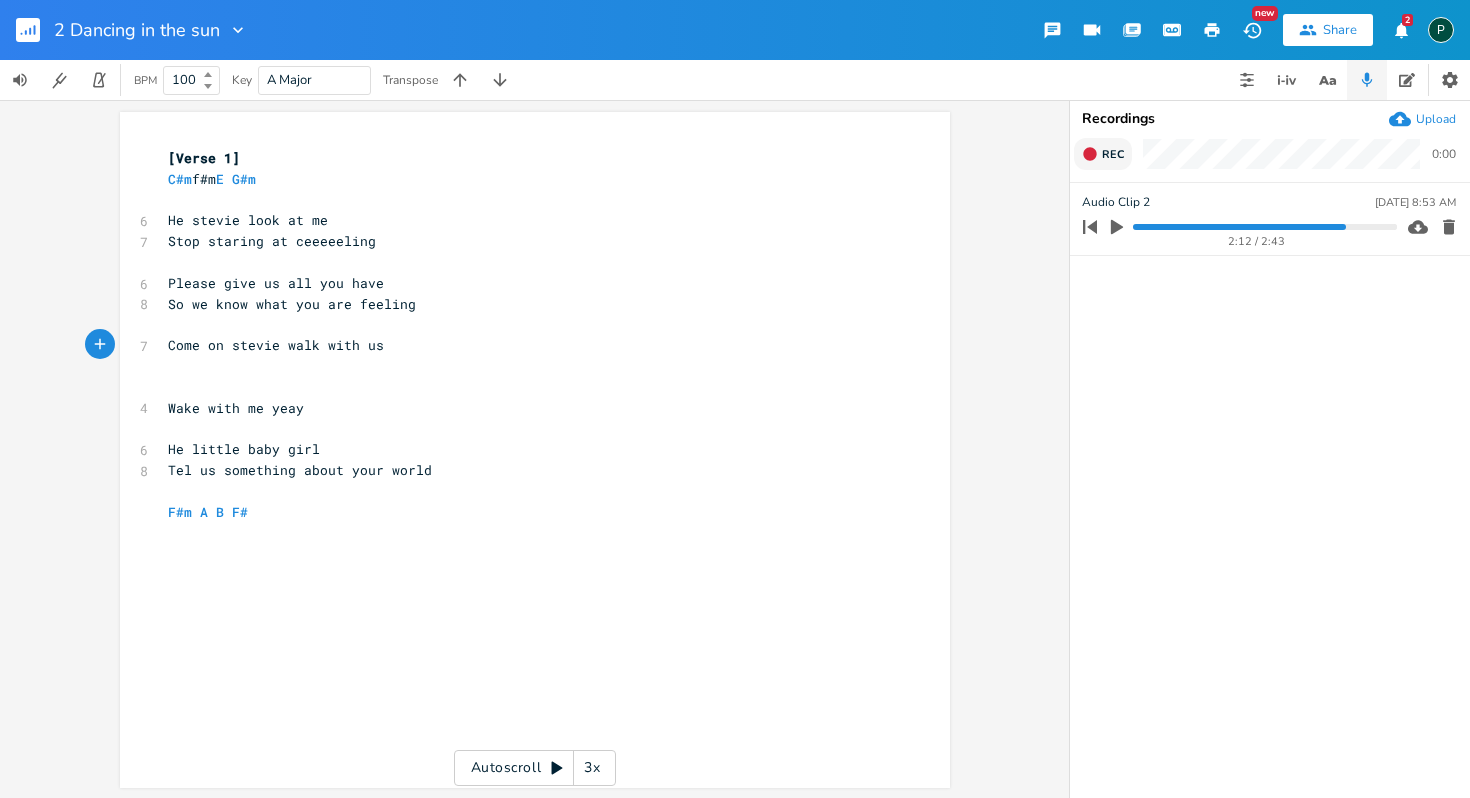 type on "w" 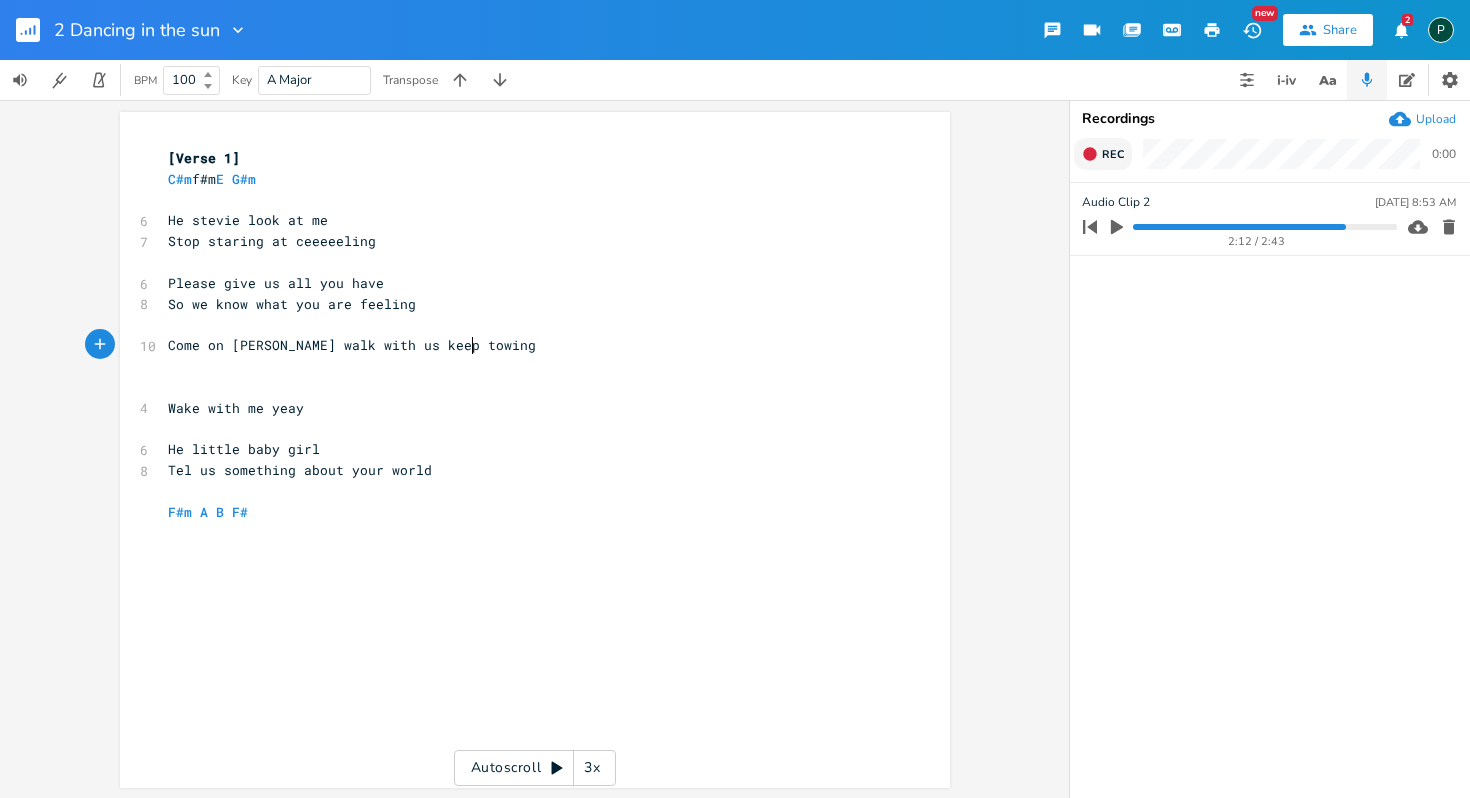 scroll, scrollTop: 0, scrollLeft: 76, axis: horizontal 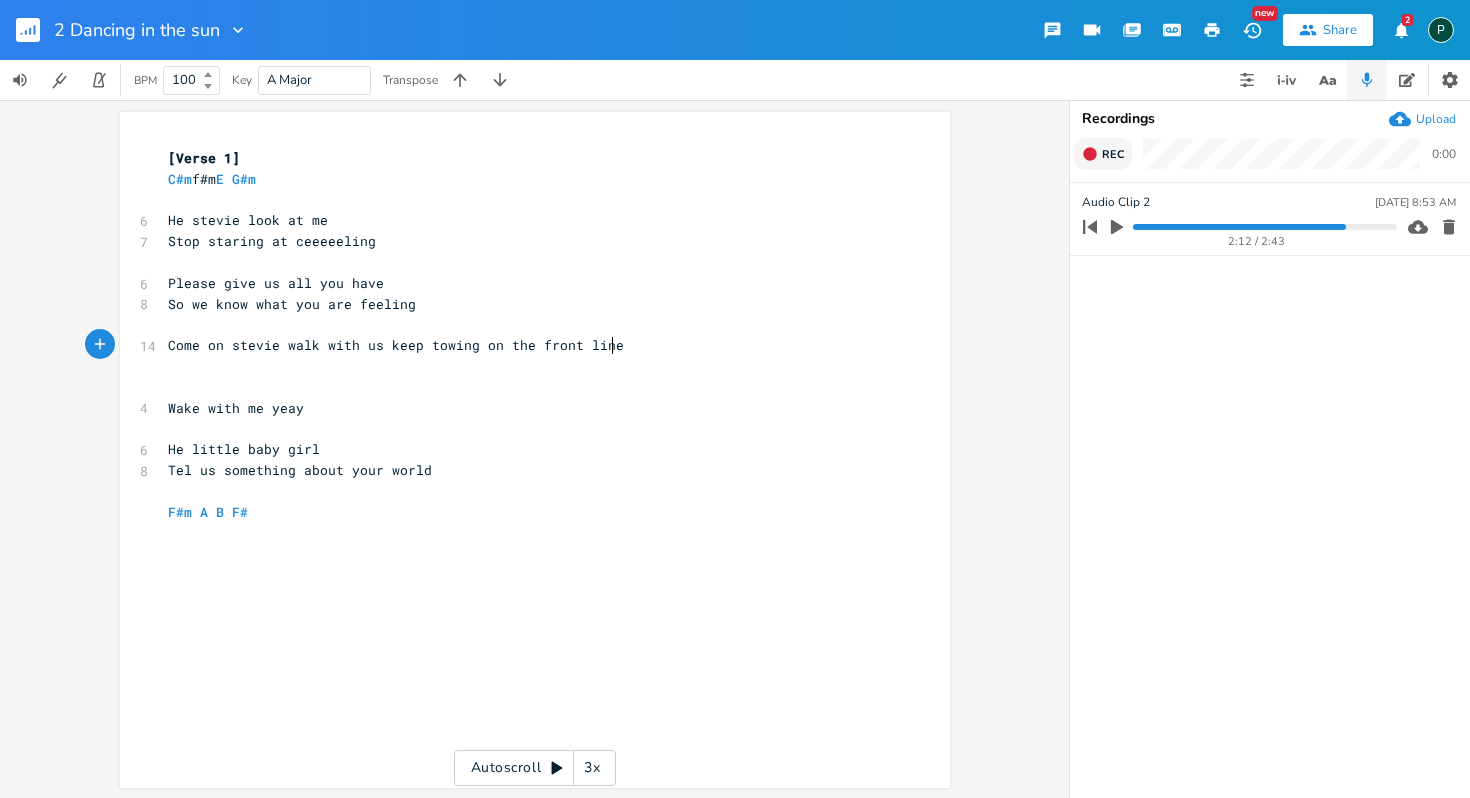 type on "keep towing on the front line" 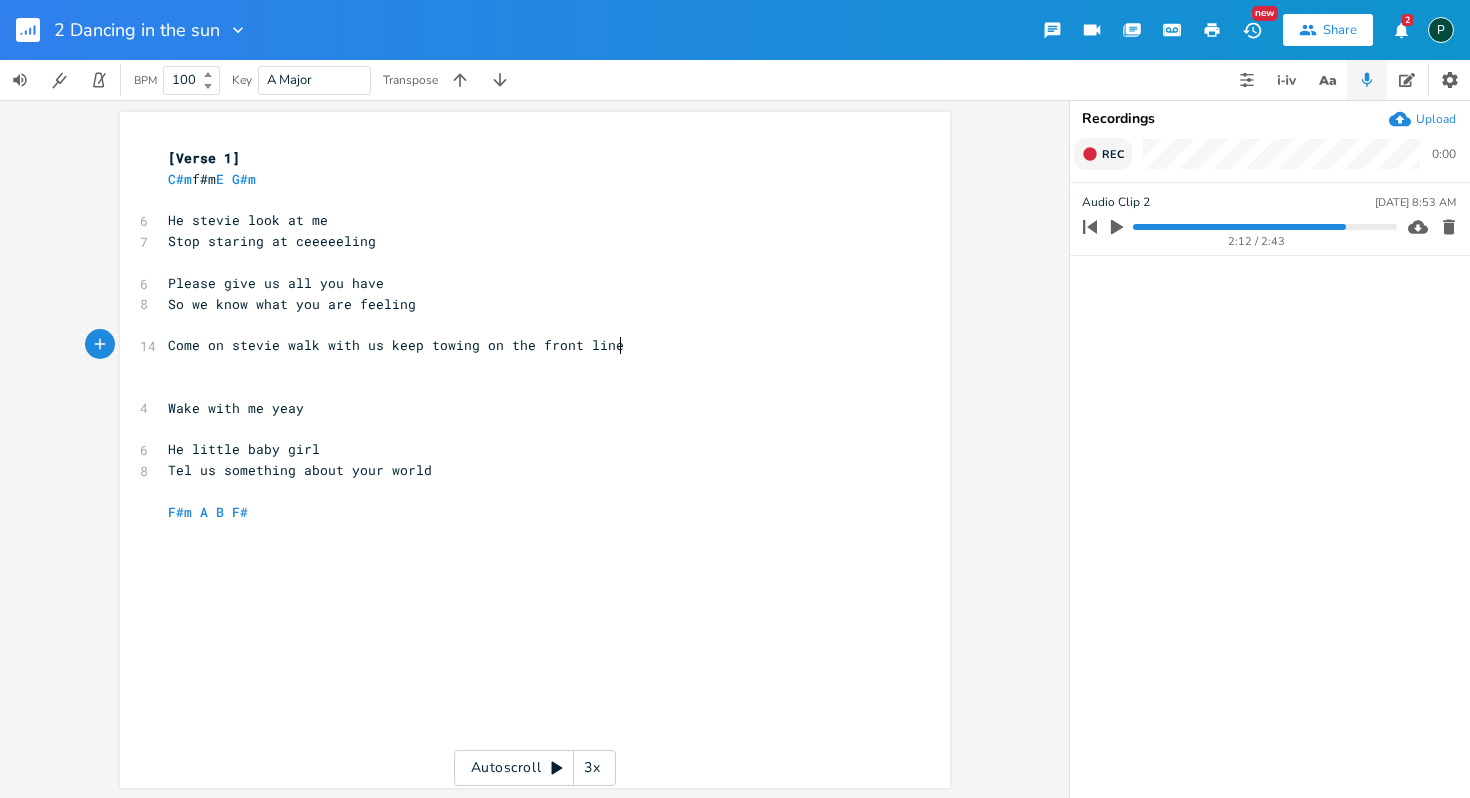 click on "Come on stevie walk with us keep towing on the front line" at bounding box center (396, 345) 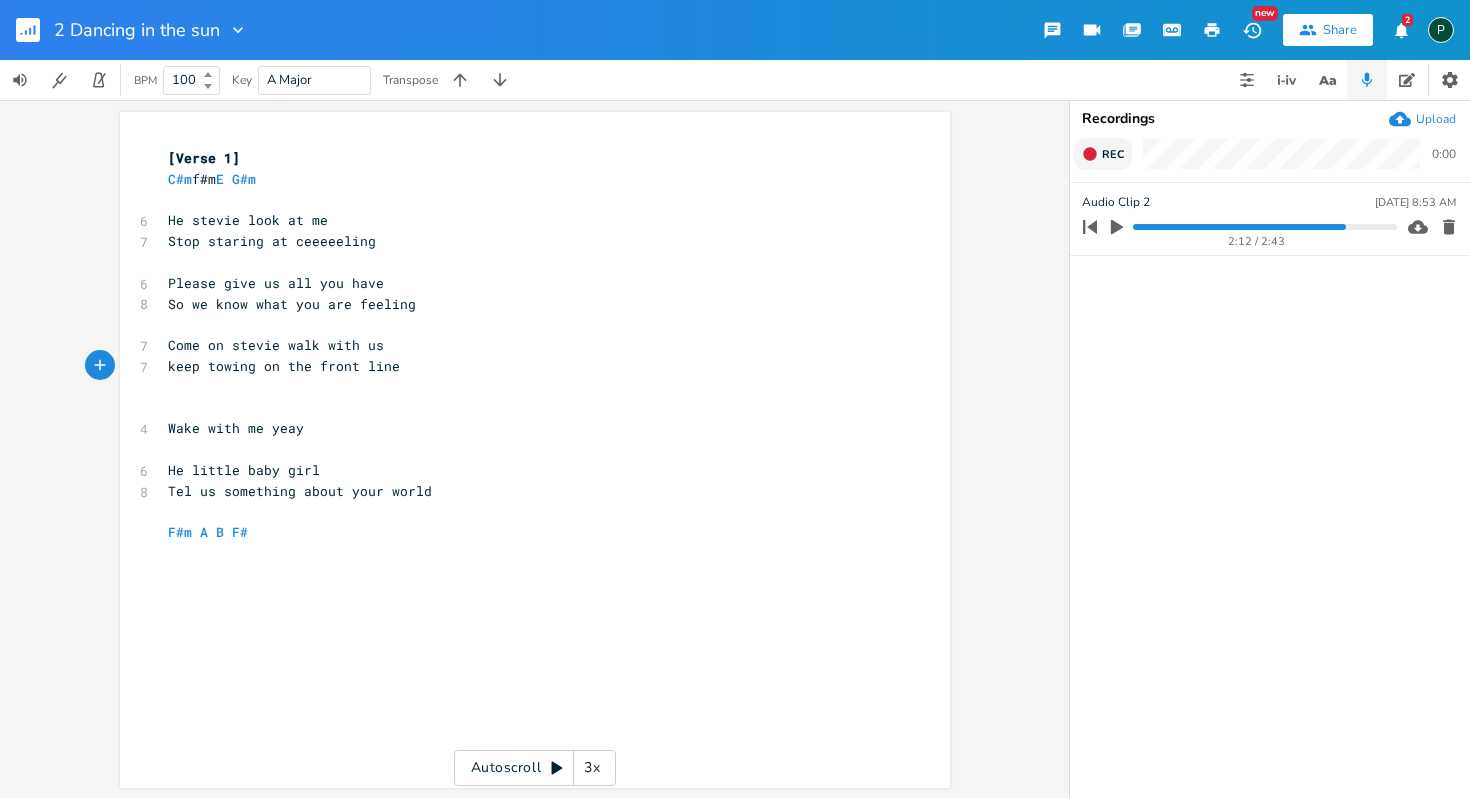 click at bounding box center (1117, 227) 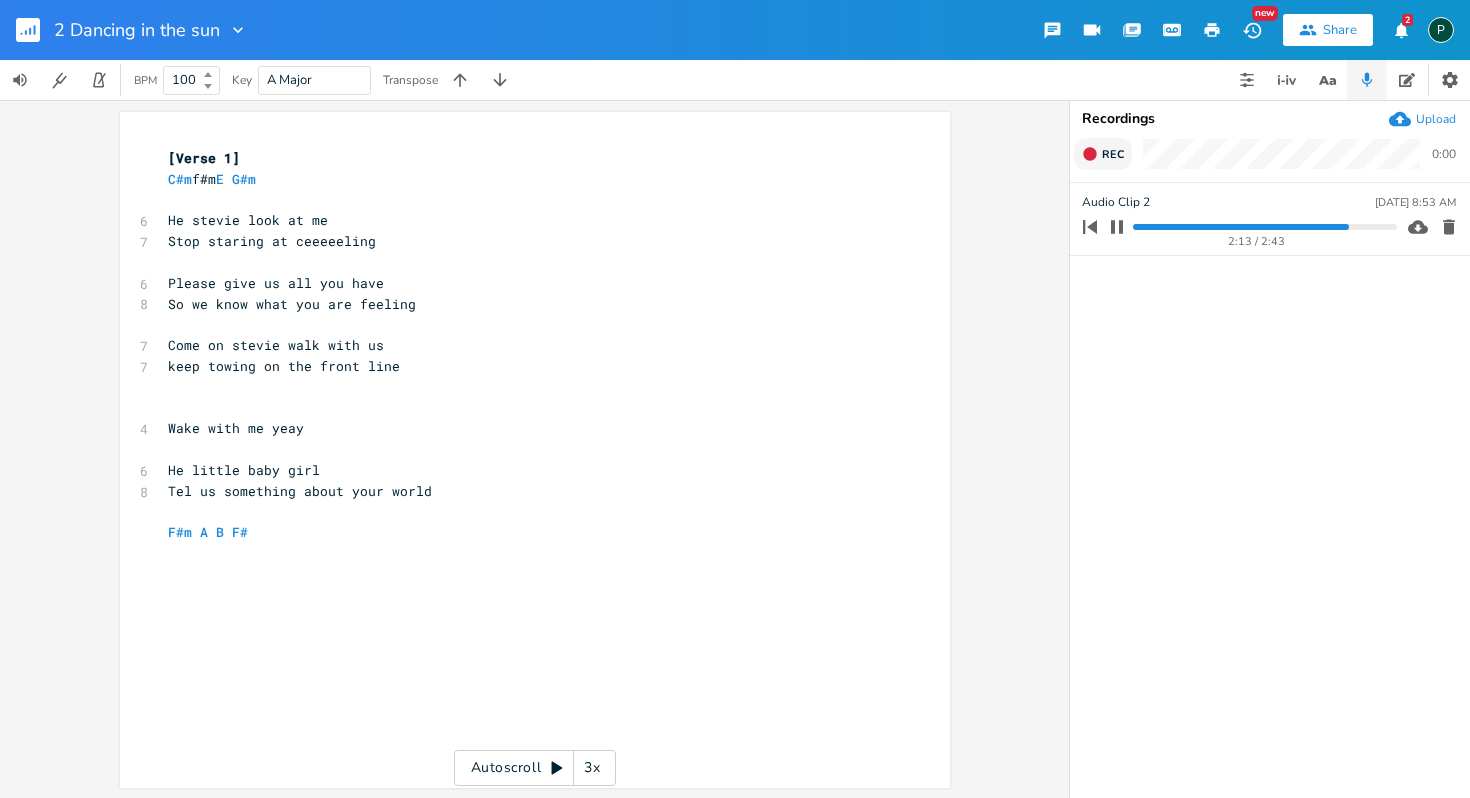 click at bounding box center [1264, 227] 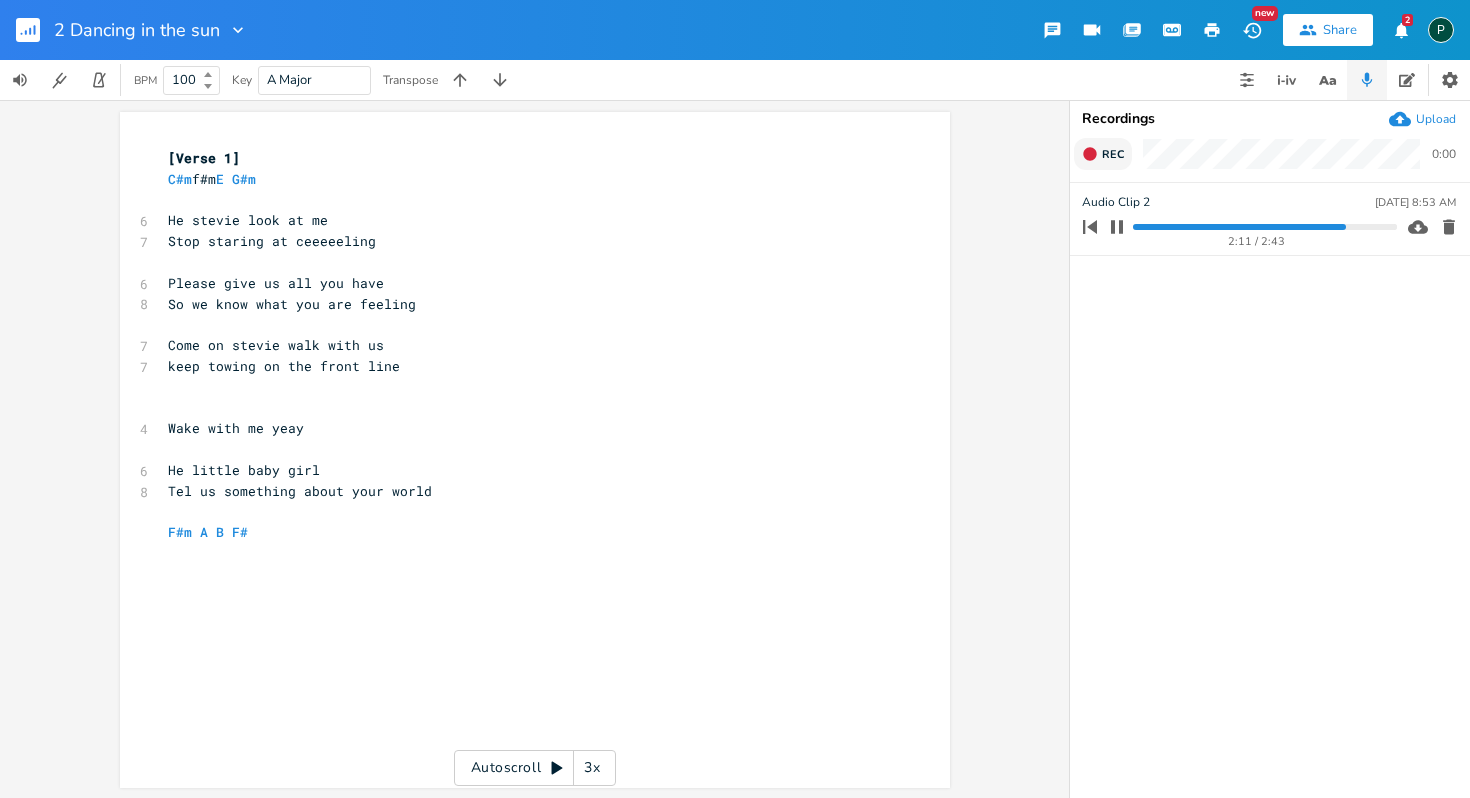 click on "​" at bounding box center [525, 387] 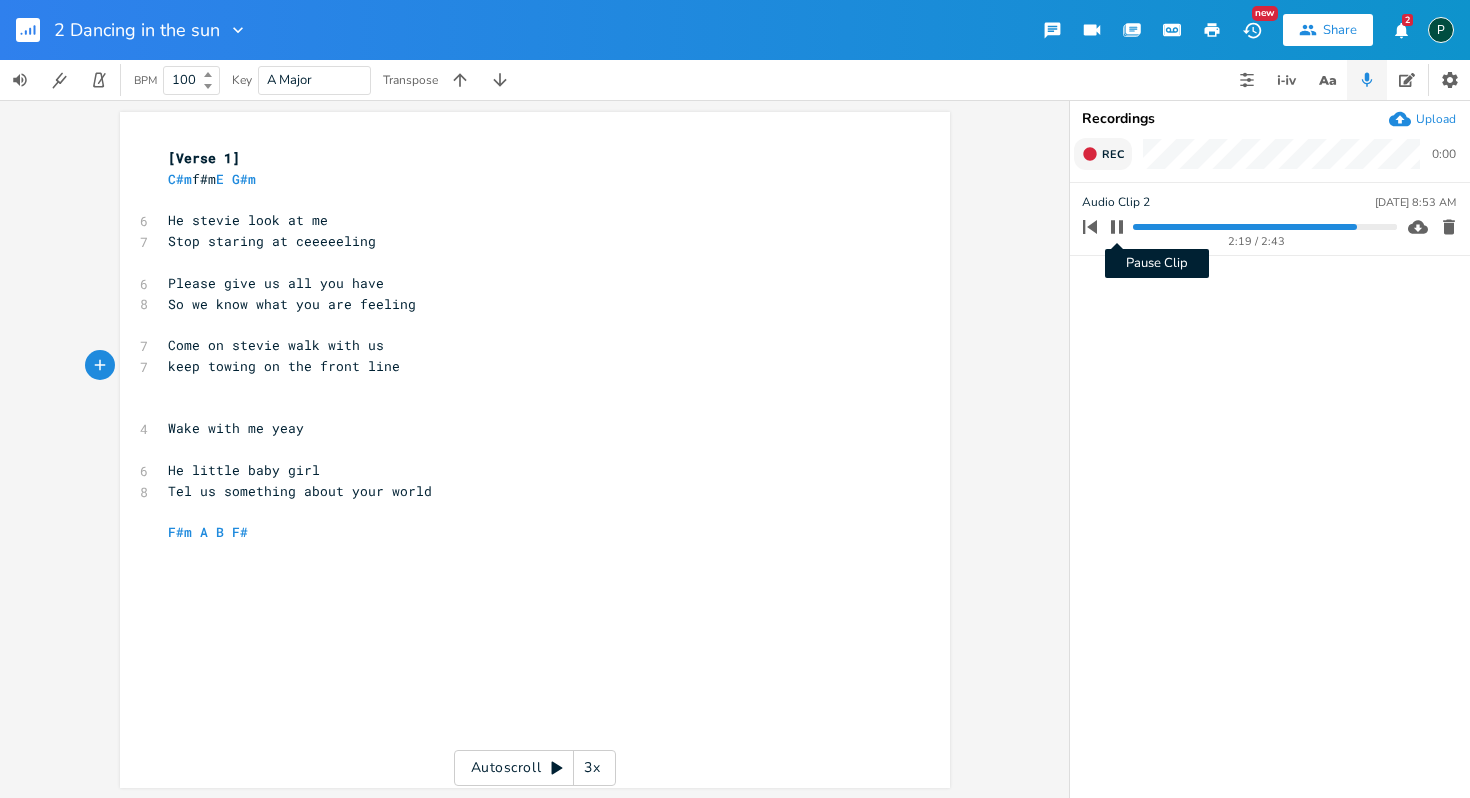 click 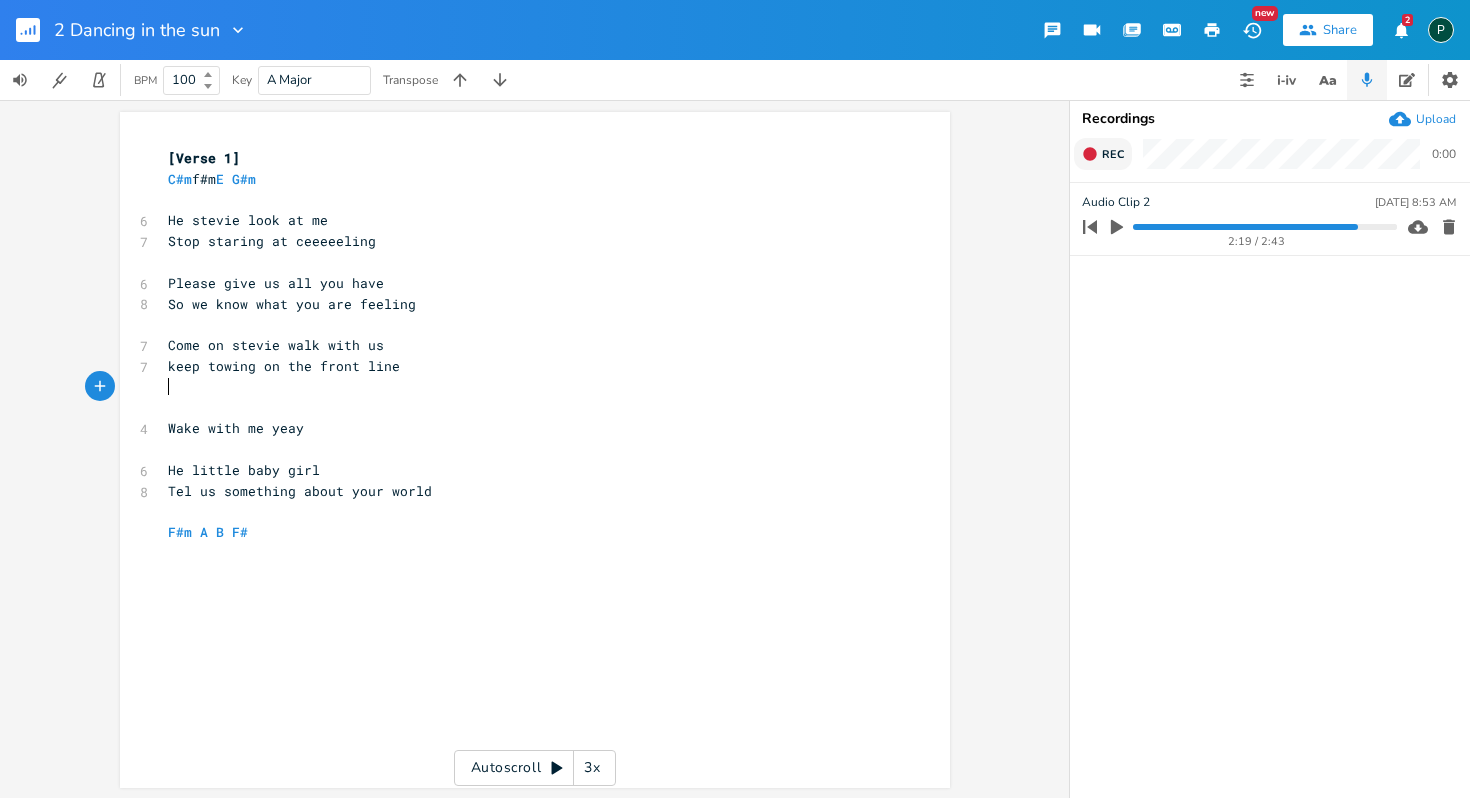 click on "​" at bounding box center [525, 408] 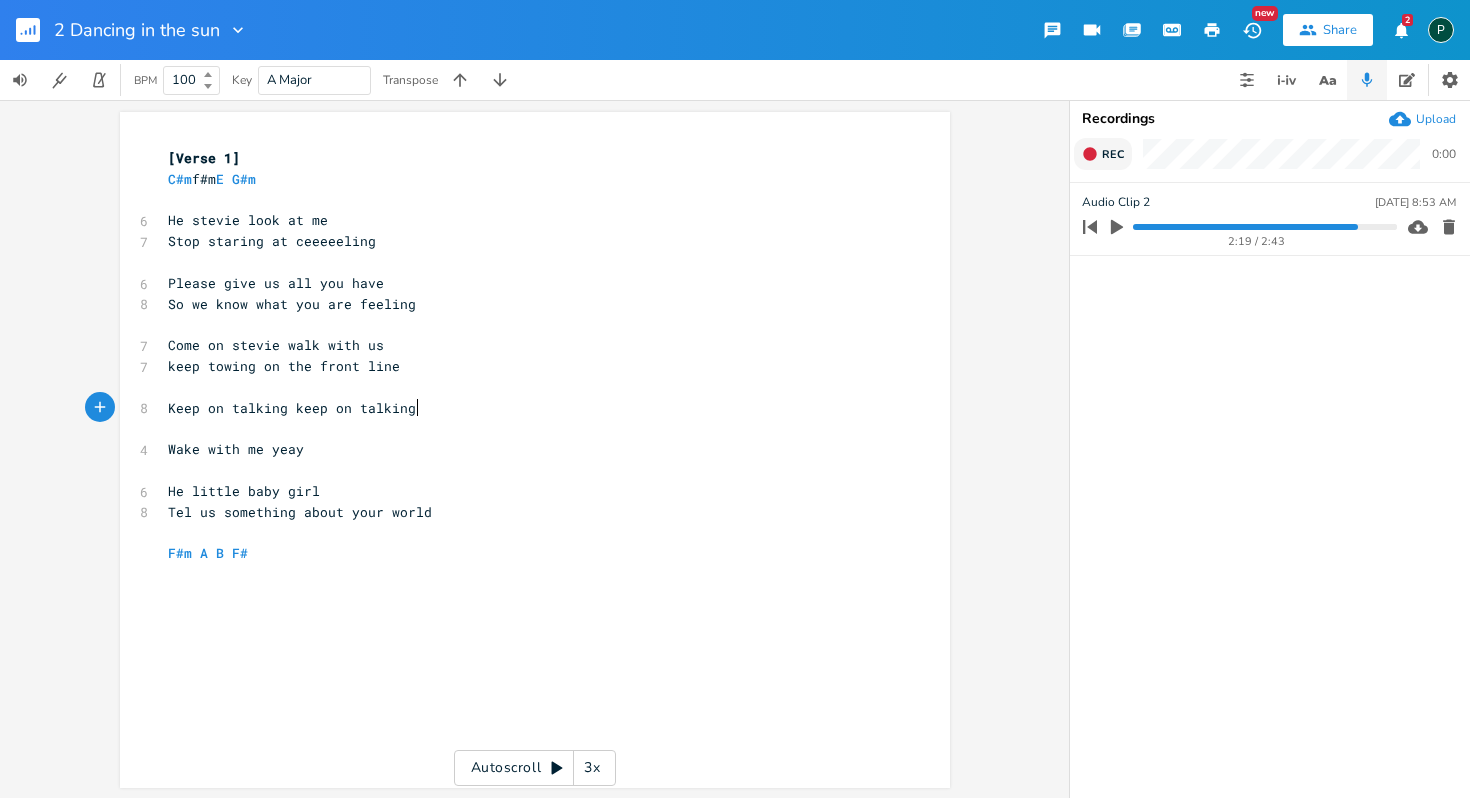 scroll, scrollTop: 0, scrollLeft: 190, axis: horizontal 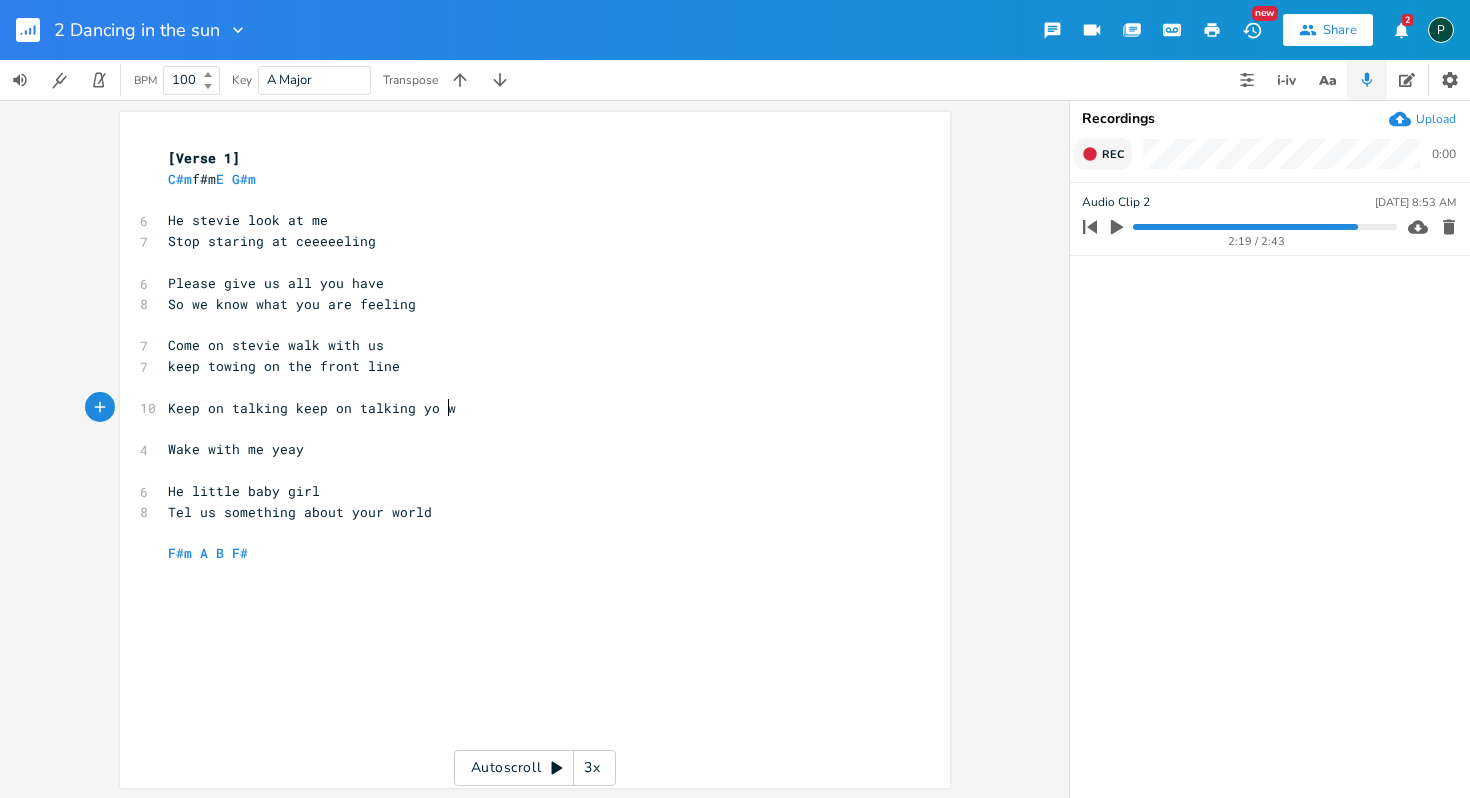 type on "Keep on talking keep on talking yo wi" 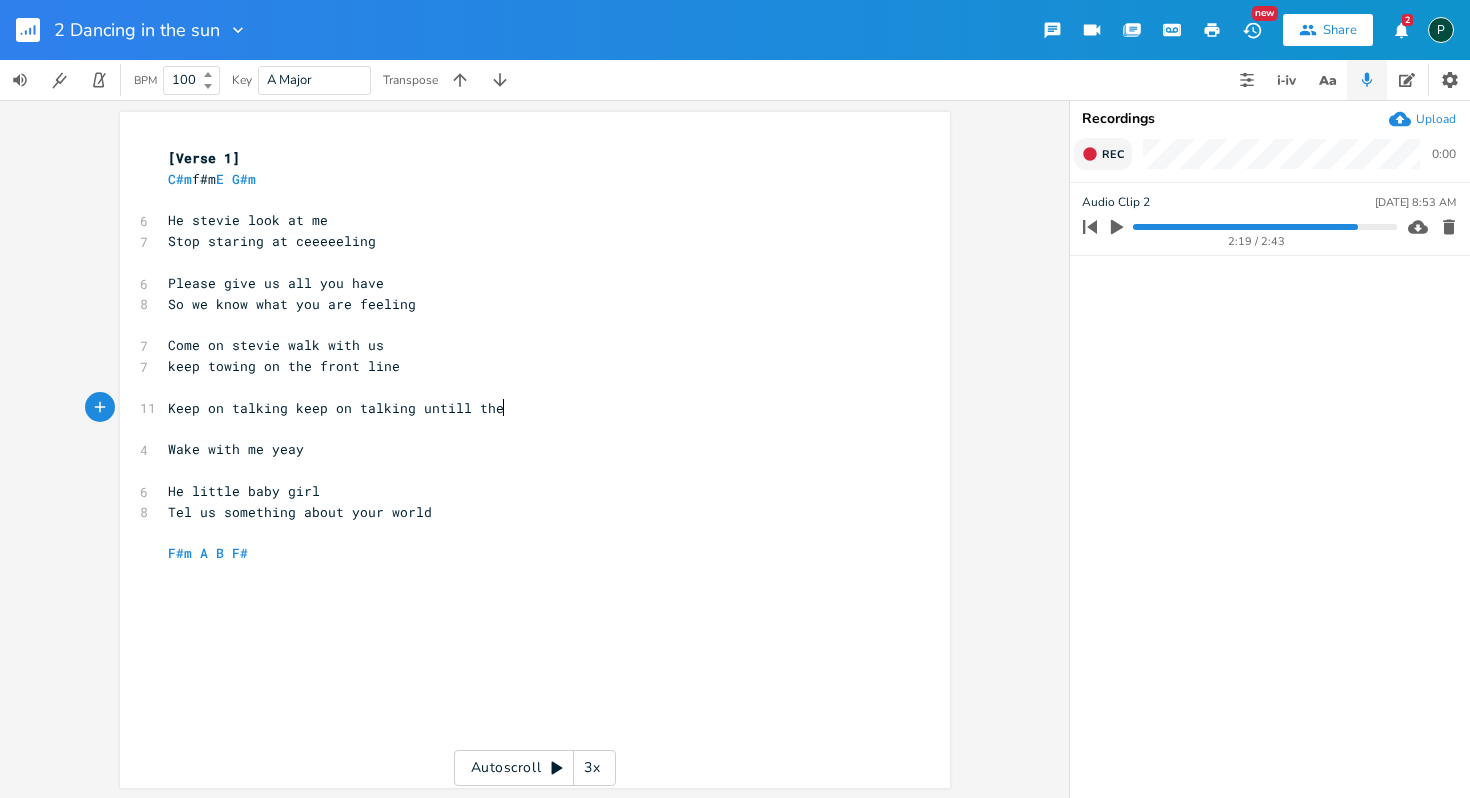 scroll, scrollTop: 0, scrollLeft: 55, axis: horizontal 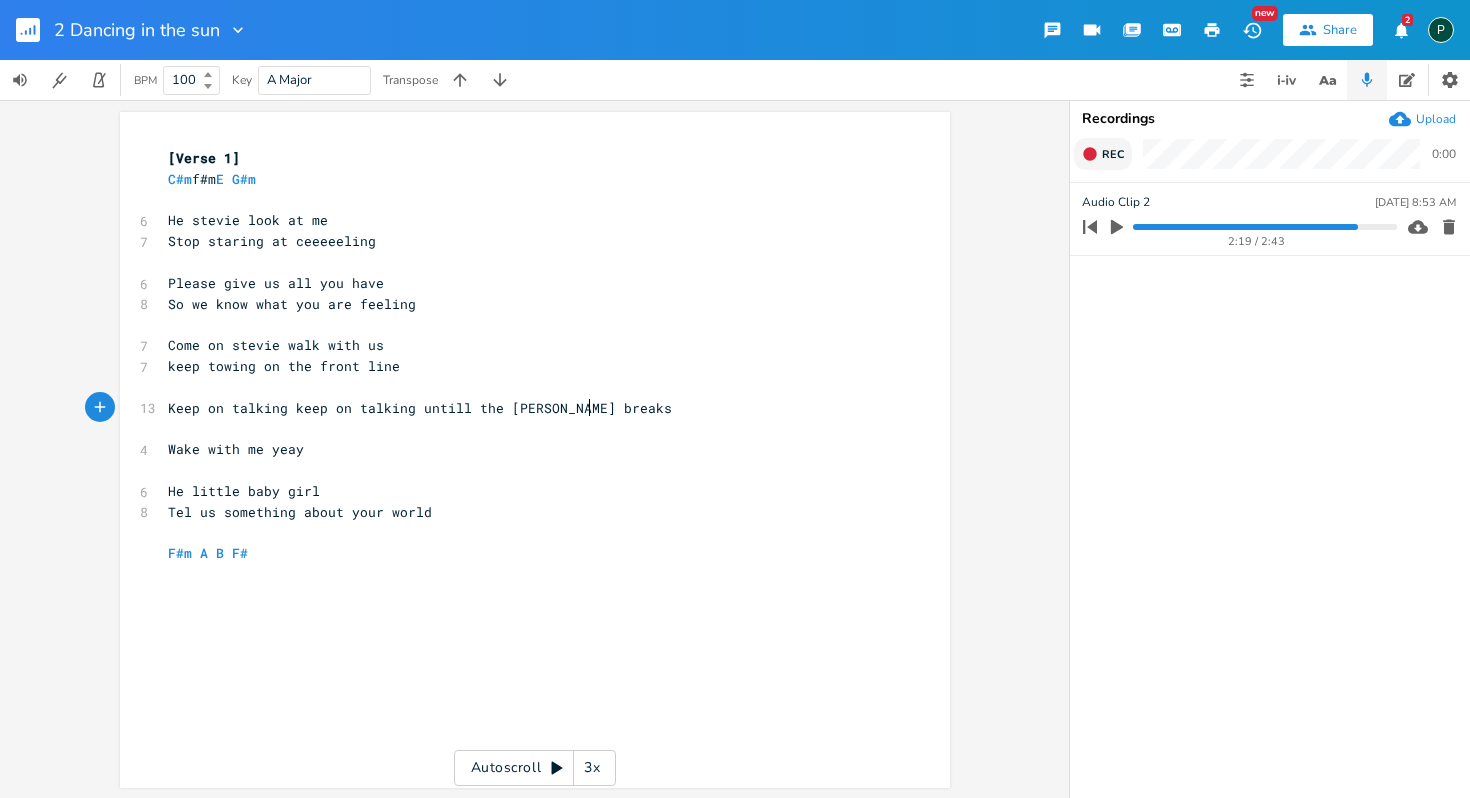 type on "untill the [PERSON_NAME] breaks" 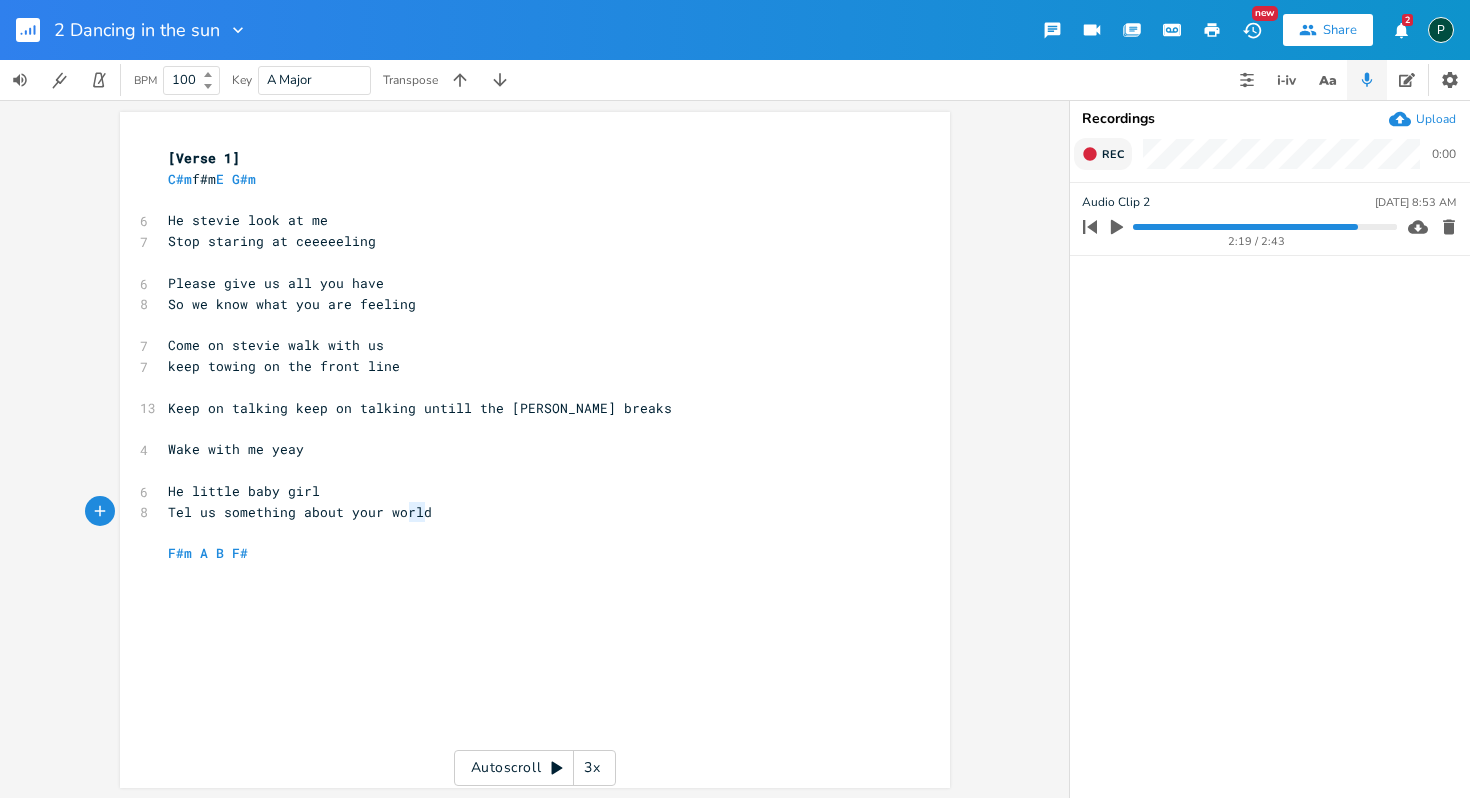 type on "Wake with me yeay
He little baby girl
Tel us something about your world" 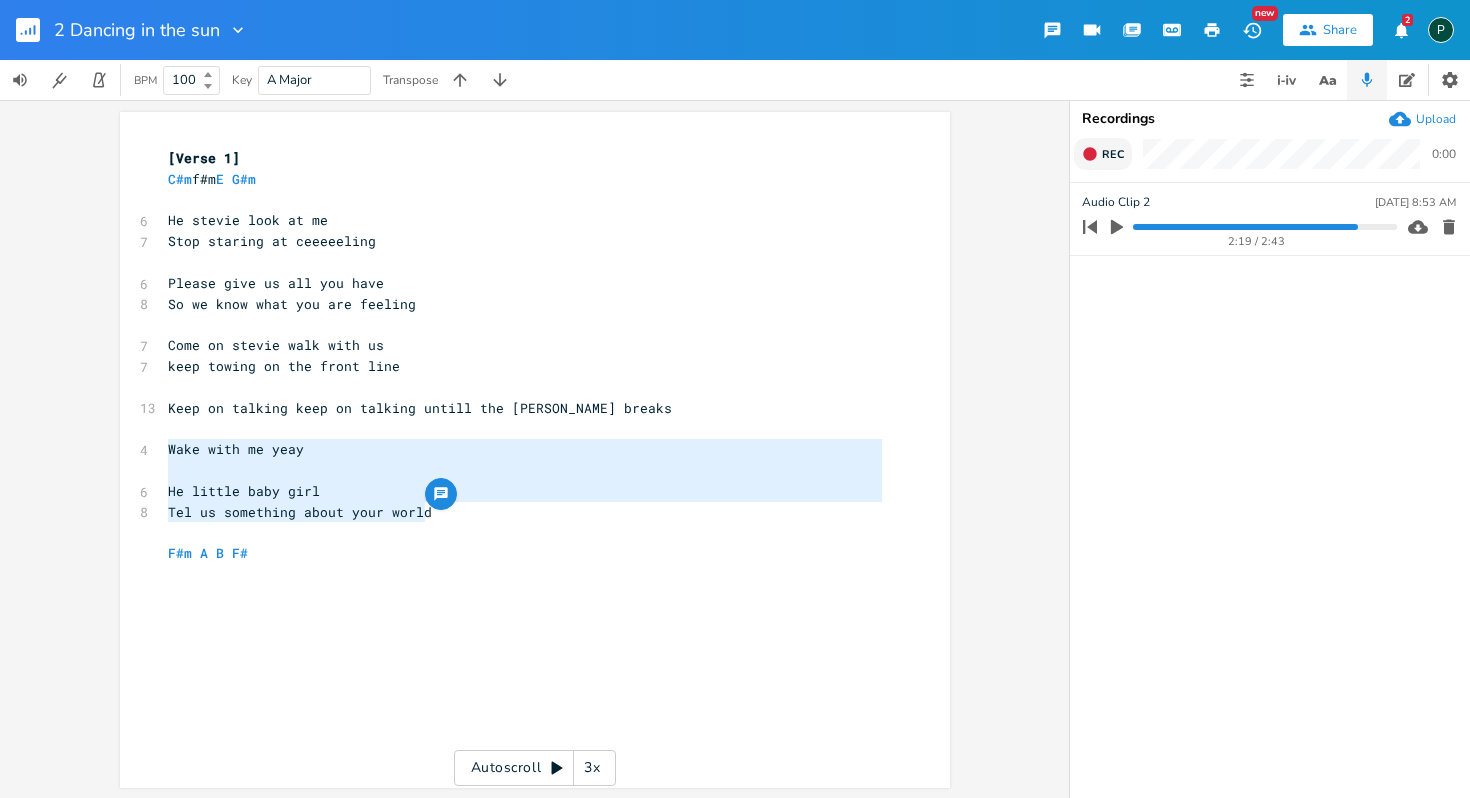 drag, startPoint x: 454, startPoint y: 518, endPoint x: 140, endPoint y: 450, distance: 321.2787 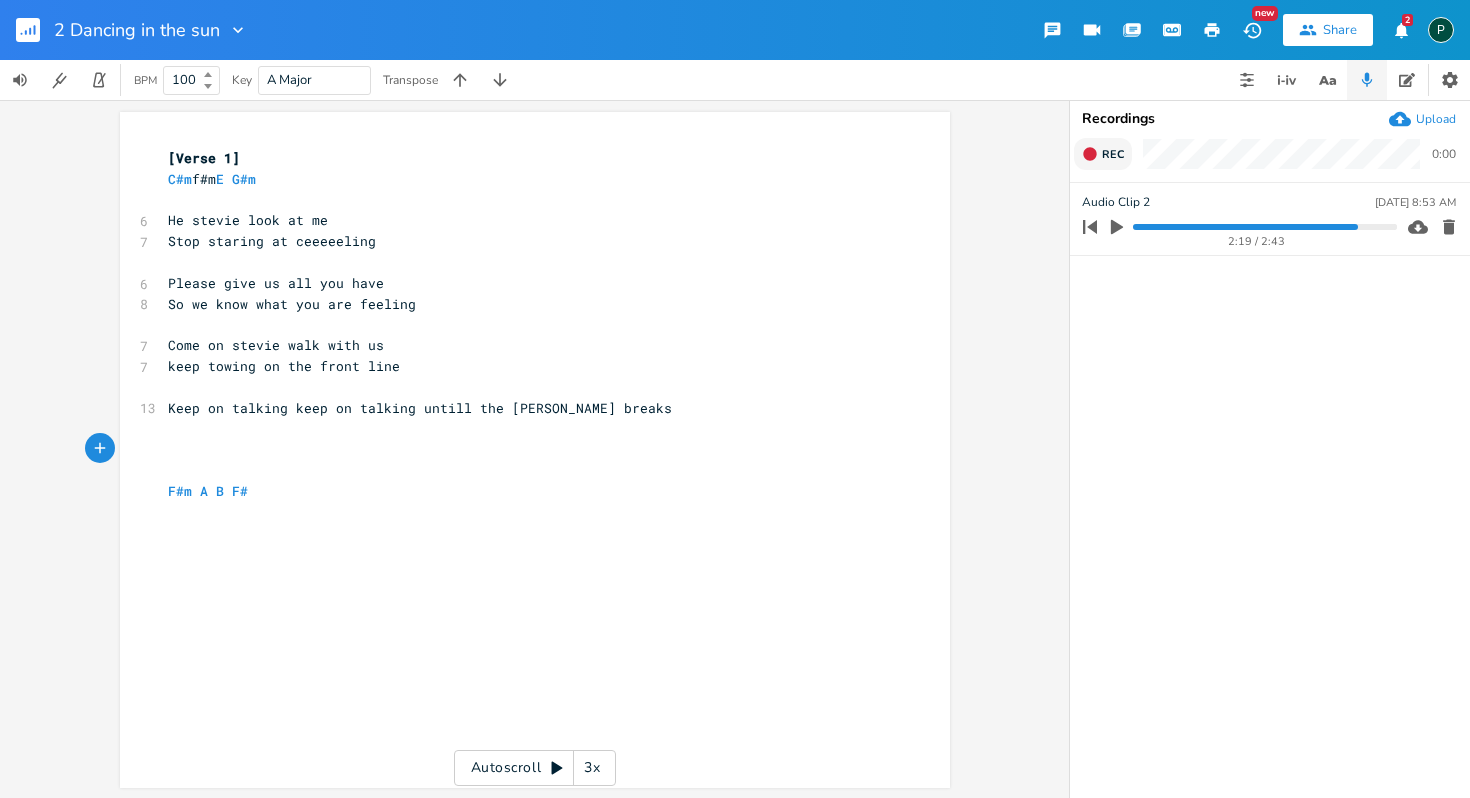 click 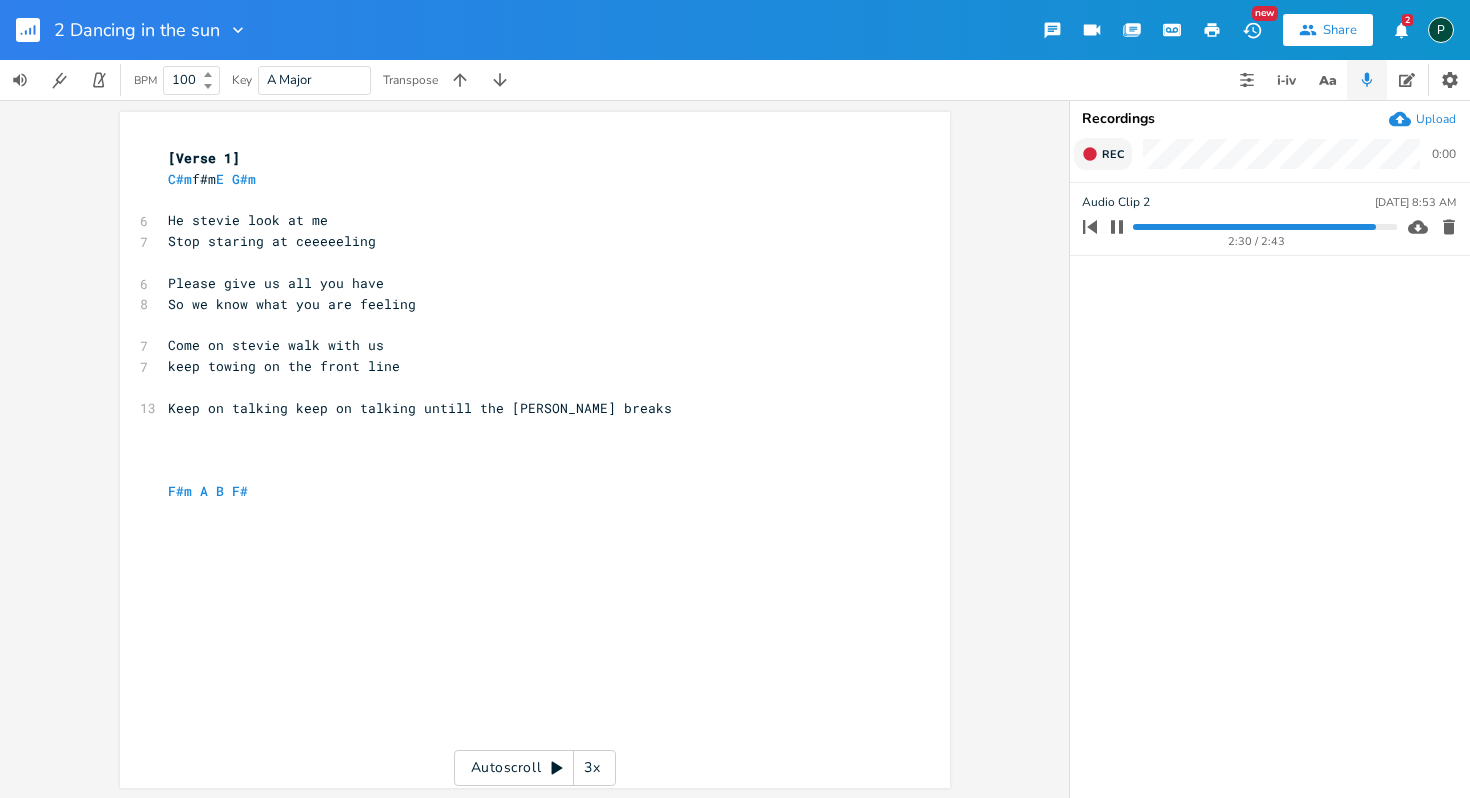 click 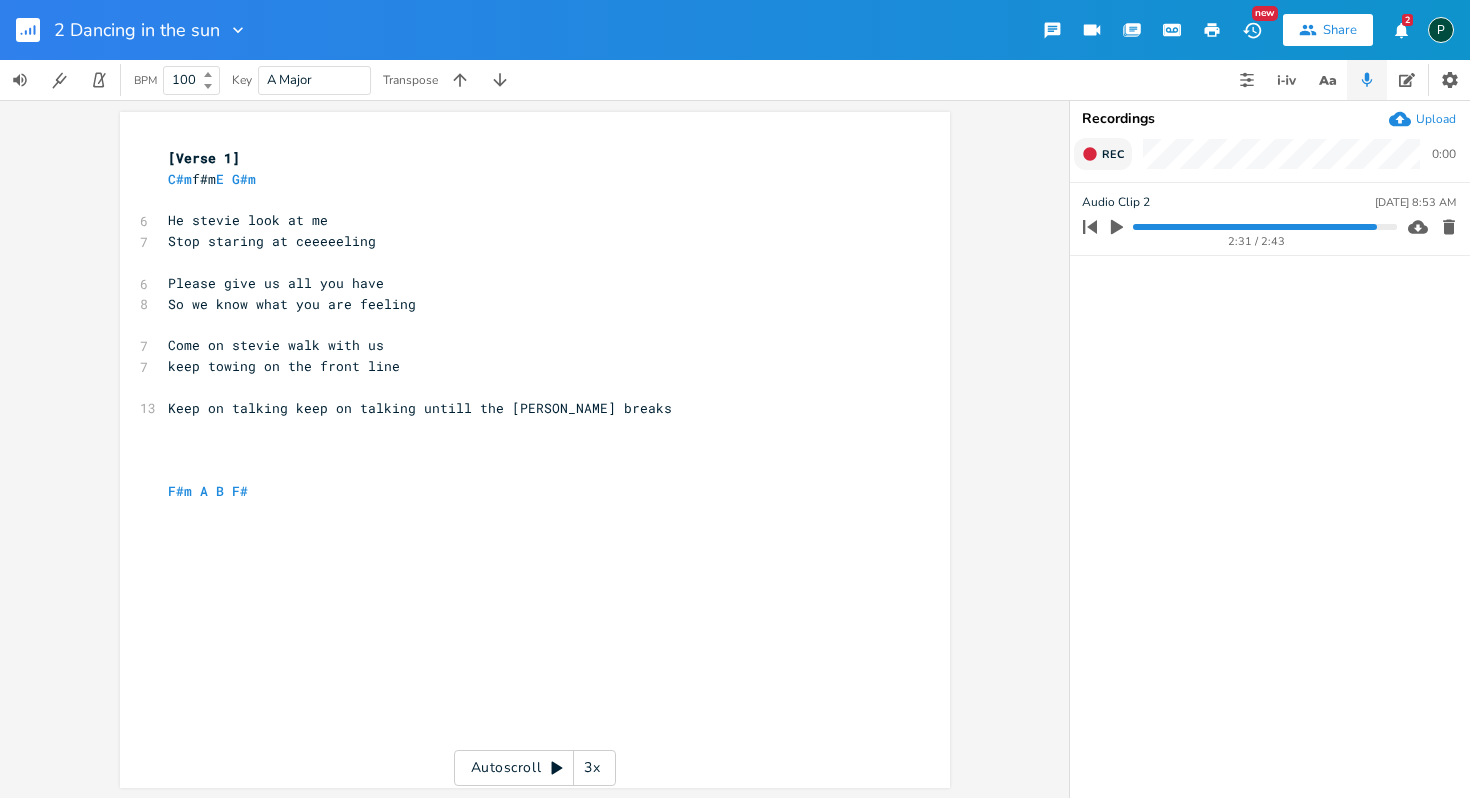 click on "F#m   A   B   F#" at bounding box center (525, 491) 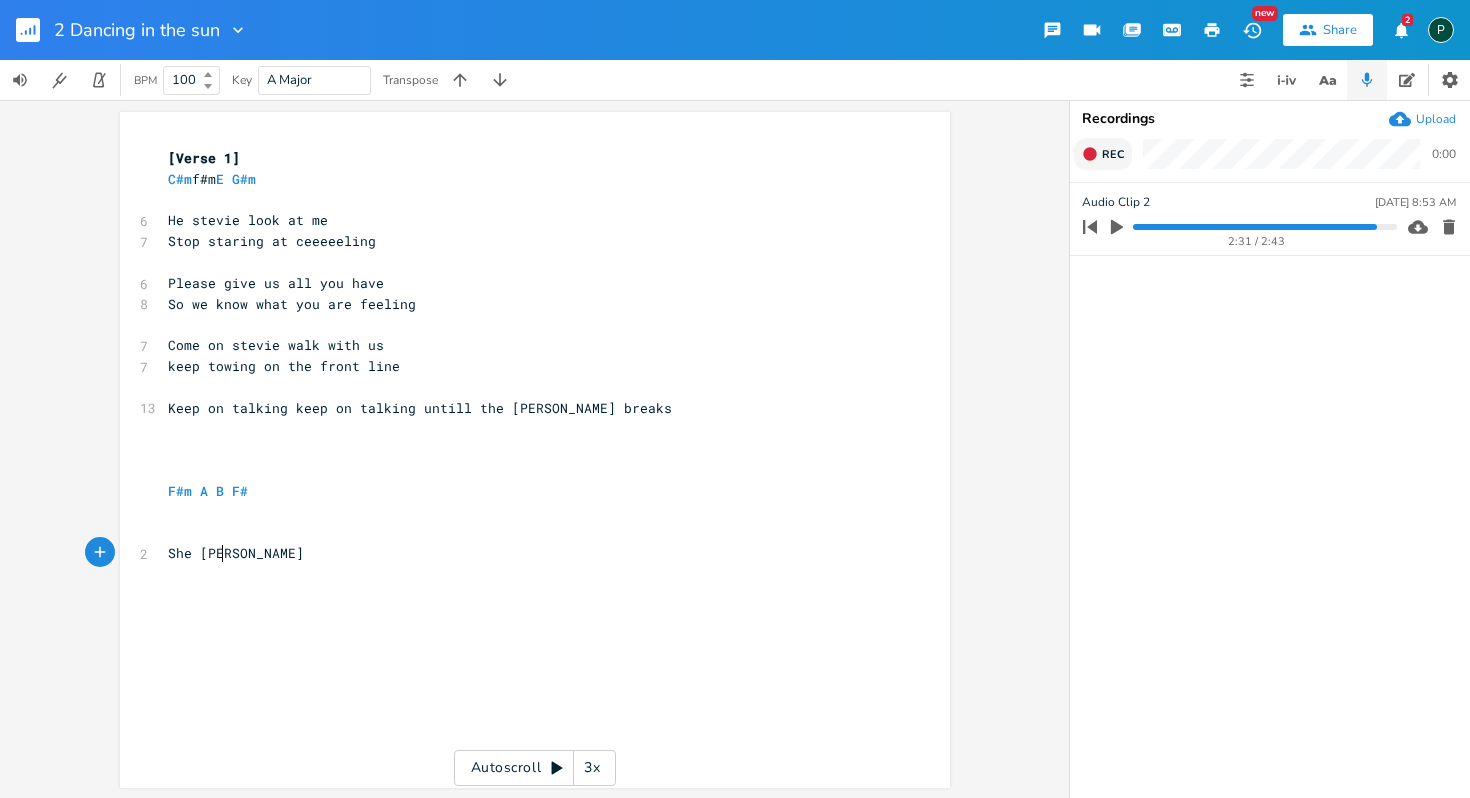 type on "She danv" 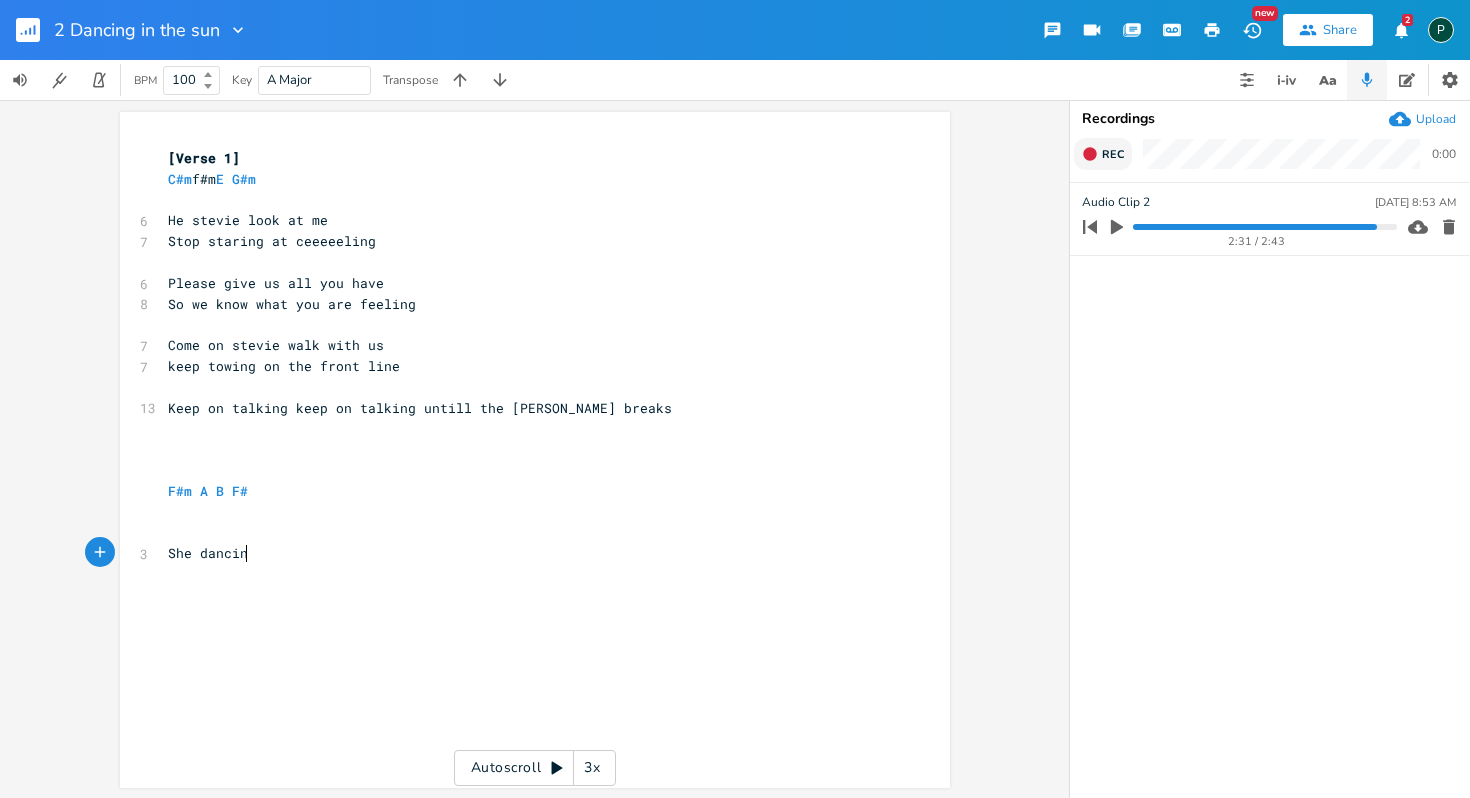 scroll, scrollTop: 0, scrollLeft: 27, axis: horizontal 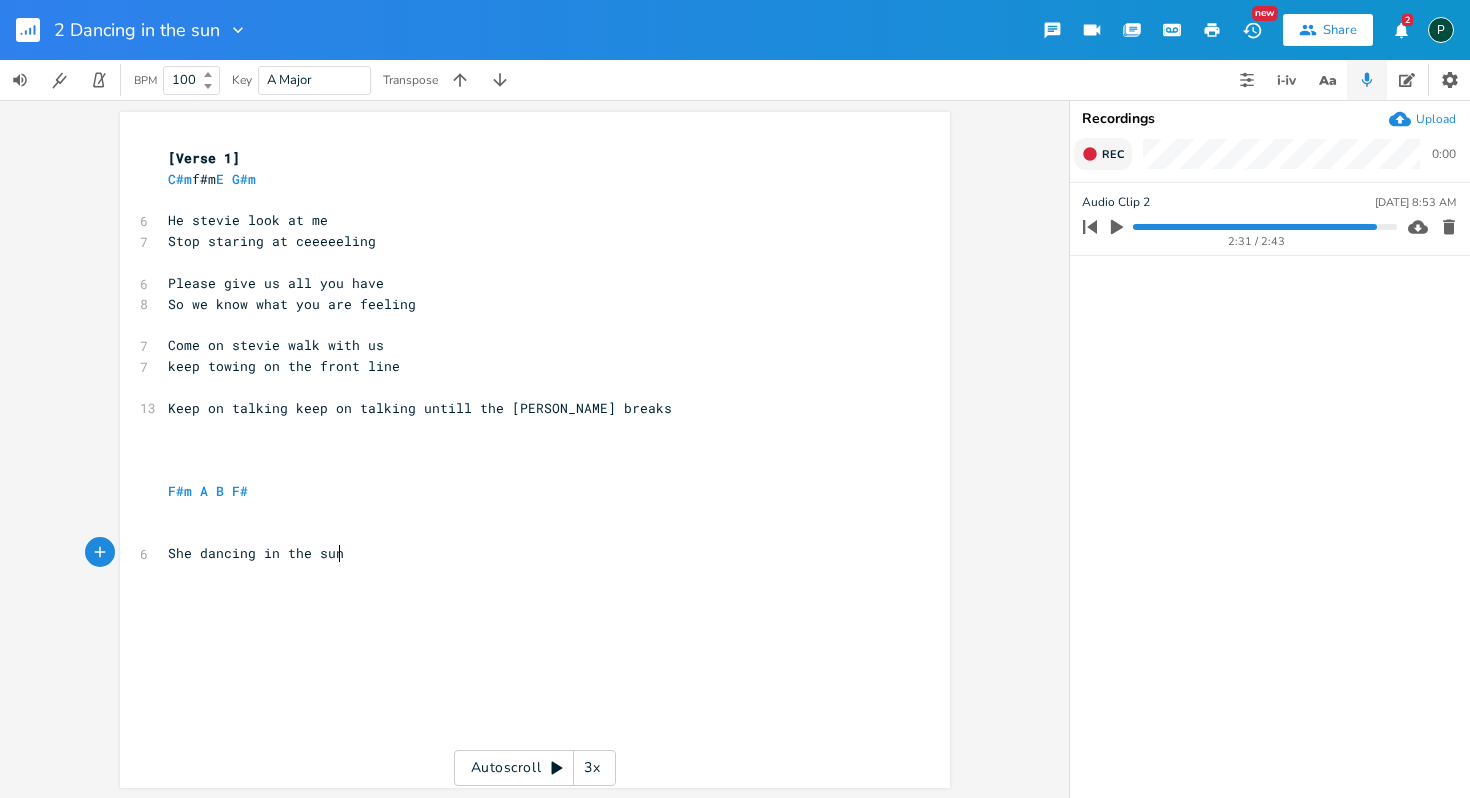 type on "cing in the sun" 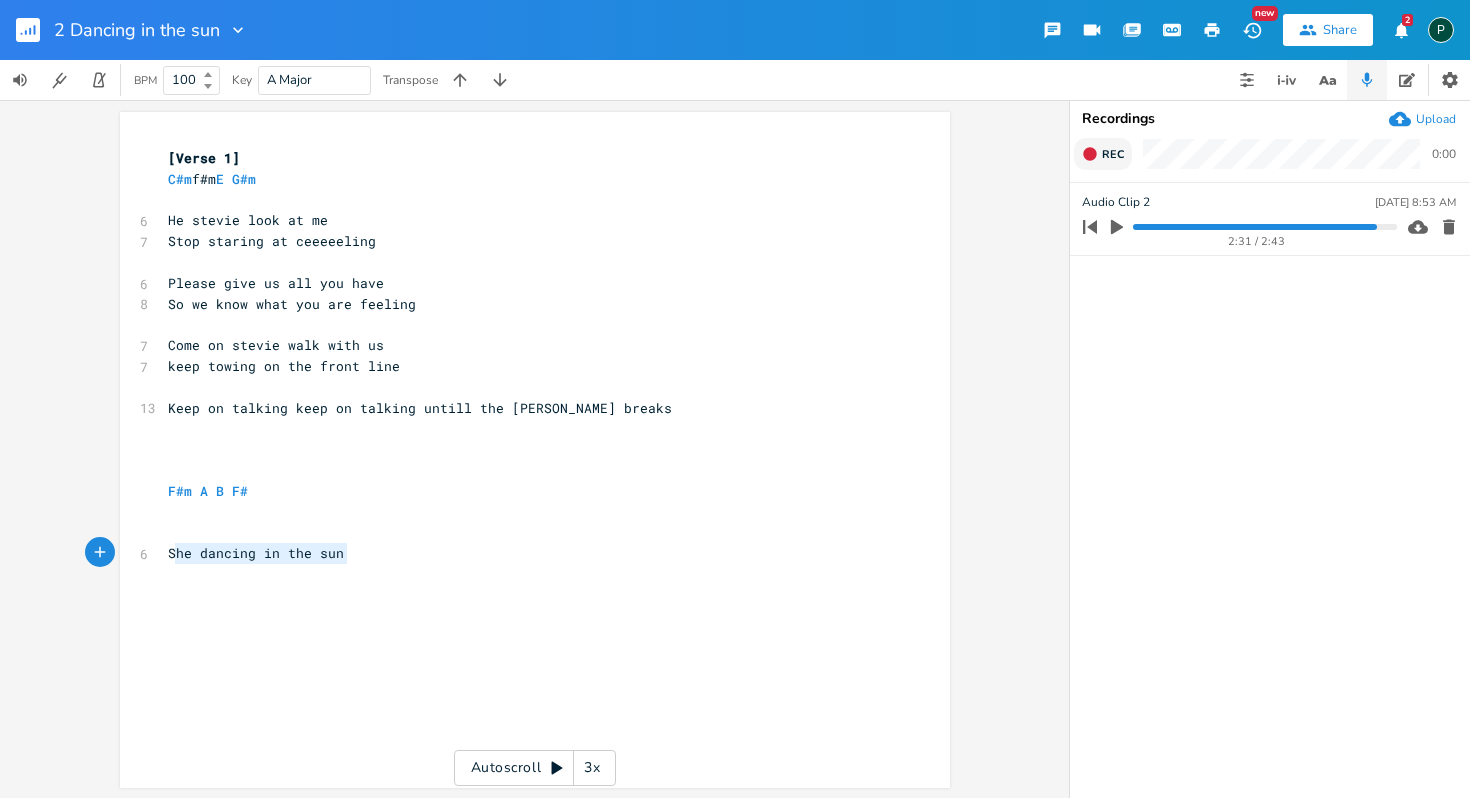 type on "dancing in the sun" 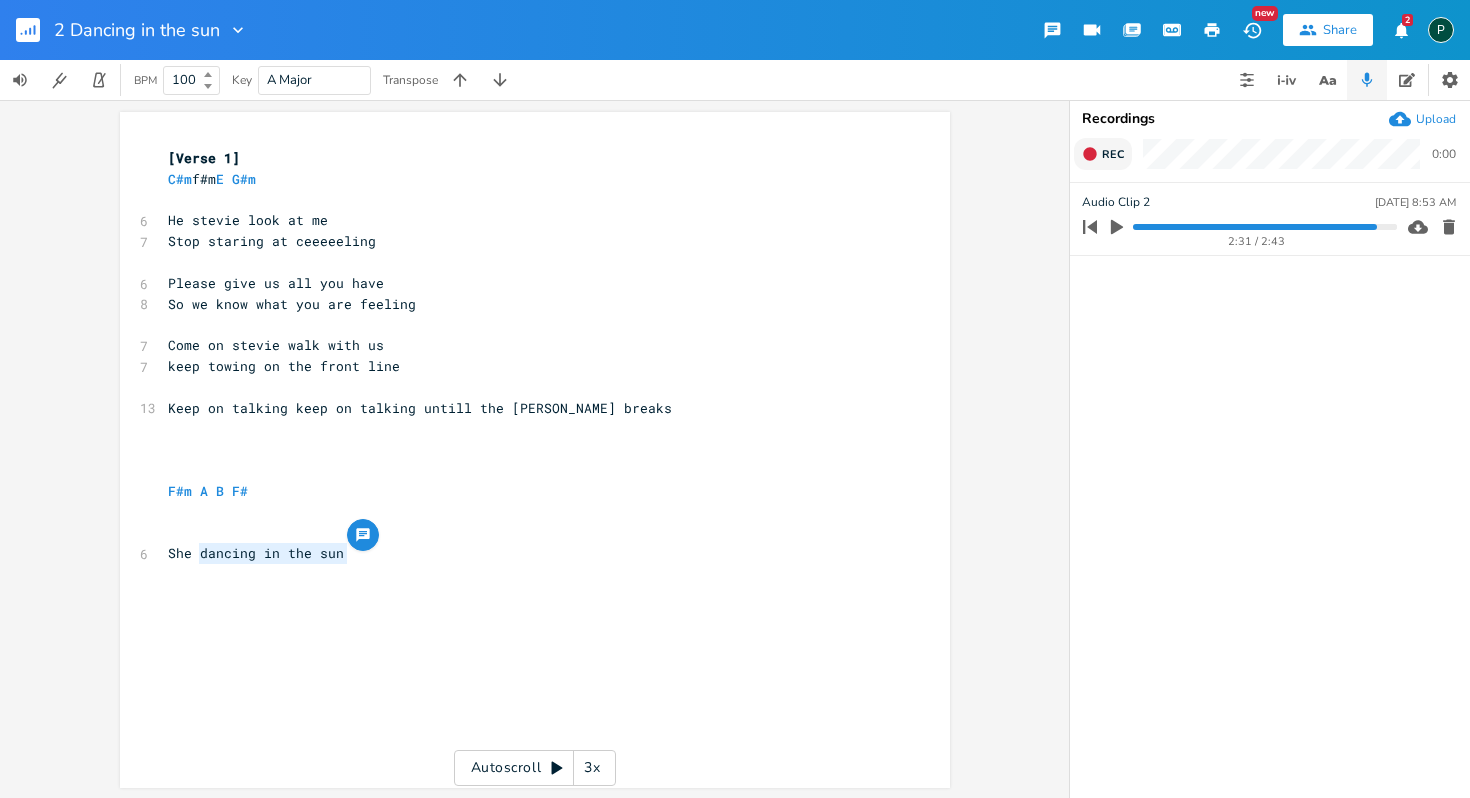 drag, startPoint x: 354, startPoint y: 551, endPoint x: 190, endPoint y: 556, distance: 164.0762 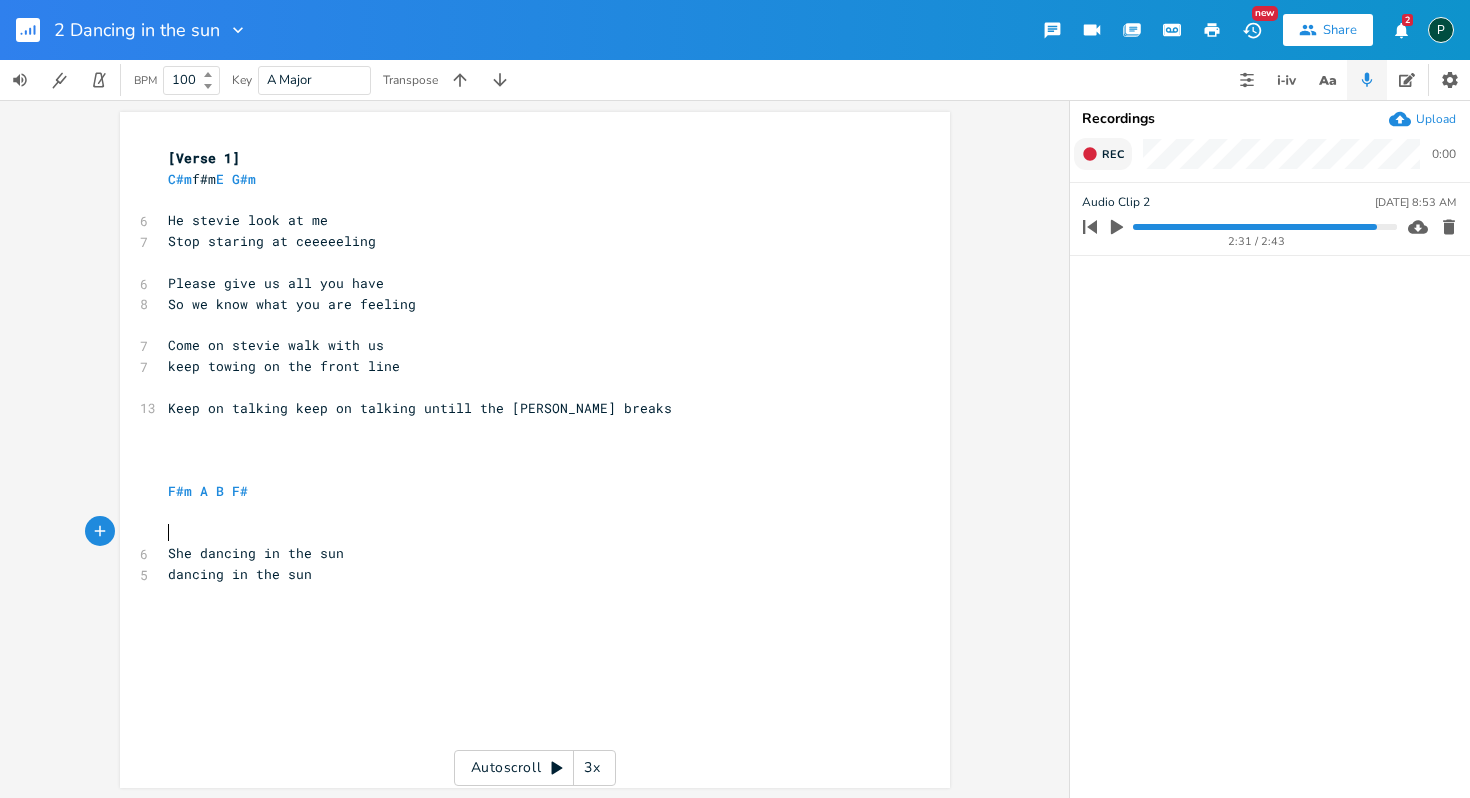 click on "​" at bounding box center (525, 532) 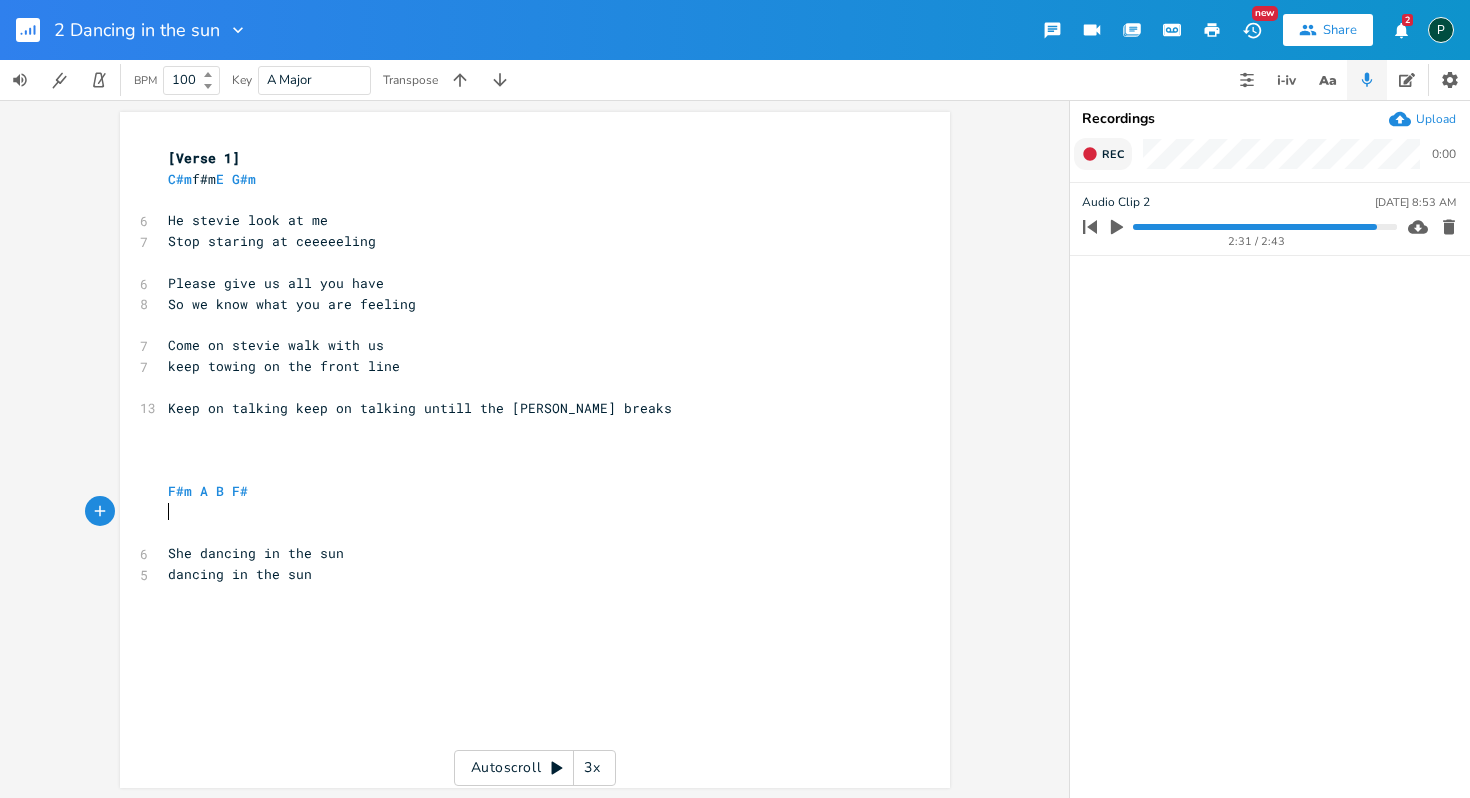 click on "​" at bounding box center (525, 532) 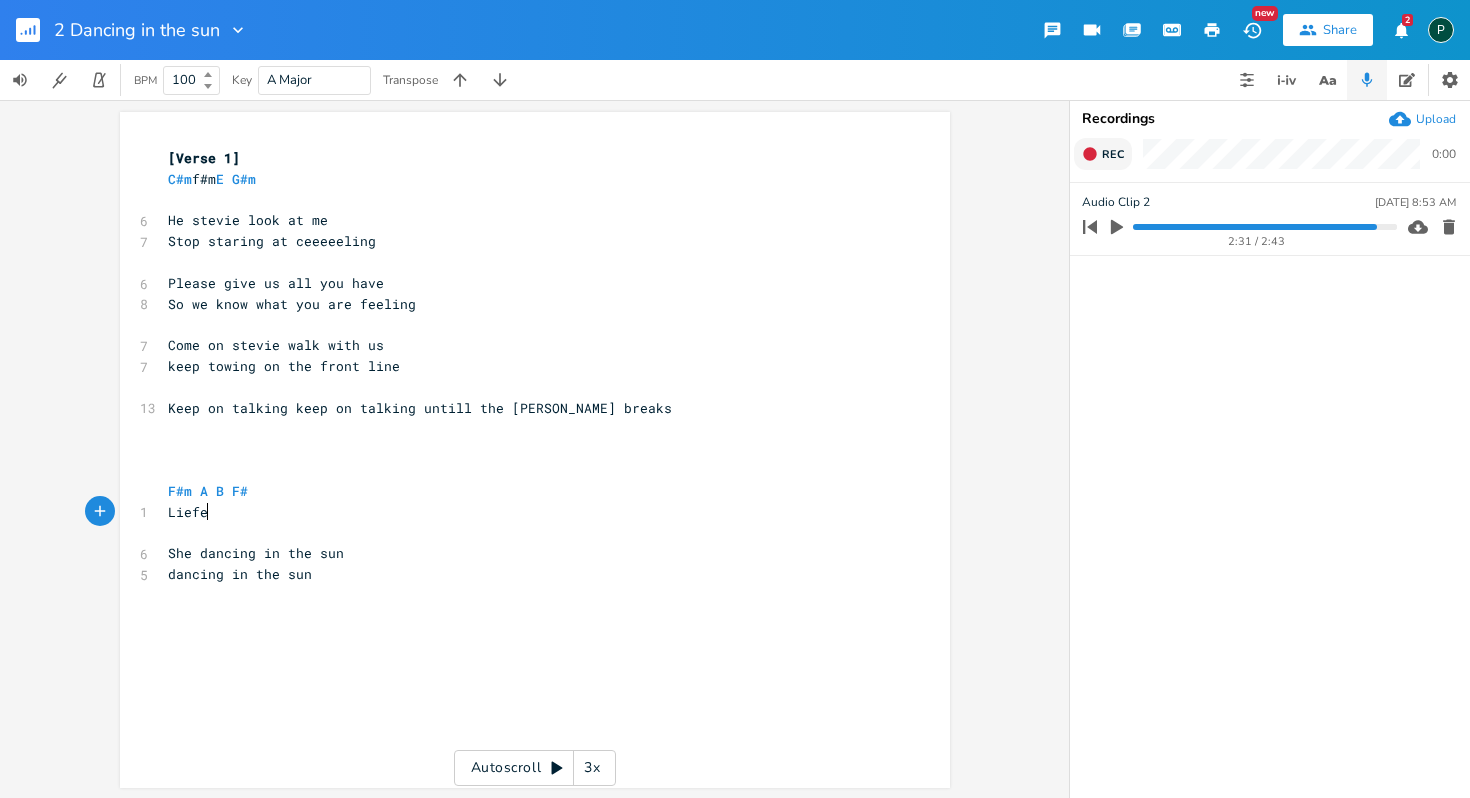 scroll, scrollTop: 0, scrollLeft: 30, axis: horizontal 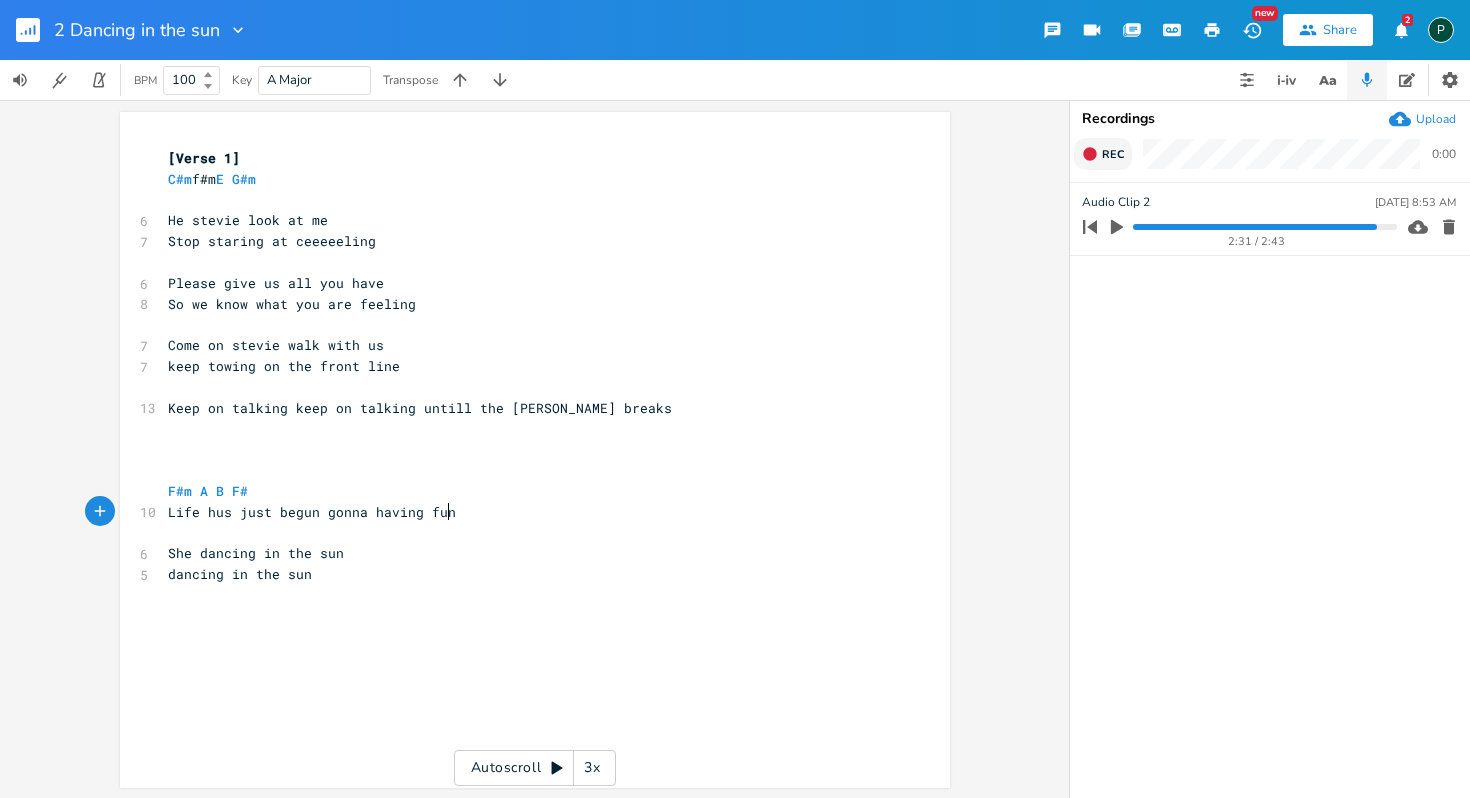 type on "fe hus just begun gonna having fun" 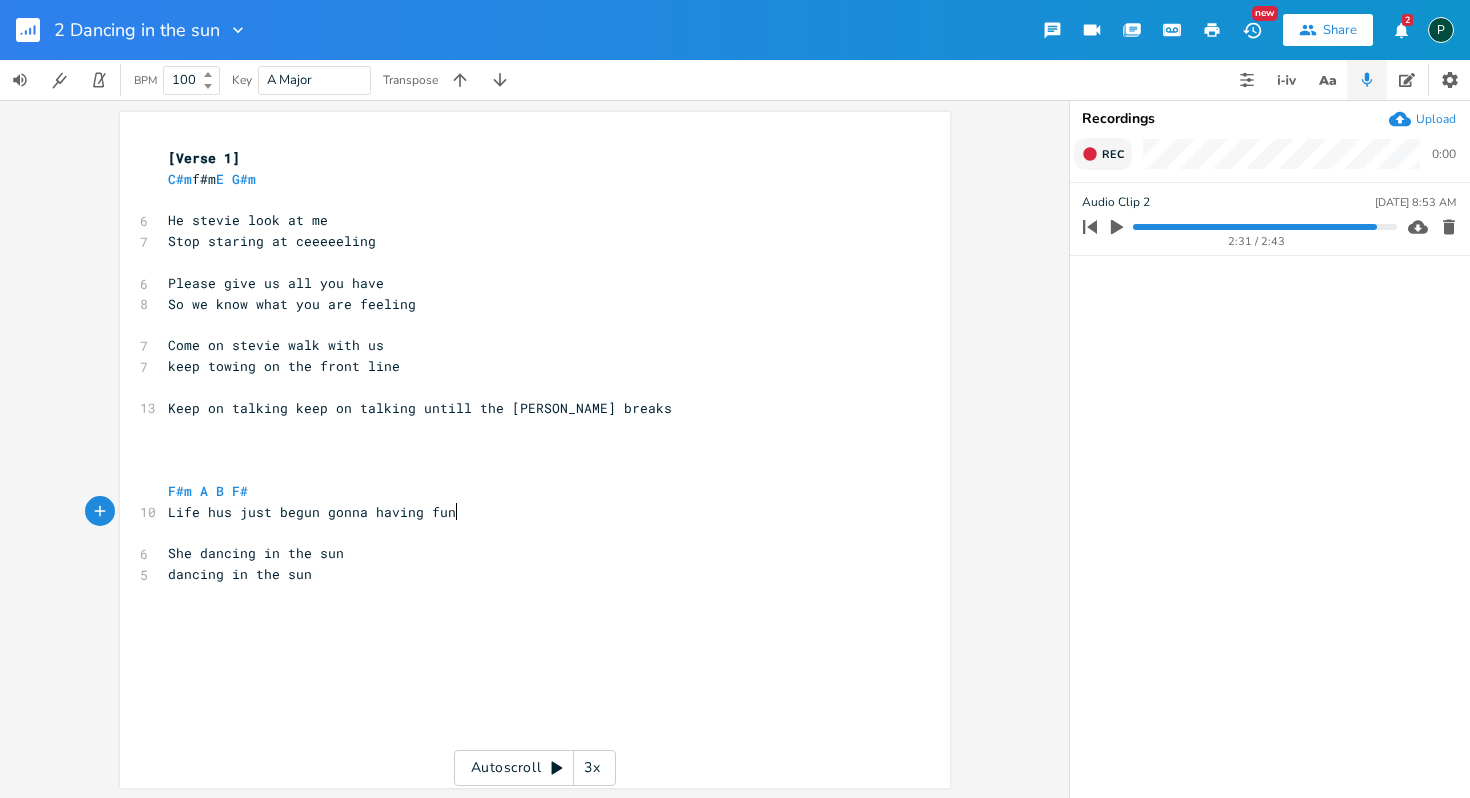 click on "Life hus just begun gonna having fun" at bounding box center (525, 512) 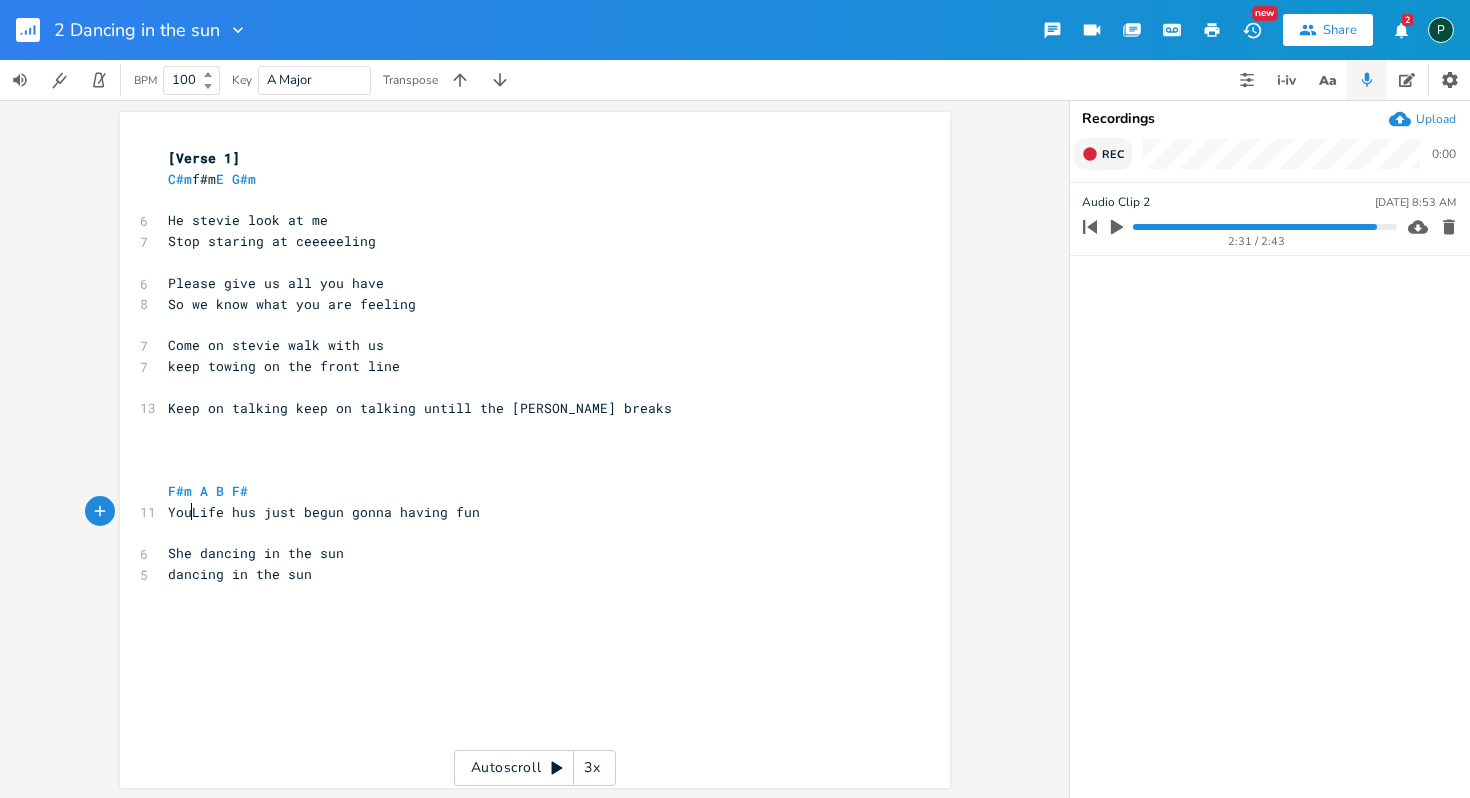type on "You" 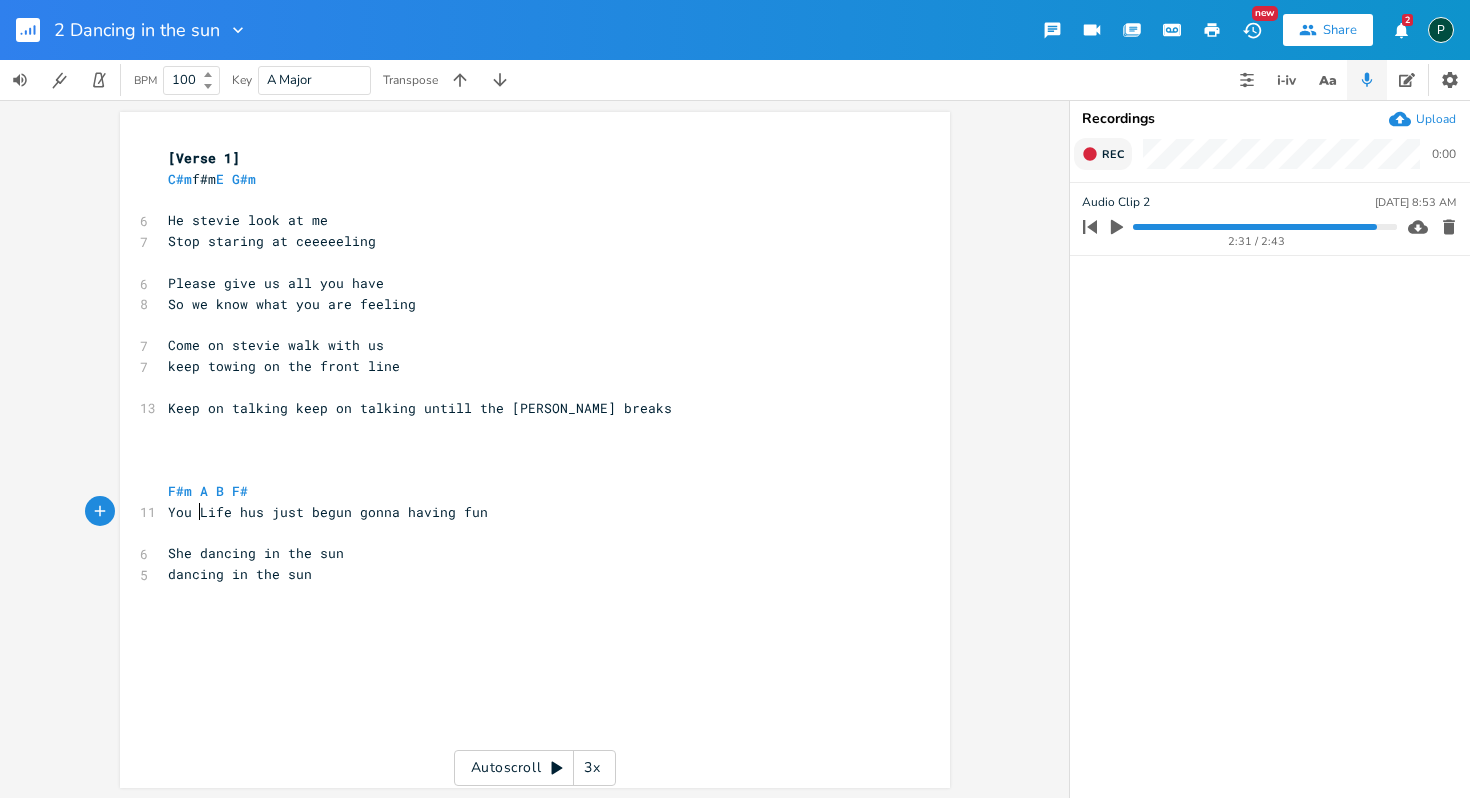 scroll, scrollTop: 0, scrollLeft: 24, axis: horizontal 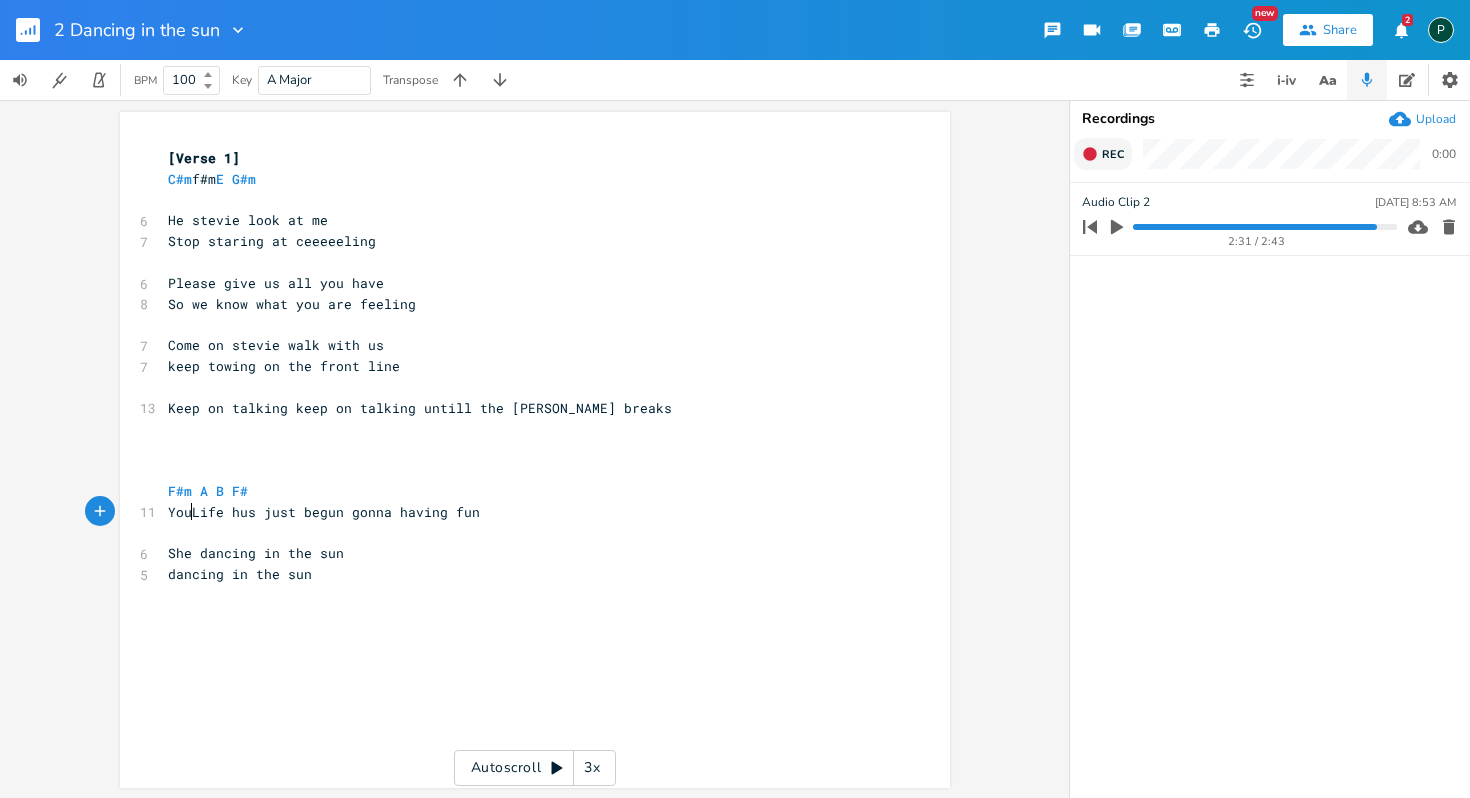 type on "r" 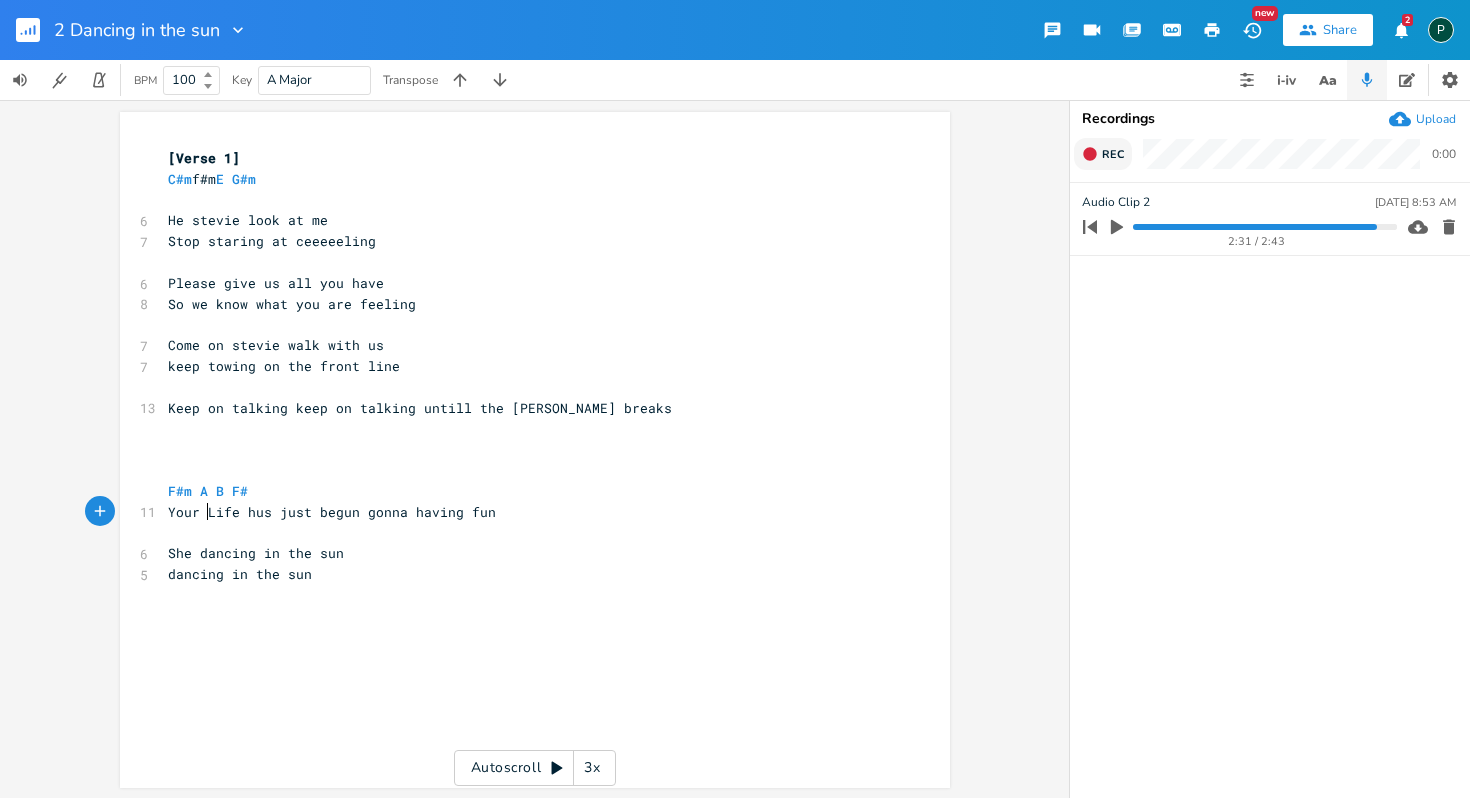 scroll, scrollTop: 0, scrollLeft: 6, axis: horizontal 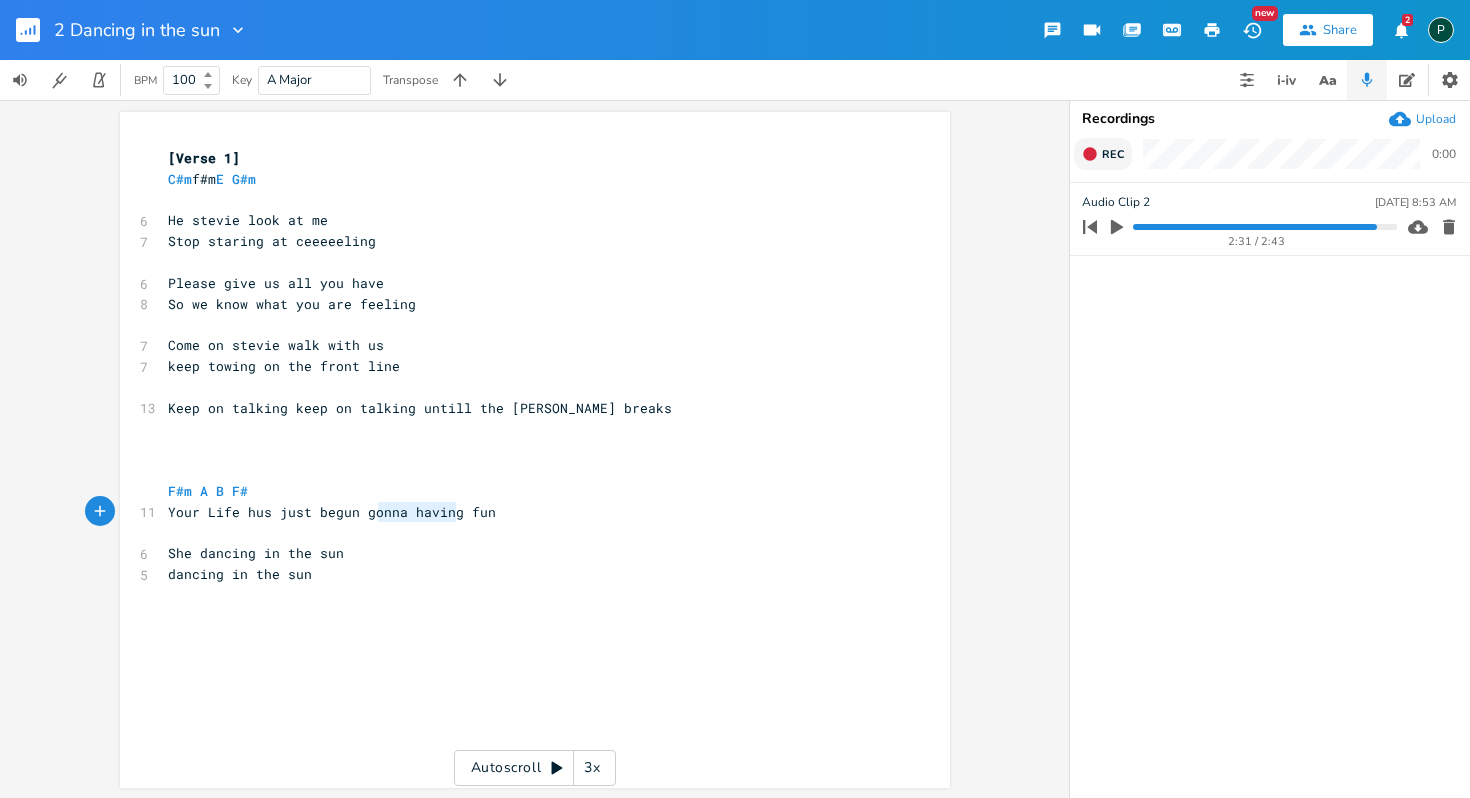 type on "gonna having" 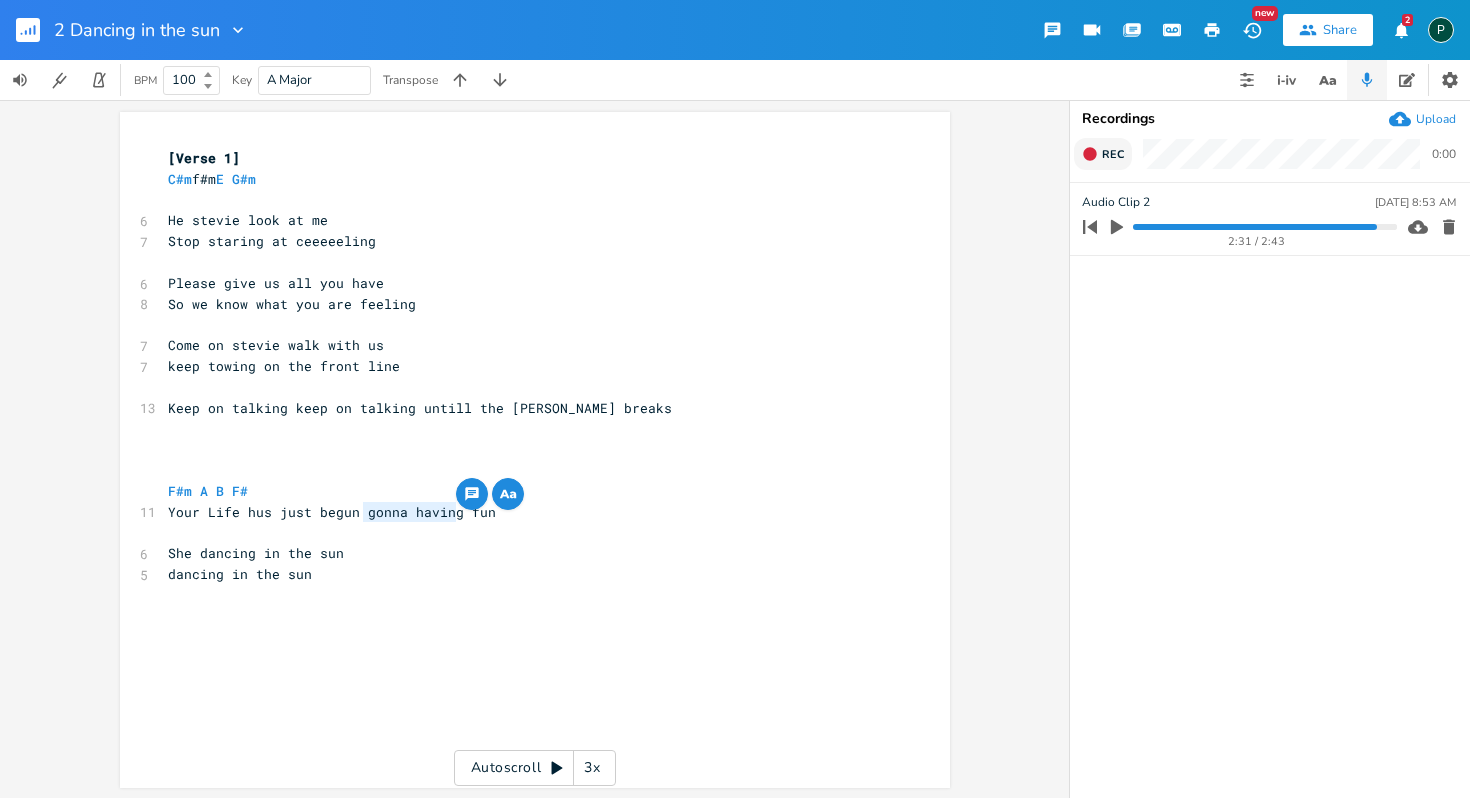 drag, startPoint x: 453, startPoint y: 515, endPoint x: 355, endPoint y: 515, distance: 98 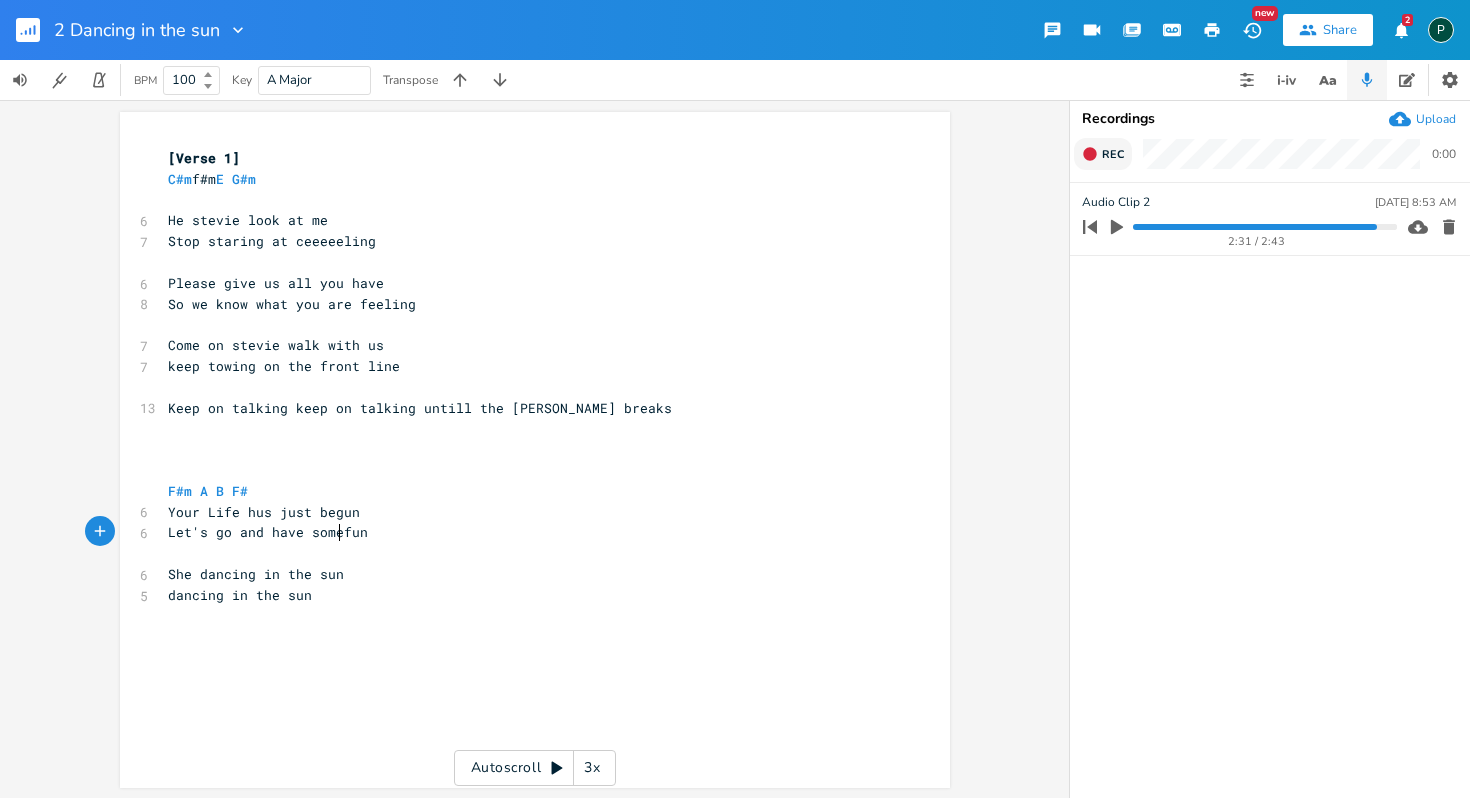 scroll, scrollTop: 0, scrollLeft: 142, axis: horizontal 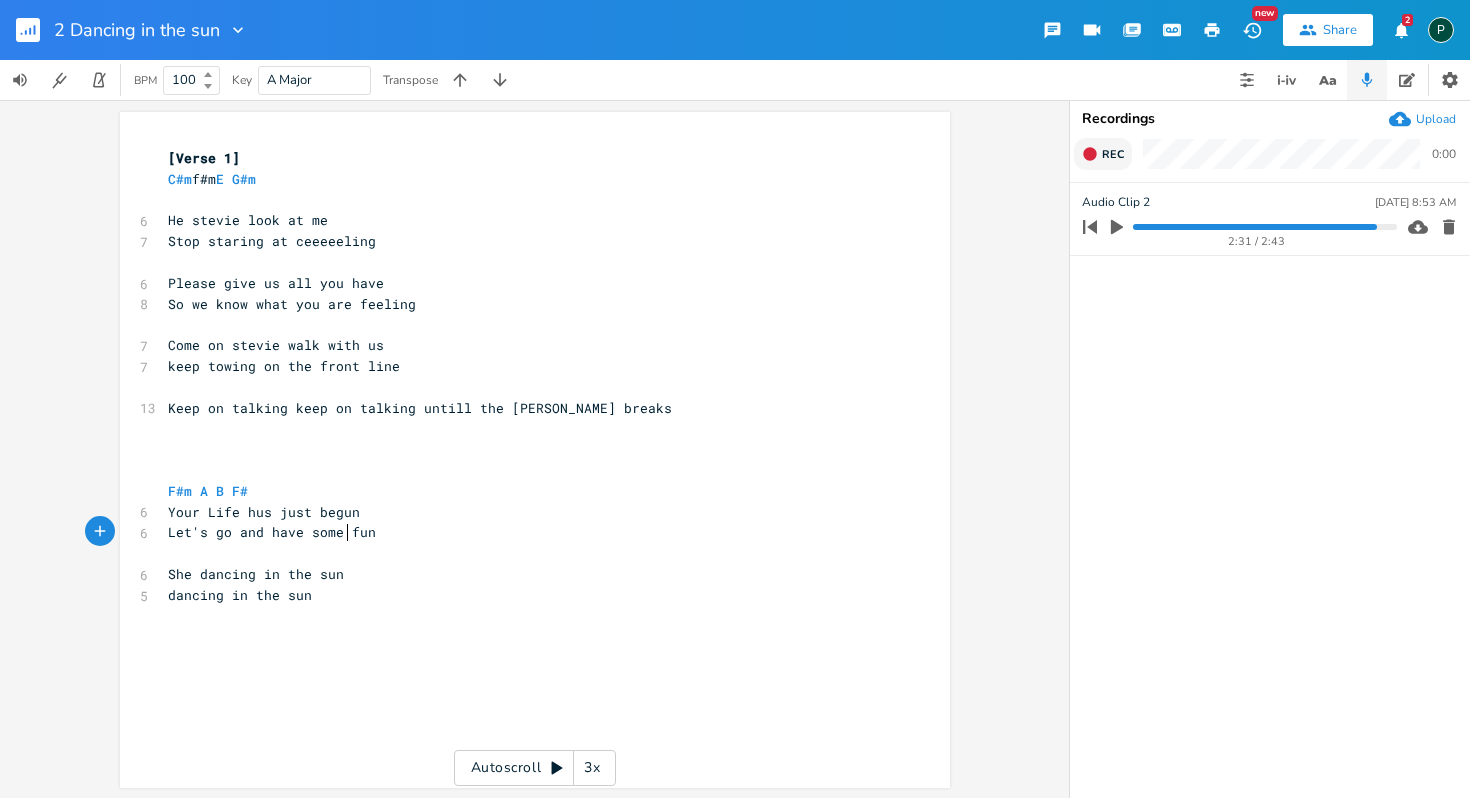 type on "Let's go and have some" 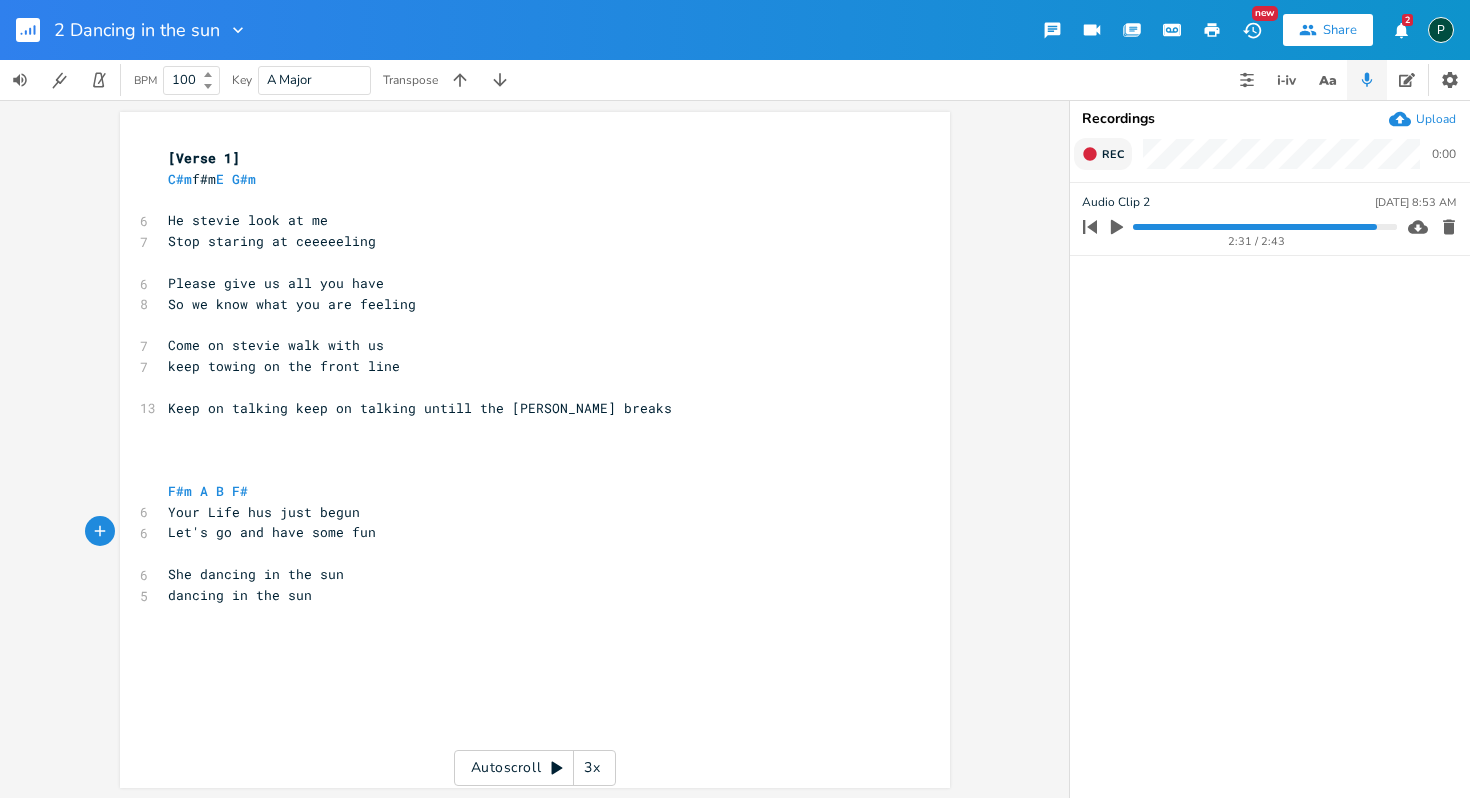 click 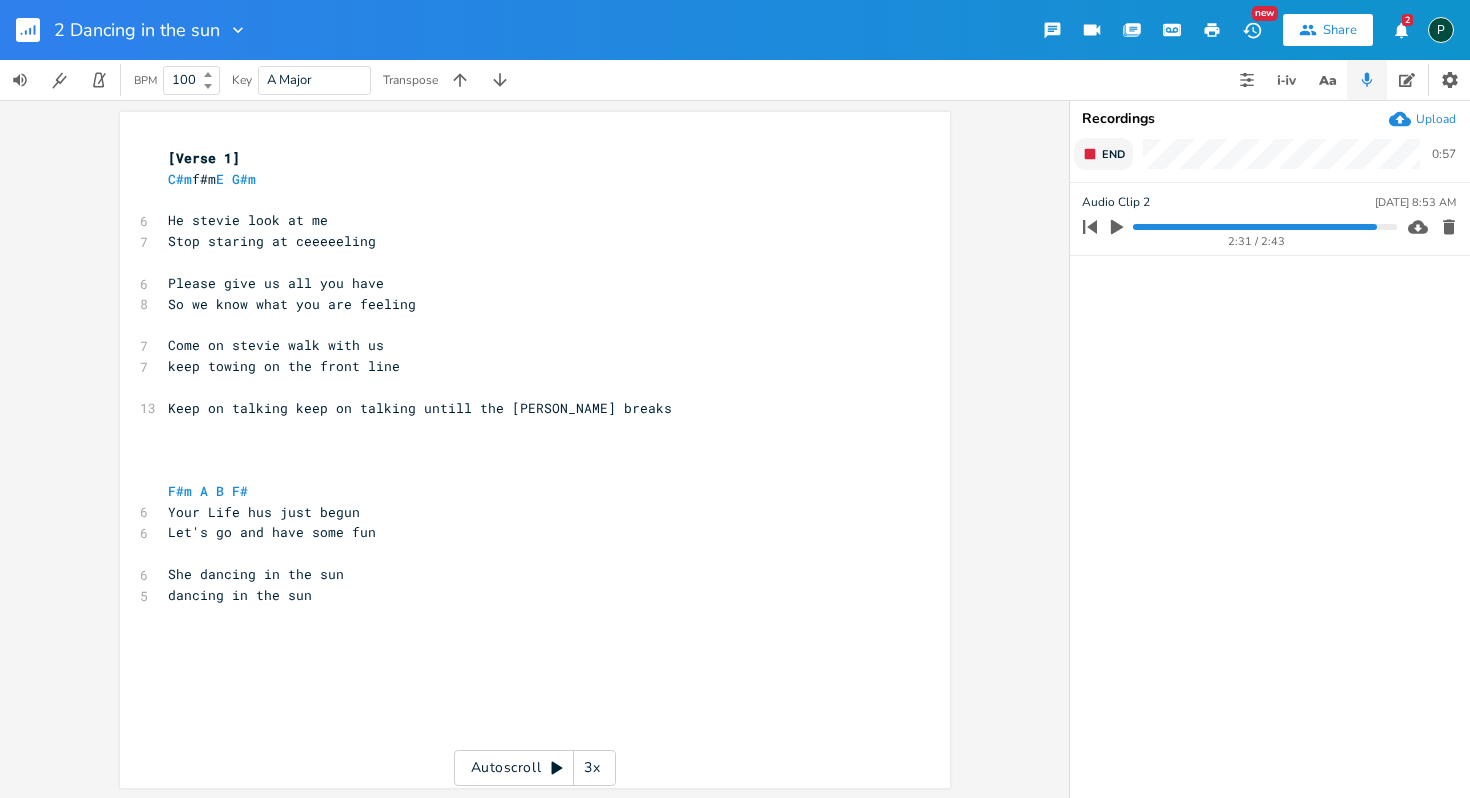 click 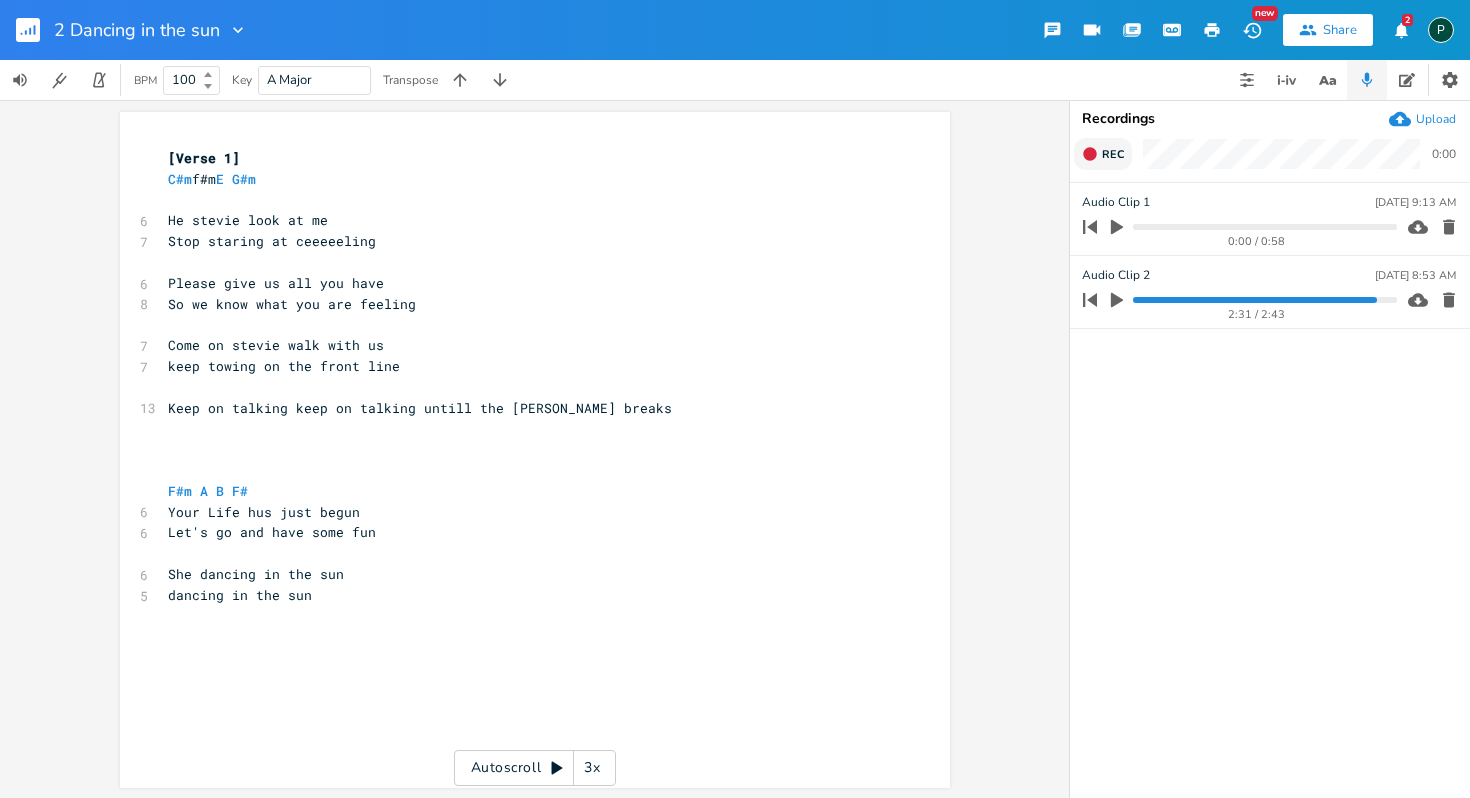 click 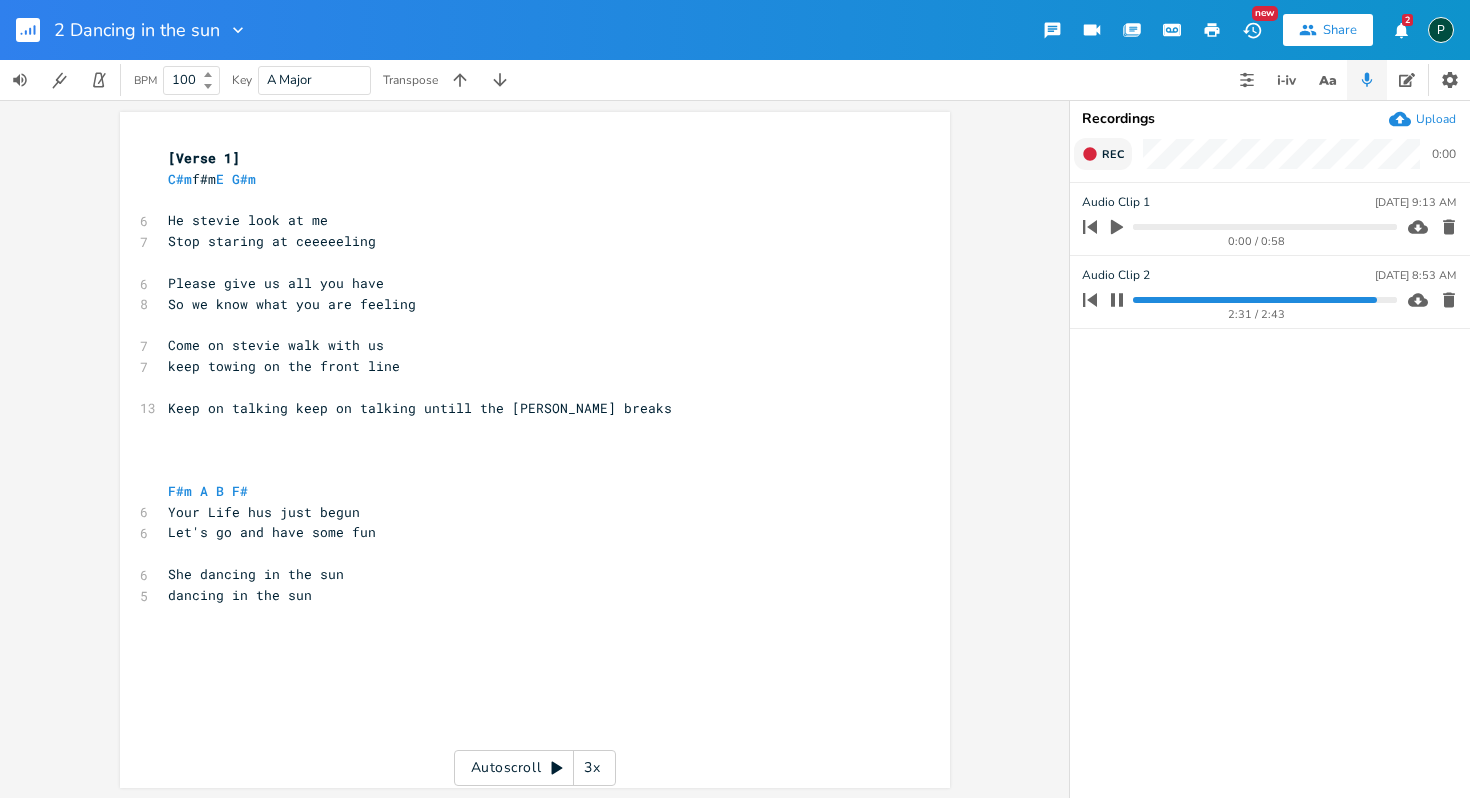 click 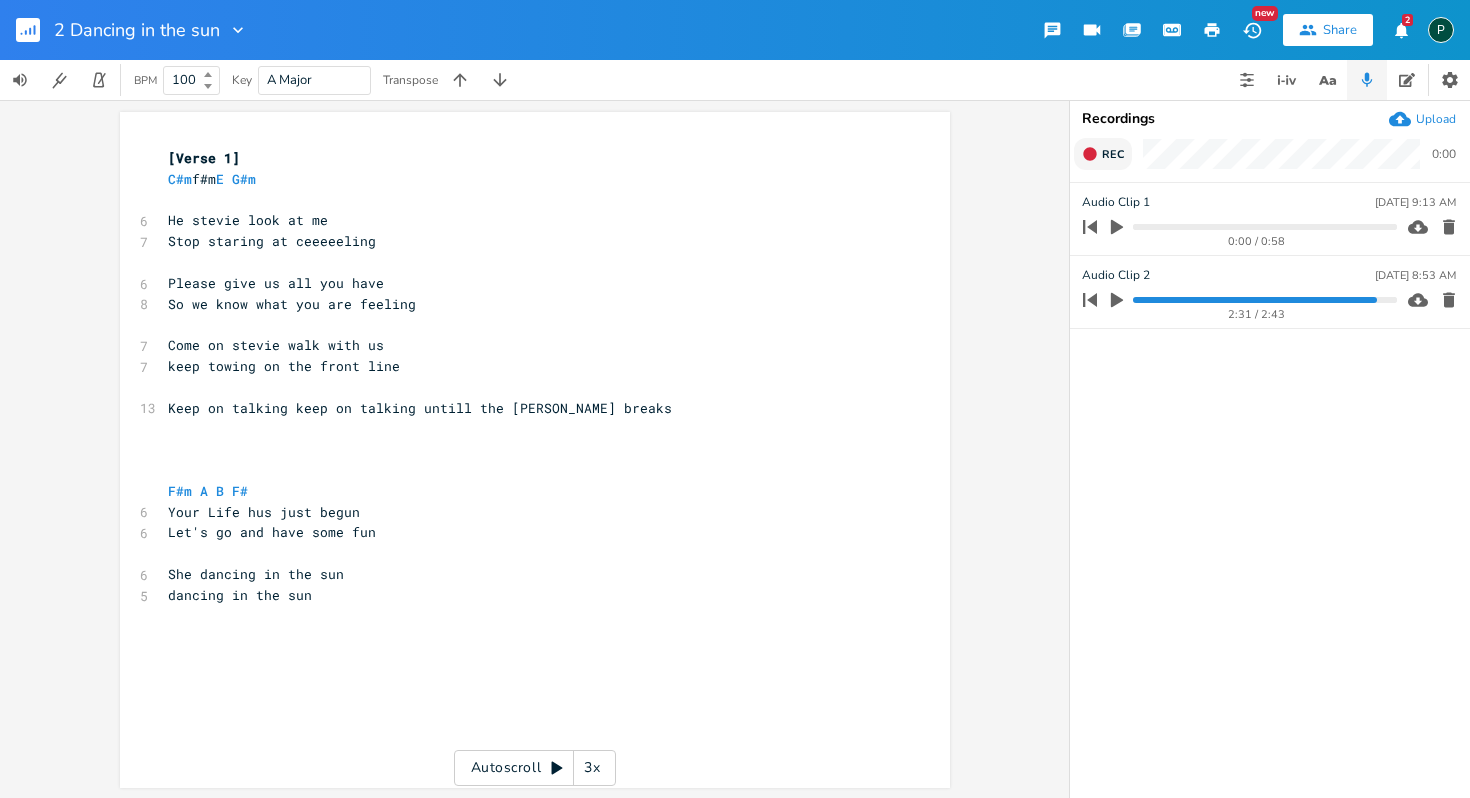 click on "2:31 / 2:43" at bounding box center (1236, 300) 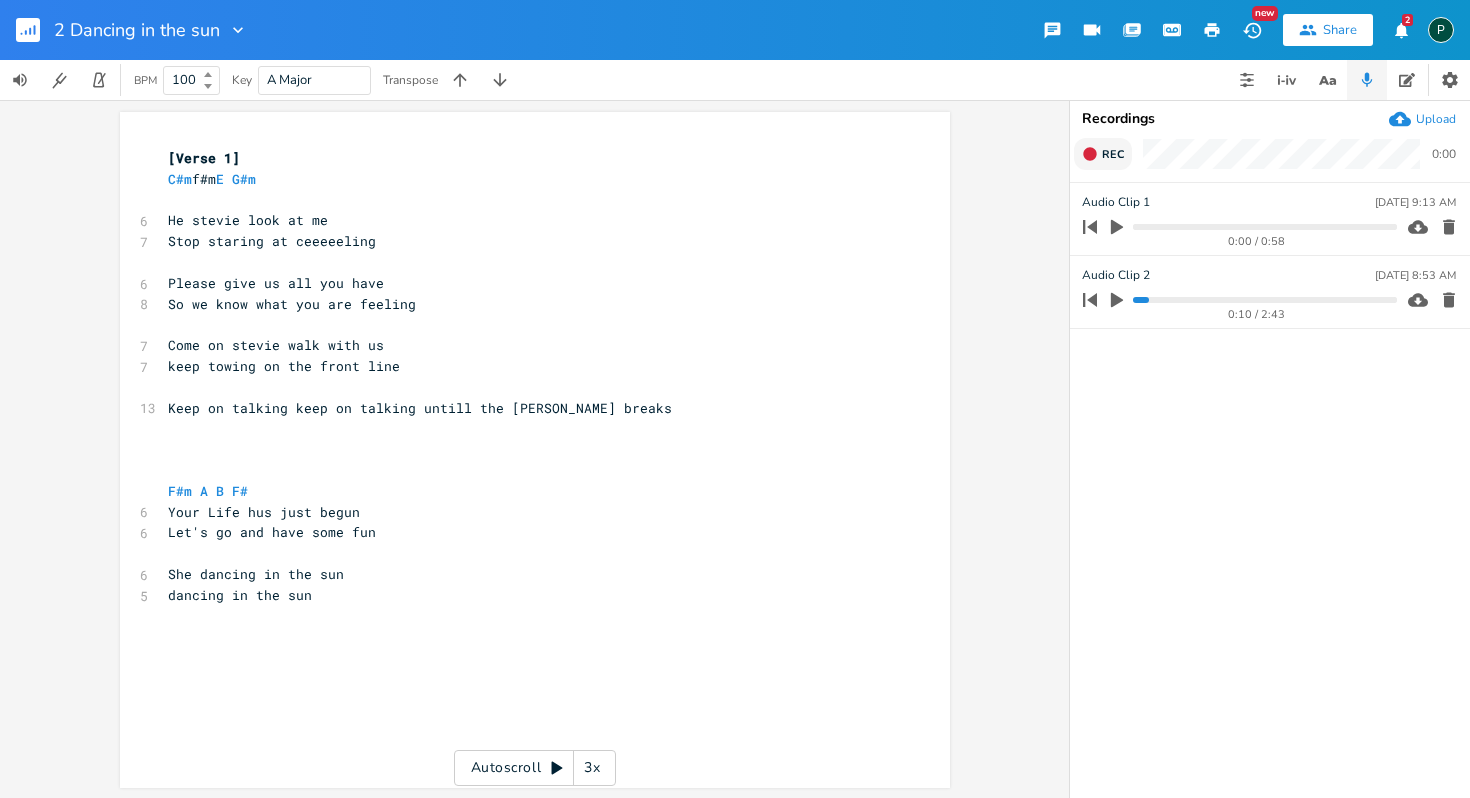 click at bounding box center (1264, 227) 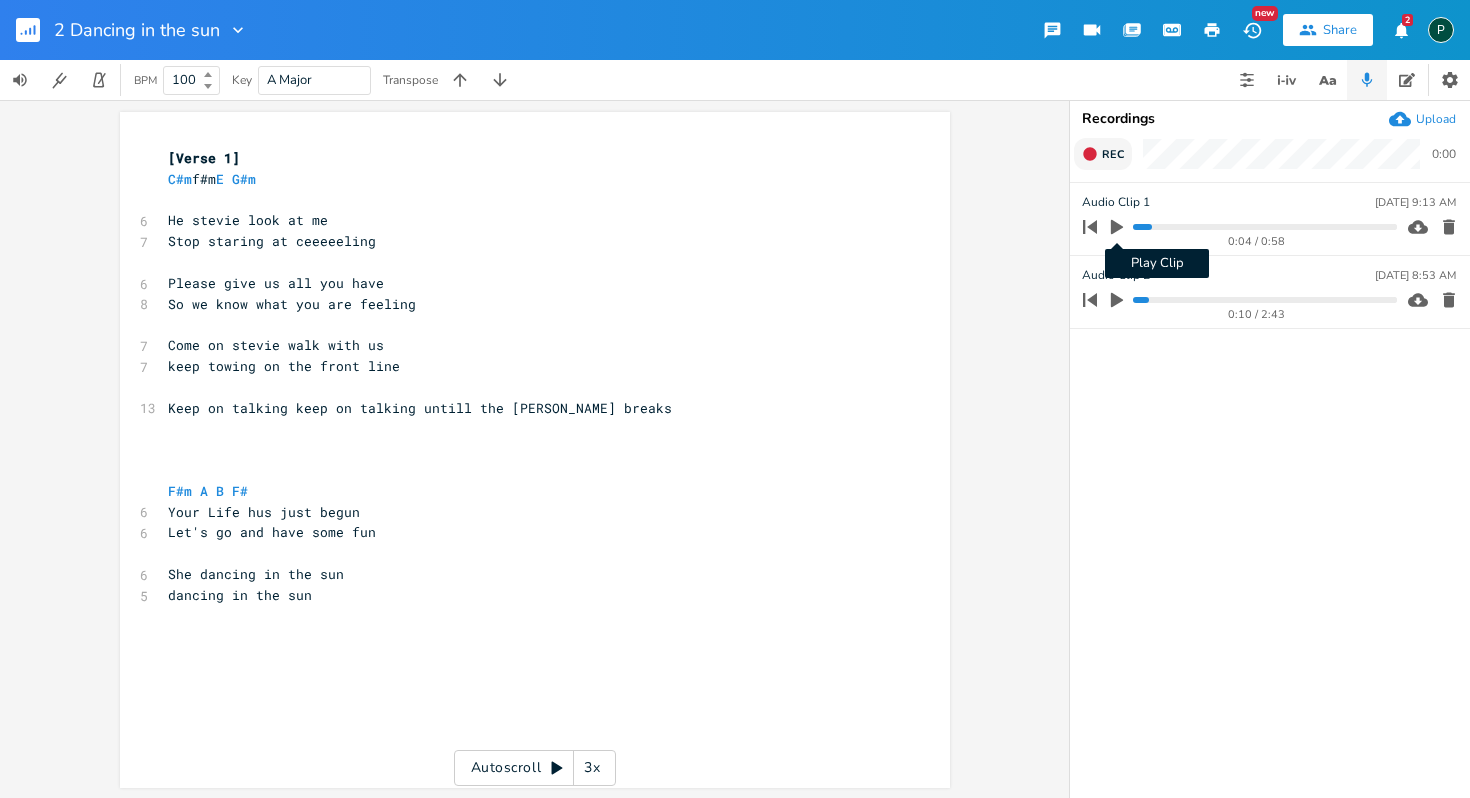 click 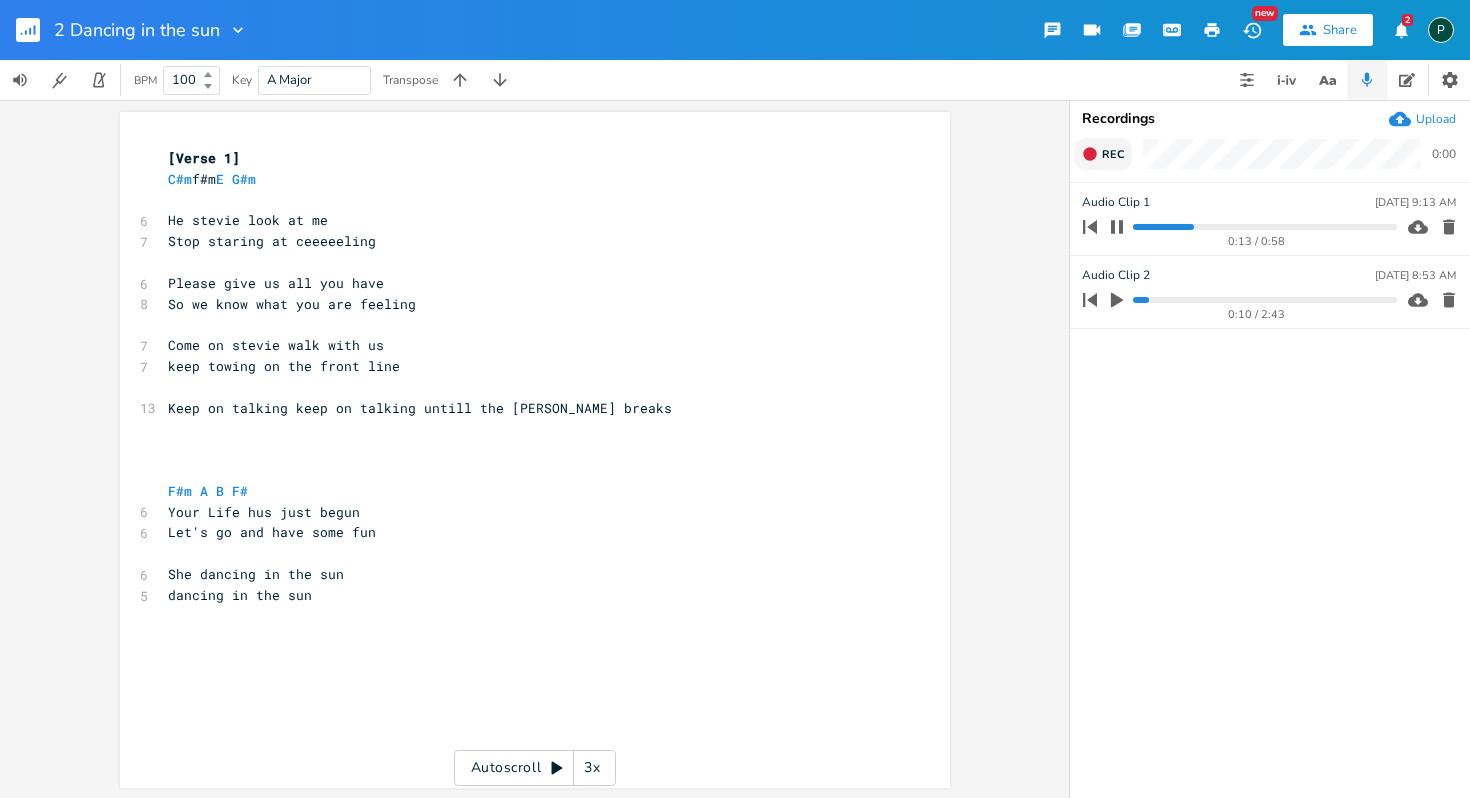click 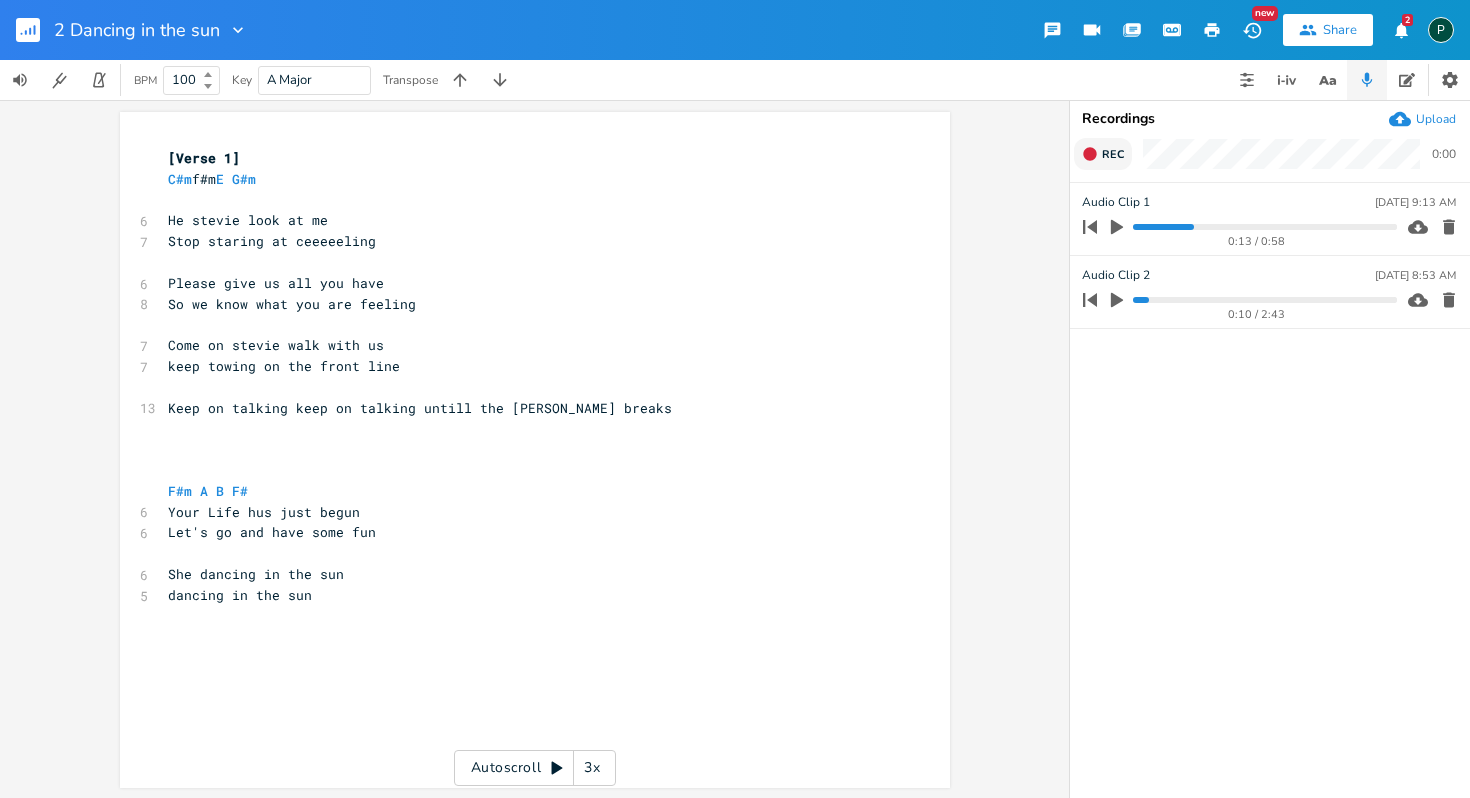 click 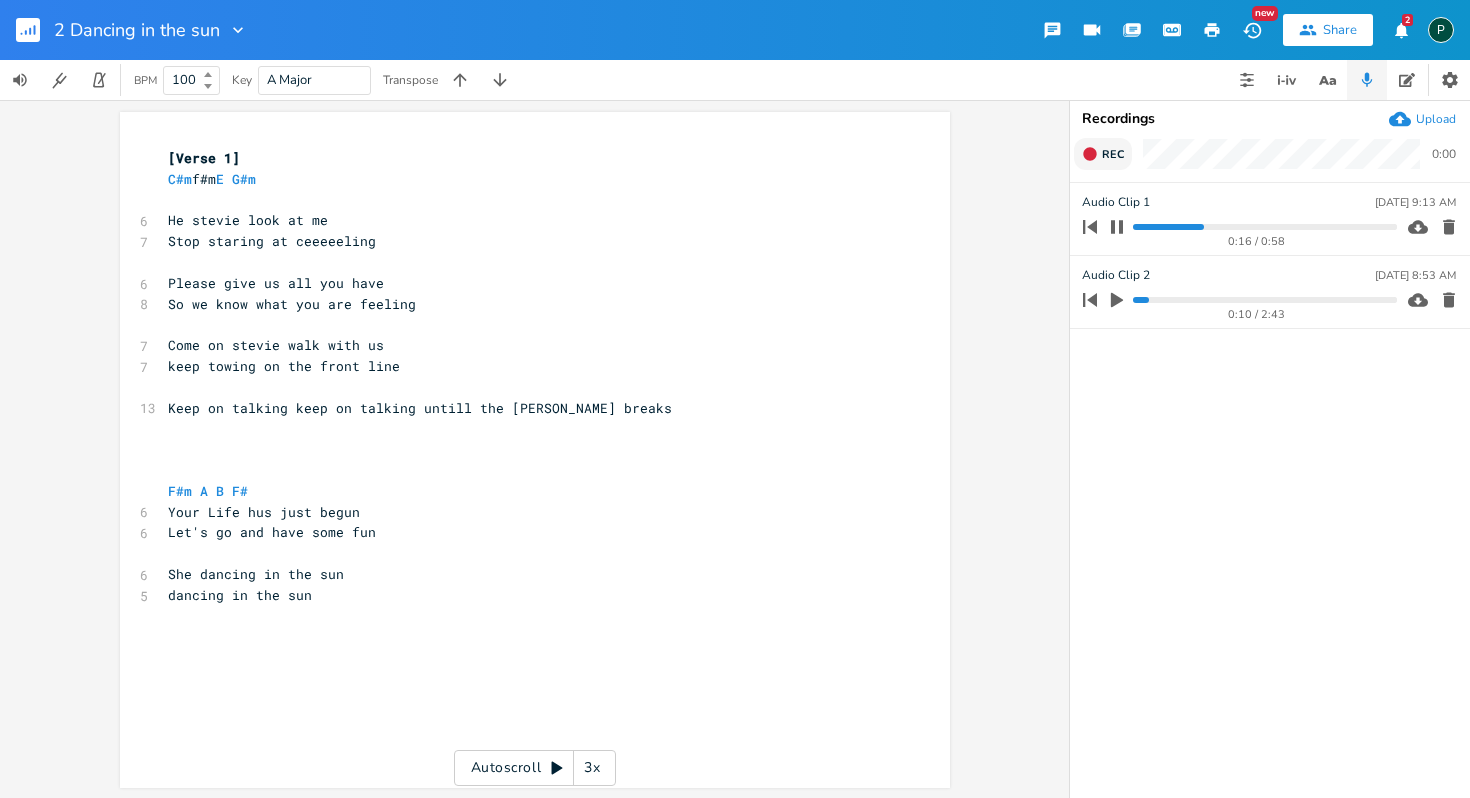 click on "0:16 / 0:58" at bounding box center (1236, 227) 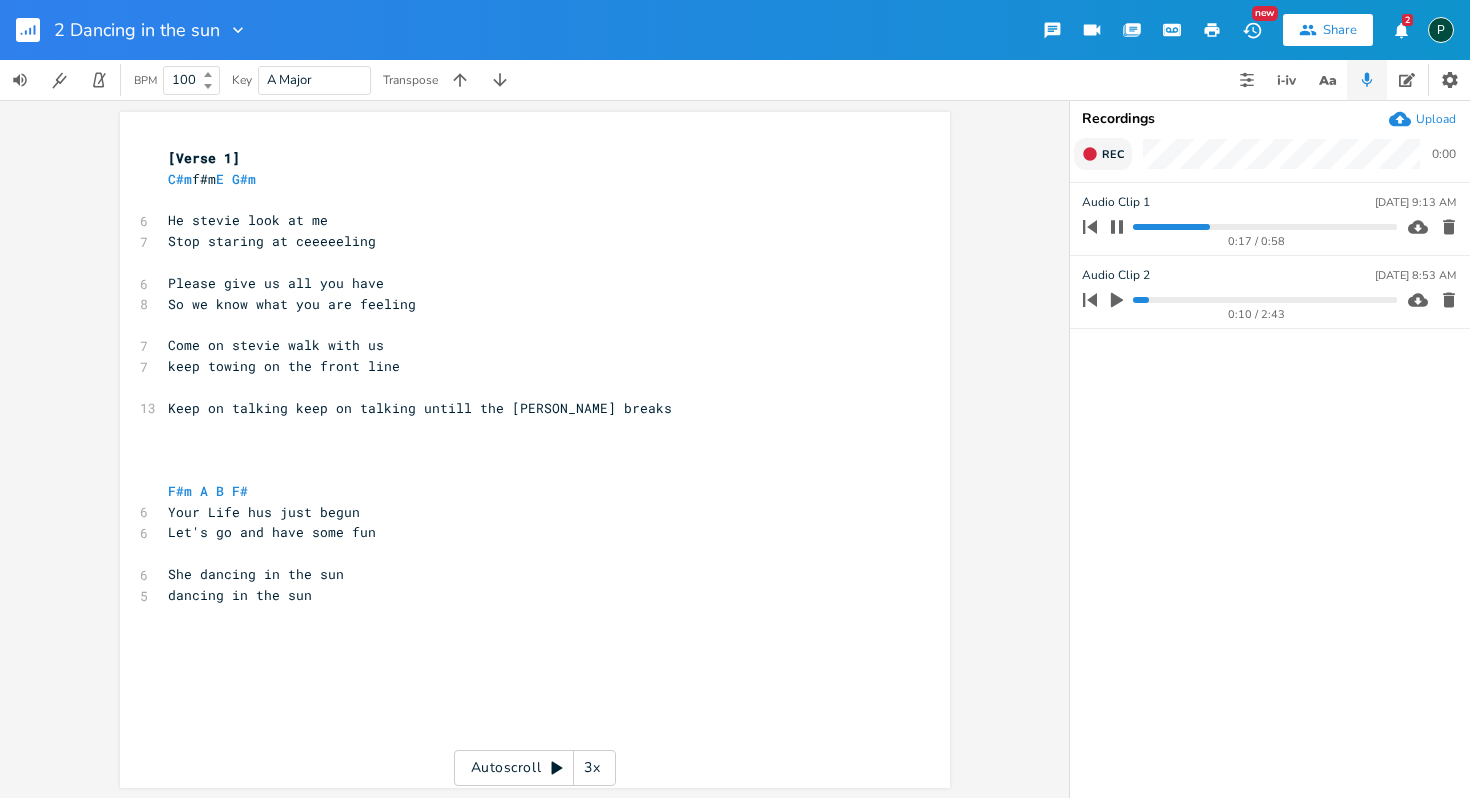 click at bounding box center (1264, 227) 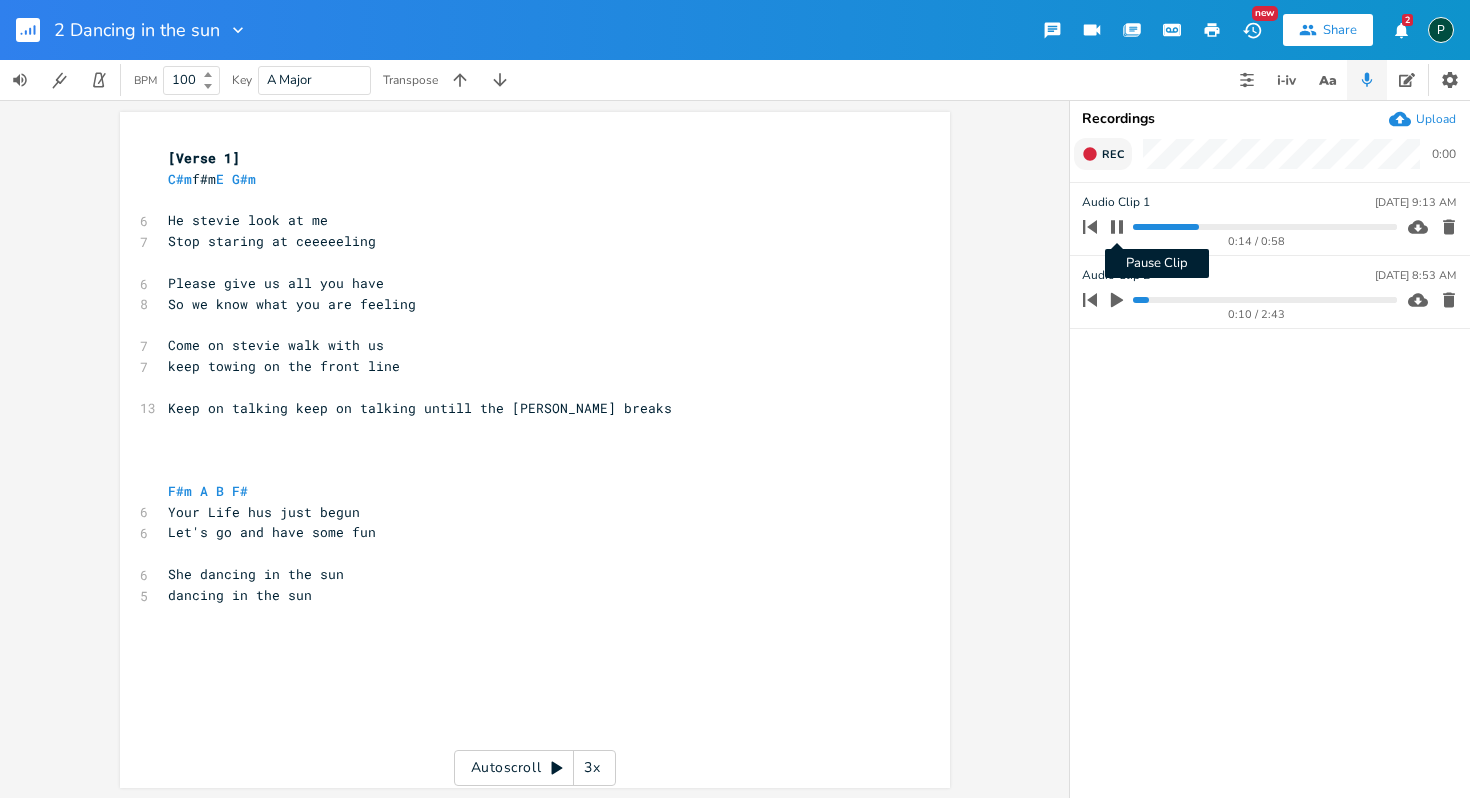 click 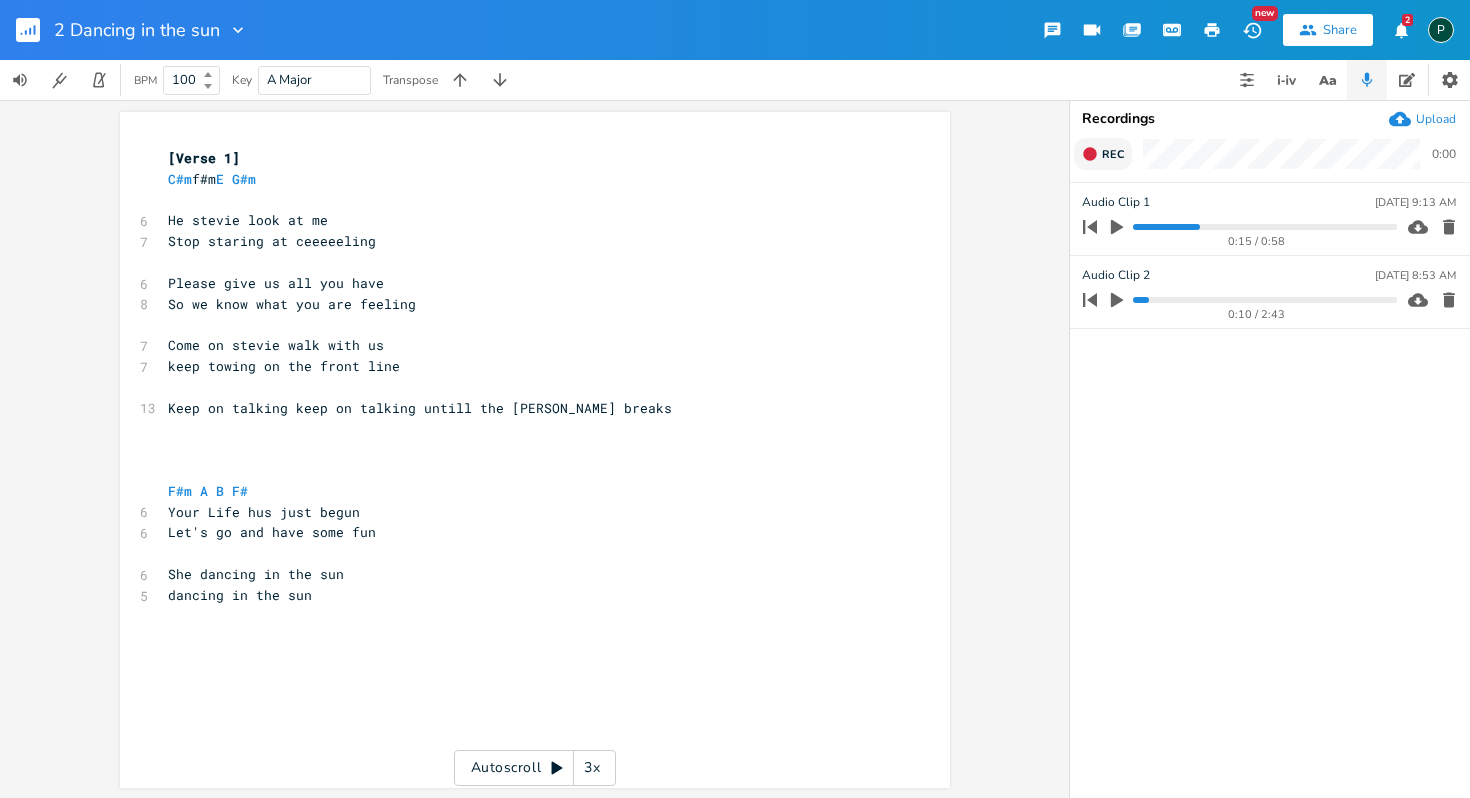 scroll, scrollTop: 0, scrollLeft: 143, axis: horizontal 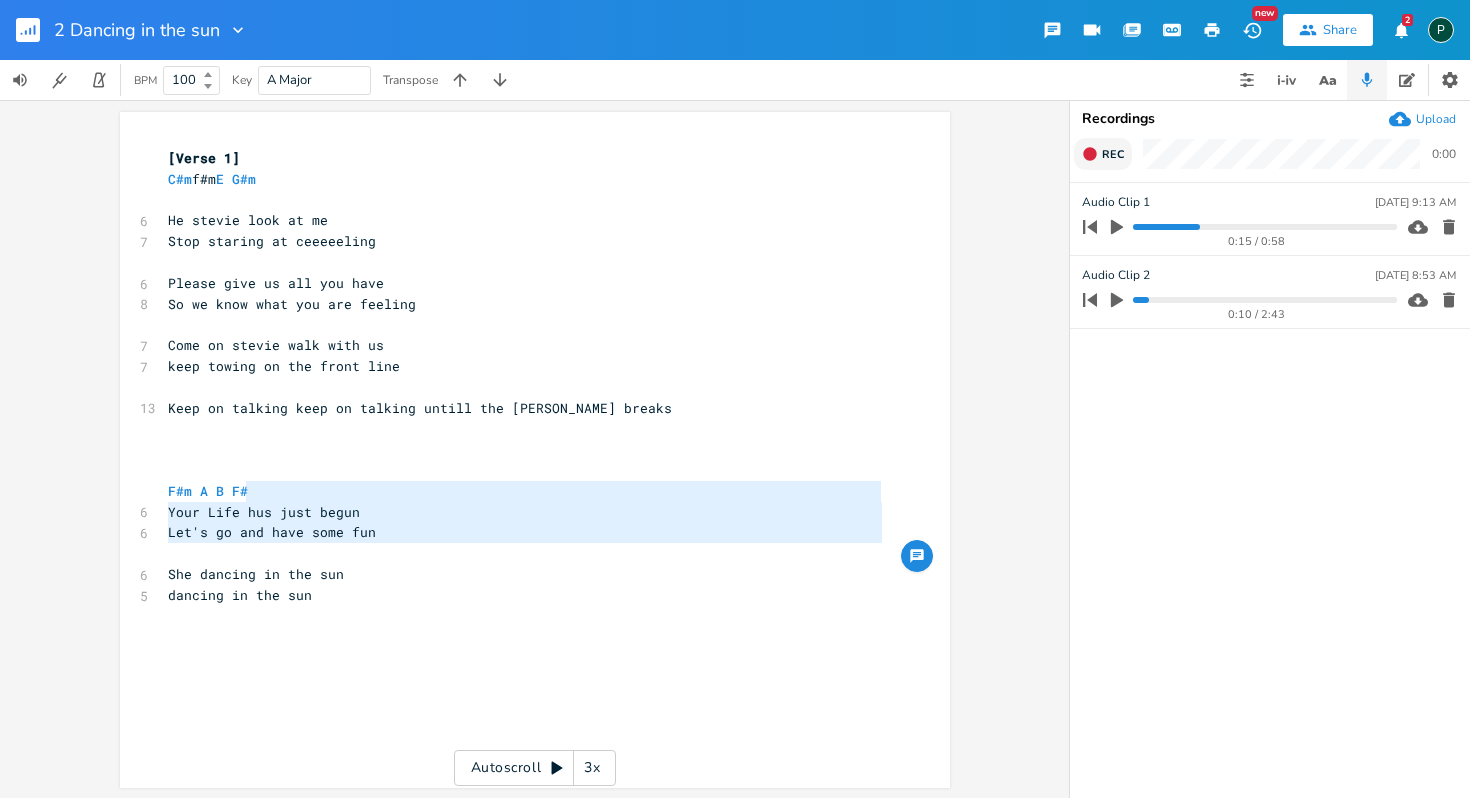 type on "Your Life hus just begun" 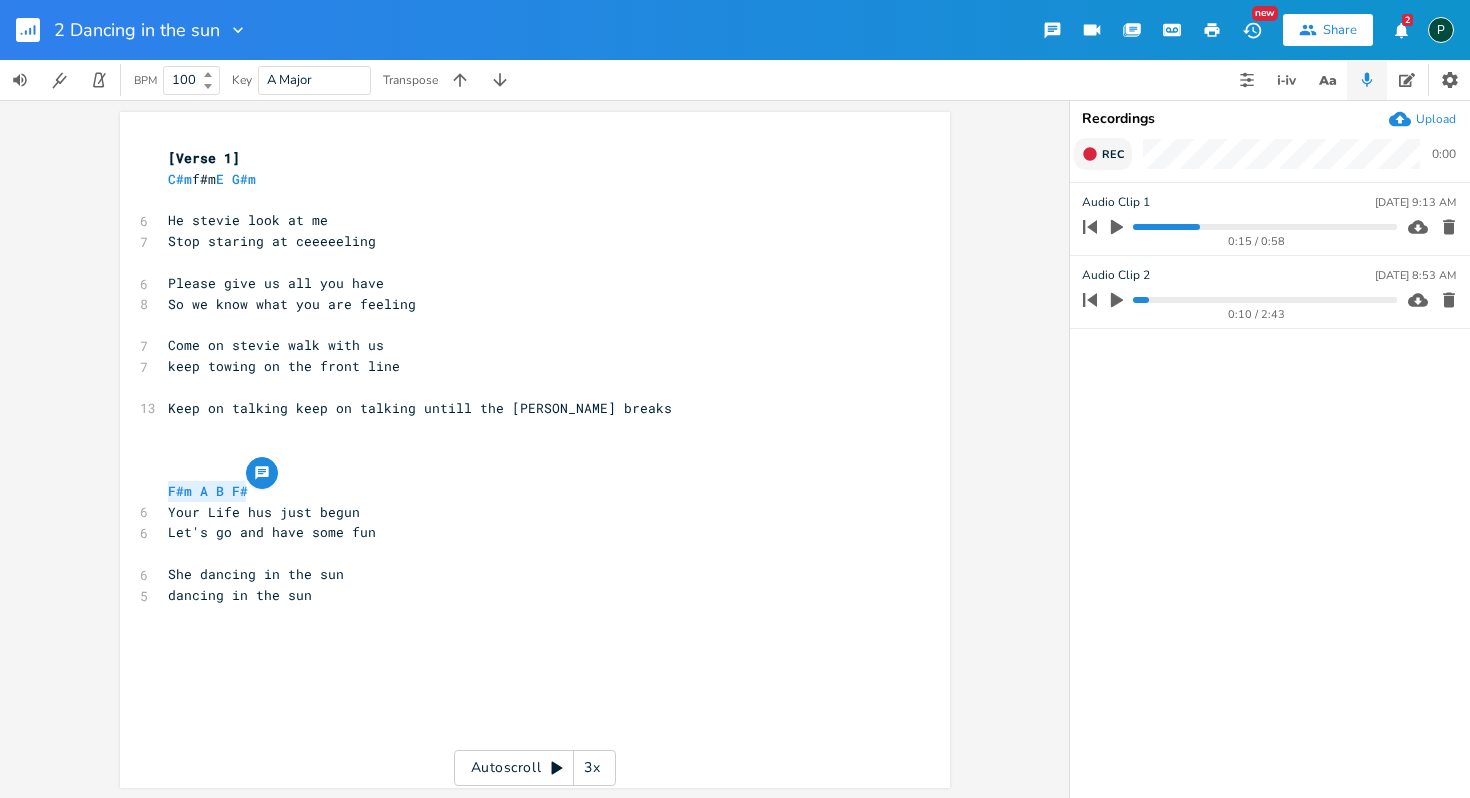 drag, startPoint x: 263, startPoint y: 495, endPoint x: 145, endPoint y: 491, distance: 118.06778 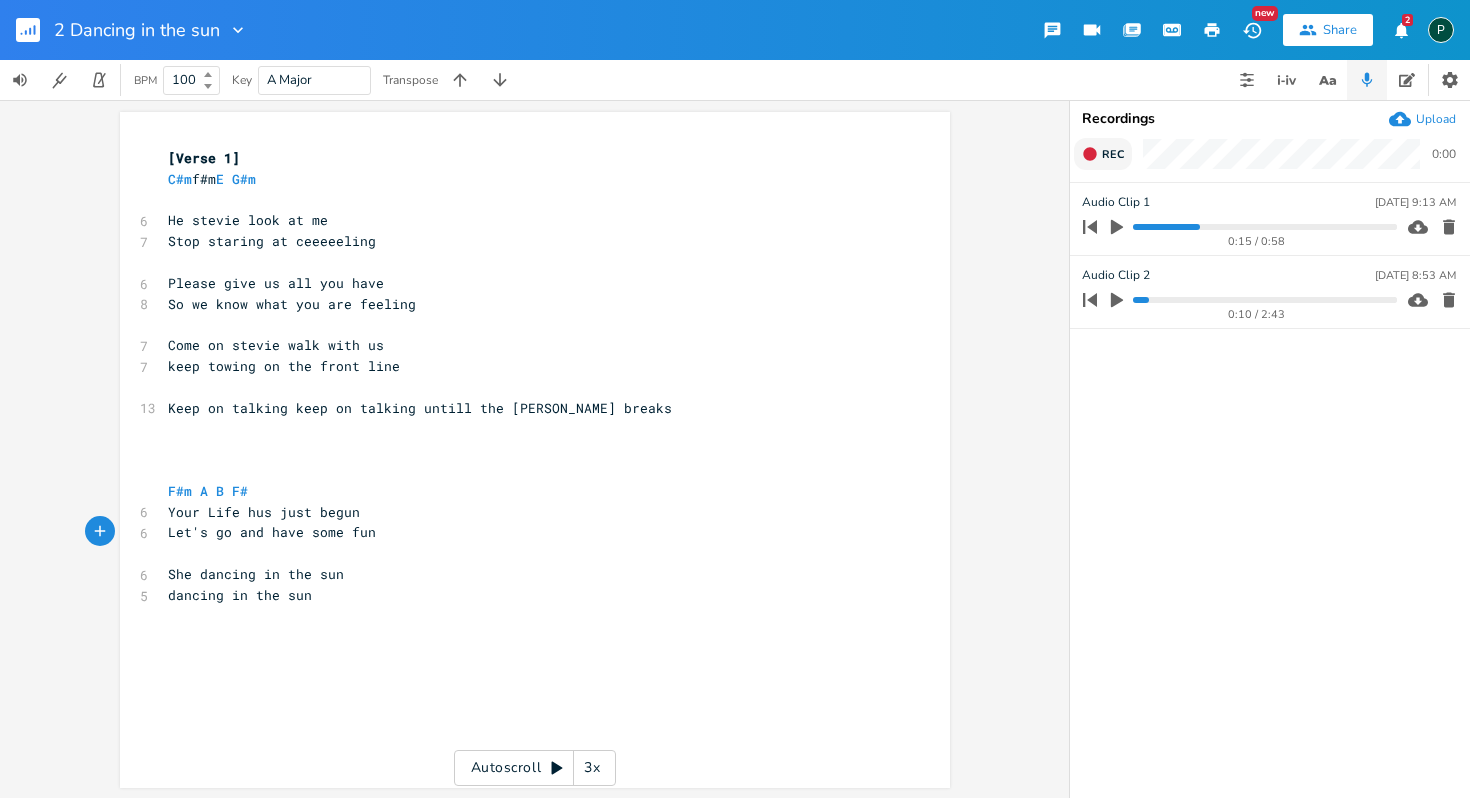 click 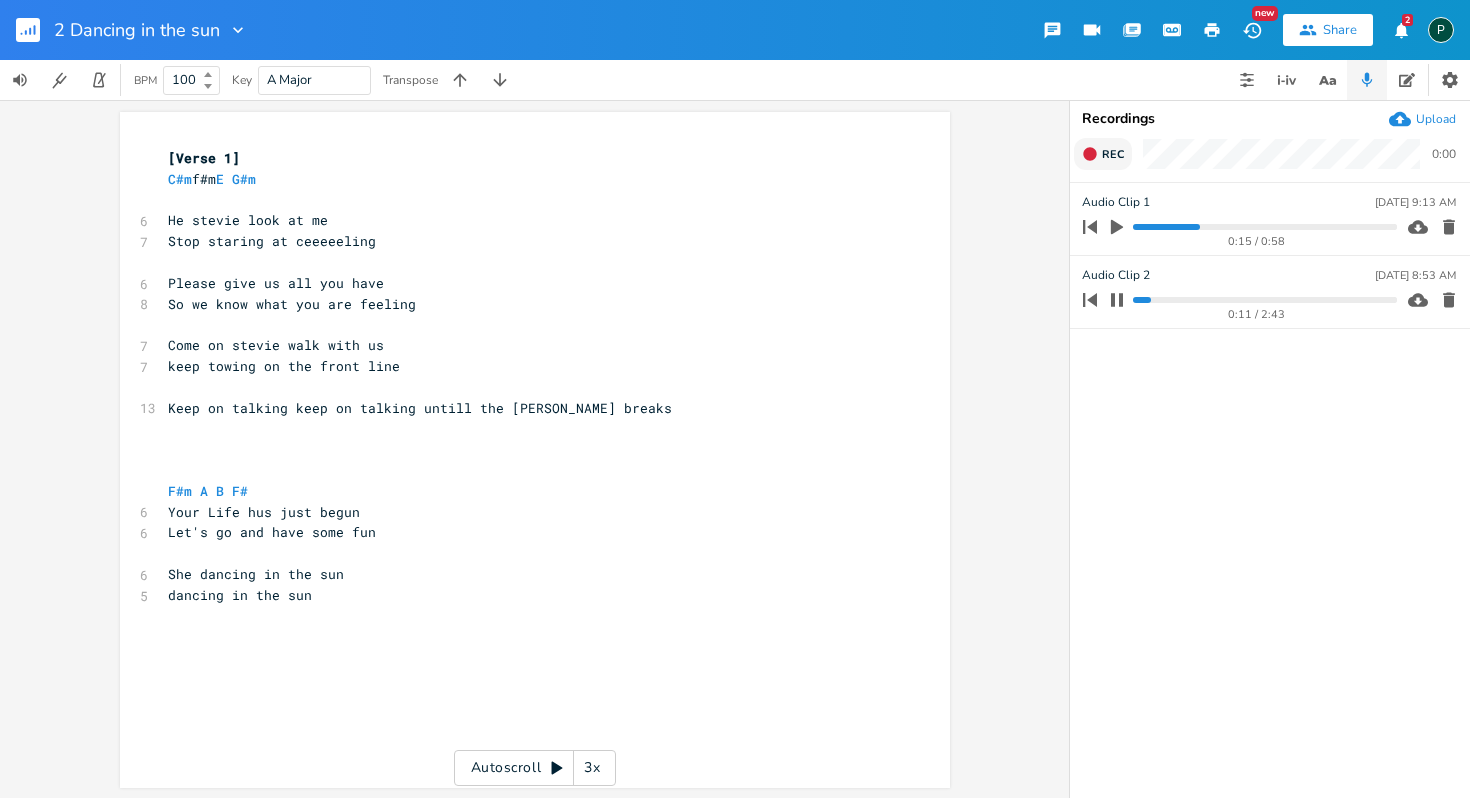 click 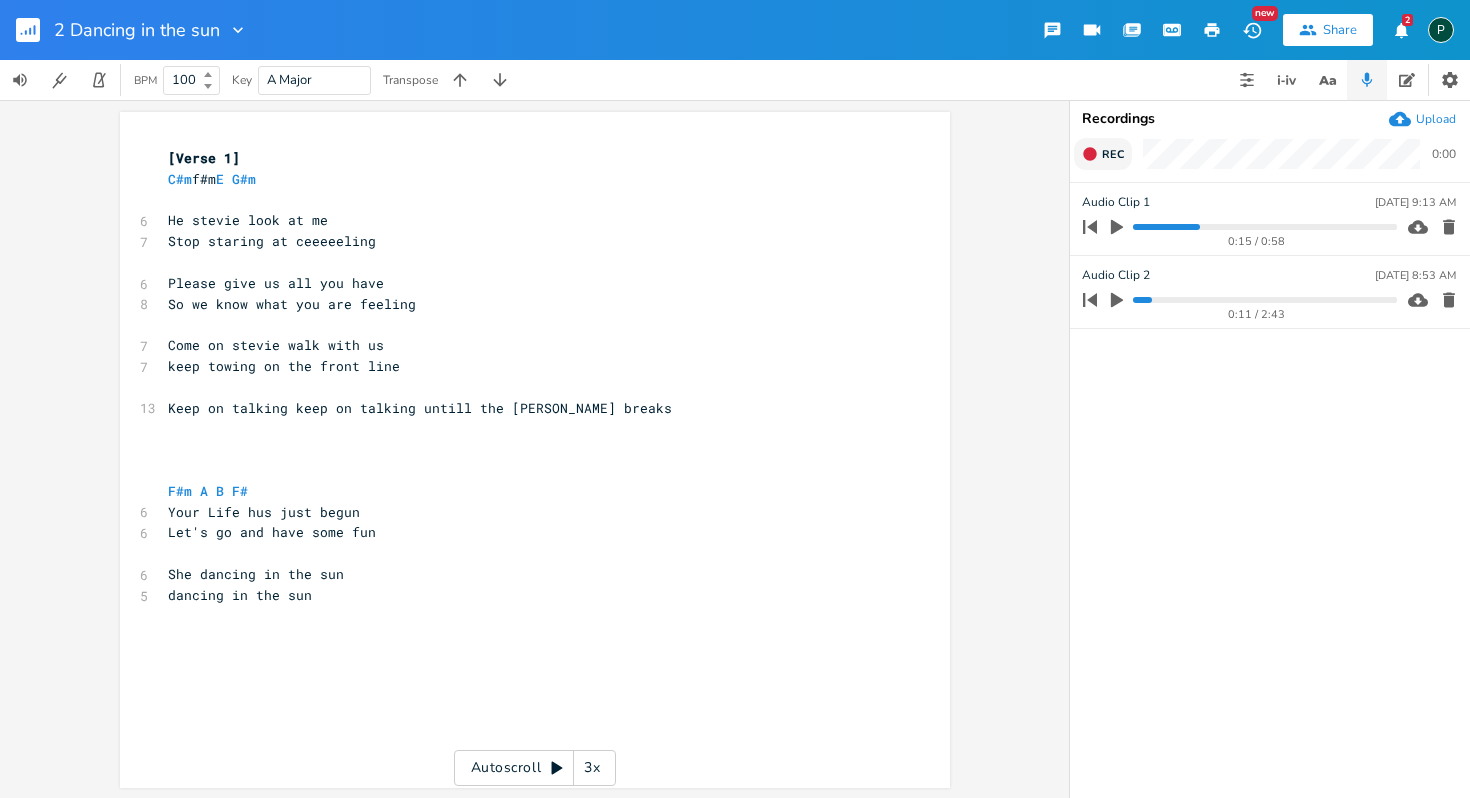 click 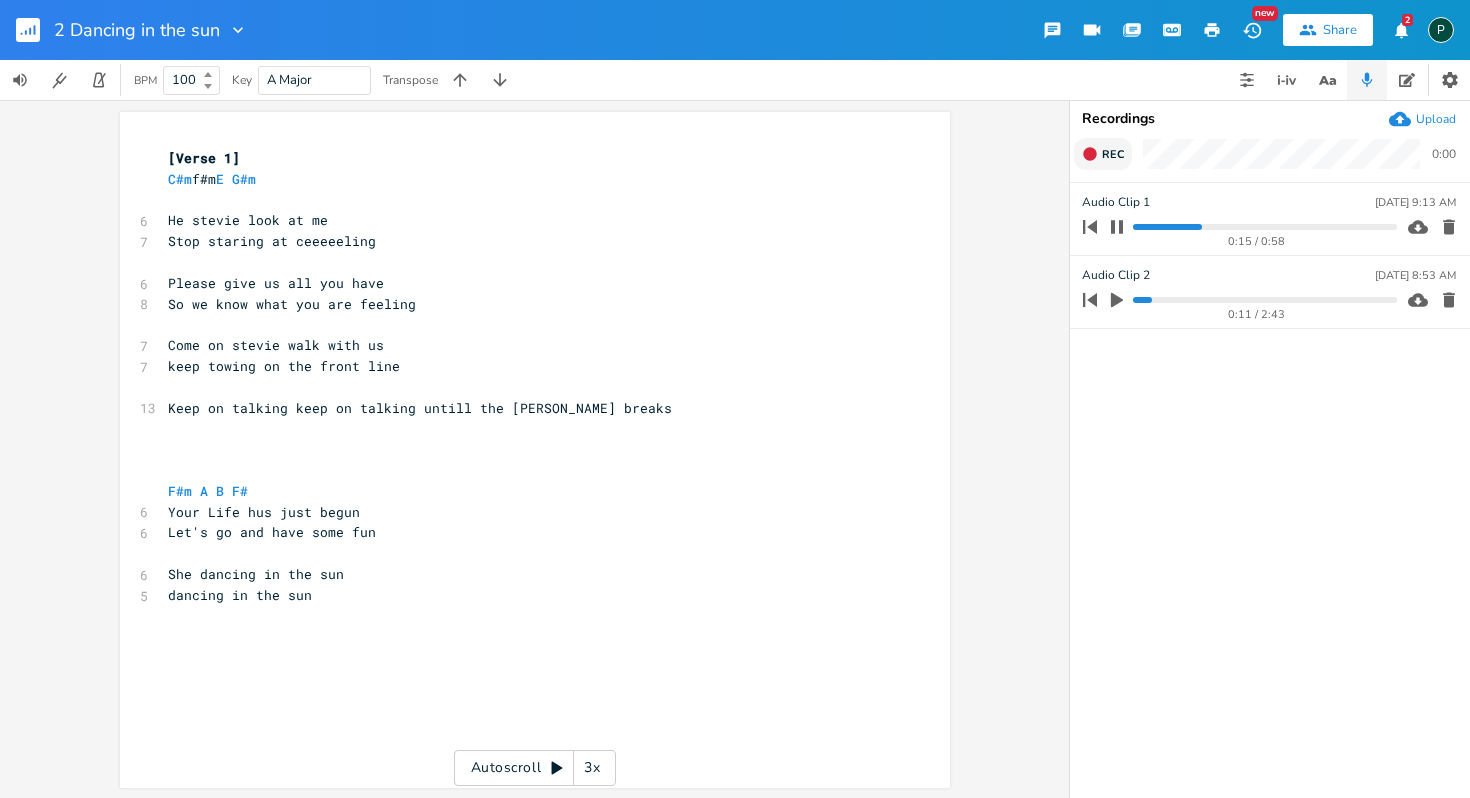 click on "0:15 / 0:58" at bounding box center [1236, 227] 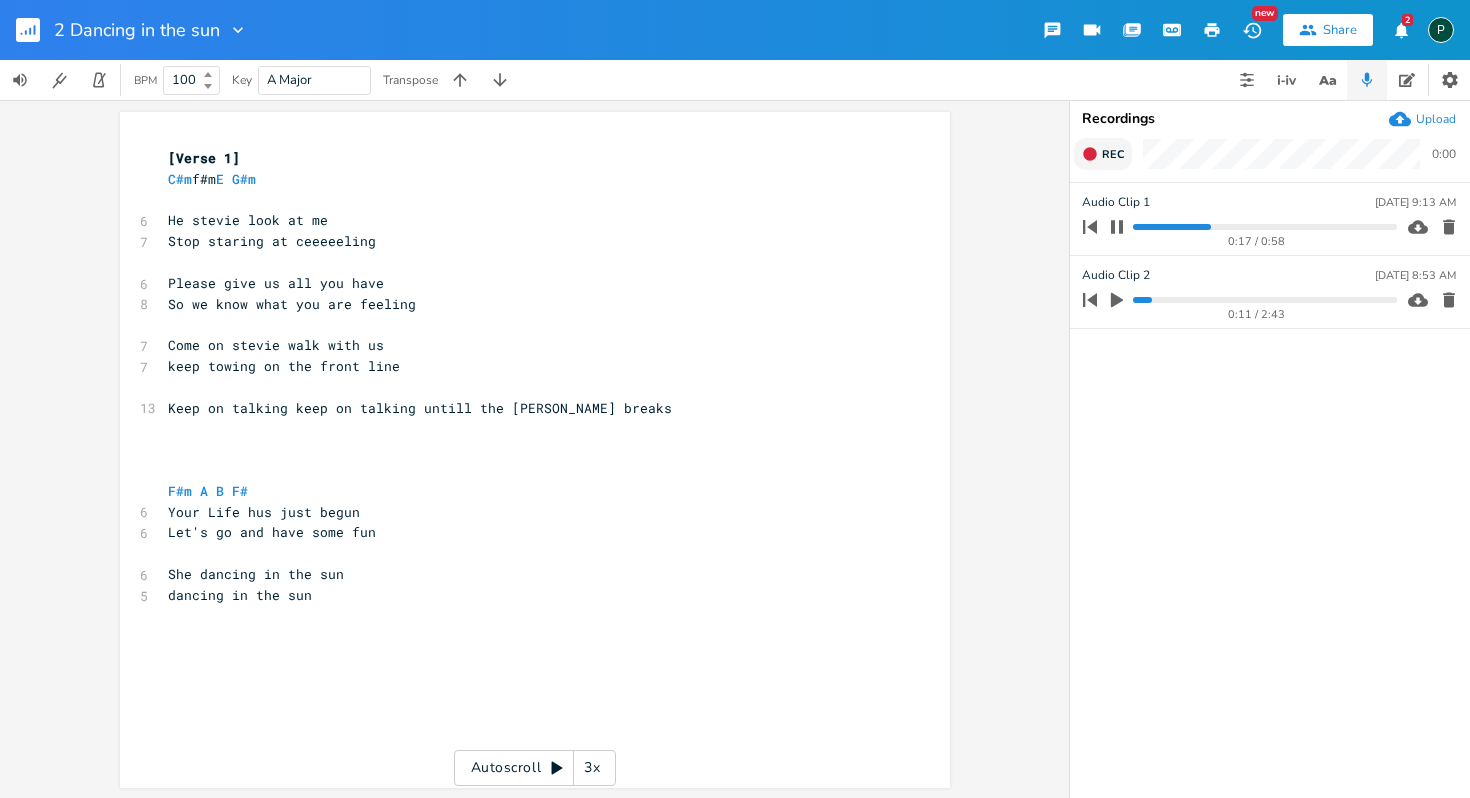 drag, startPoint x: 1209, startPoint y: 228, endPoint x: 1261, endPoint y: 229, distance: 52.009613 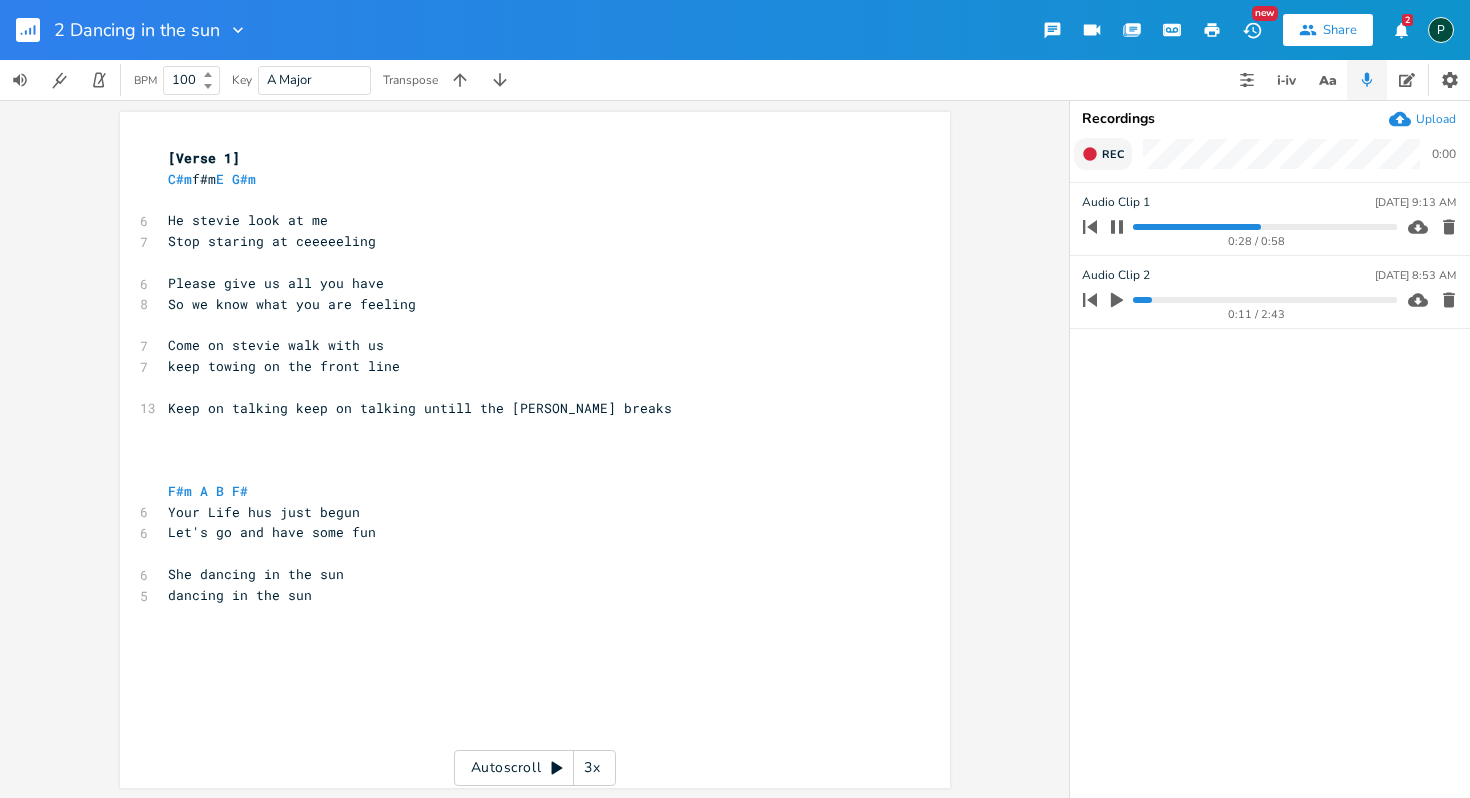 click at bounding box center (1264, 227) 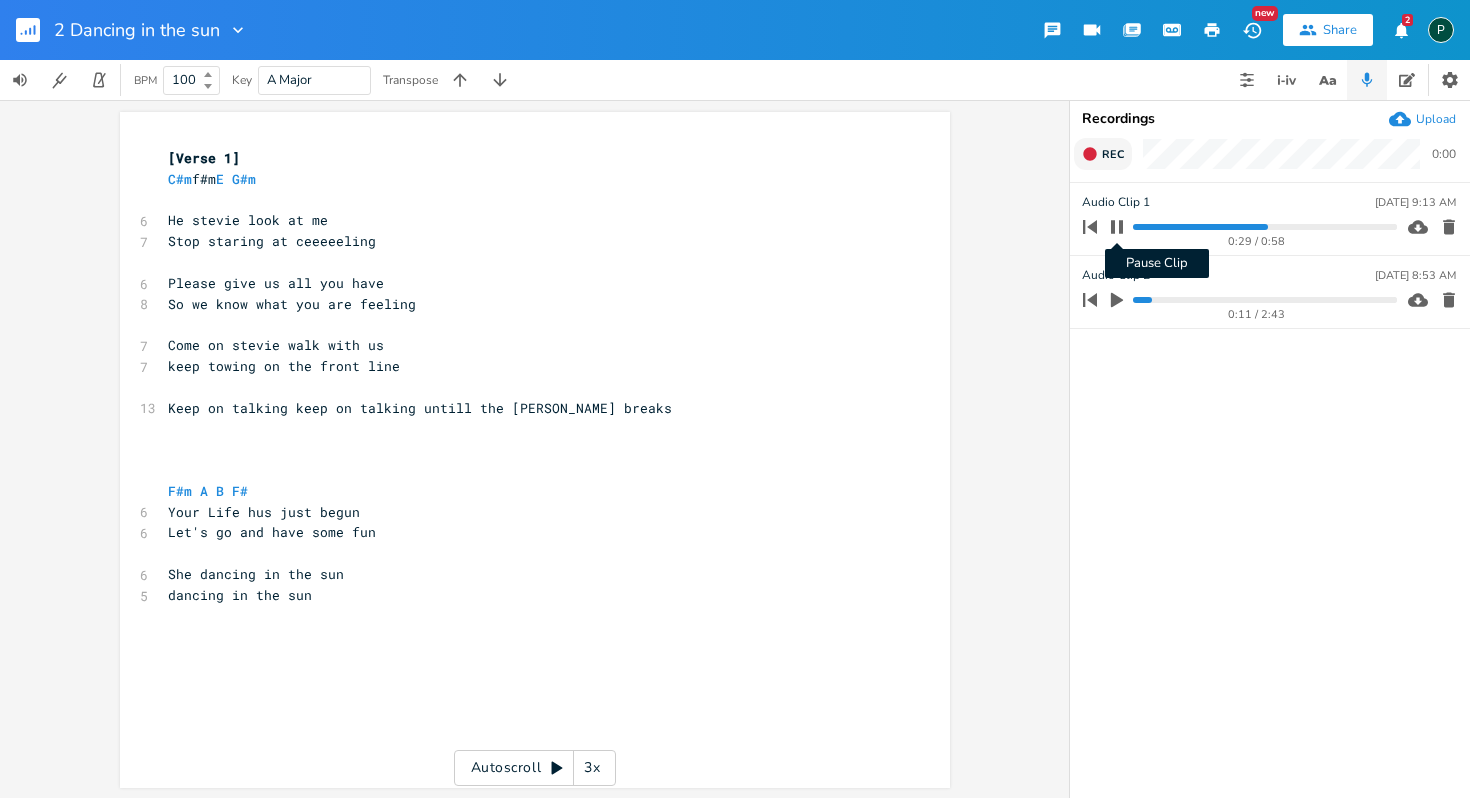 click 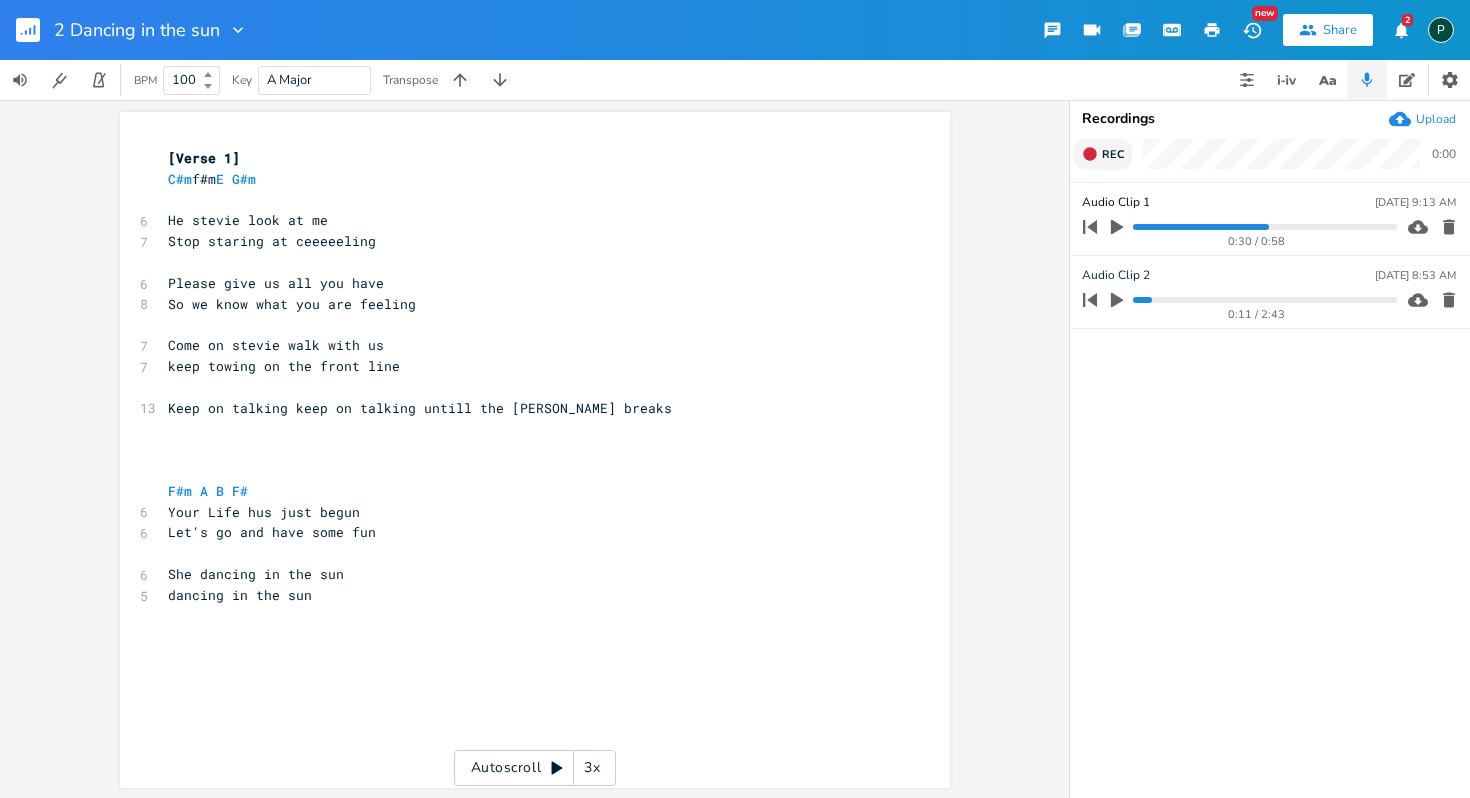 click on "Audio Clip 1" at bounding box center (1115, 202) 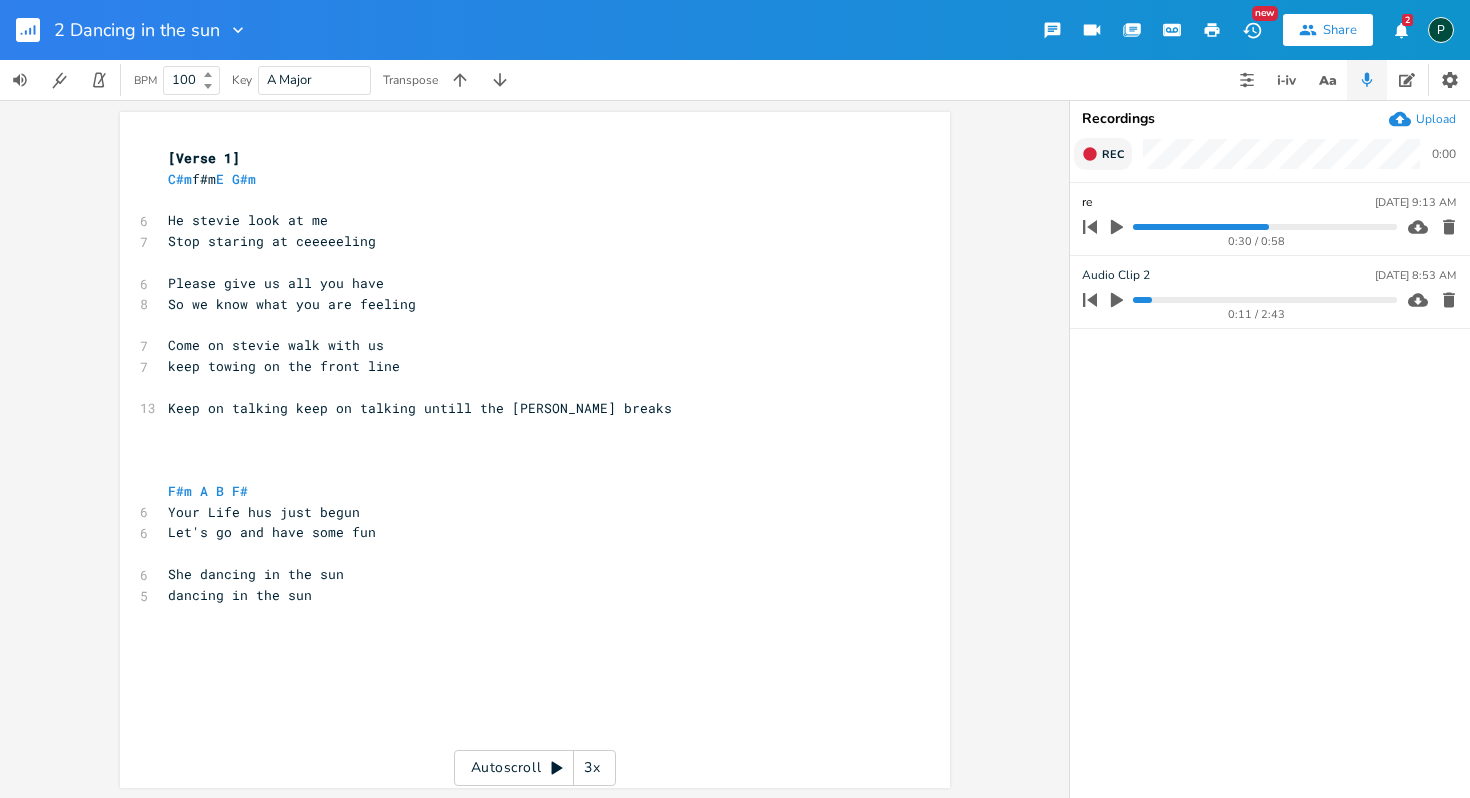 type on "ref" 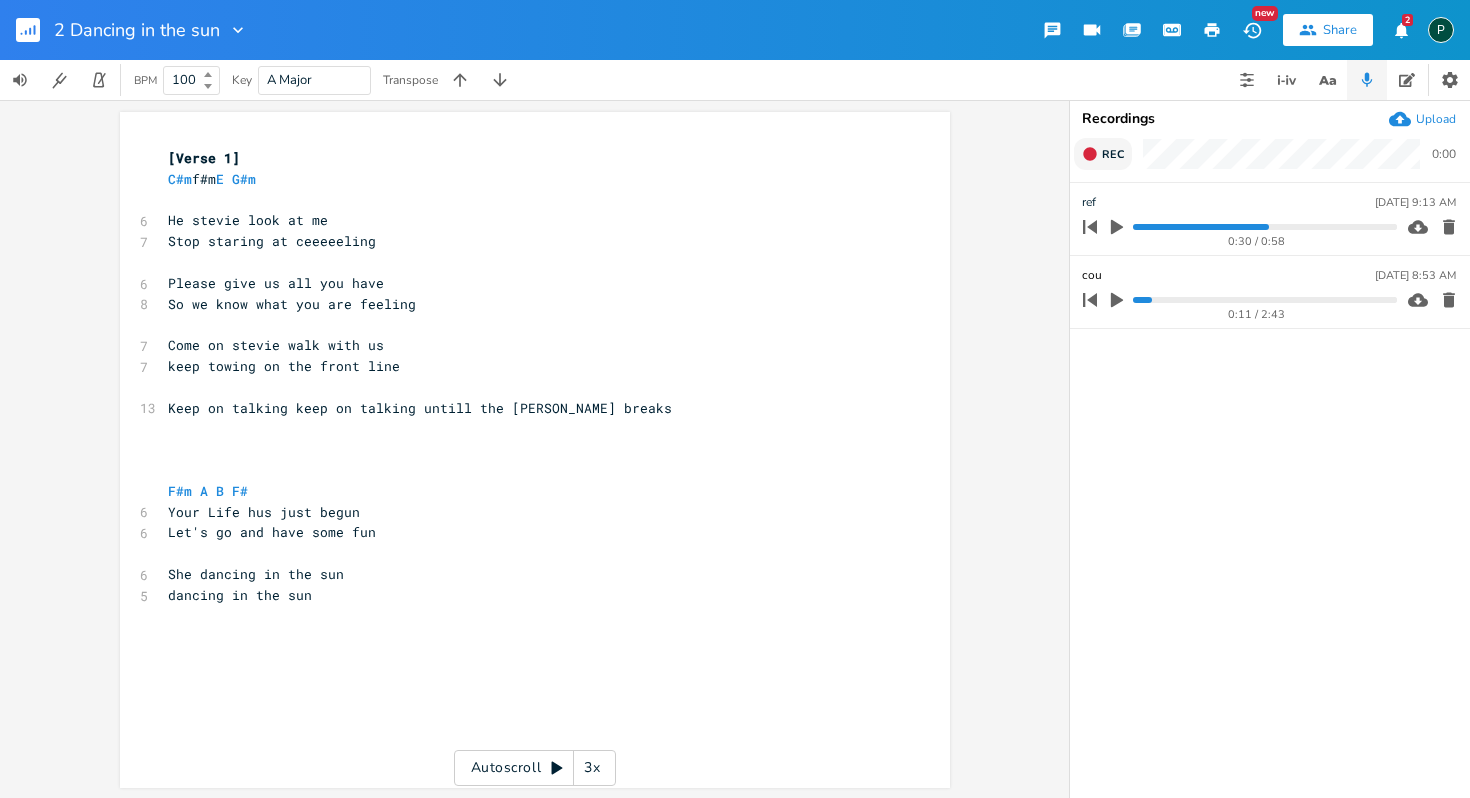 type on "coupl" 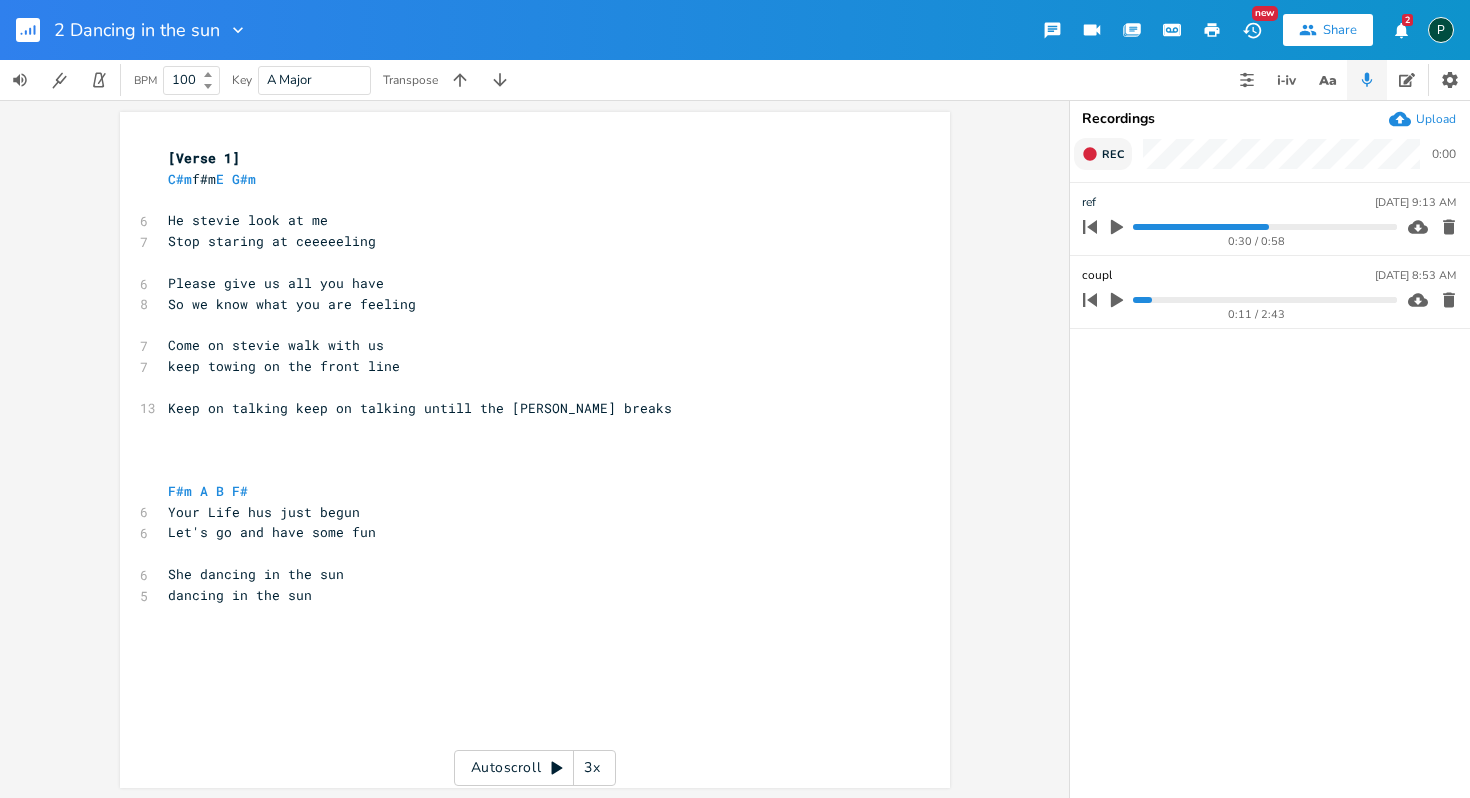 click 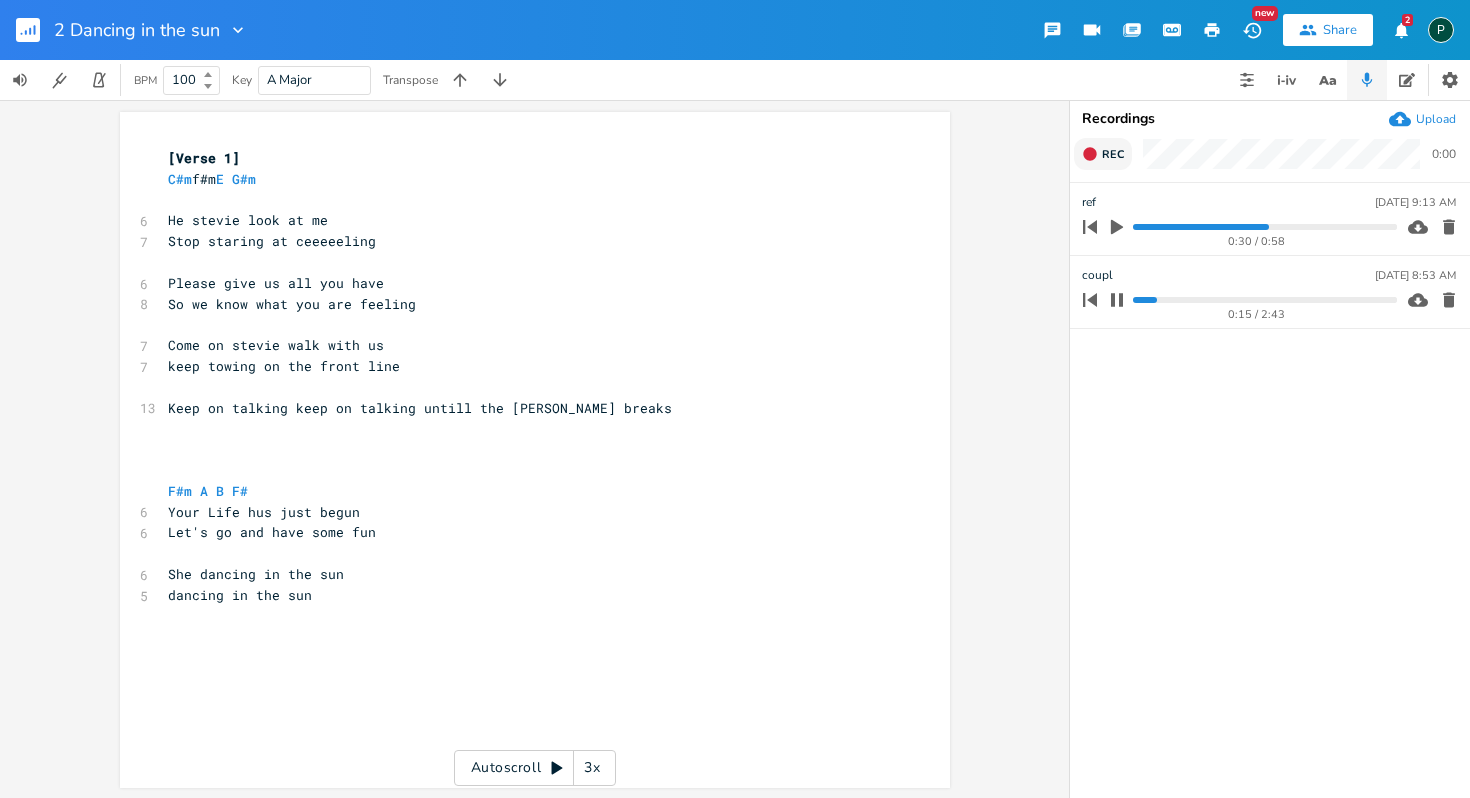 click at bounding box center [1264, 300] 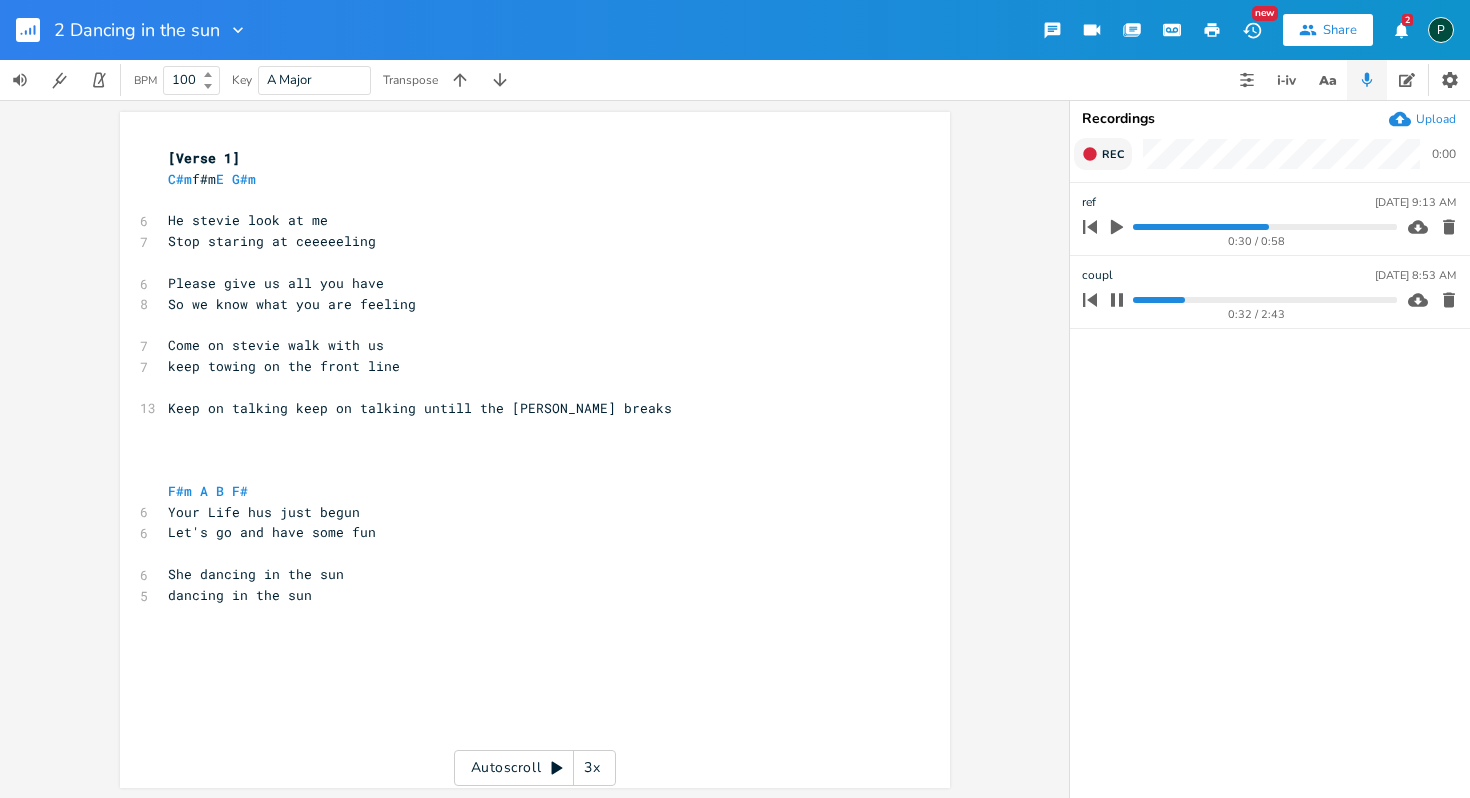 click at bounding box center (1264, 300) 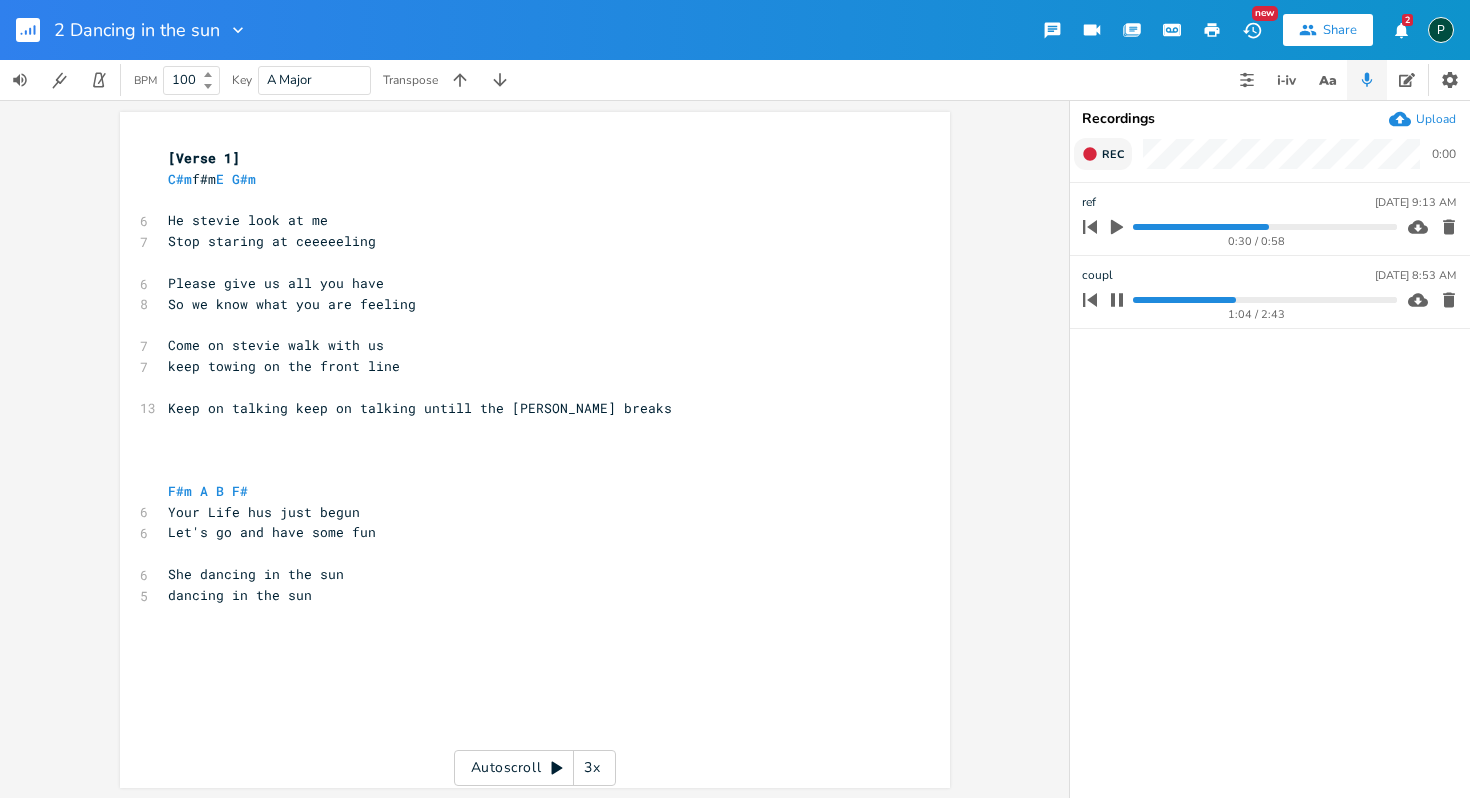 click at bounding box center [1264, 300] 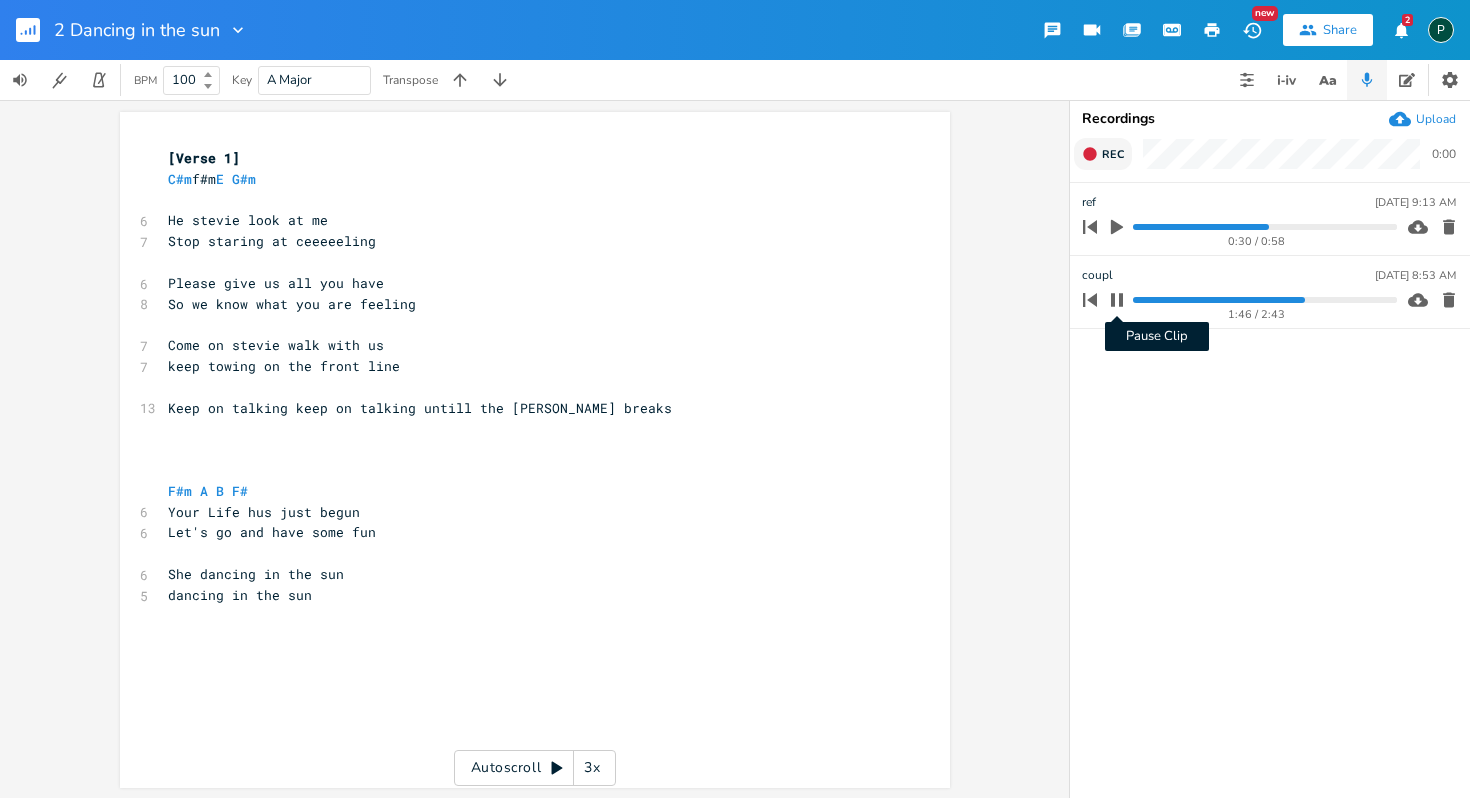 click on "Pause Clip" at bounding box center [1117, 300] 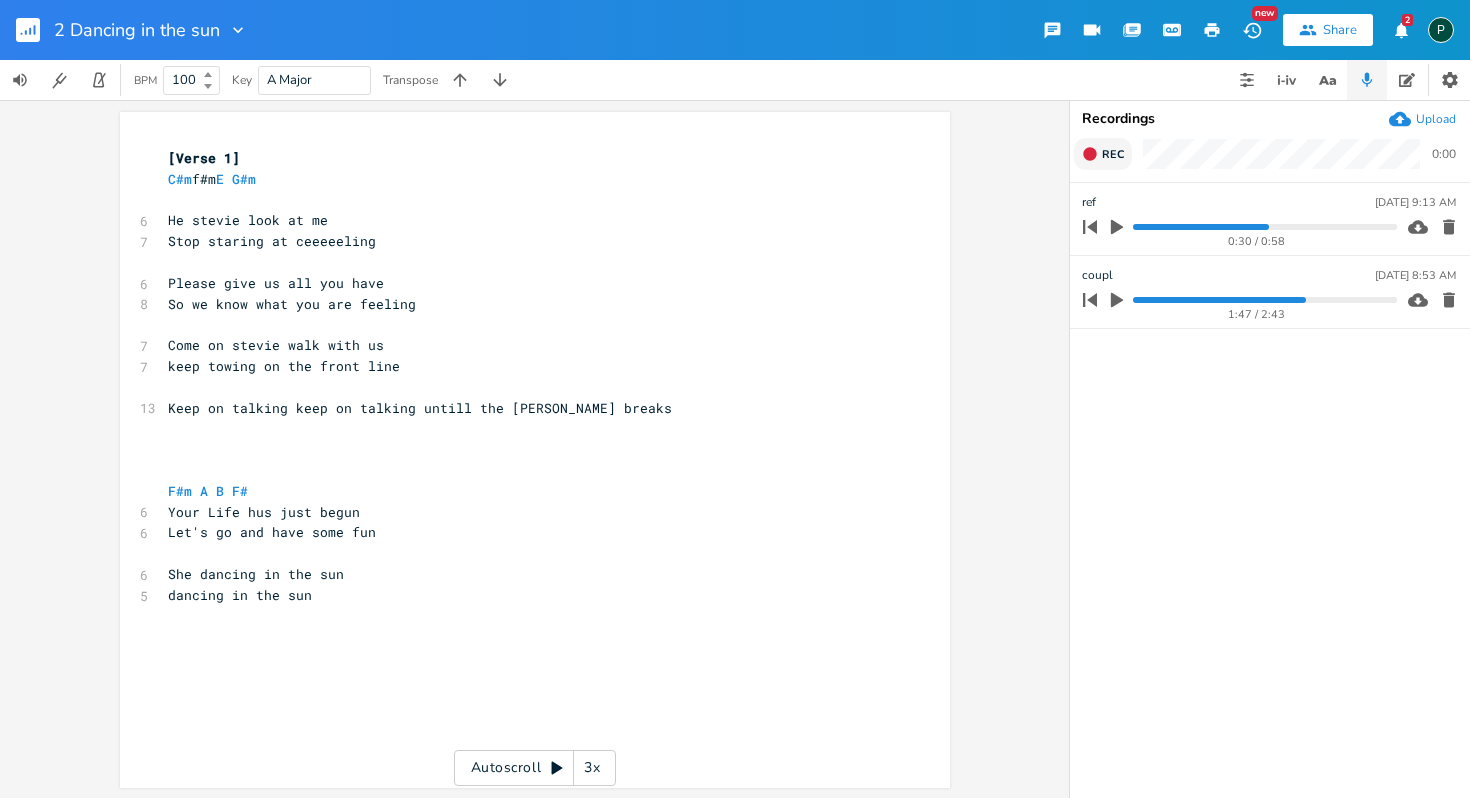 click 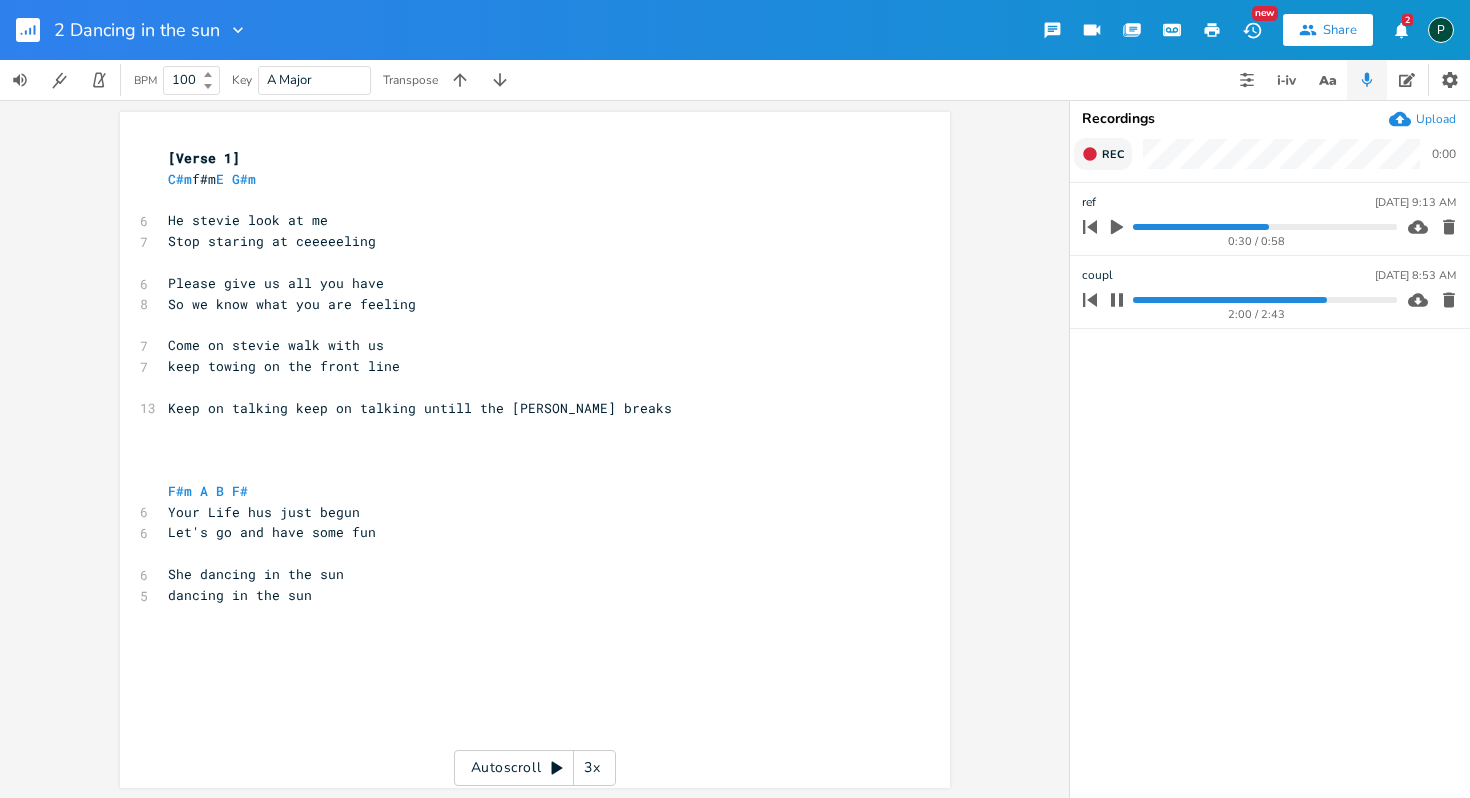click 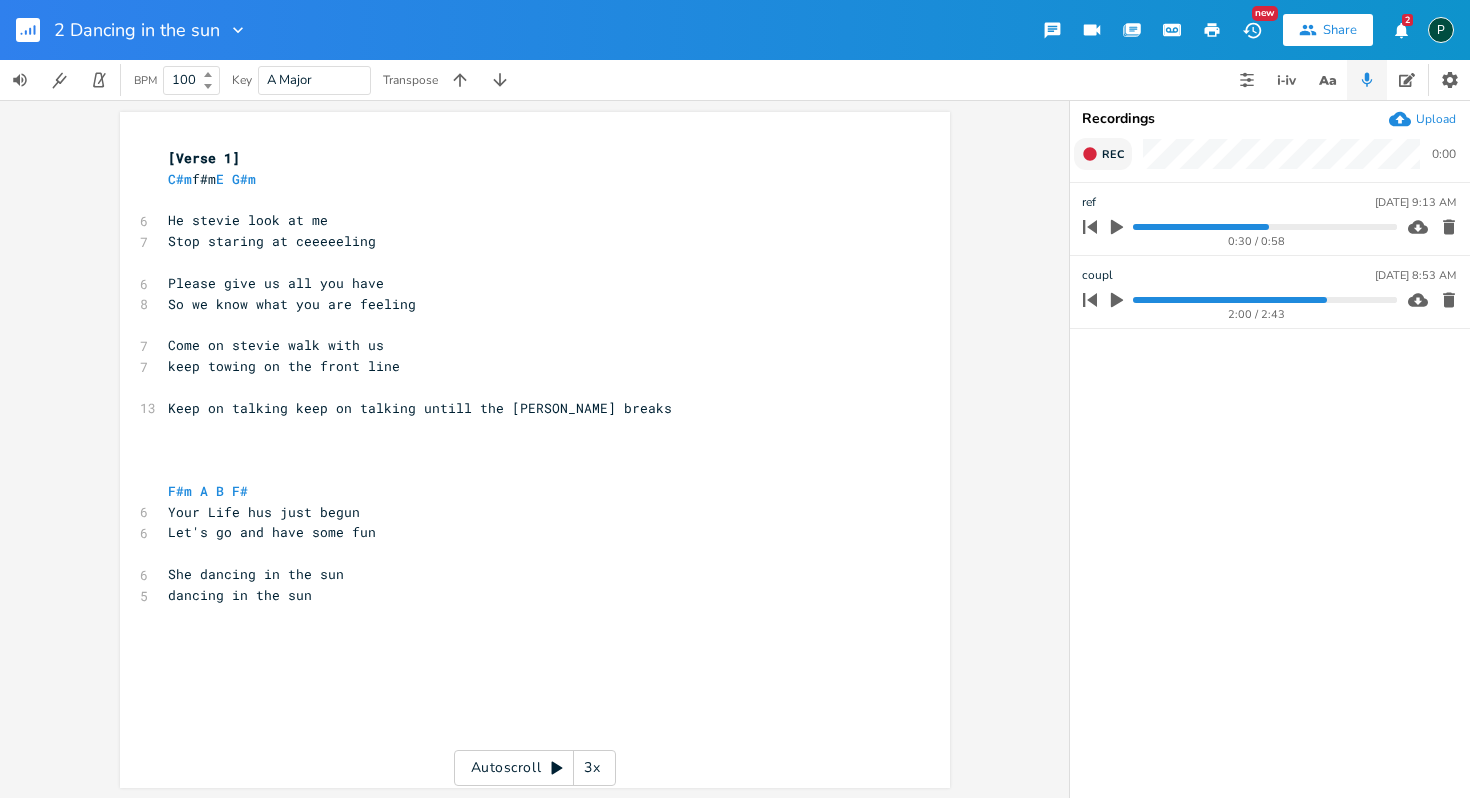 click on "So we know what you are feeling" at bounding box center (525, 304) 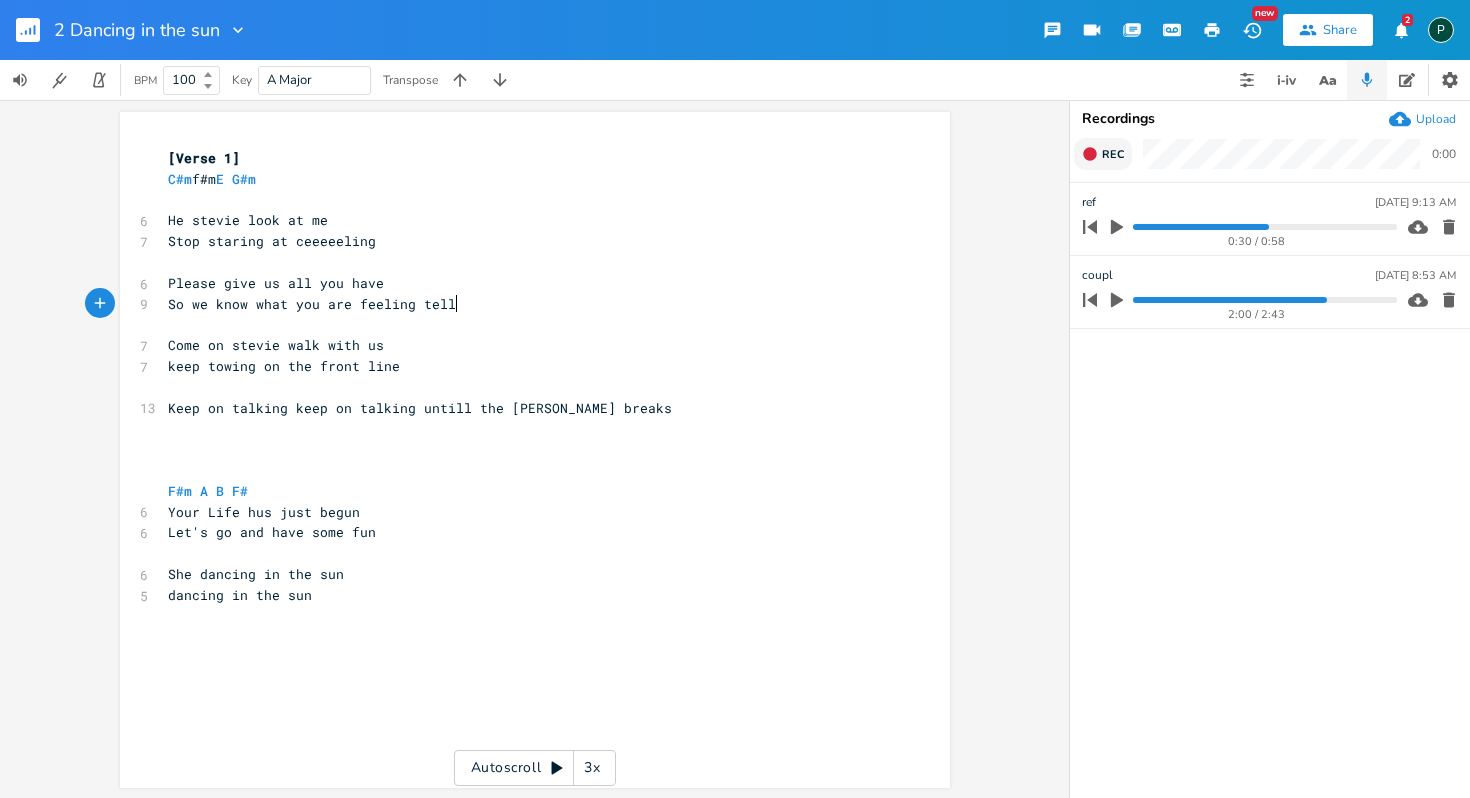 scroll, scrollTop: 0, scrollLeft: 22, axis: horizontal 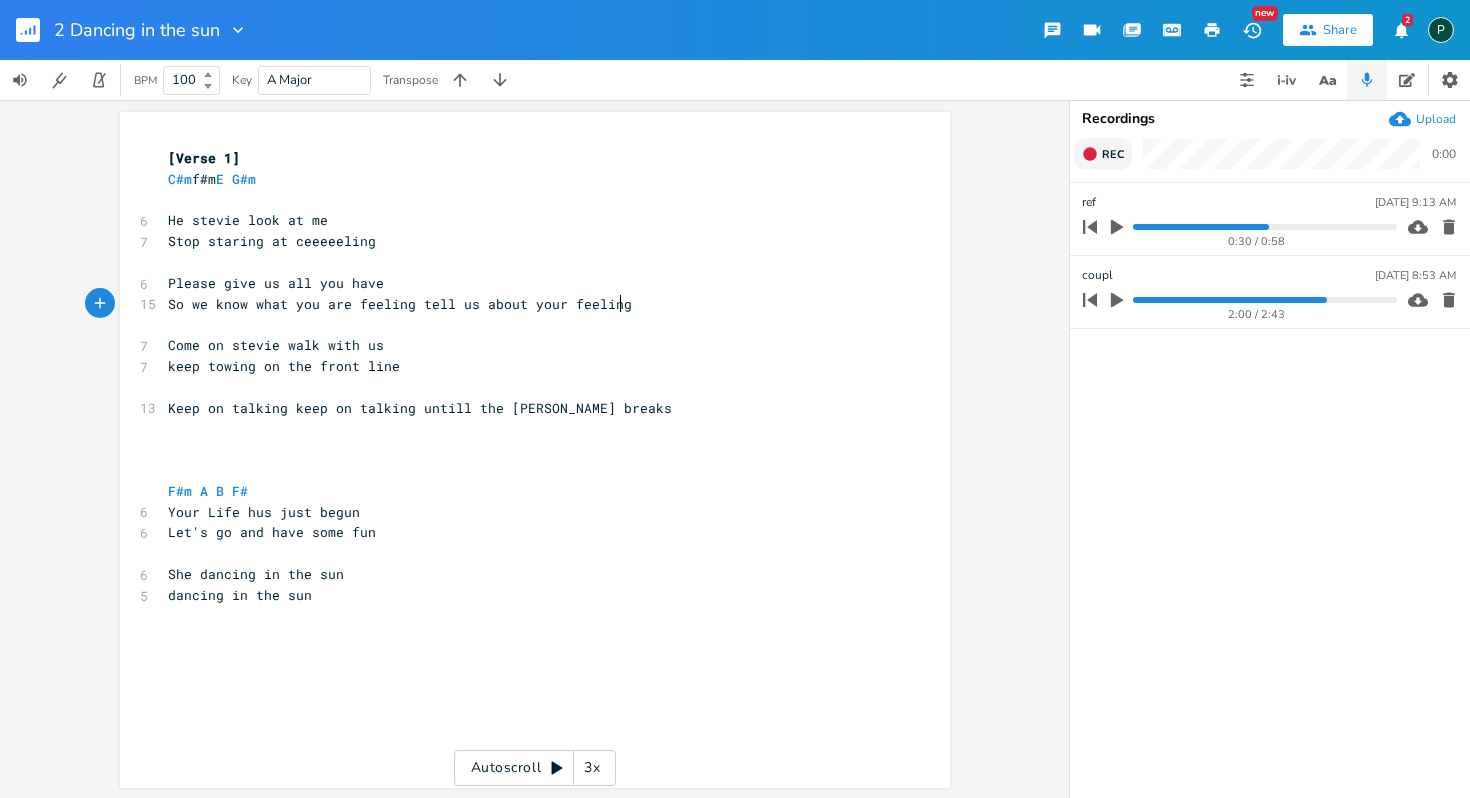 type on "tell us about your feelings" 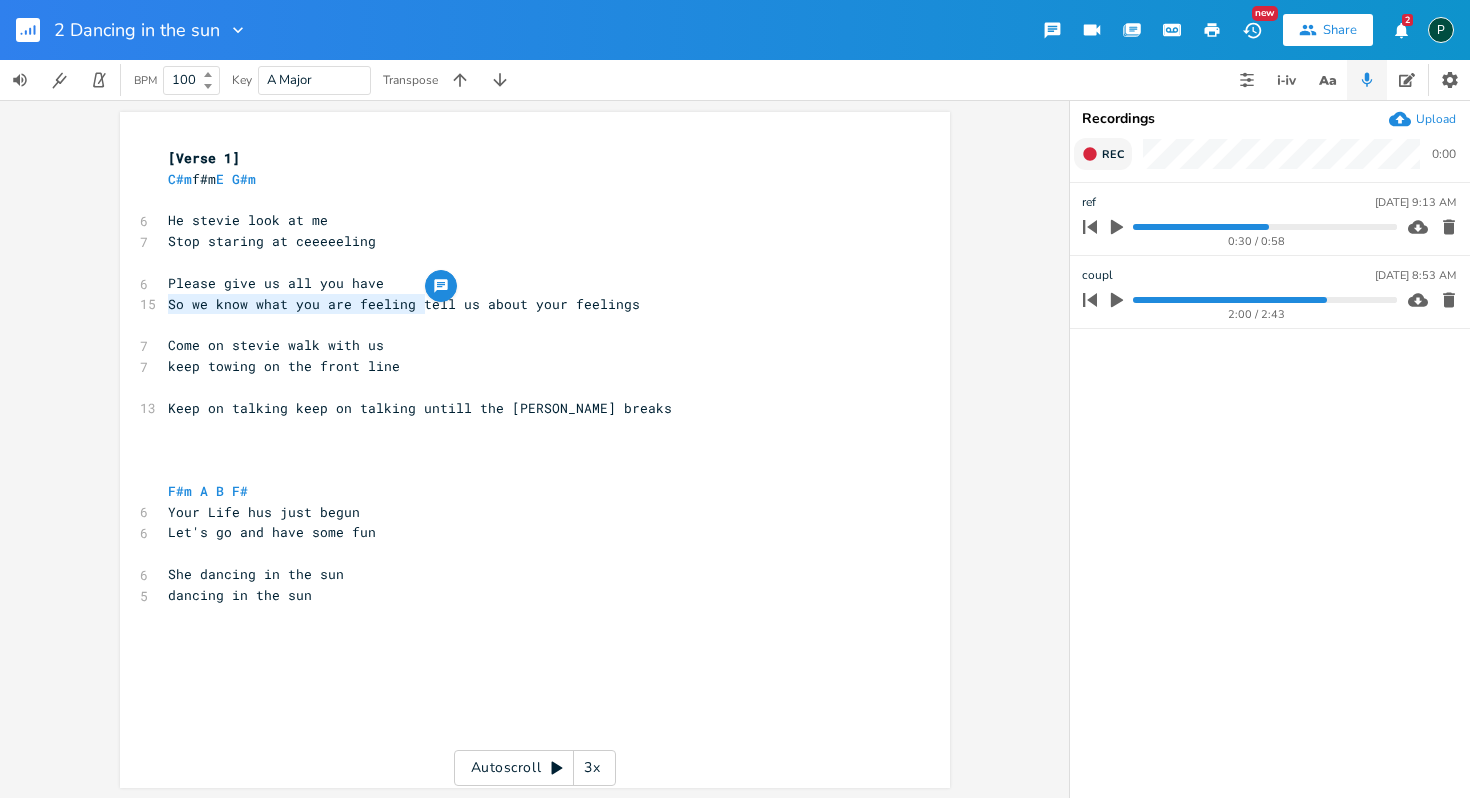 drag, startPoint x: 419, startPoint y: 302, endPoint x: 165, endPoint y: 297, distance: 254.04921 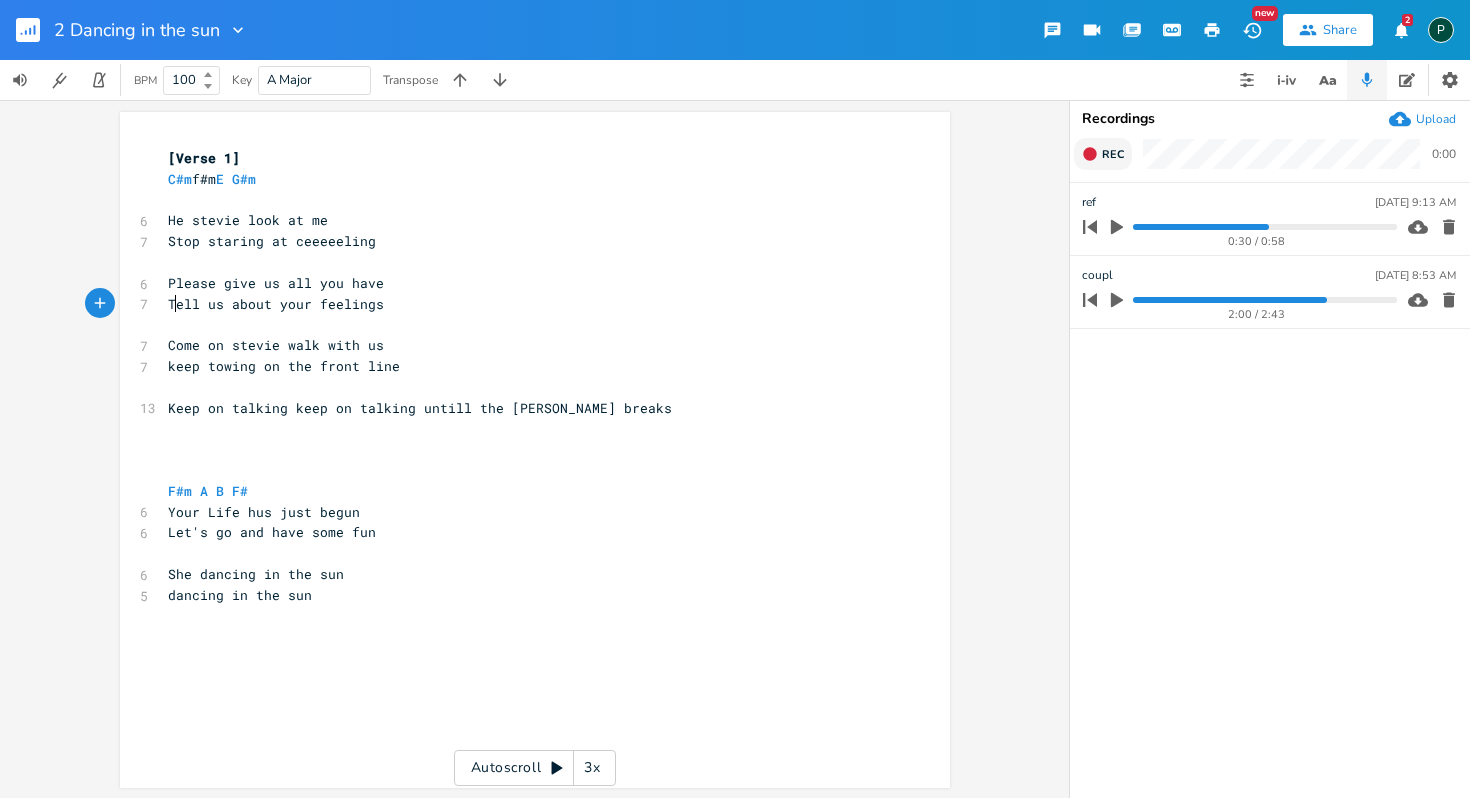 scroll, scrollTop: 0, scrollLeft: 8, axis: horizontal 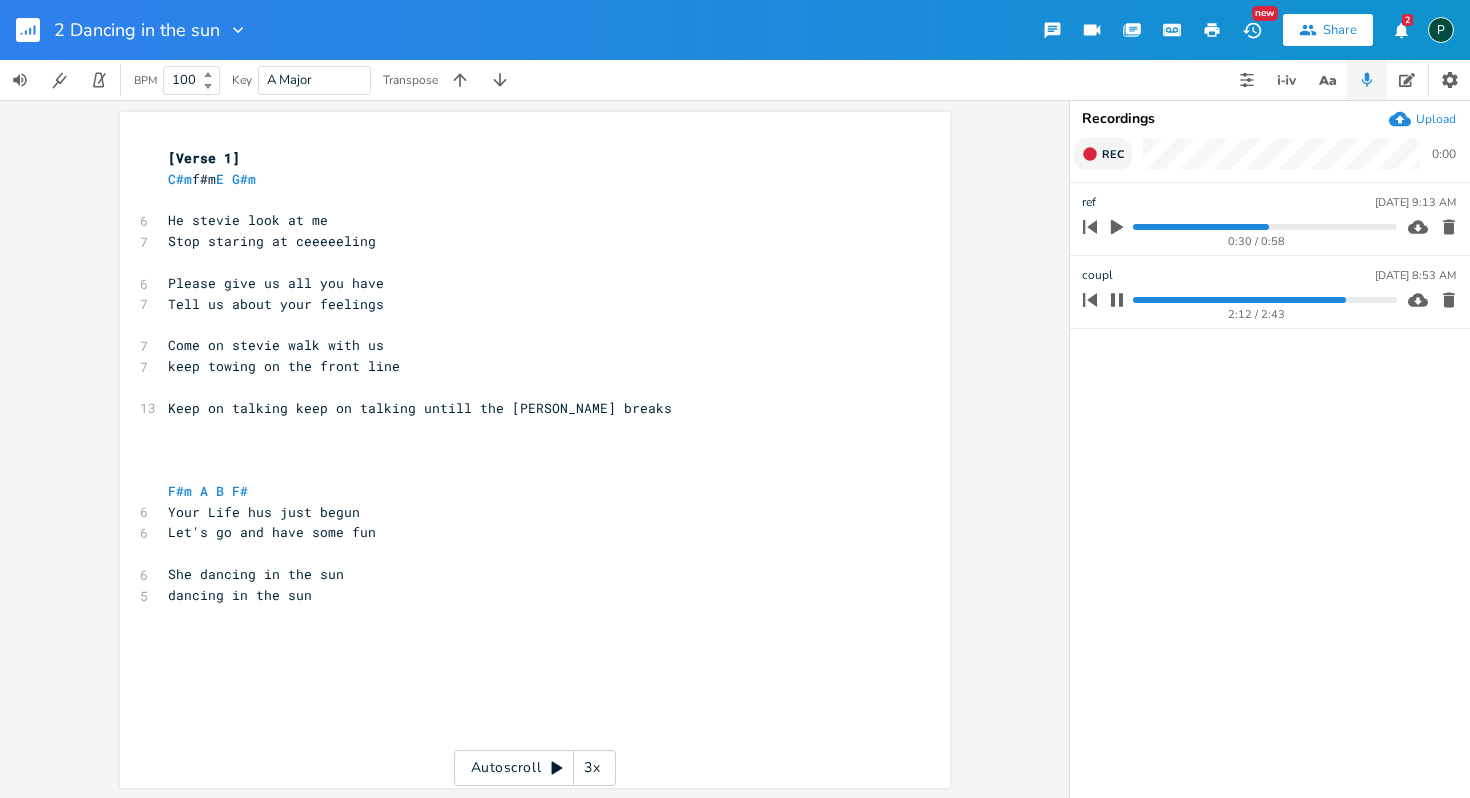 click 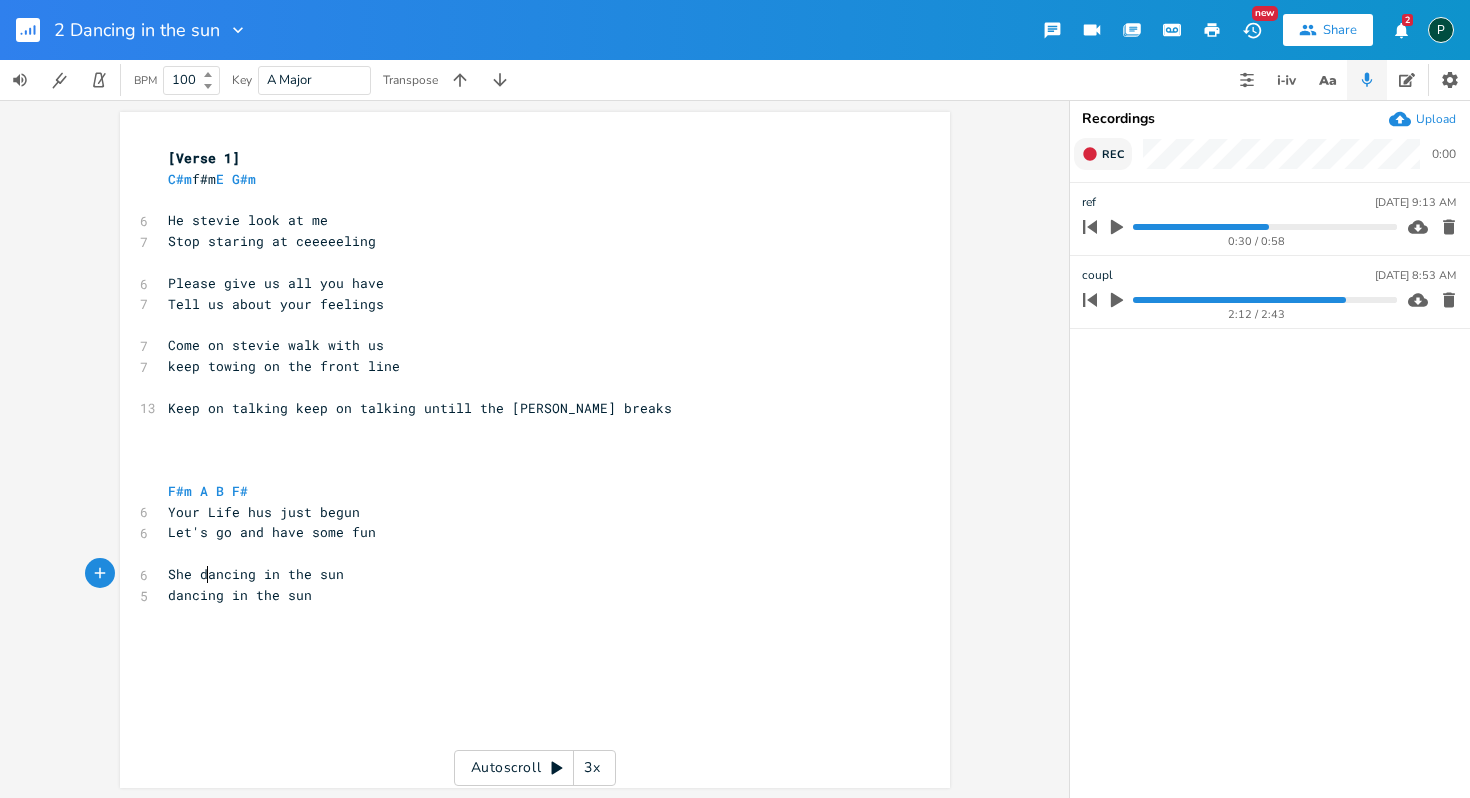 click on "She dancing in the sun" at bounding box center [256, 574] 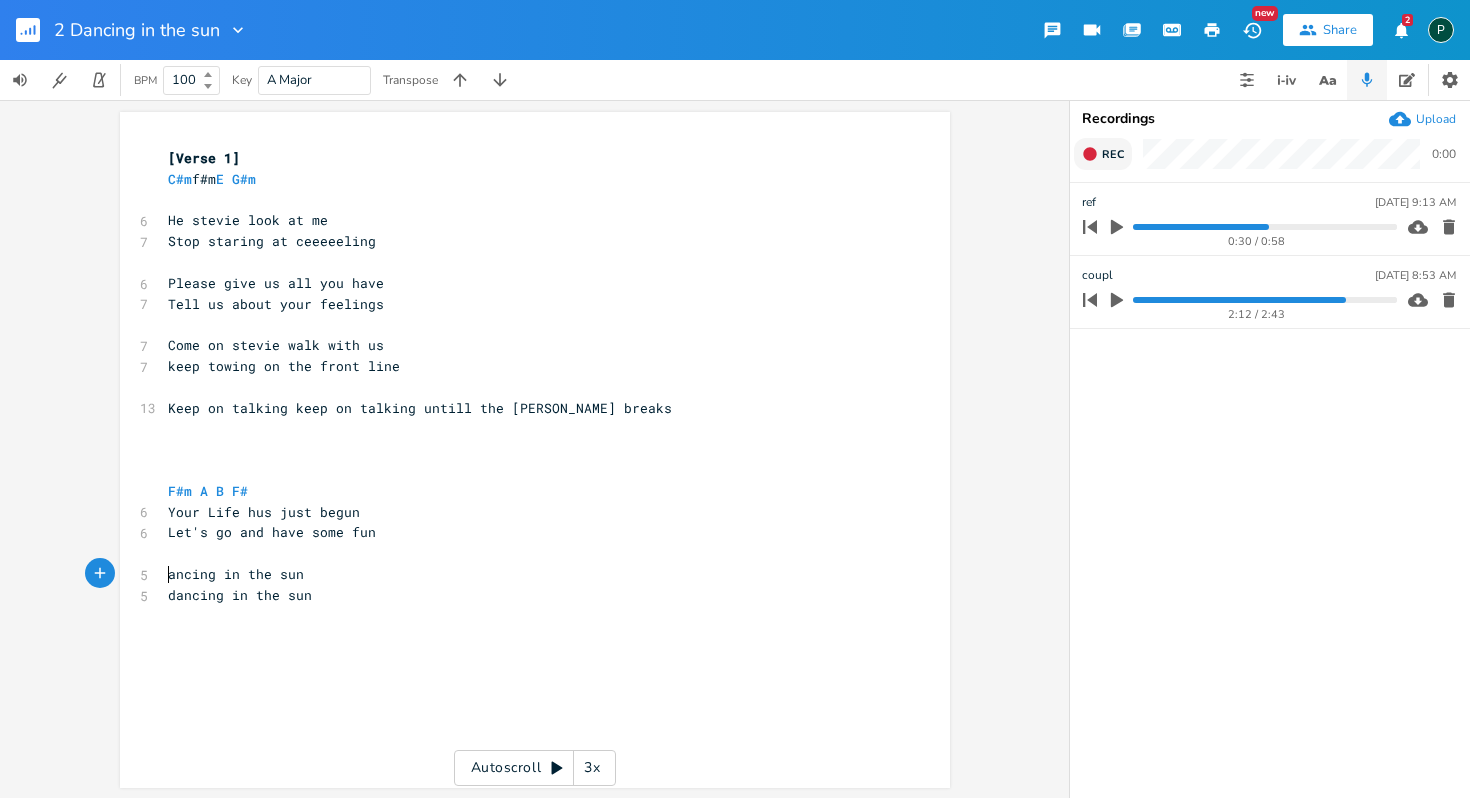 type on "D" 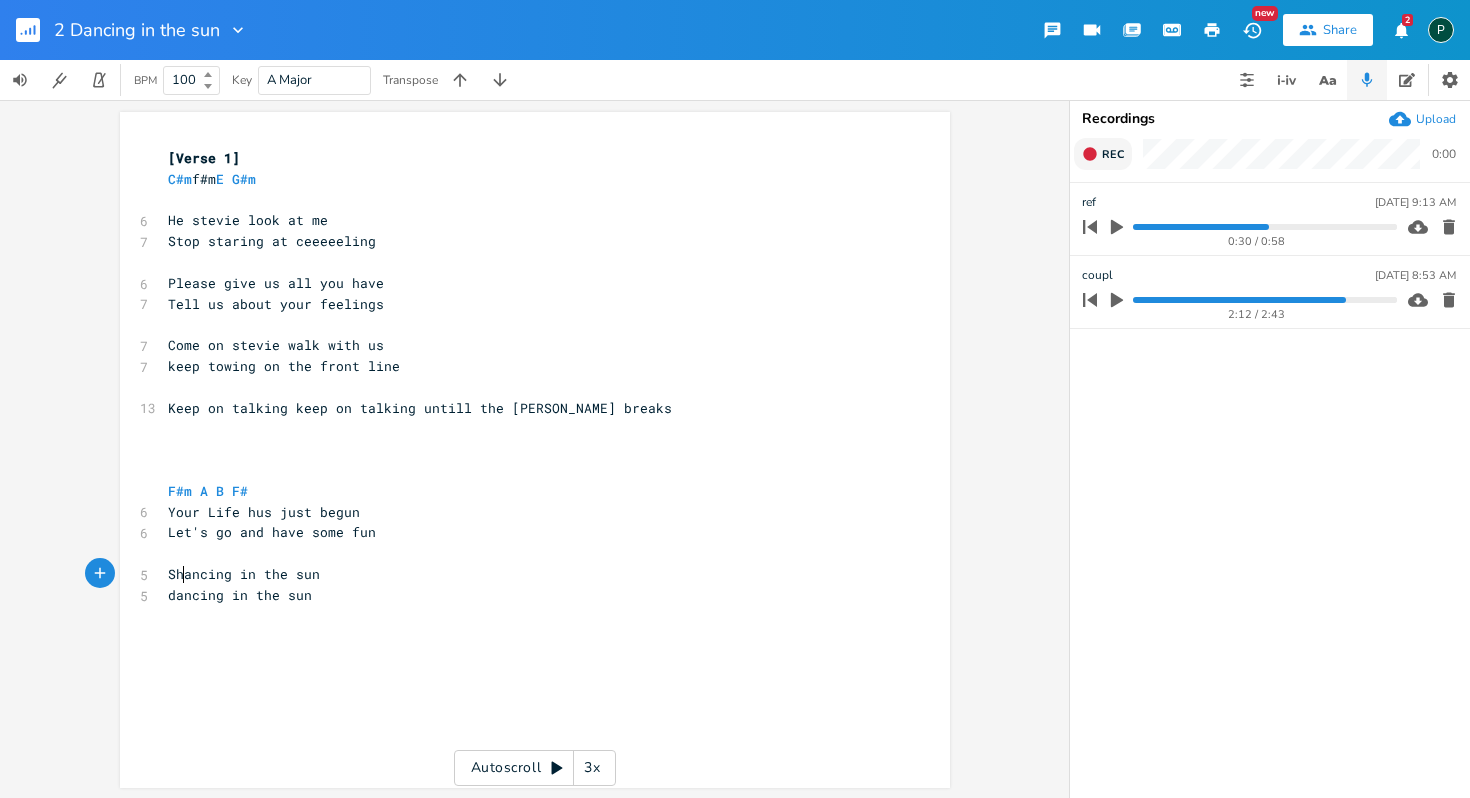 scroll, scrollTop: 0, scrollLeft: 21, axis: horizontal 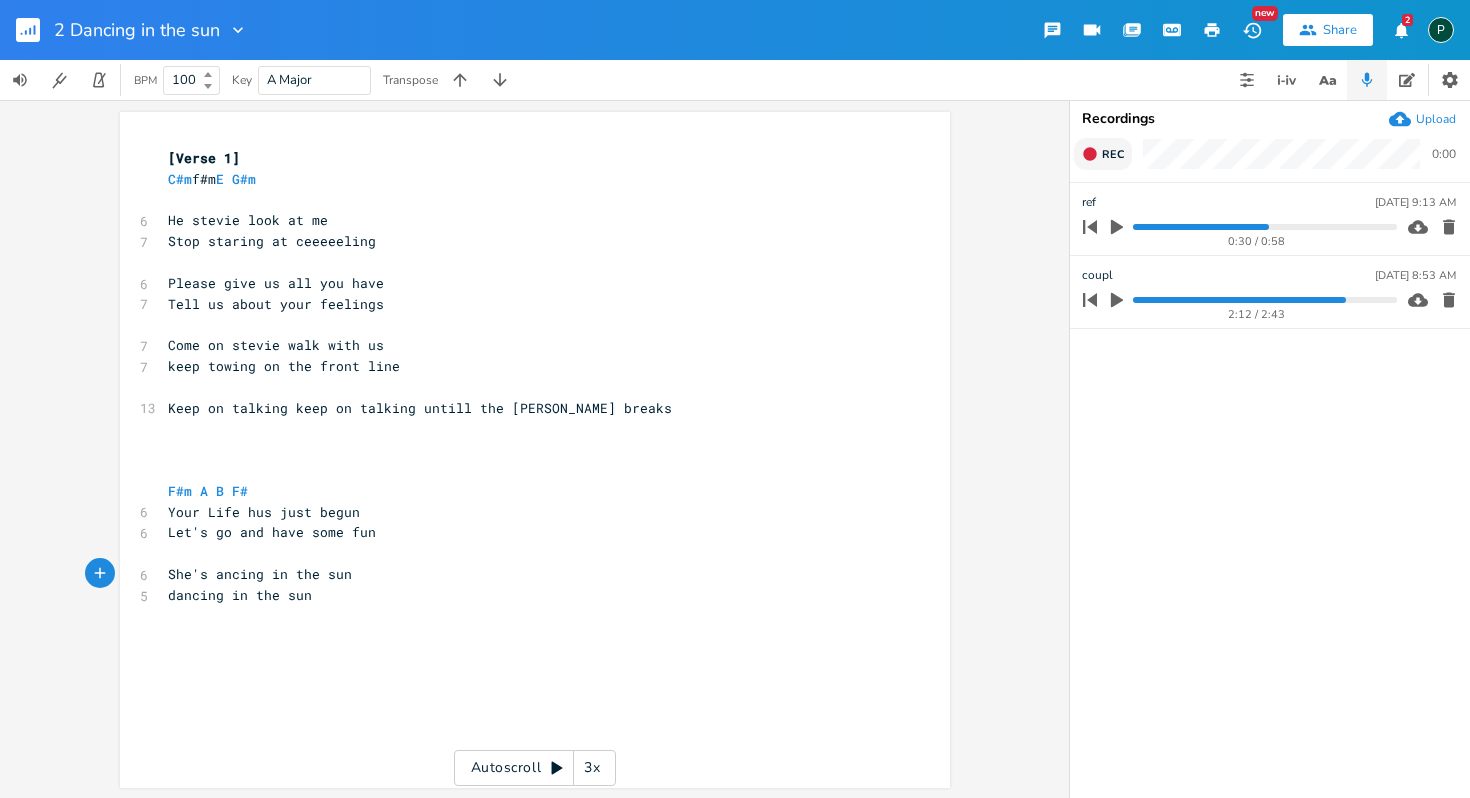 type on "She's d" 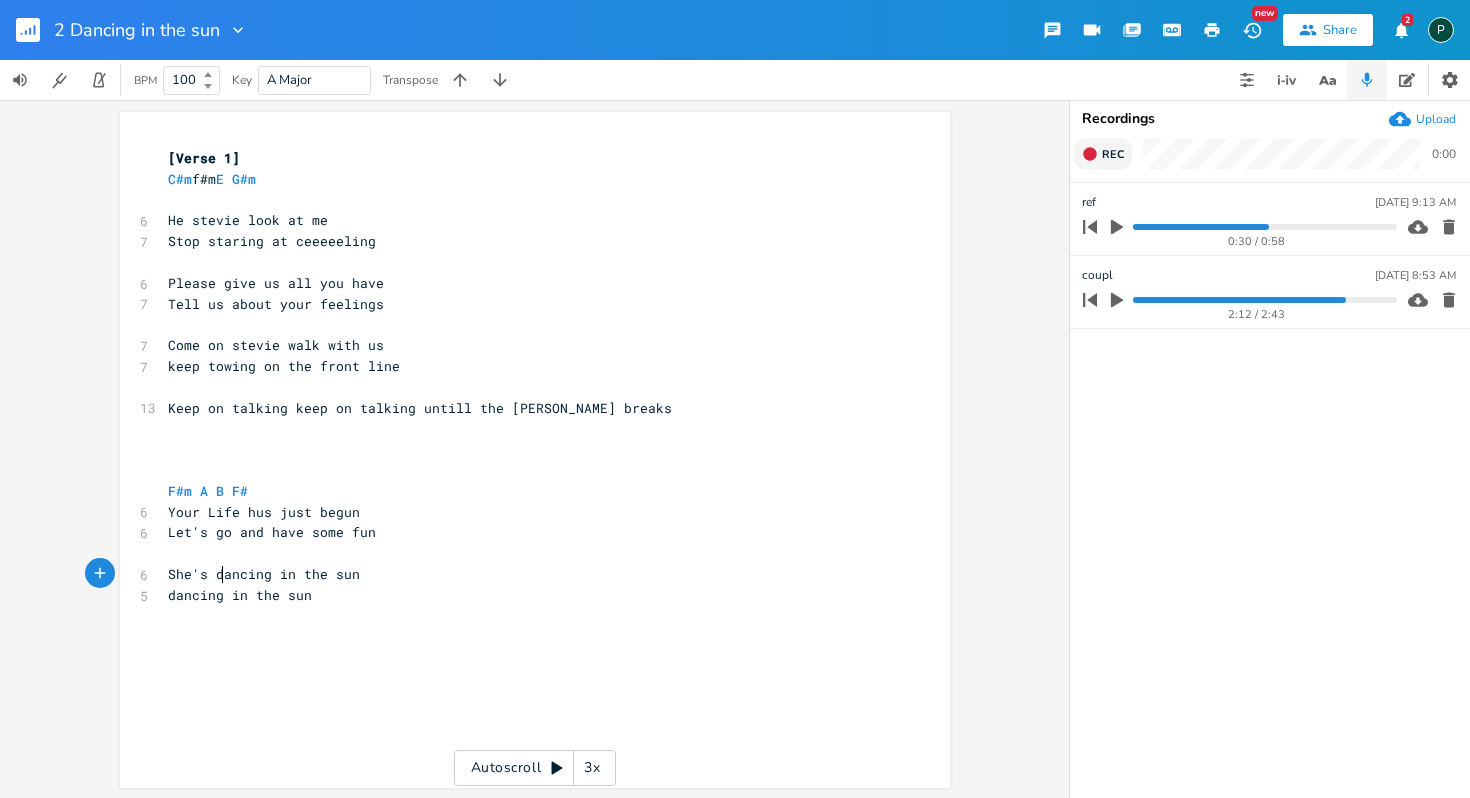 scroll, scrollTop: 0, scrollLeft: 42, axis: horizontal 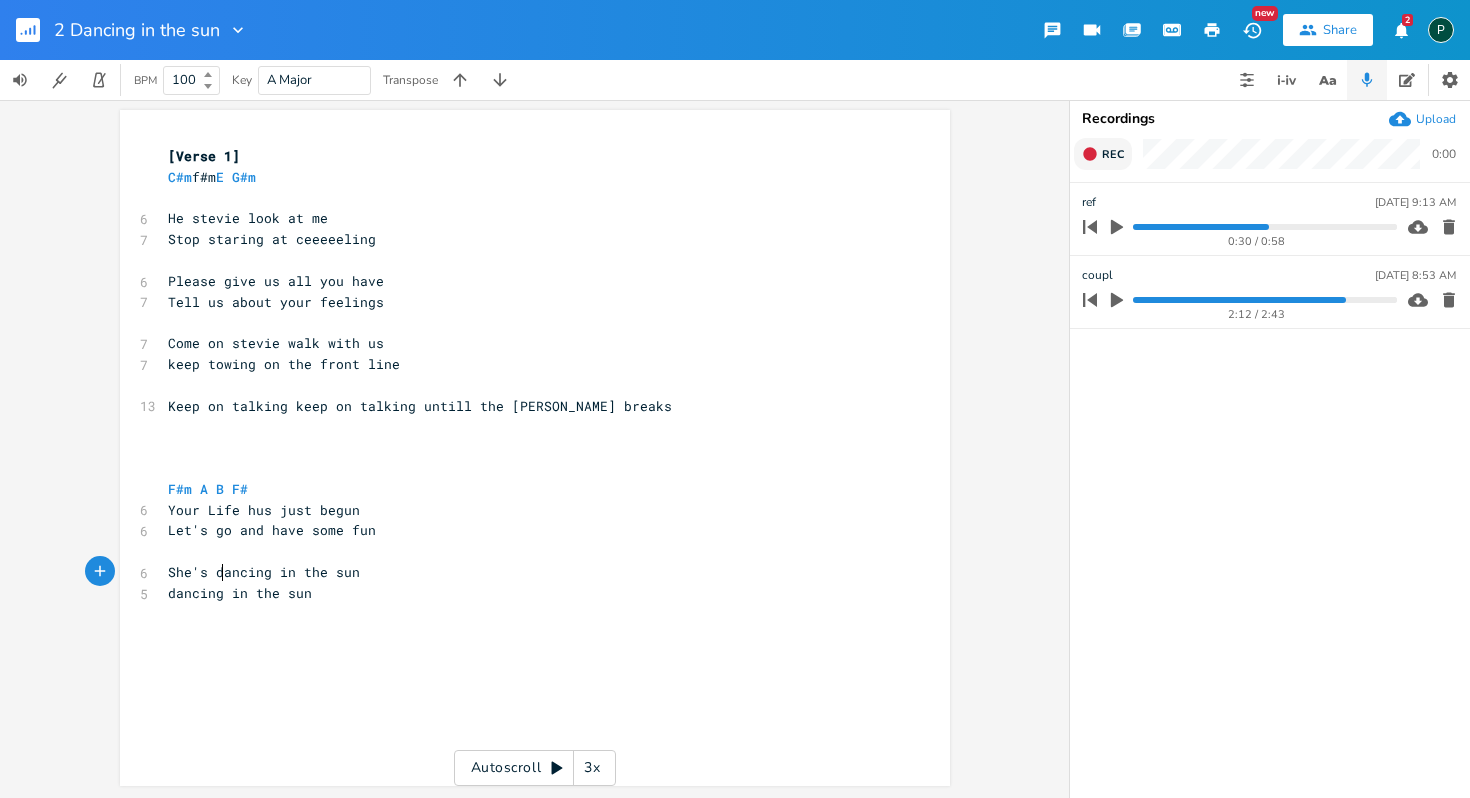 click on "​" at bounding box center (525, 468) 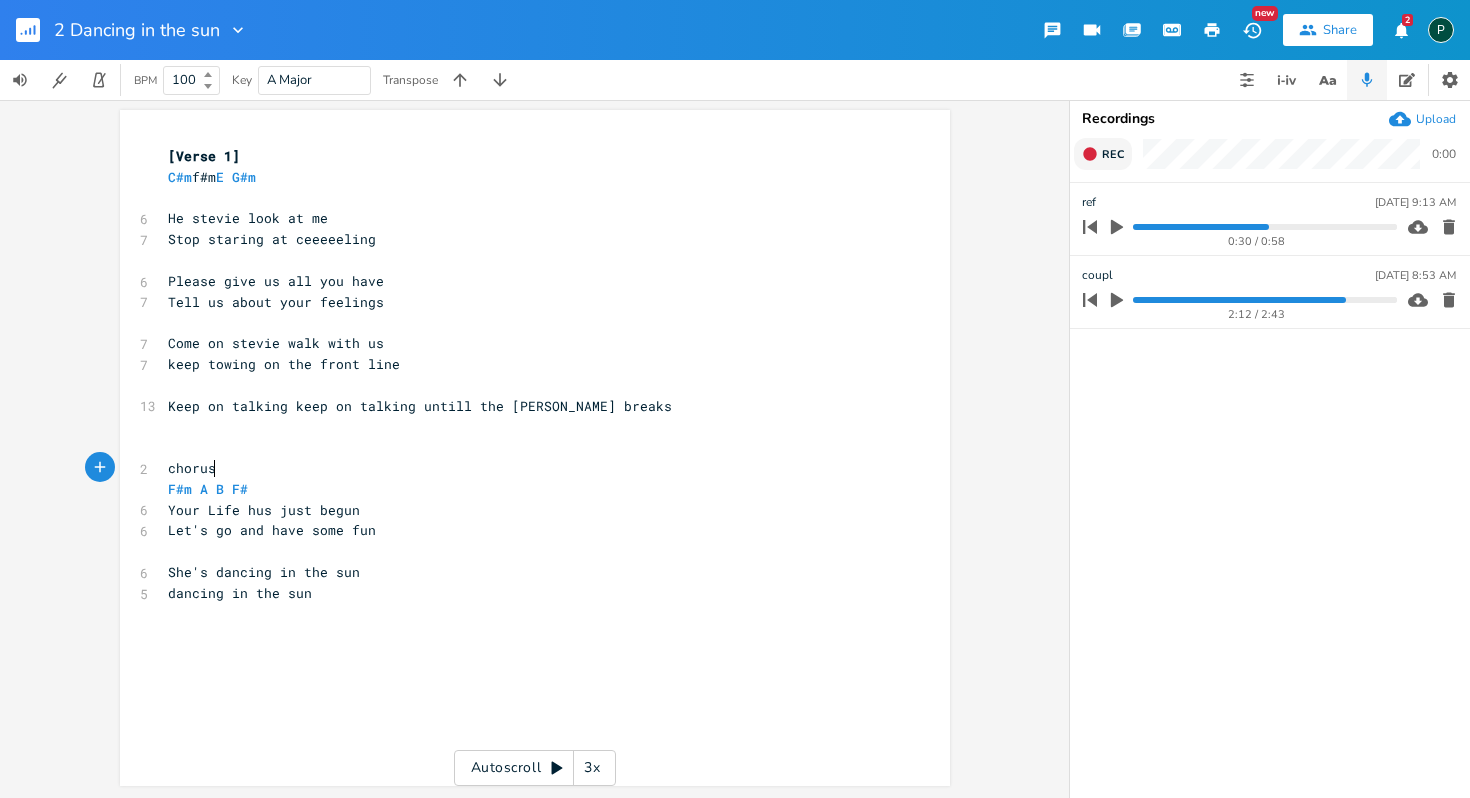 scroll, scrollTop: 0, scrollLeft: 42, axis: horizontal 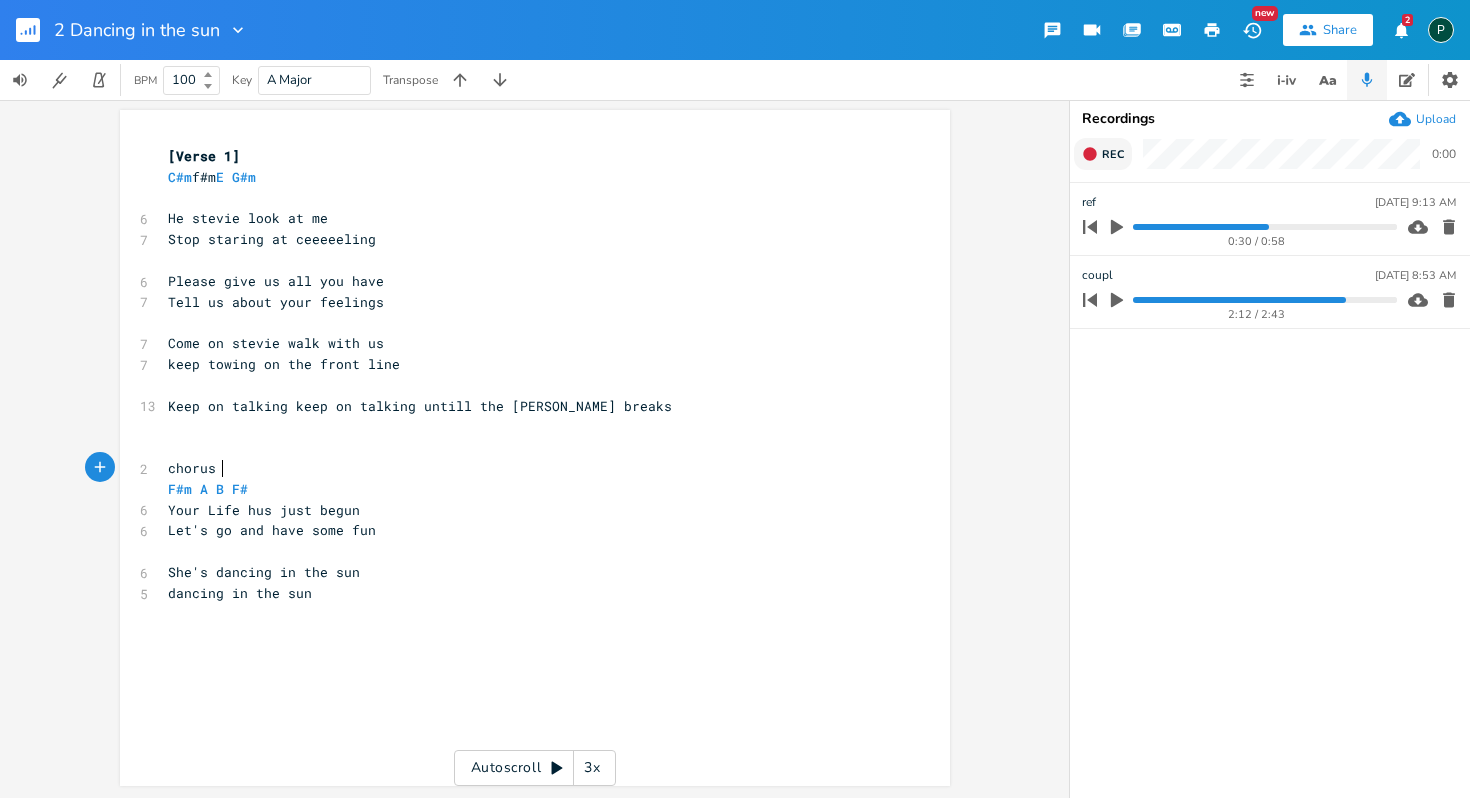 type on "chorus 1" 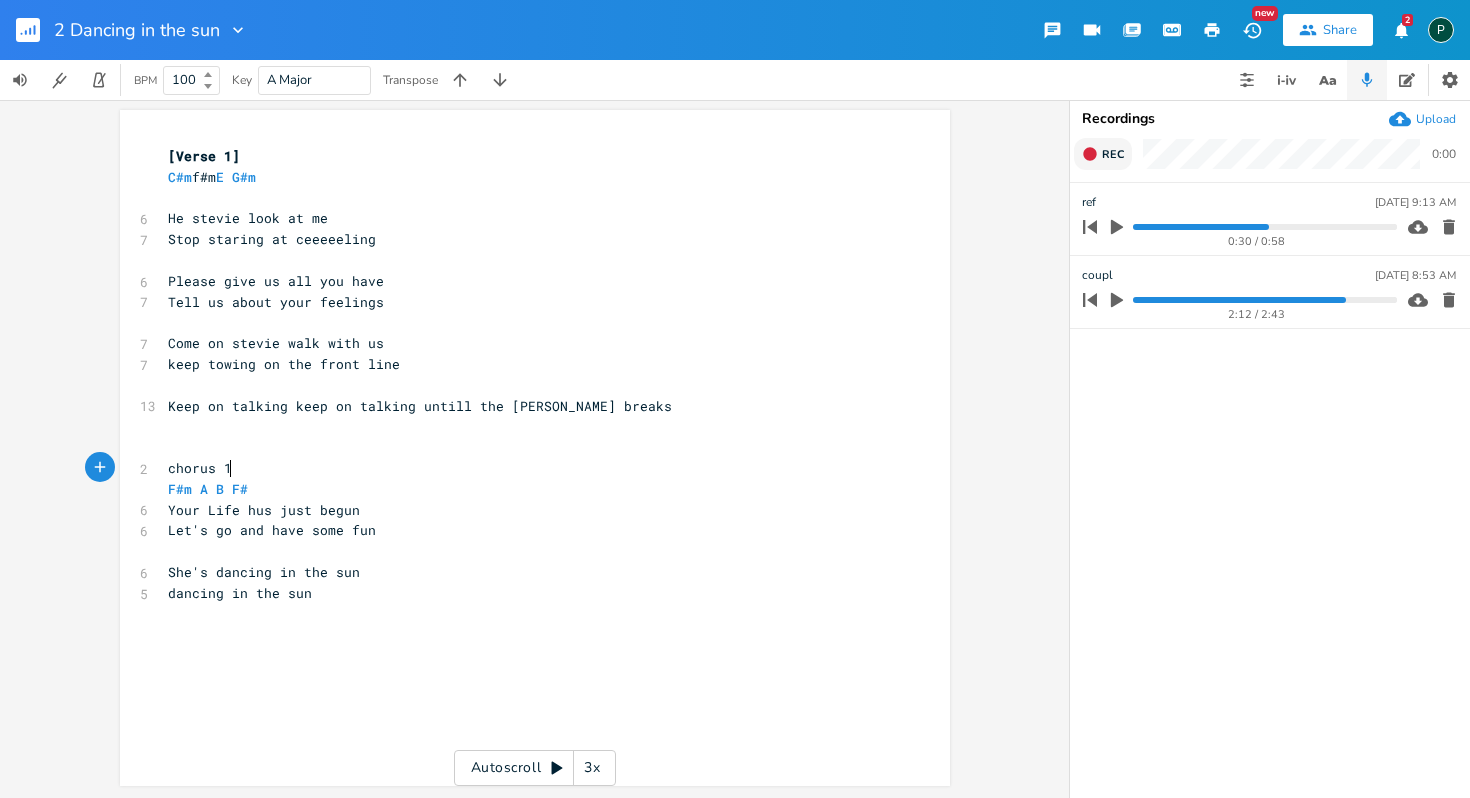 click on "dancing in the sun" at bounding box center (525, 593) 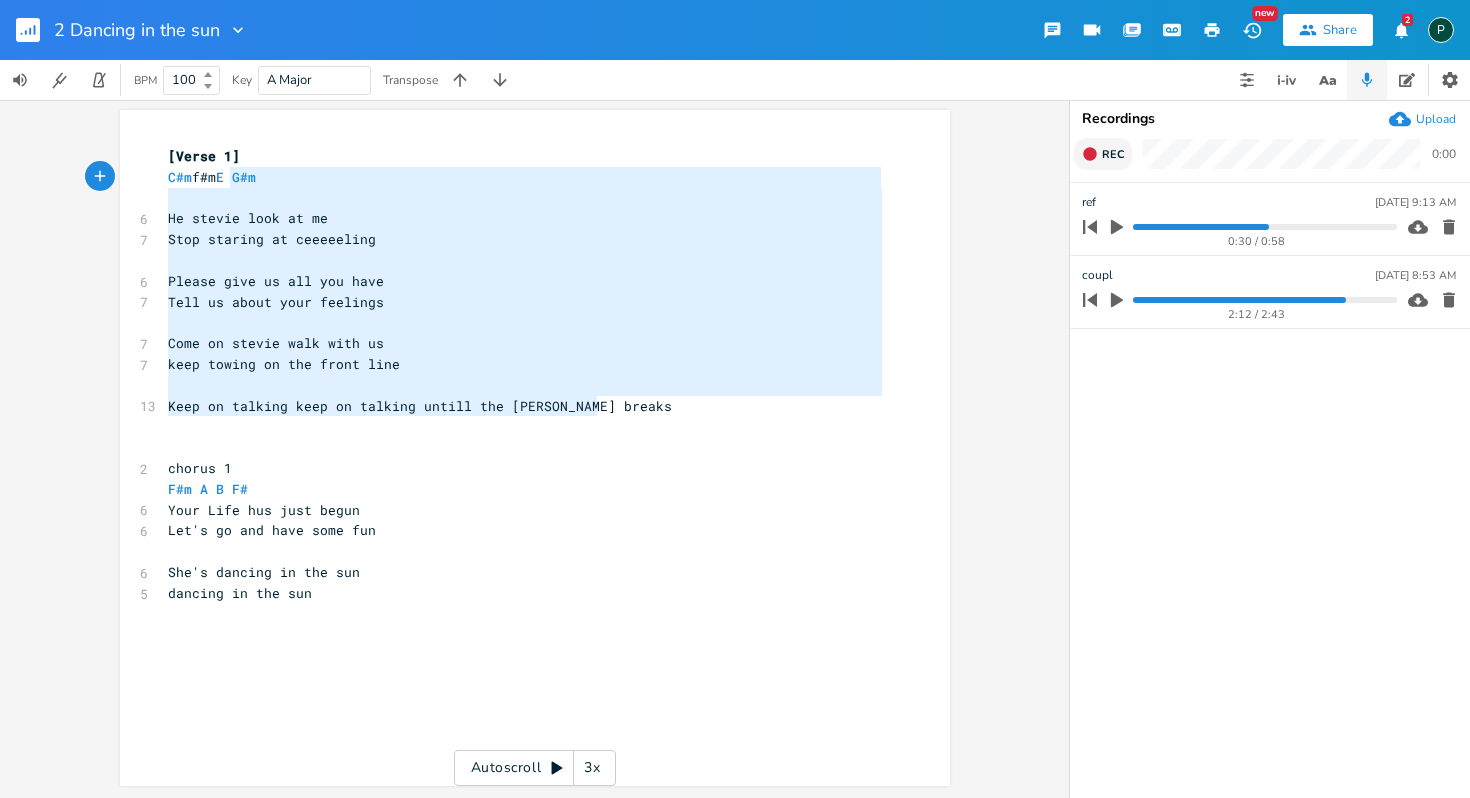 type on "[Verse 1]
C#m f#m E G#m
He stevie look at me
Stop staring at ceeeeeling
Please give us all you have
Tell us about your feelings
Come on stevie walk with us
keep towing on the front line
Keep on talking keep on talking untill the [PERSON_NAME] breaks" 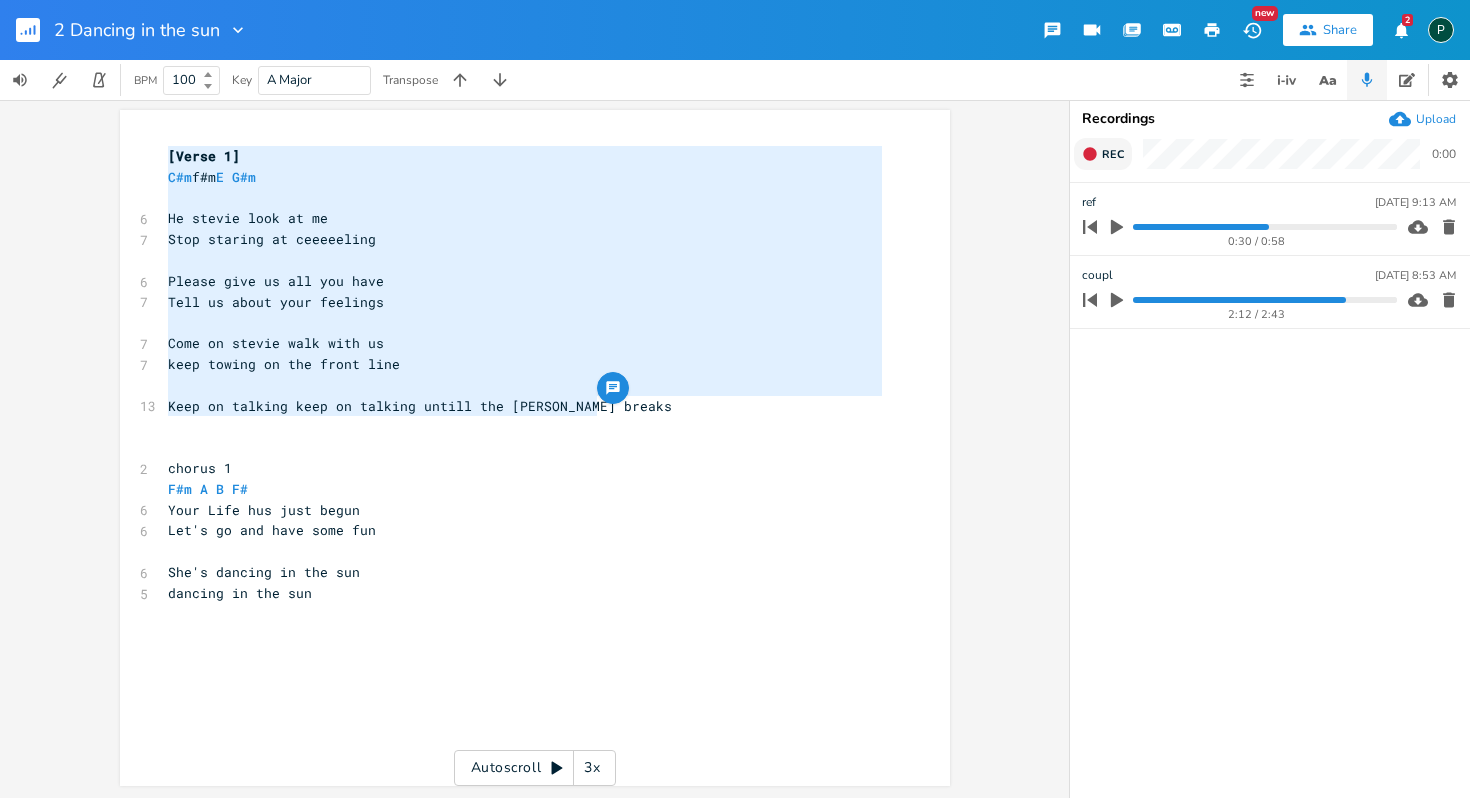 drag, startPoint x: 609, startPoint y: 403, endPoint x: 149, endPoint y: 148, distance: 525.95154 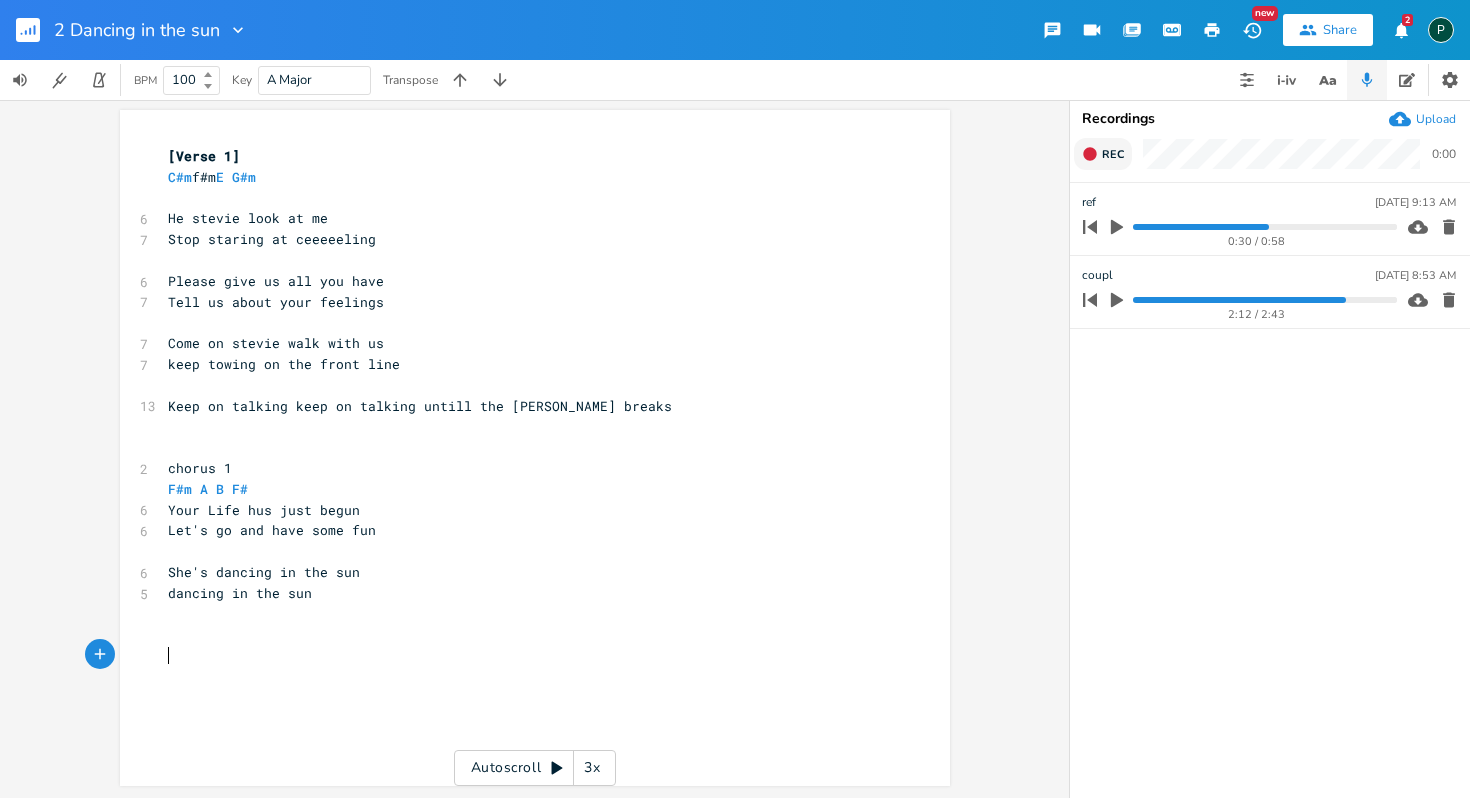 click on "x   [Verse 1] C#m  f#m  E   G#m ​ 6 He stevie look at me  7 Stop staring at ceeeeeling ​ 6 Please give us all you have  7 Tell us about your feelings ​ 7 Come on stevie walk with us  7 keep towing on the front line  ​ 13 Keep on talking keep on talking untill the [PERSON_NAME] breaks  ​ ​ 2 chorus 1 F#m   A   B   F# 6 Your Life hus just begun  6 Let's go and have some fun  ​ 6 She's dancing in the sun  5 dancing in the sun  ​ ​ ​" at bounding box center [550, 467] 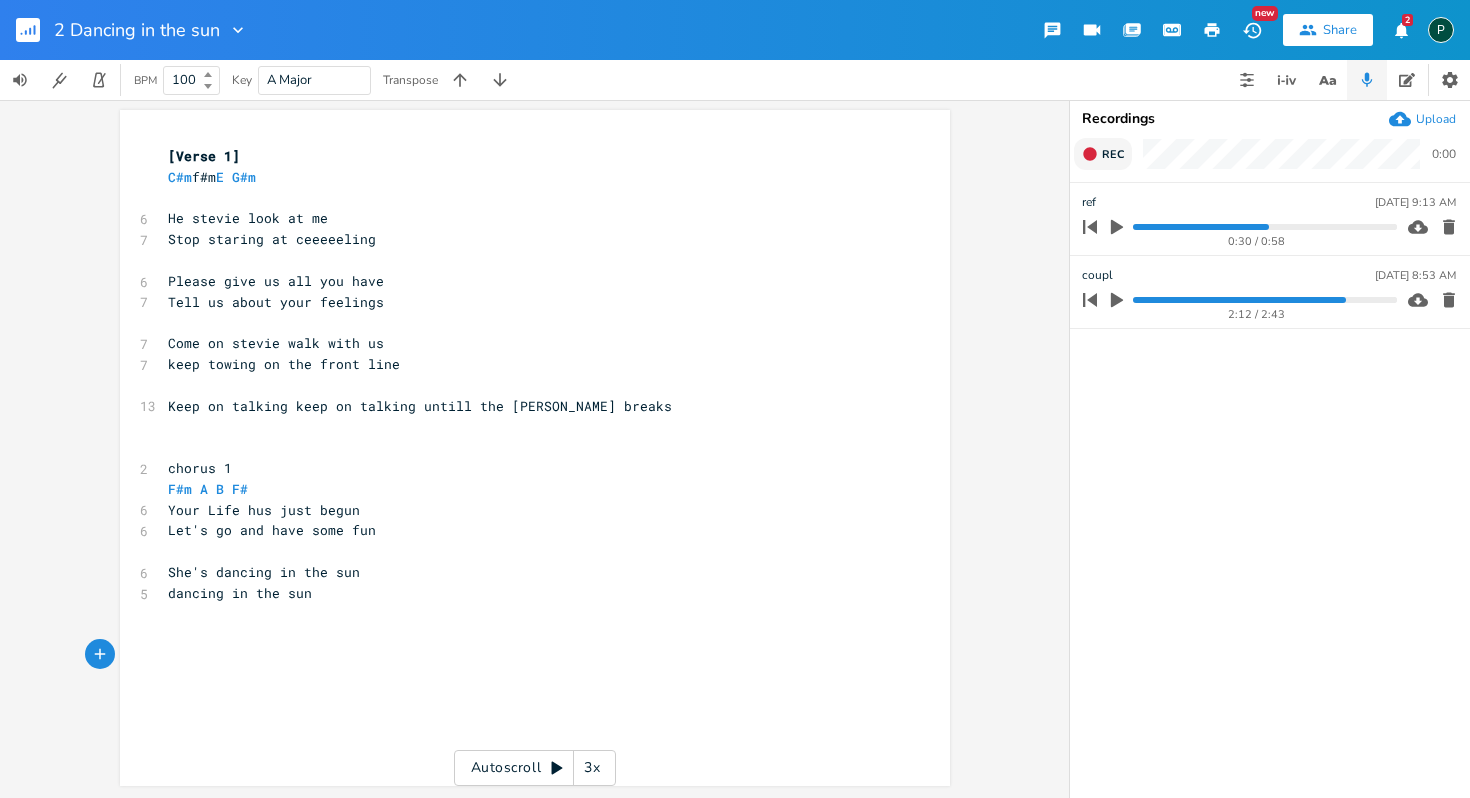 scroll, scrollTop: 0, scrollLeft: 0, axis: both 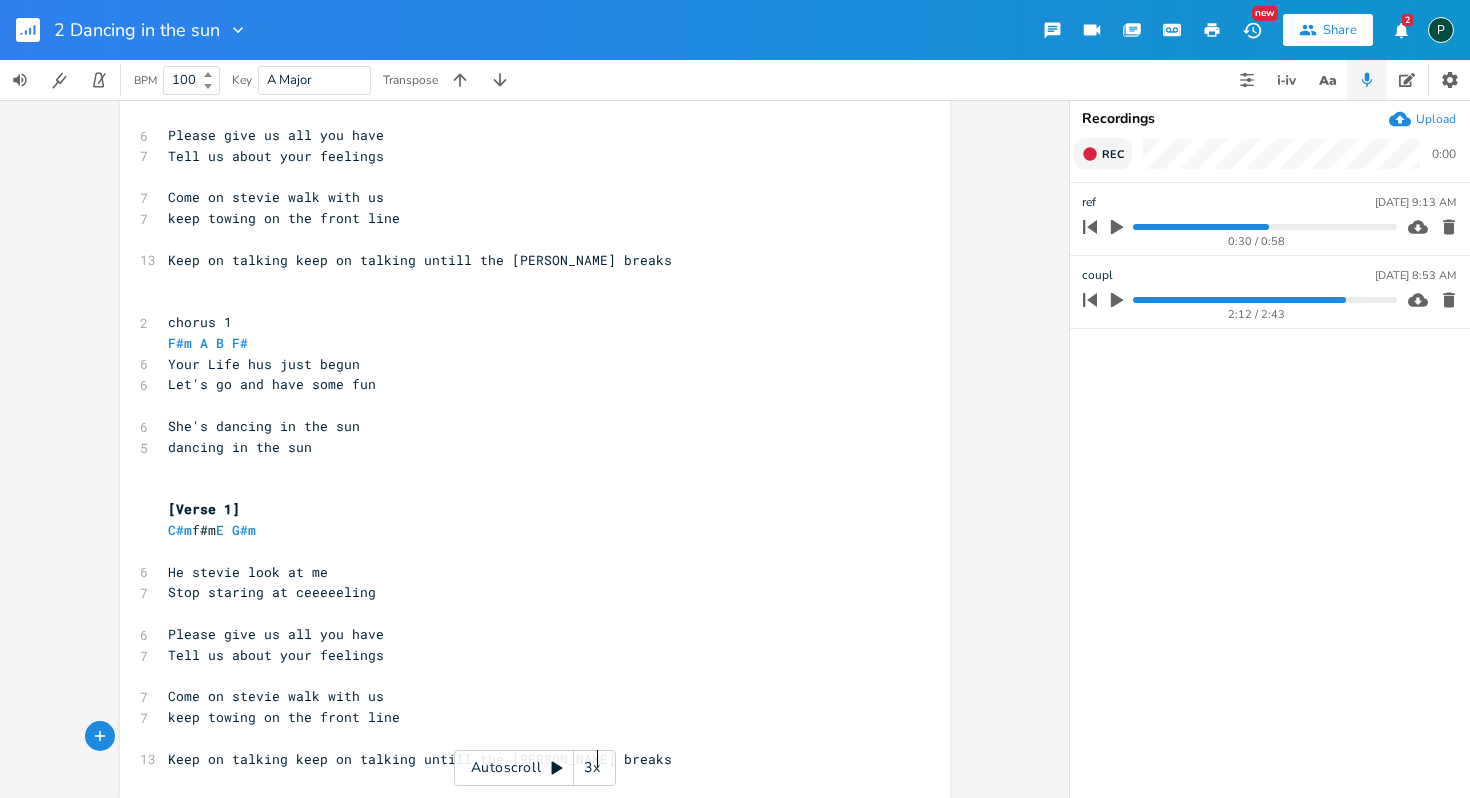 click on "​" at bounding box center [525, 738] 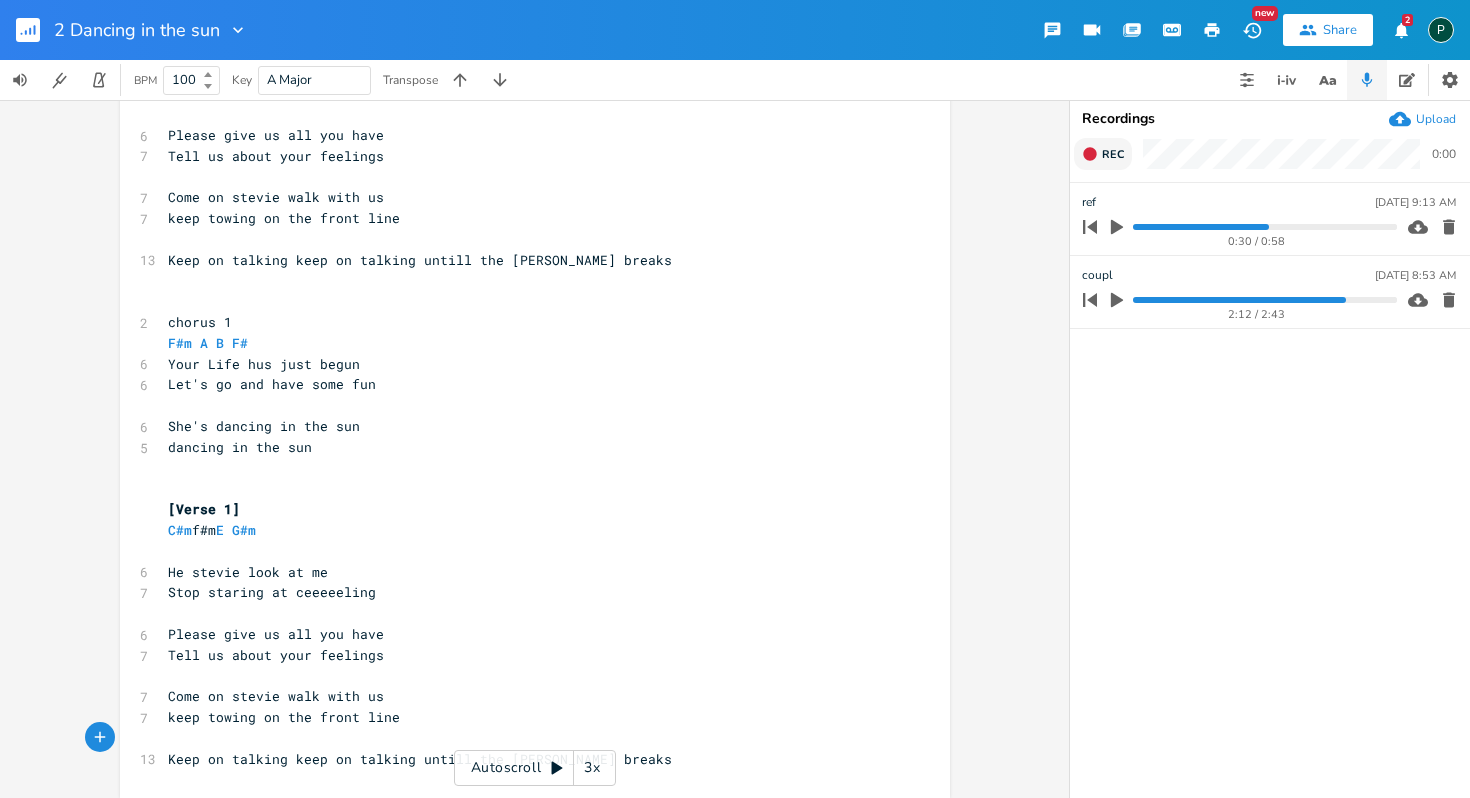 scroll, scrollTop: 160, scrollLeft: 0, axis: vertical 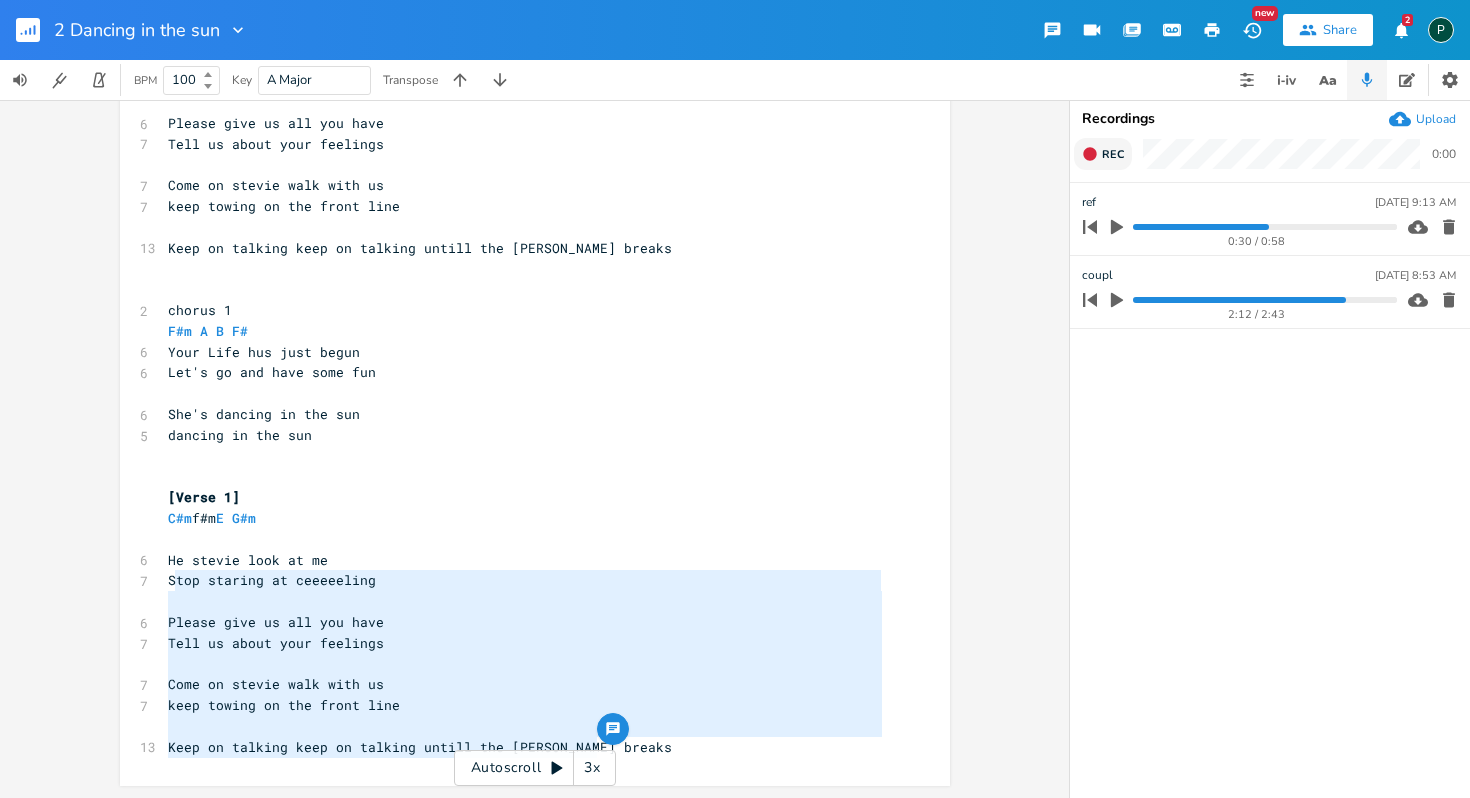 type on "Stop staring at ceeeeeling
Please give us all you have
Tell us about your feelings
Come on stevie walk with us
keep towing on the front line
Keep on talking keep on talking untill the [PERSON_NAME] breaks" 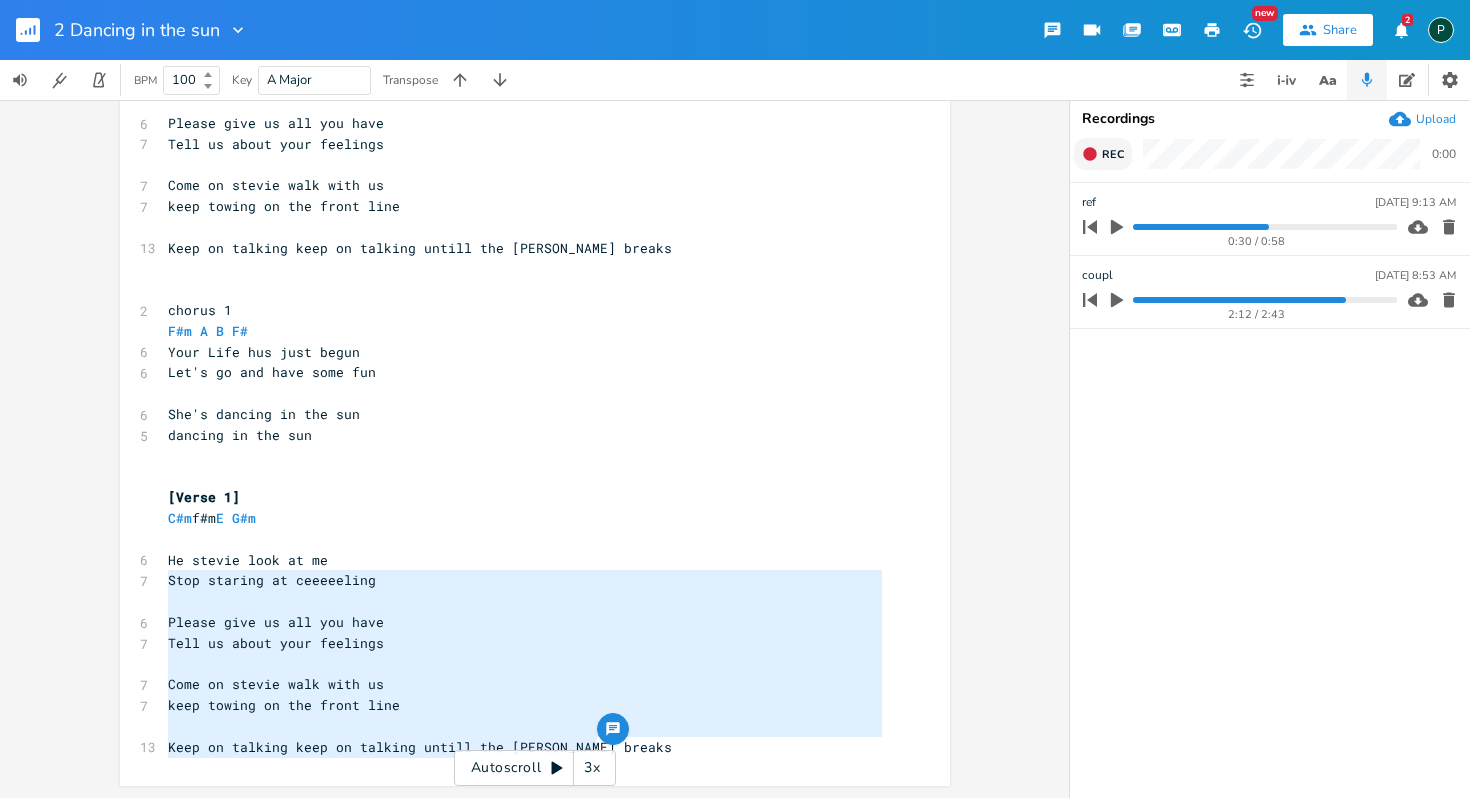 drag, startPoint x: 601, startPoint y: 739, endPoint x: 160, endPoint y: 583, distance: 467.7788 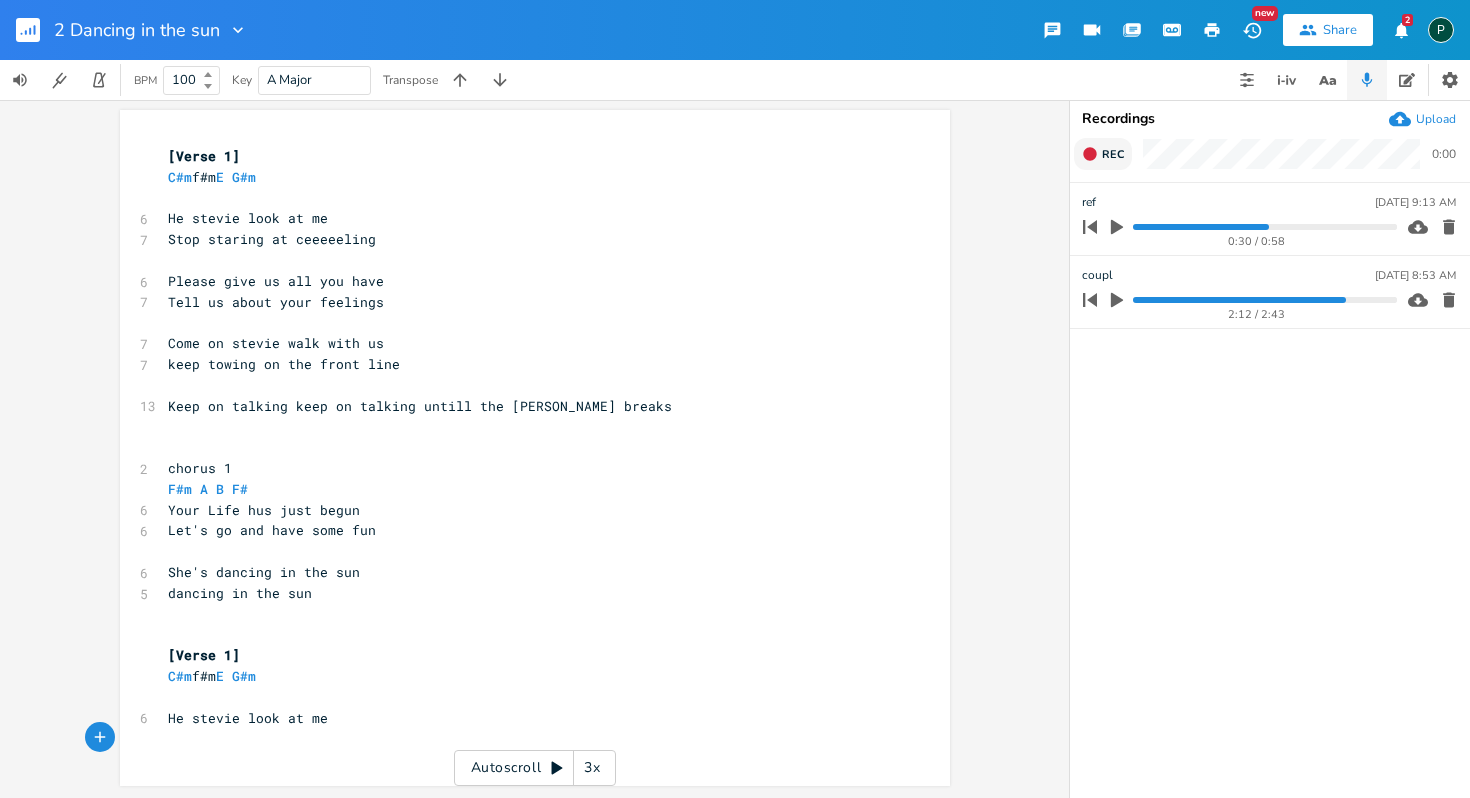 click on "​" at bounding box center (525, 614) 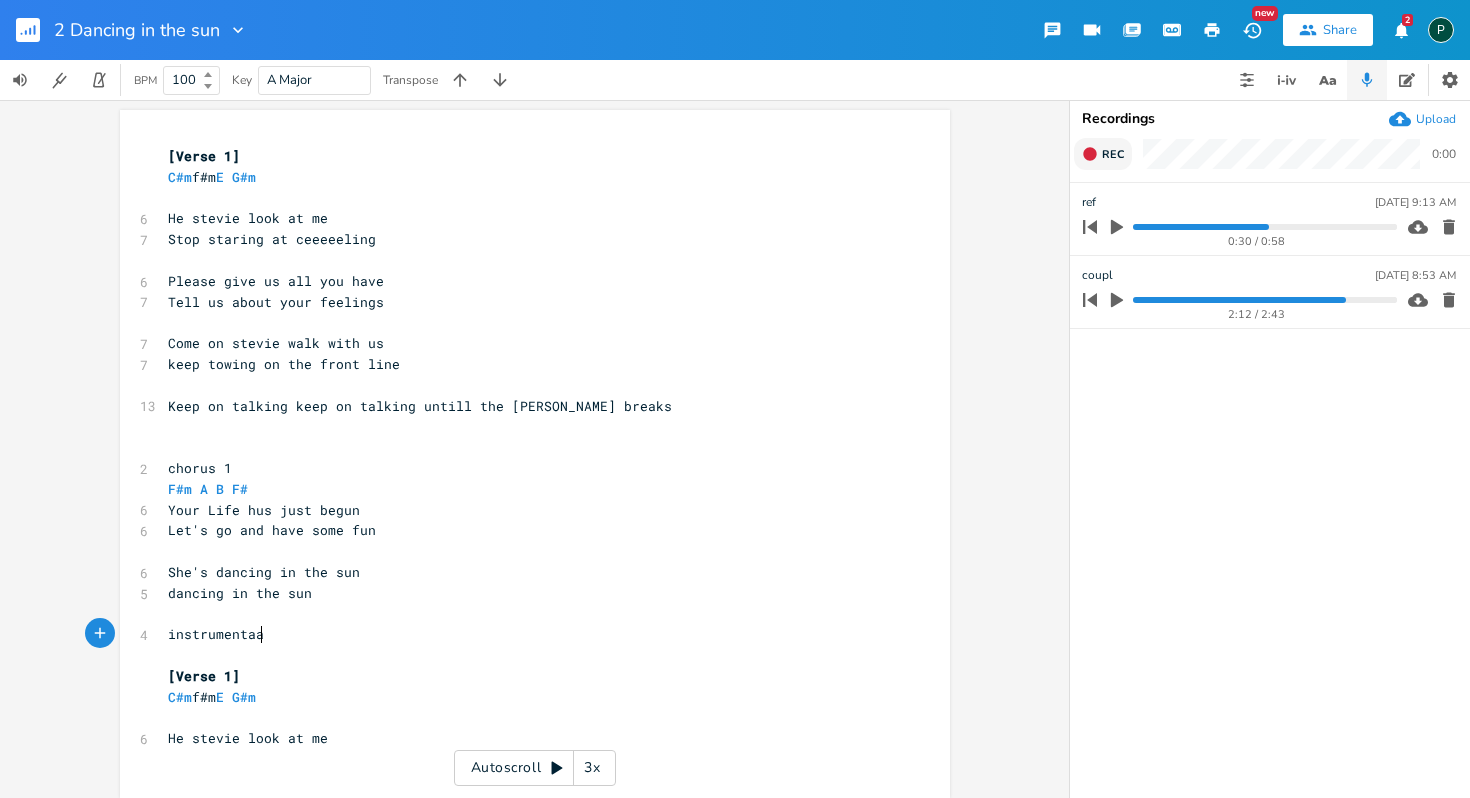 type on "instrumentaal" 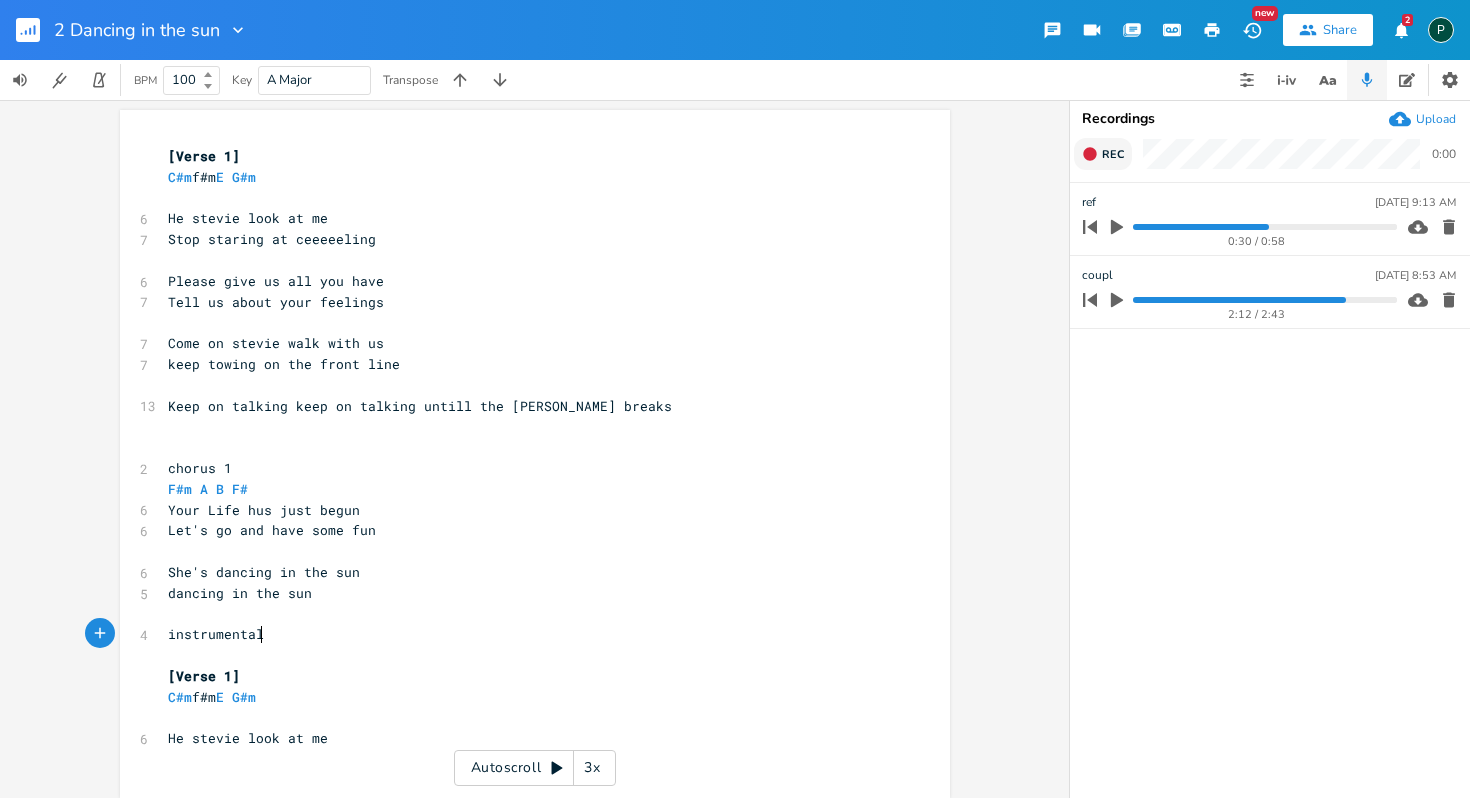 scroll, scrollTop: 0, scrollLeft: 4, axis: horizontal 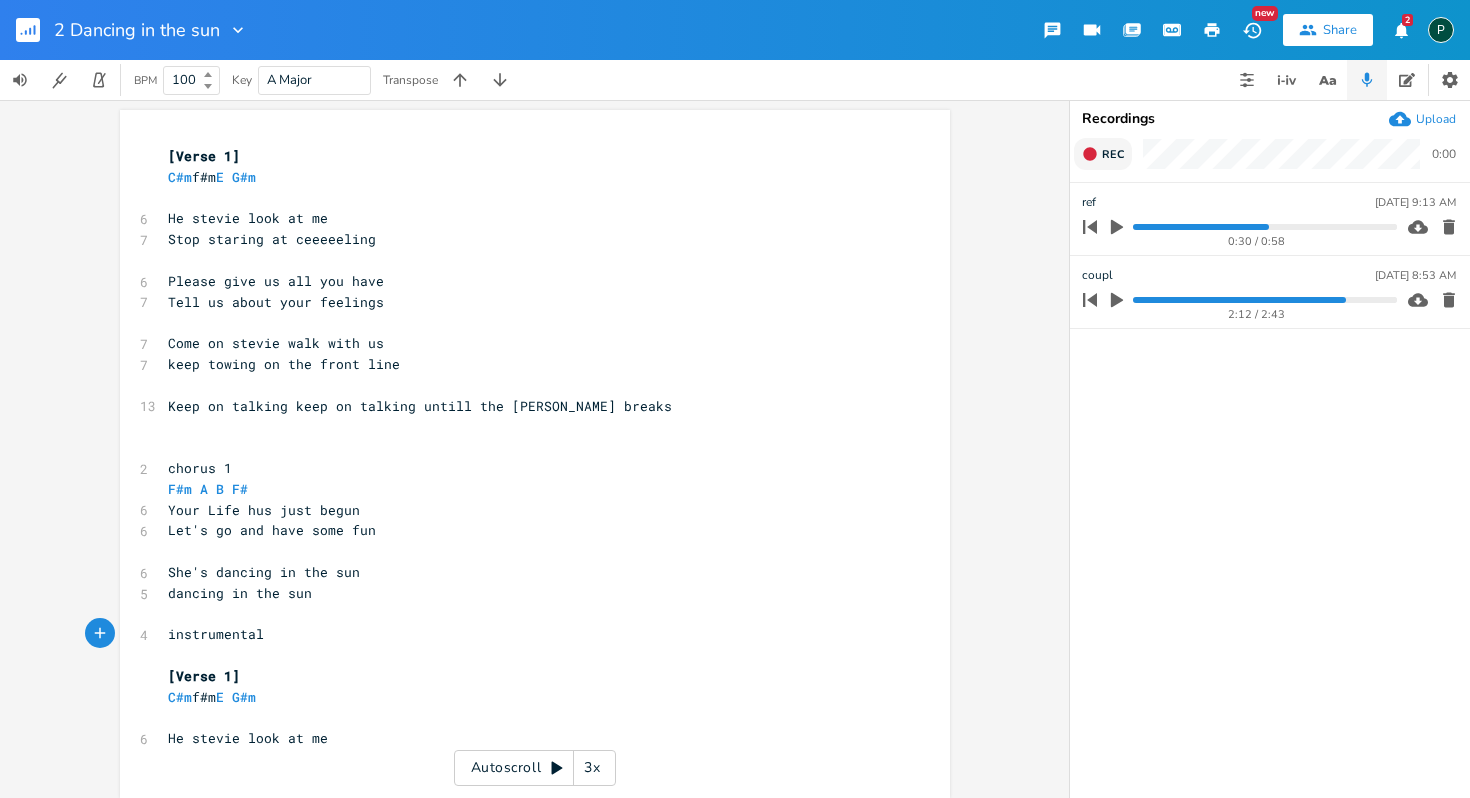 type on "l]" 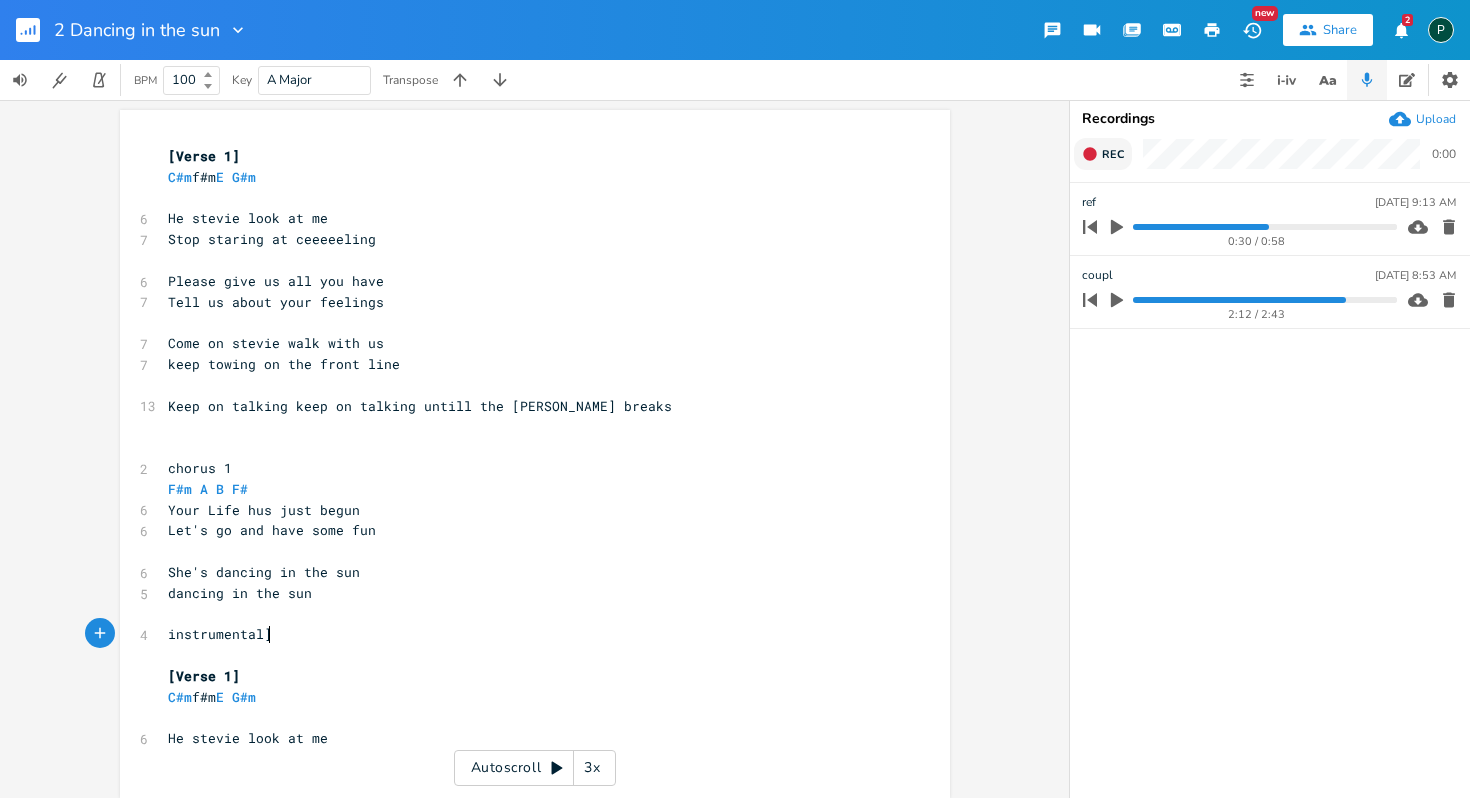 scroll, scrollTop: 0, scrollLeft: 7, axis: horizontal 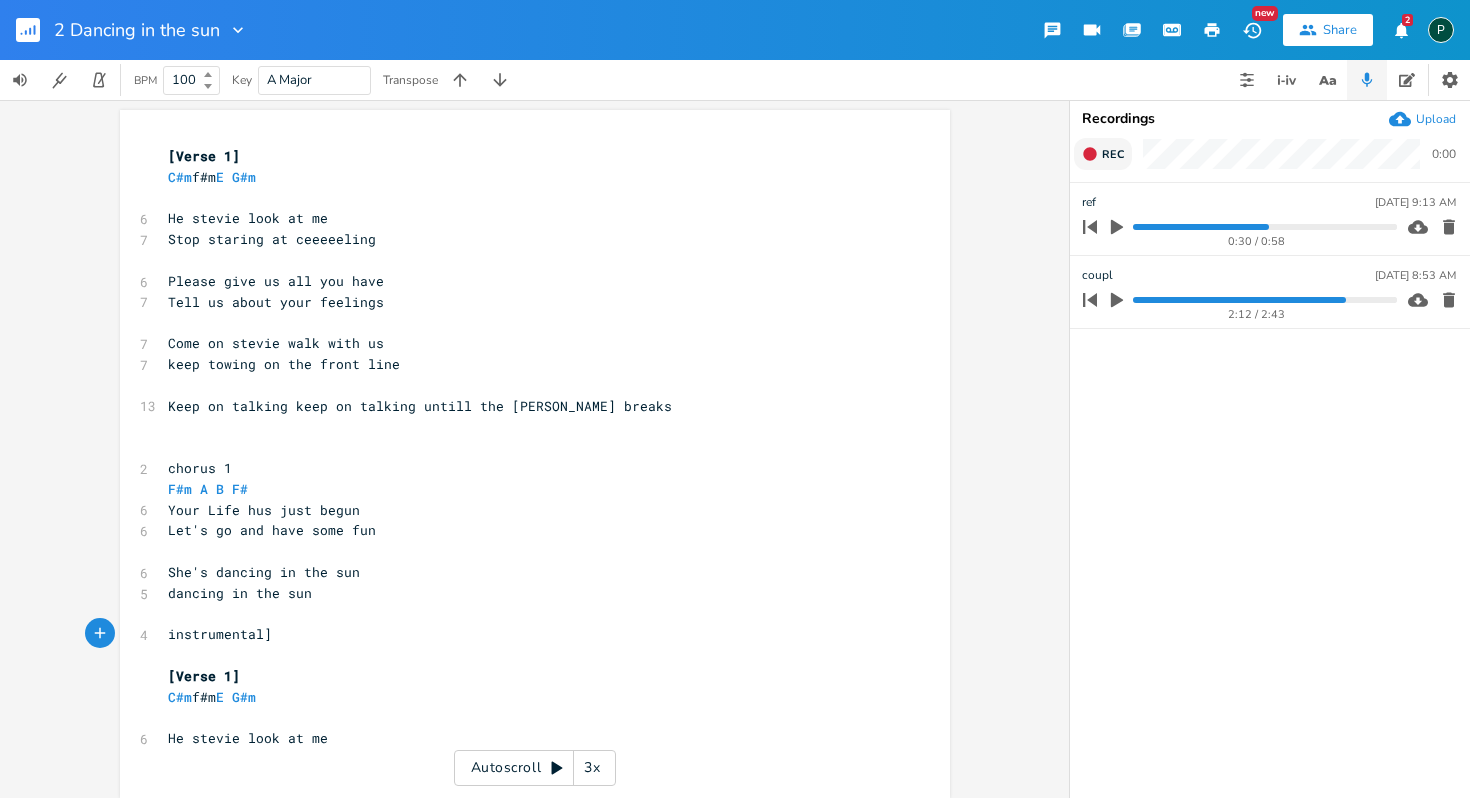 type on "[" 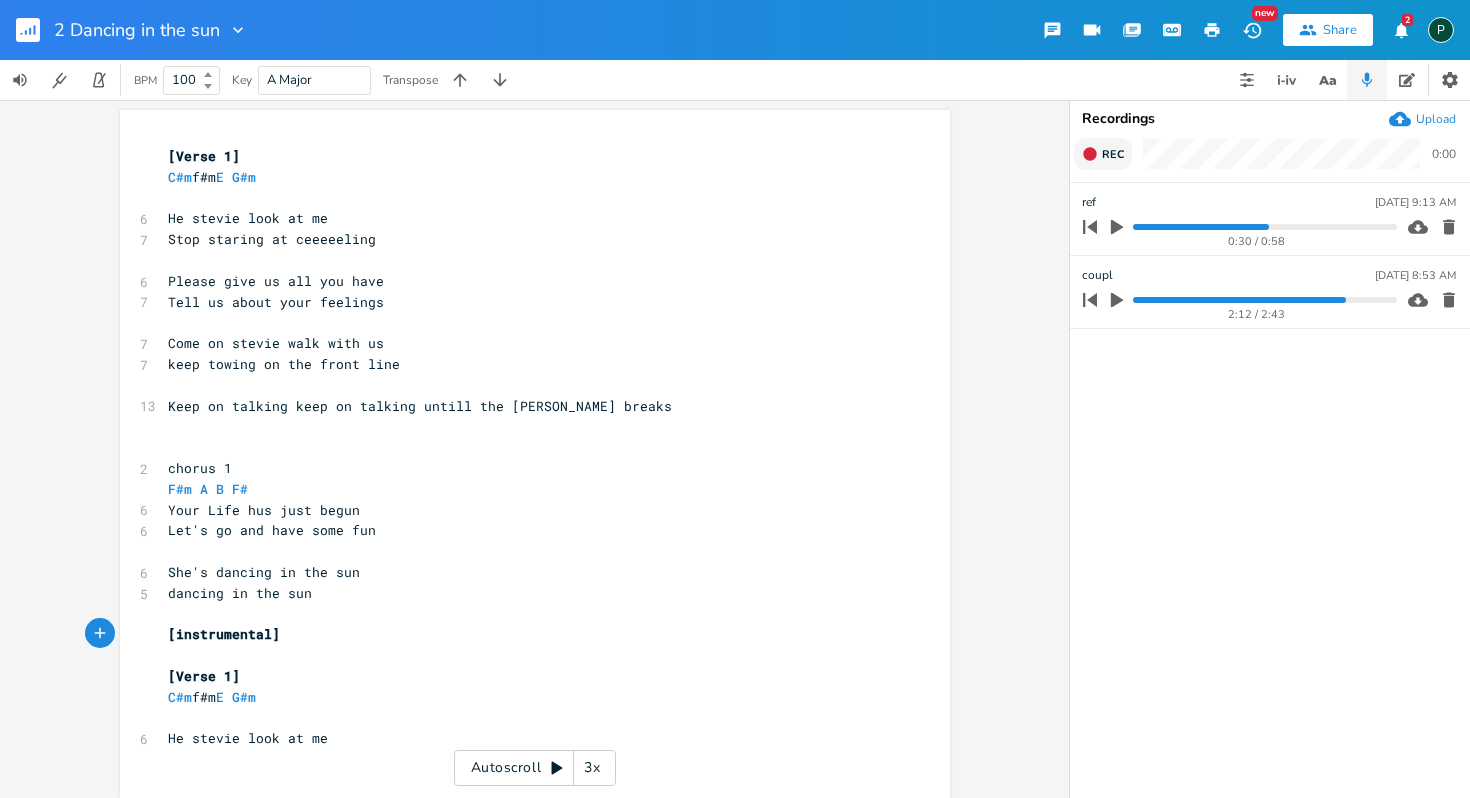 click on "chorus 1" at bounding box center (525, 468) 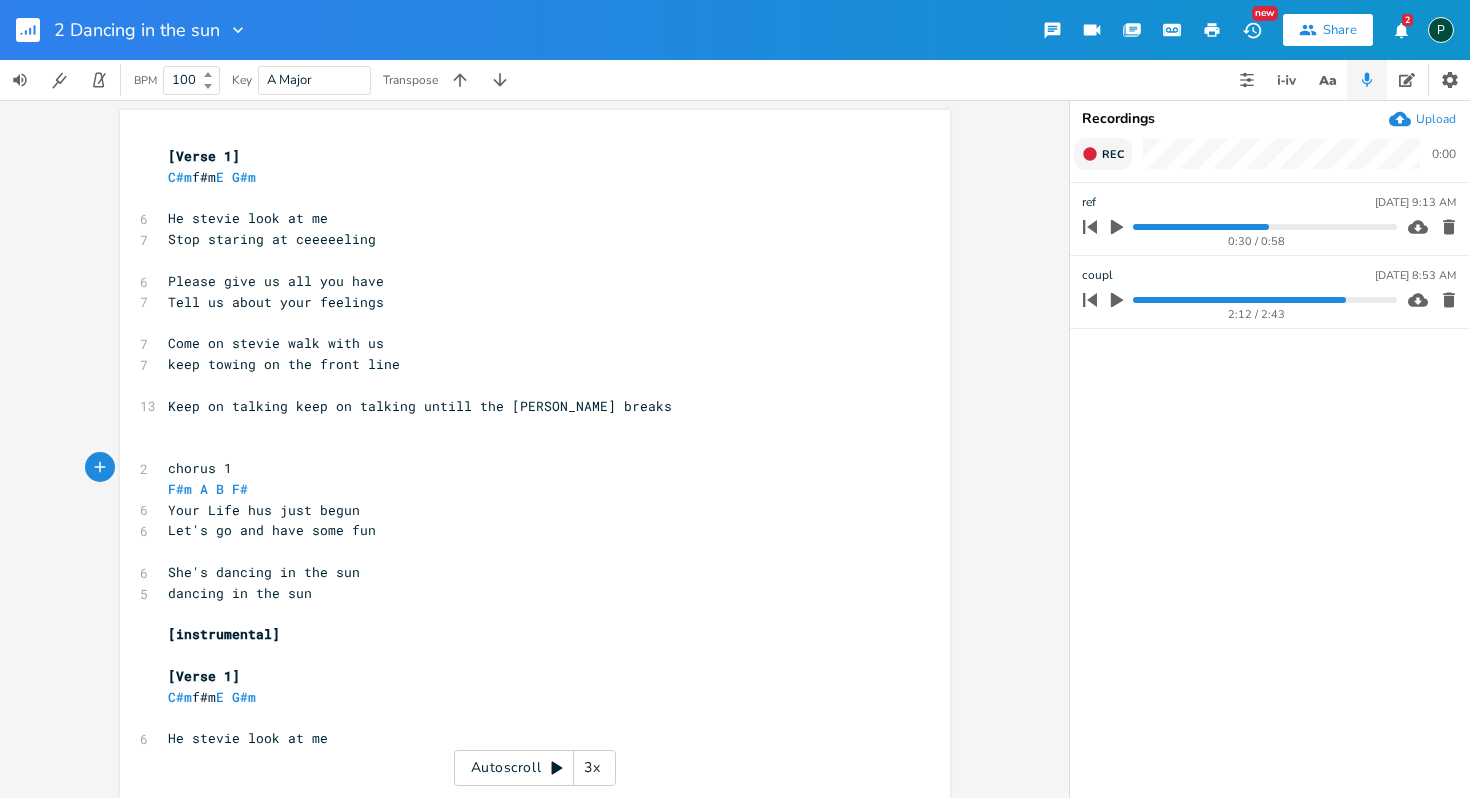 type on "]" 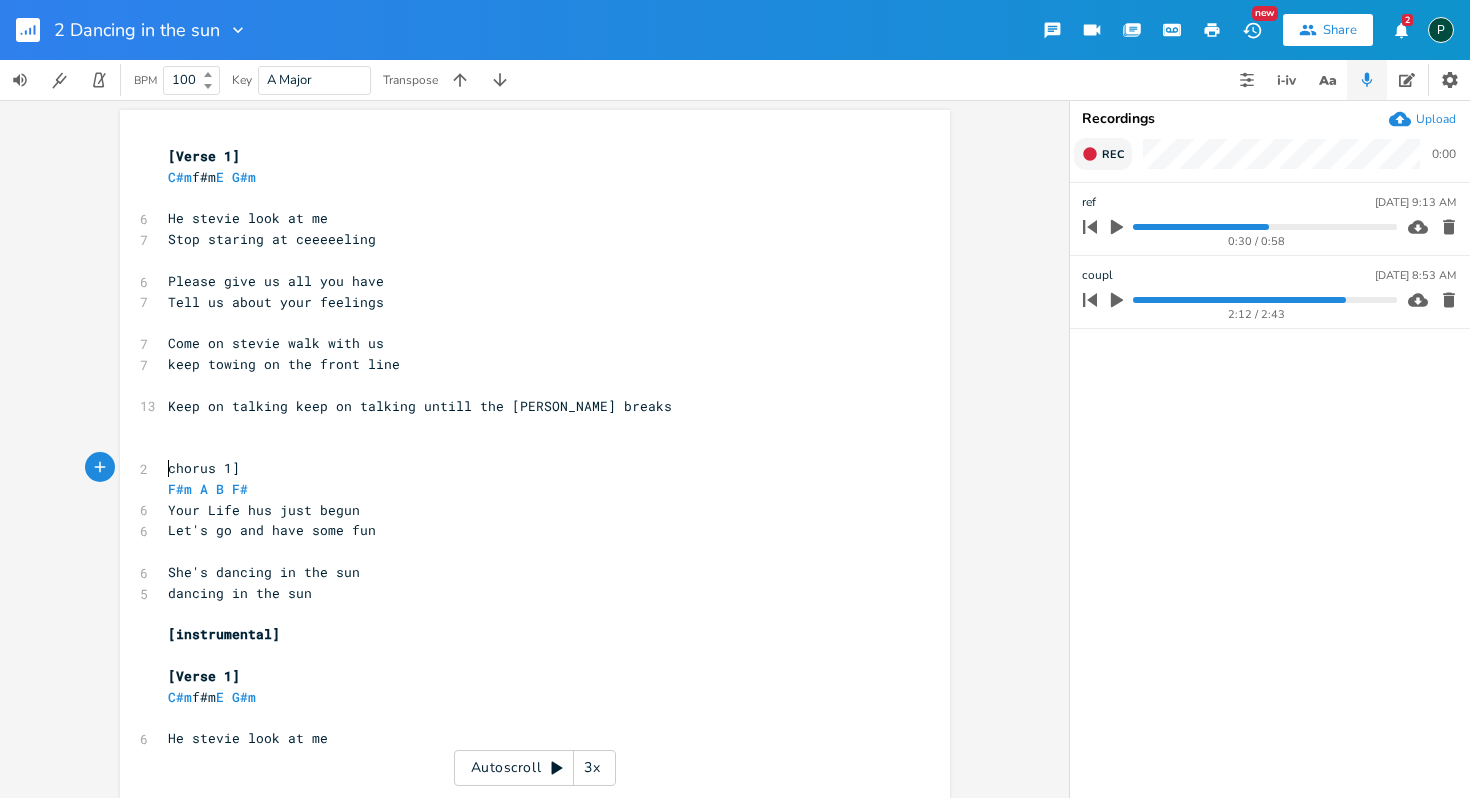 type on "[" 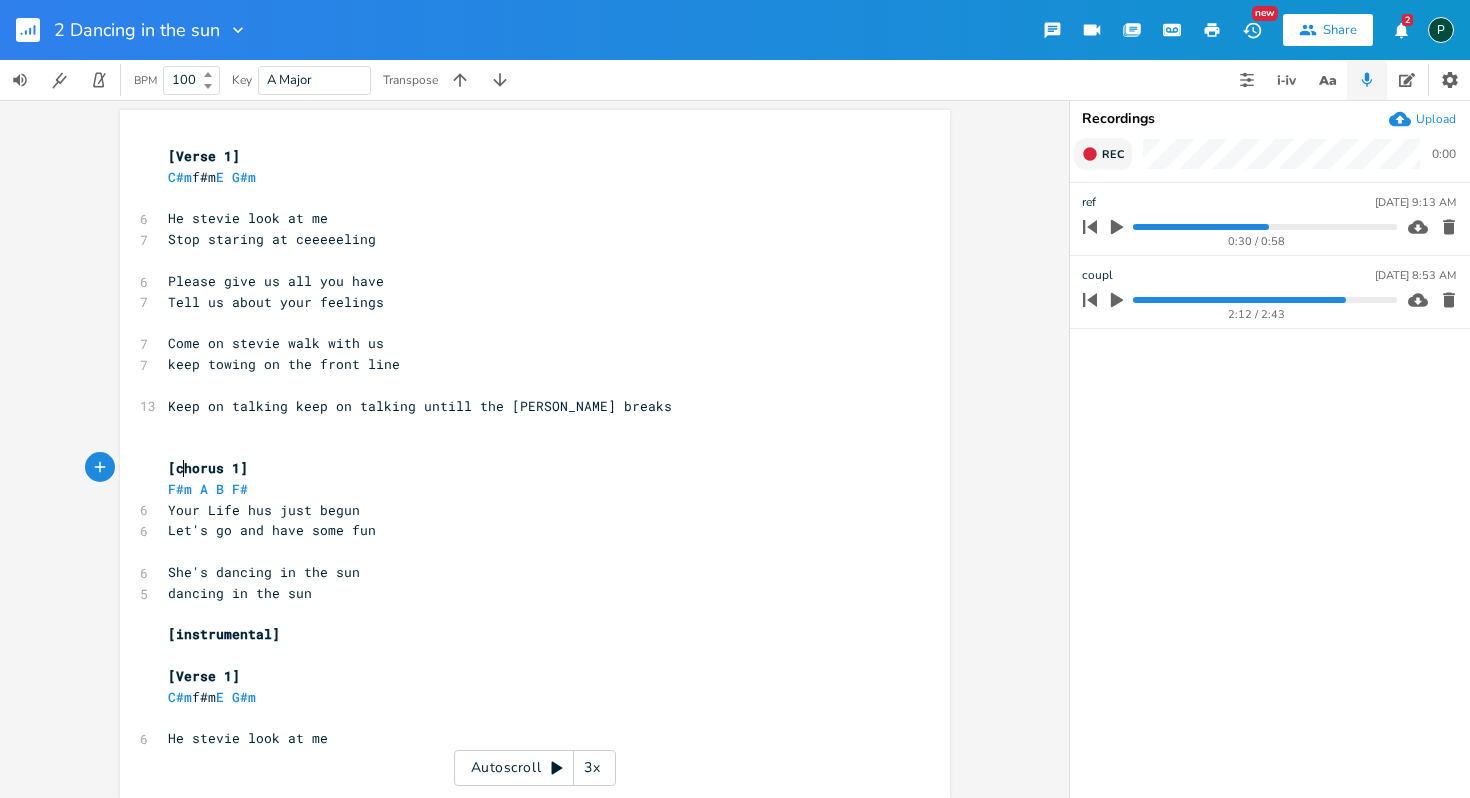 click on "[chorus 1]" at bounding box center (208, 468) 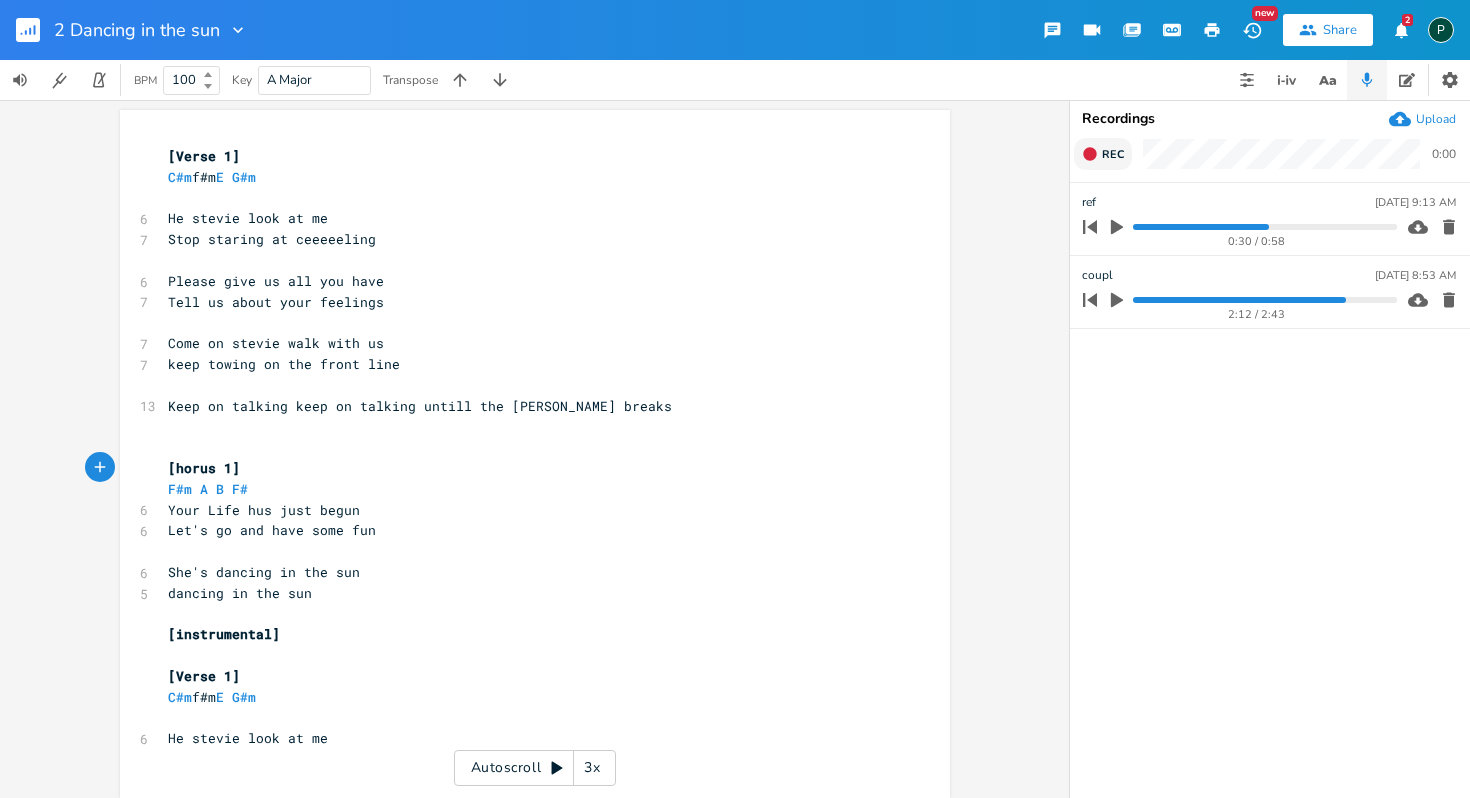 type on "C" 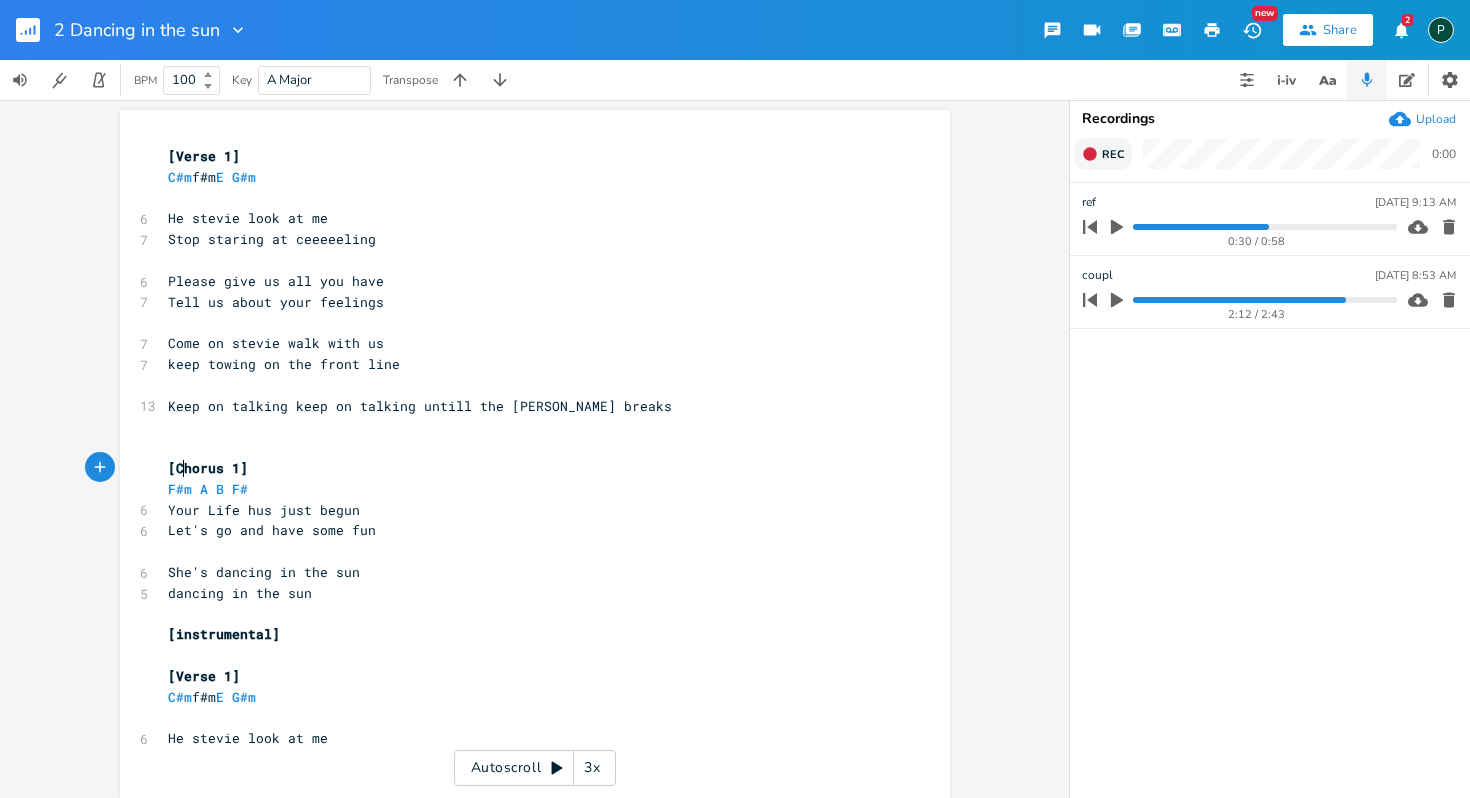 scroll, scrollTop: 0, scrollLeft: 8, axis: horizontal 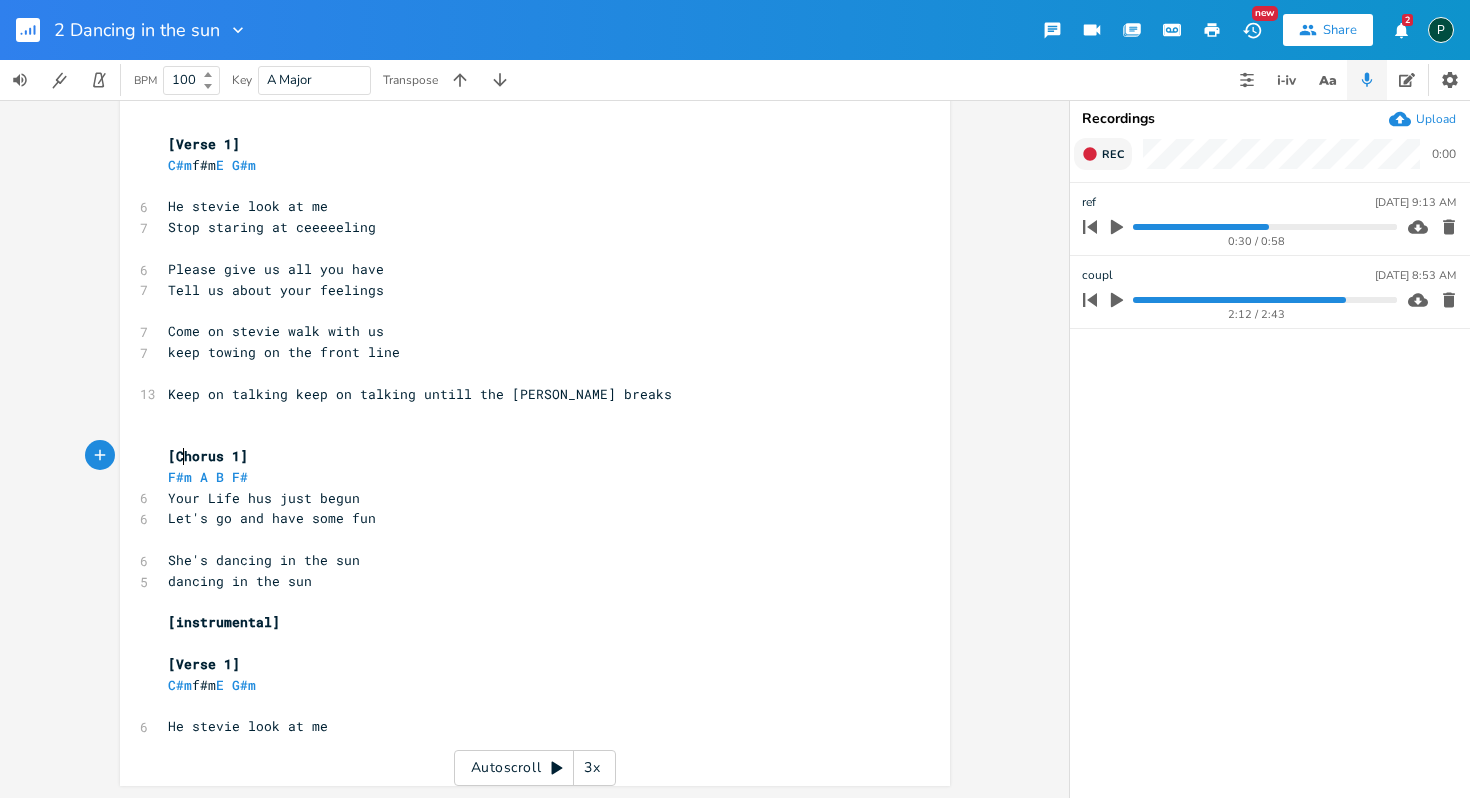 click on "He stevie look at me" at bounding box center [525, 726] 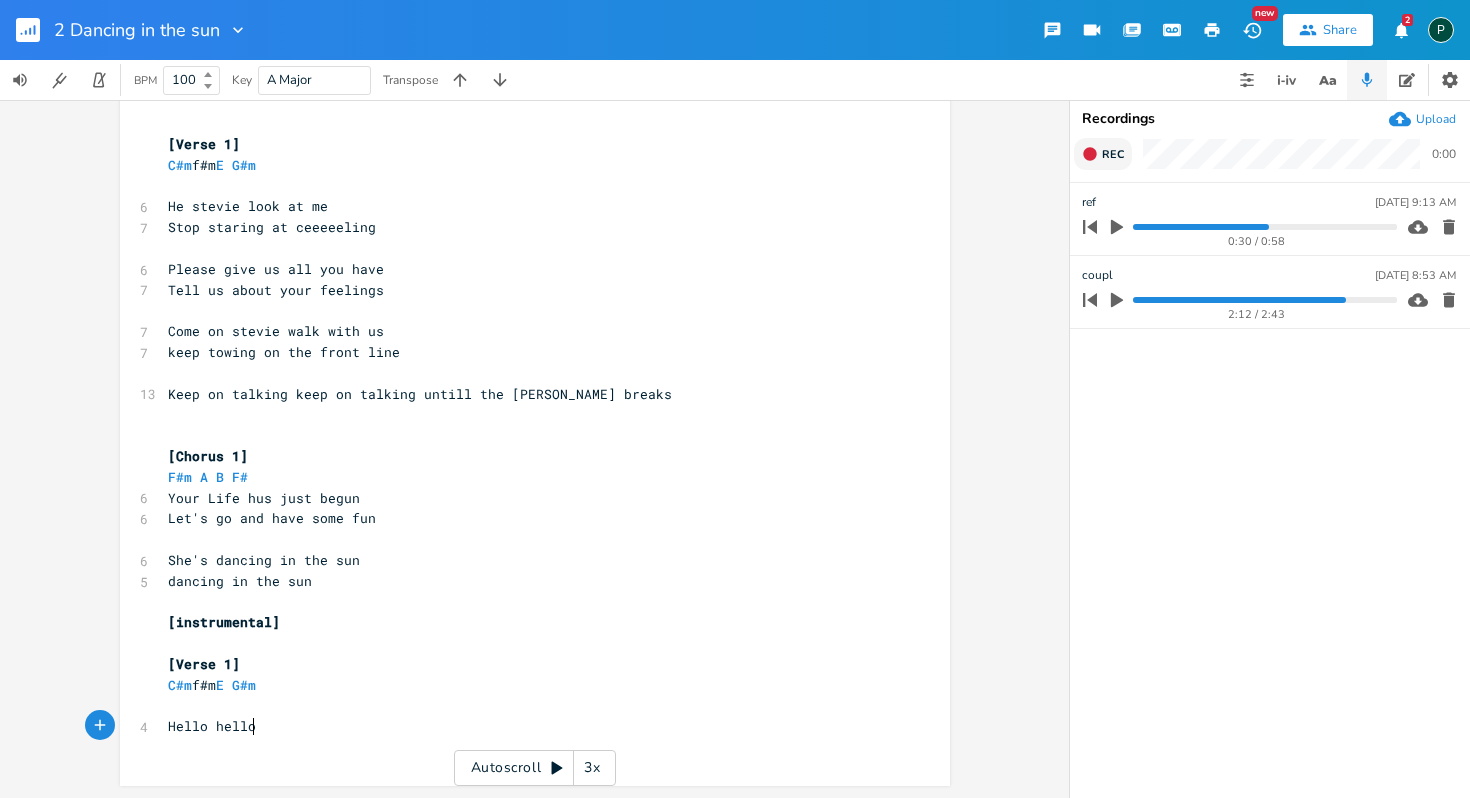scroll, scrollTop: 0, scrollLeft: 68, axis: horizontal 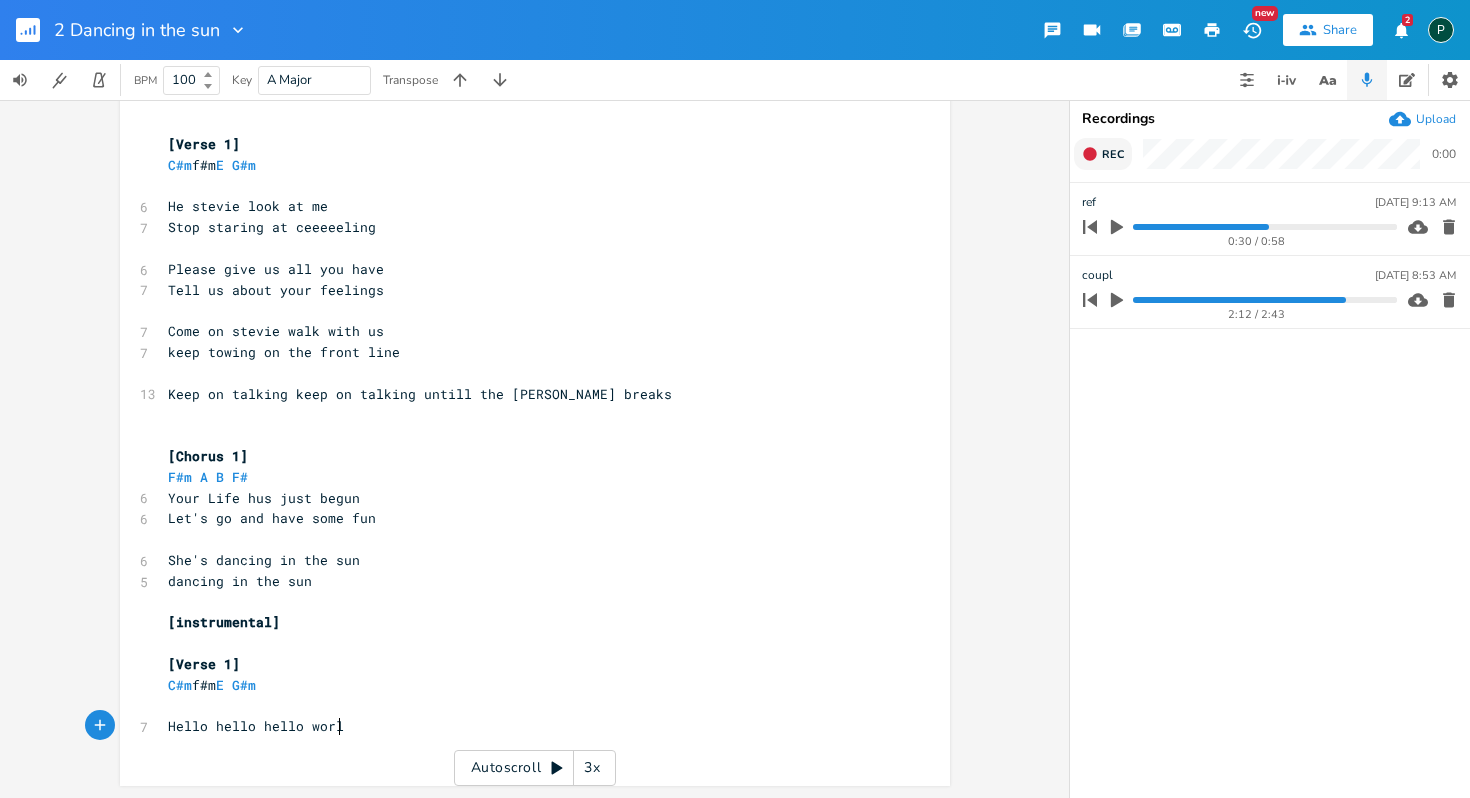type on "Hello hello hello worl" 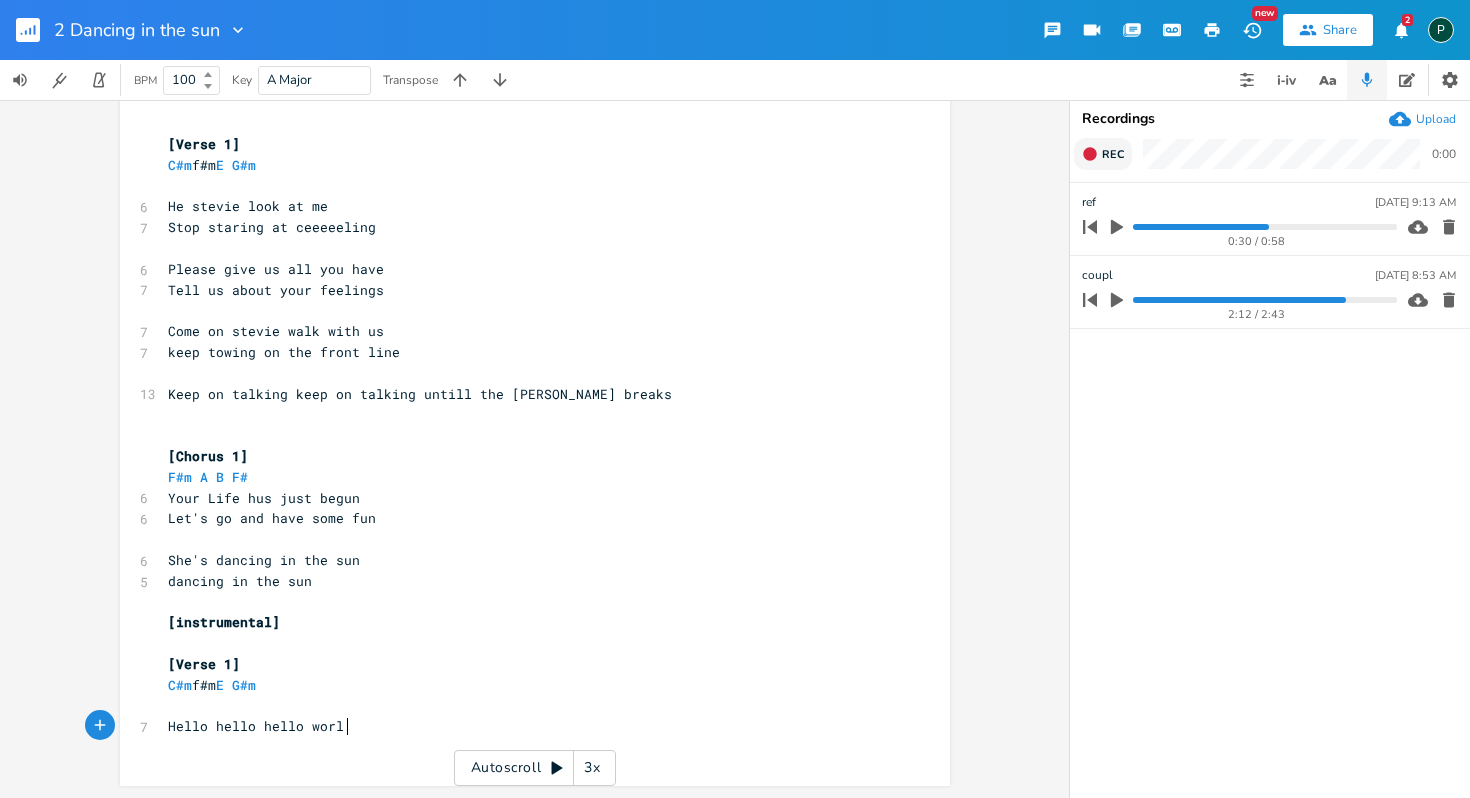 scroll, scrollTop: 0, scrollLeft: 131, axis: horizontal 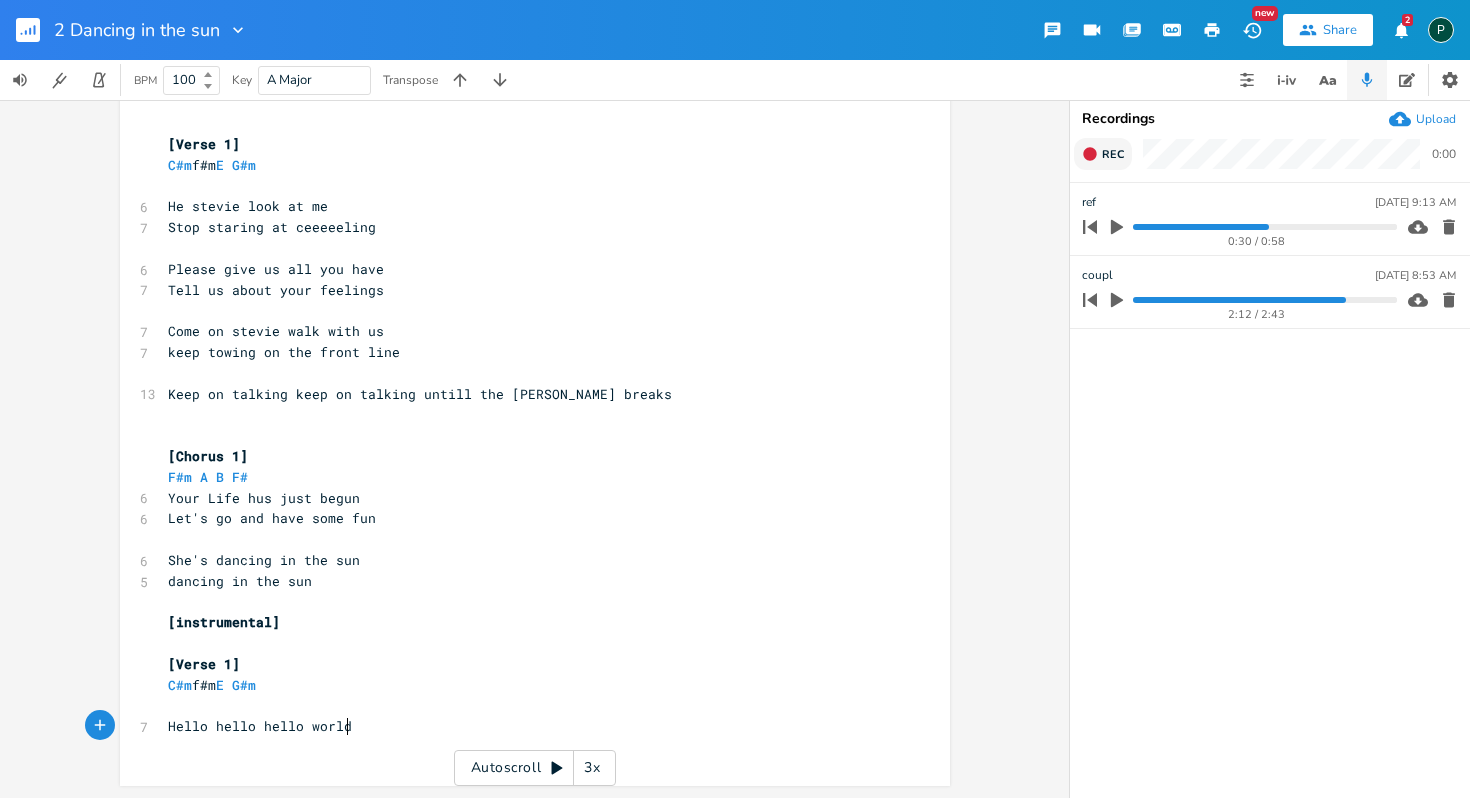 type on "d" 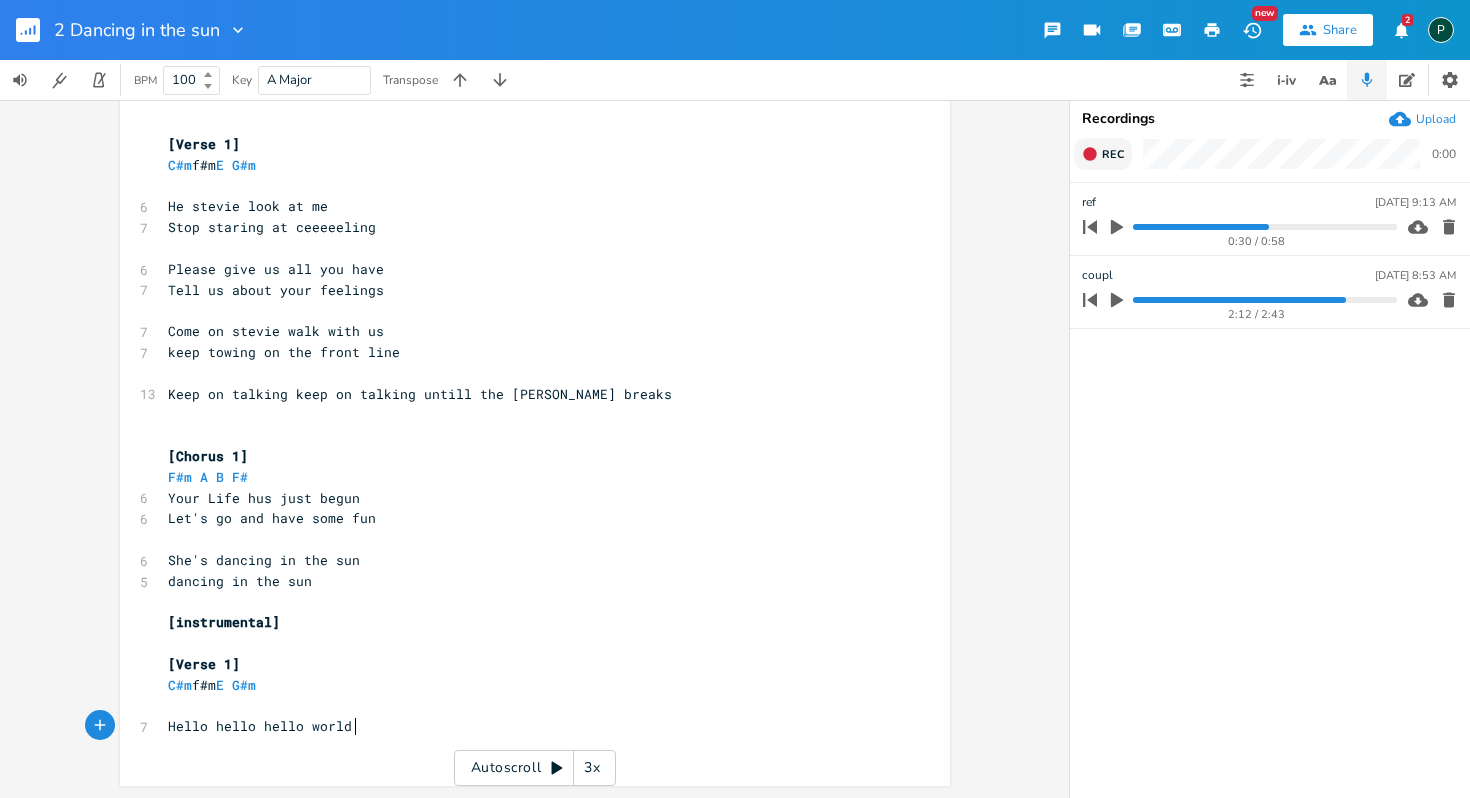 scroll, scrollTop: 0, scrollLeft: 10, axis: horizontal 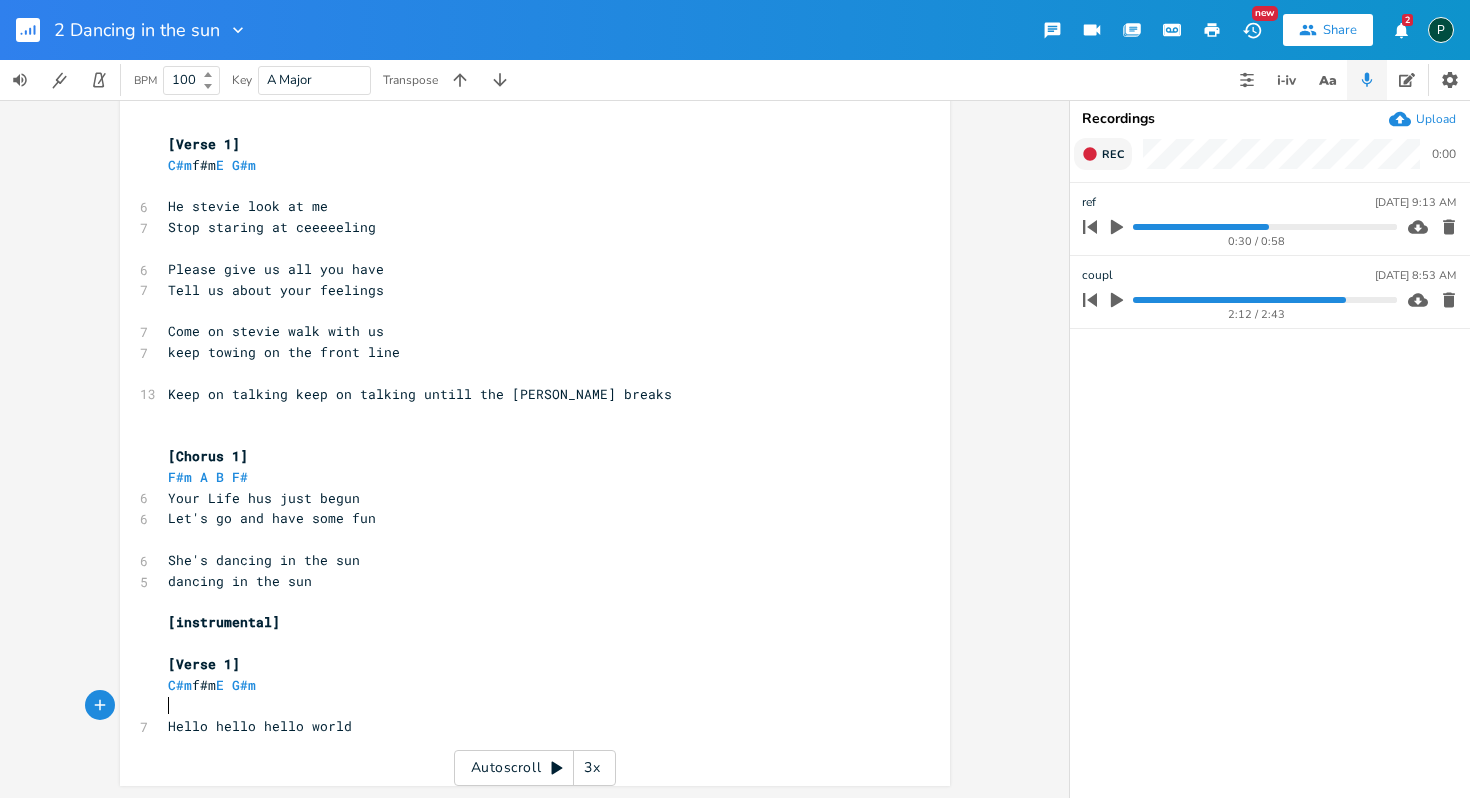 click on "​" at bounding box center [525, 706] 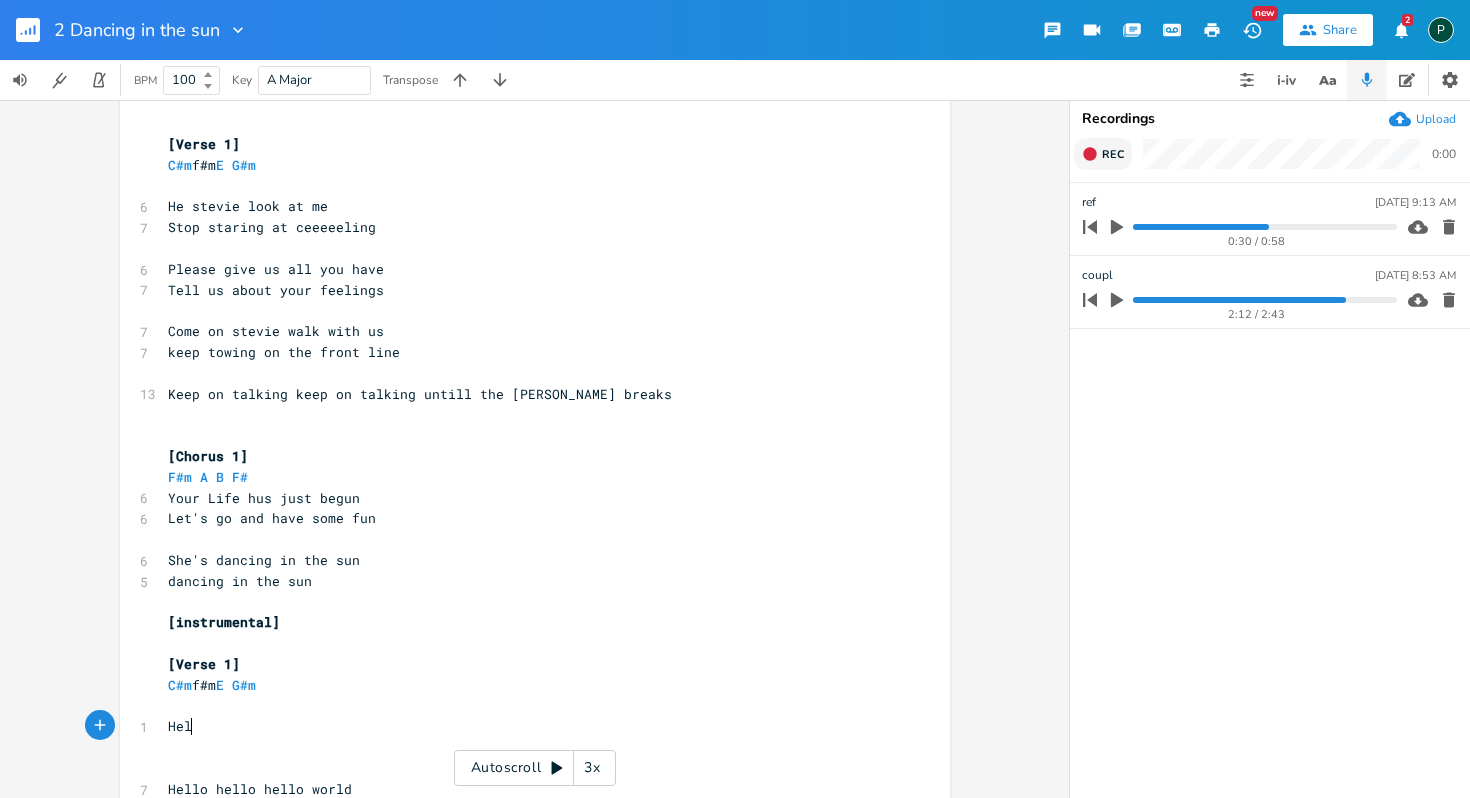 type on "Hello" 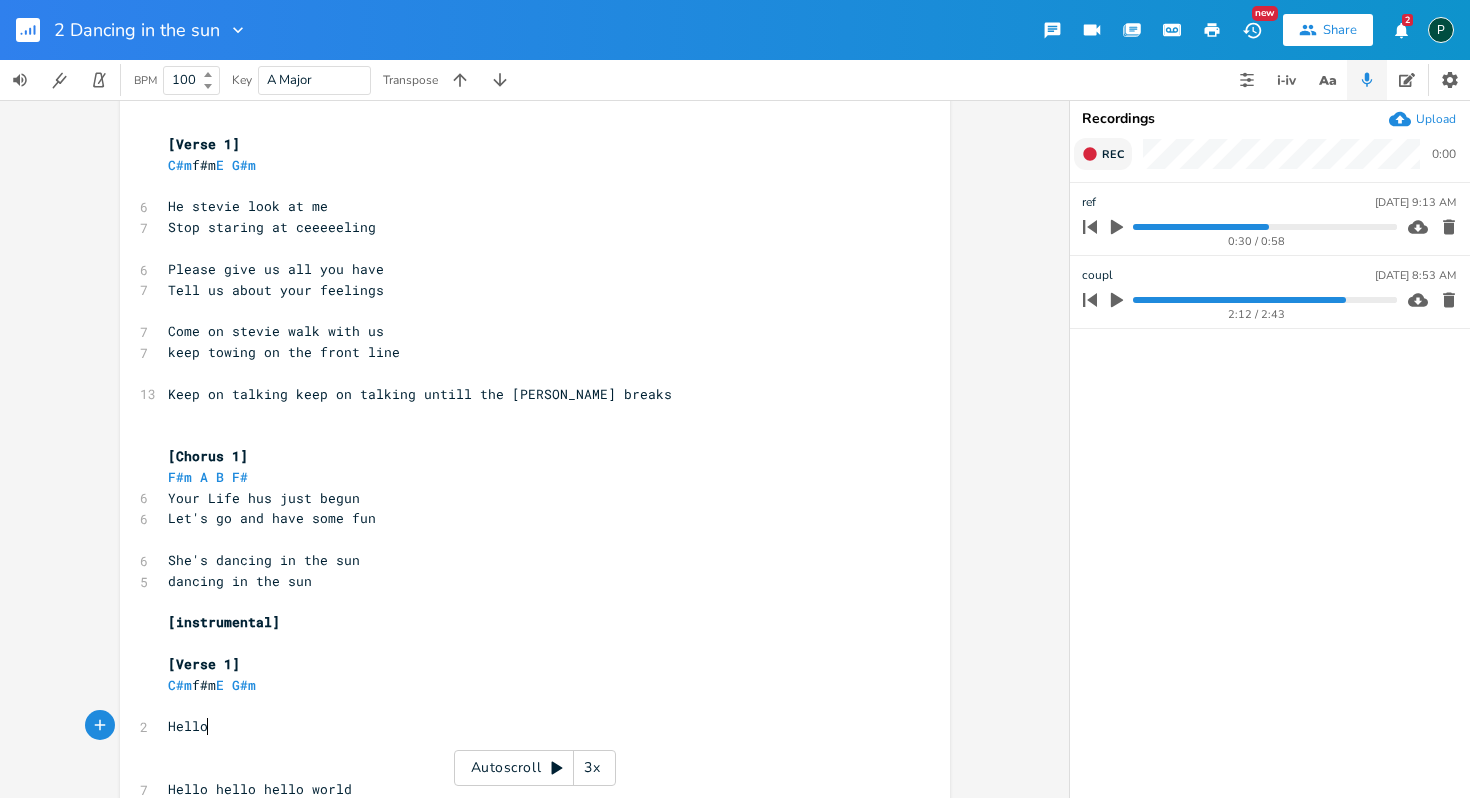 scroll, scrollTop: 0, scrollLeft: 31, axis: horizontal 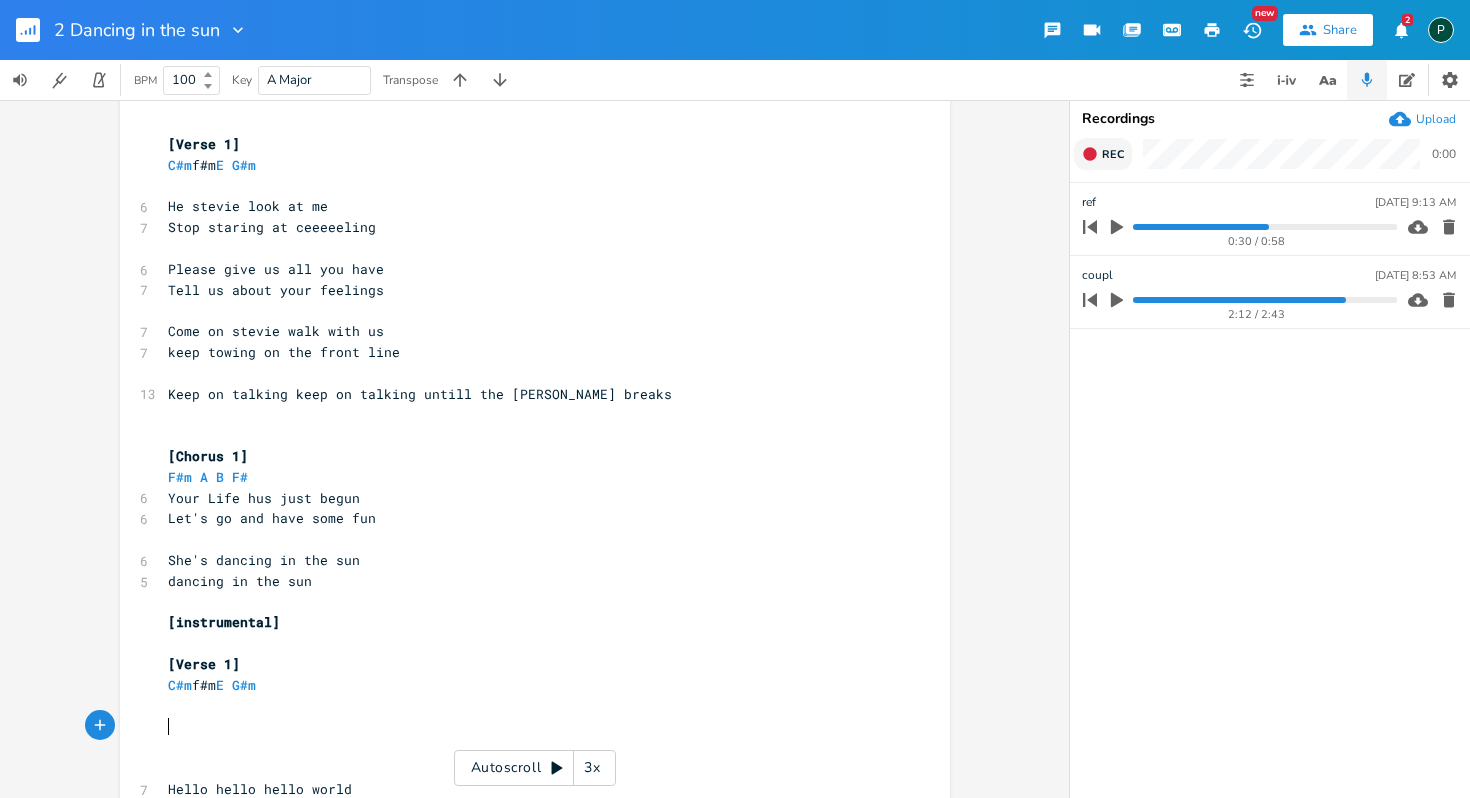 click on "[Verse 1]" at bounding box center [204, 664] 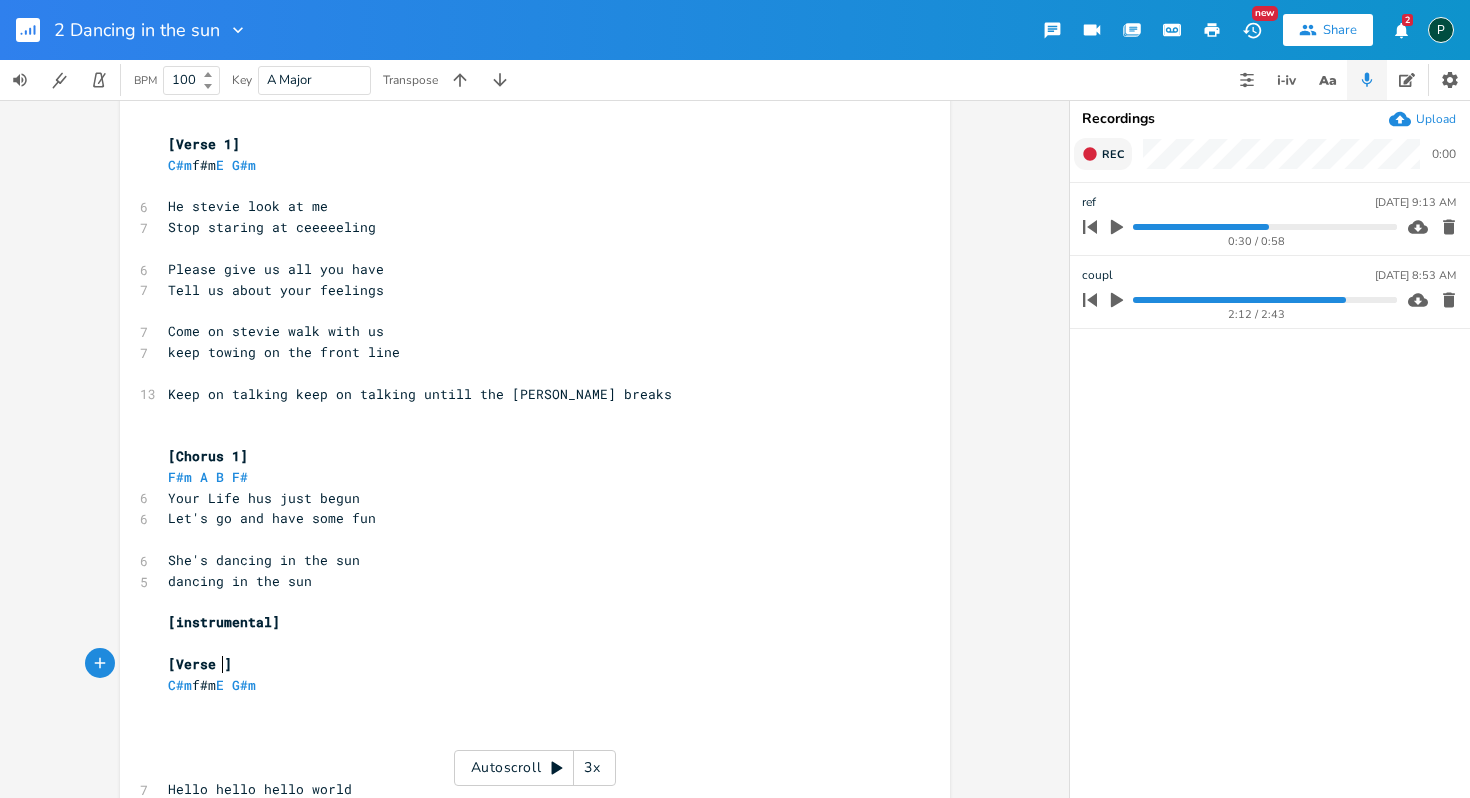 type on "2" 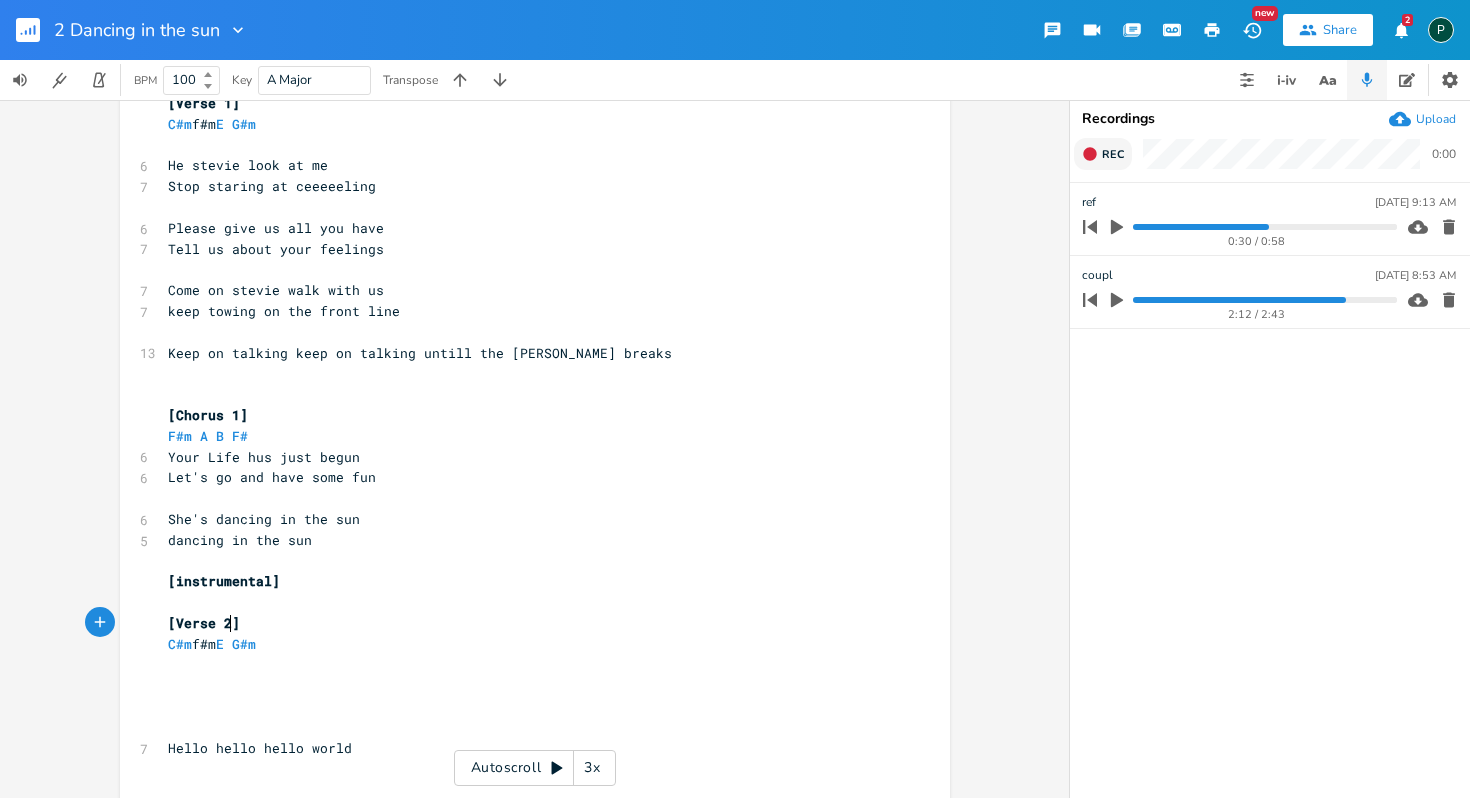 scroll, scrollTop: 64, scrollLeft: 0, axis: vertical 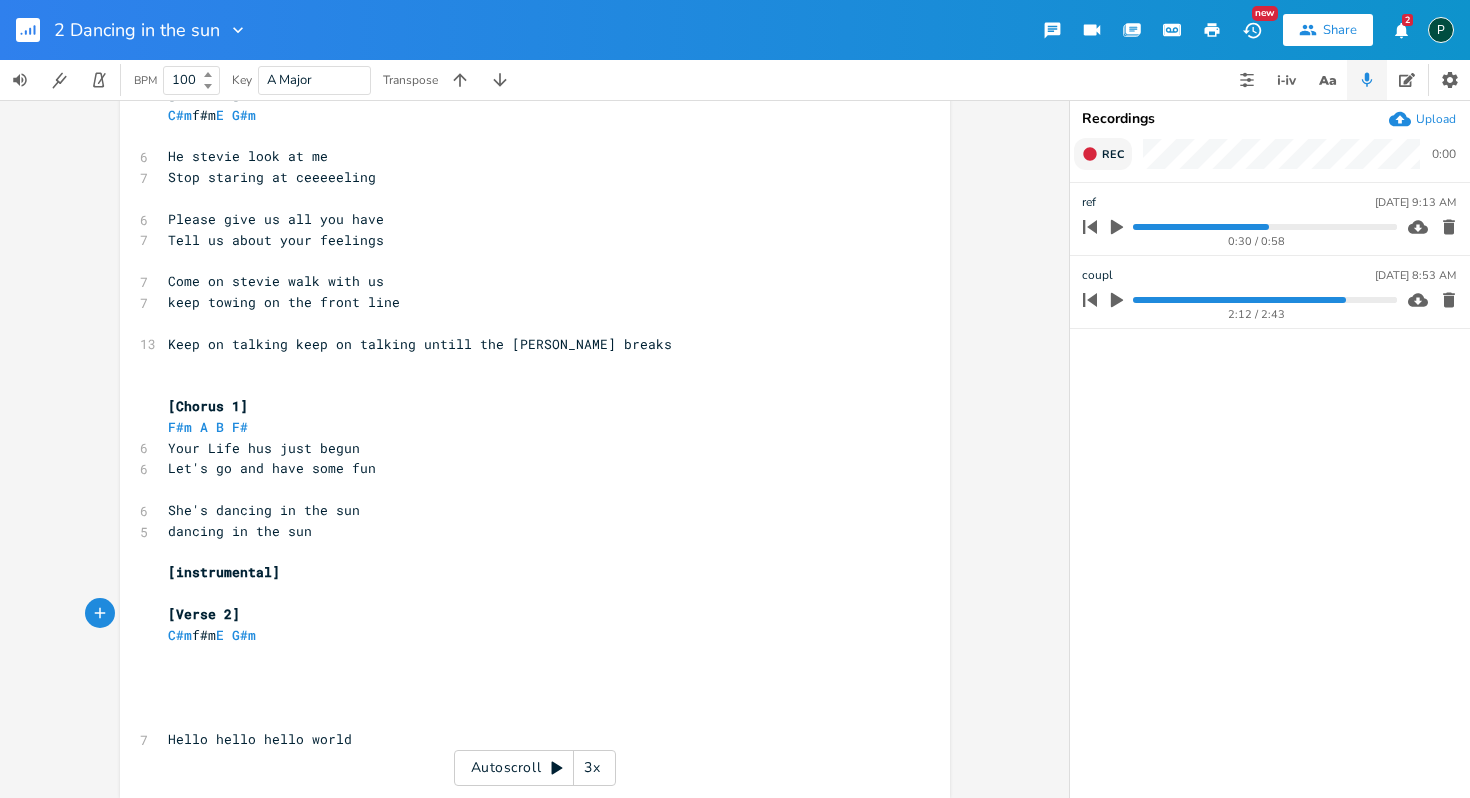 click on "​" at bounding box center (525, 656) 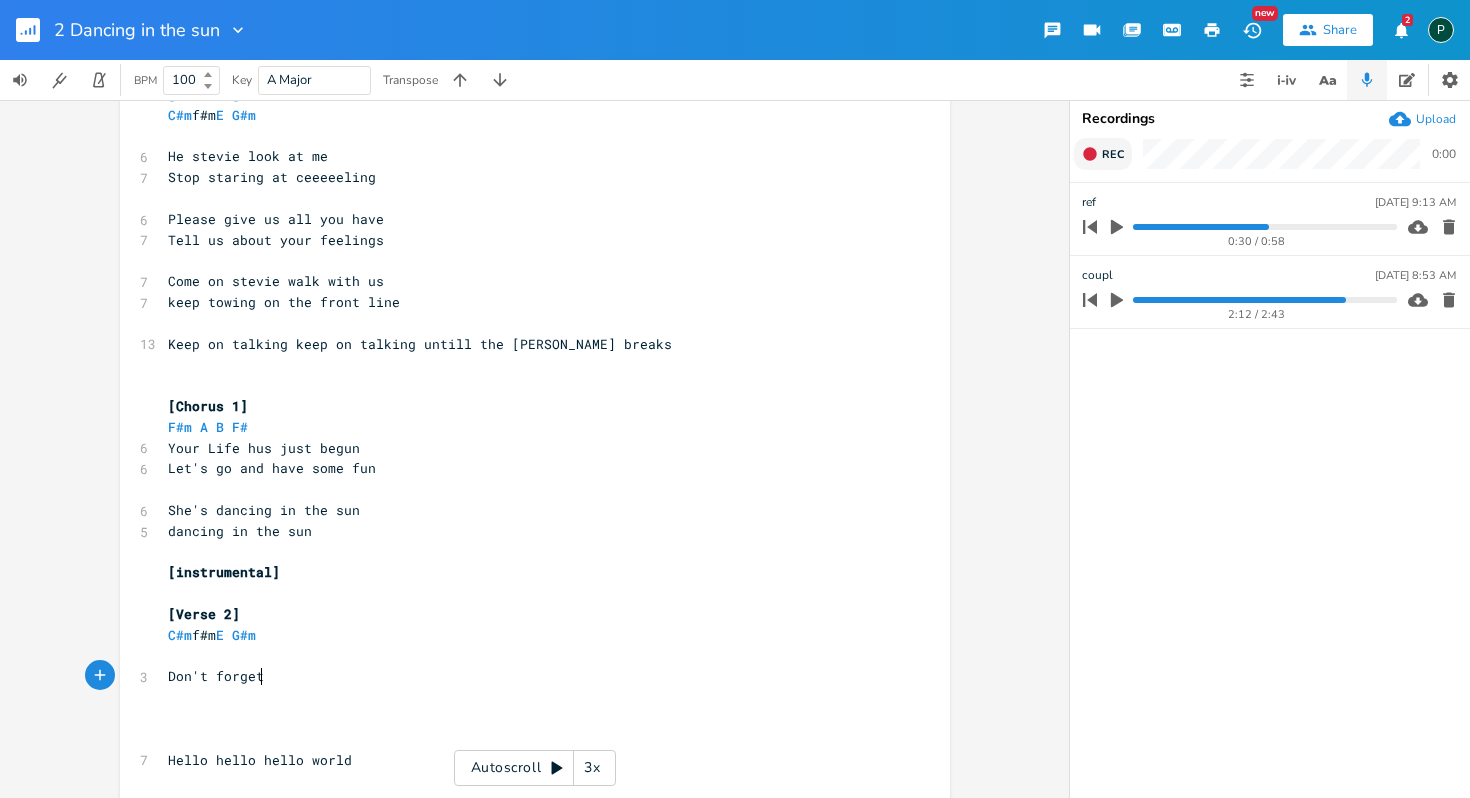 type on "Don't forget" 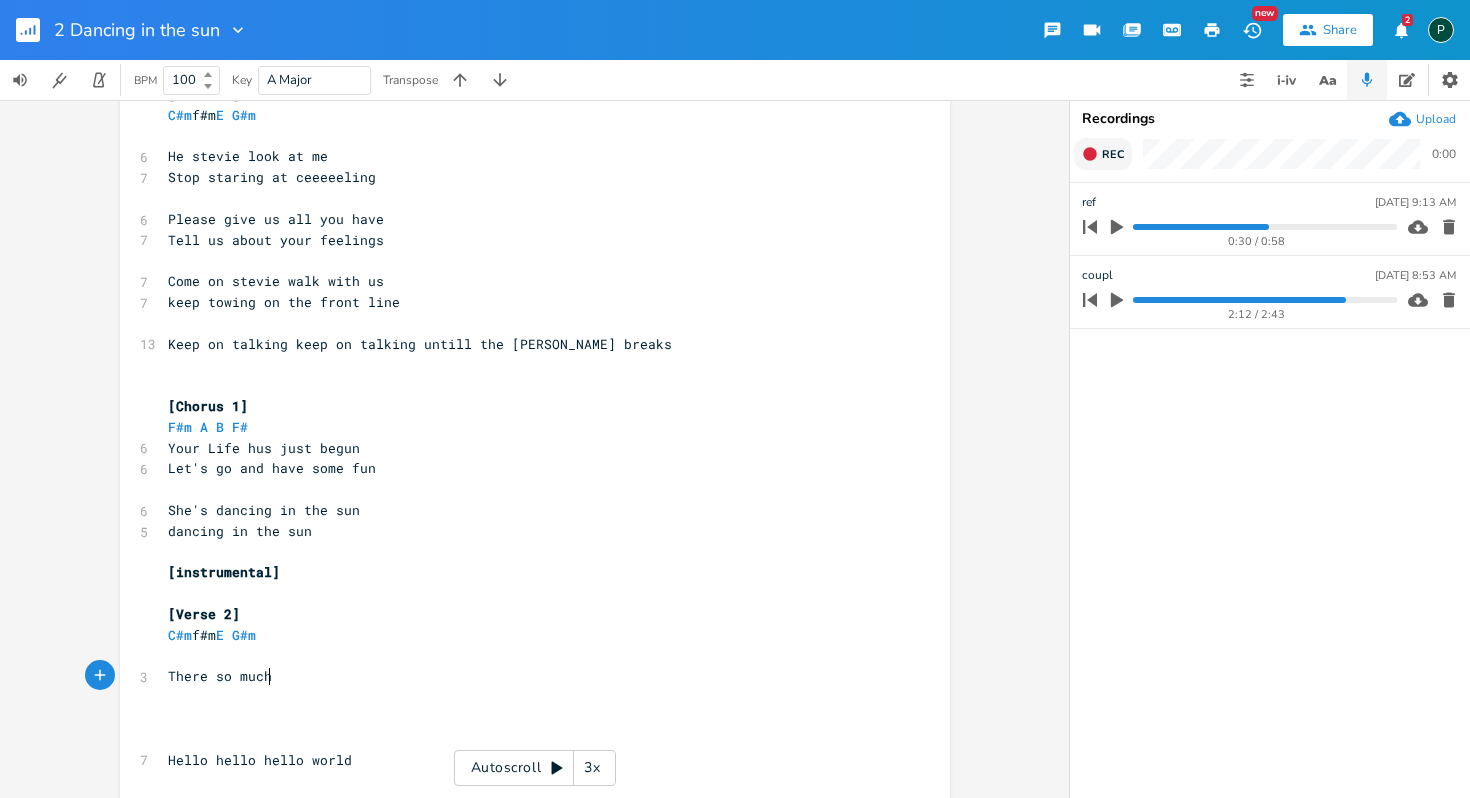 scroll, scrollTop: 0, scrollLeft: 90, axis: horizontal 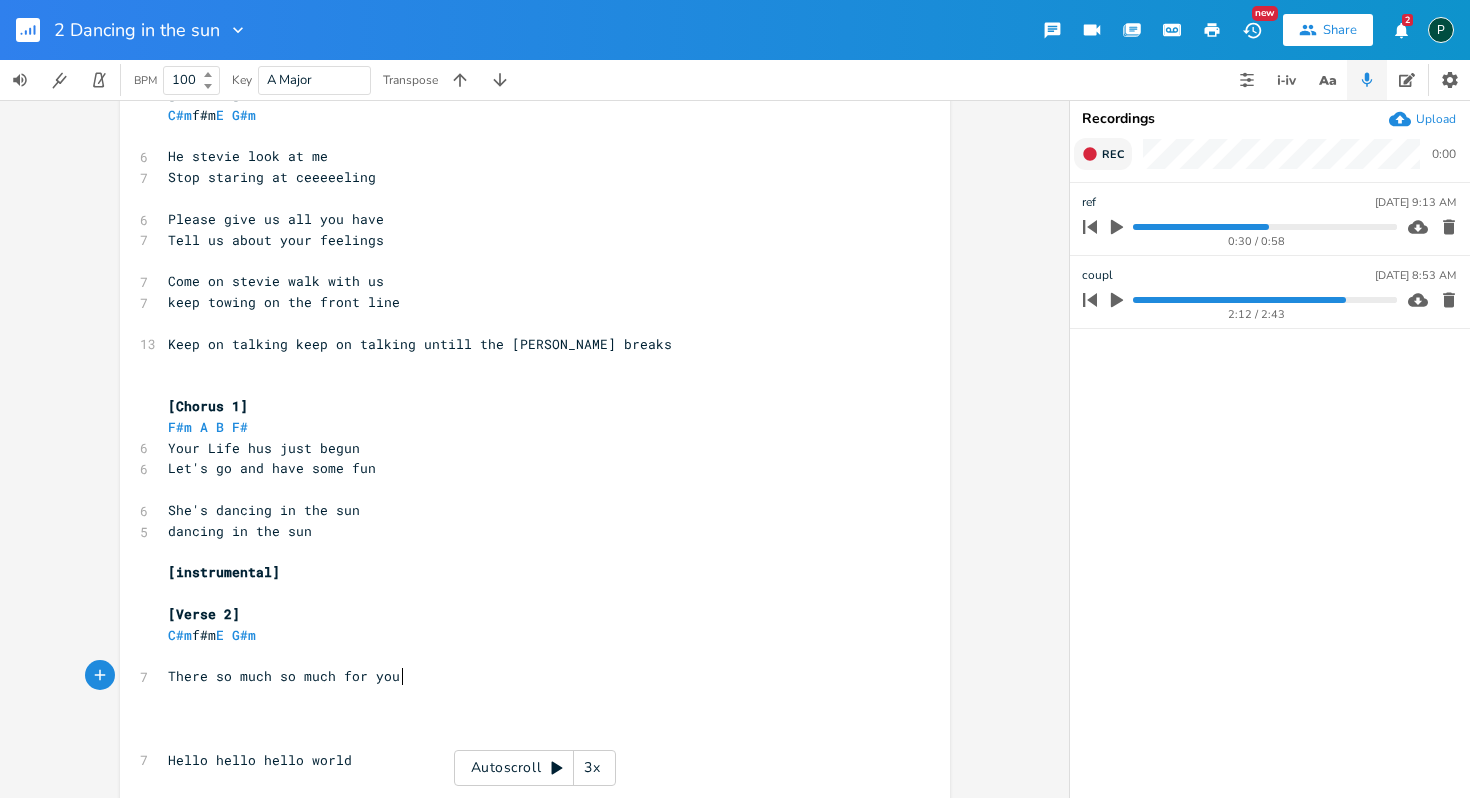 type on "There so much so much for you" 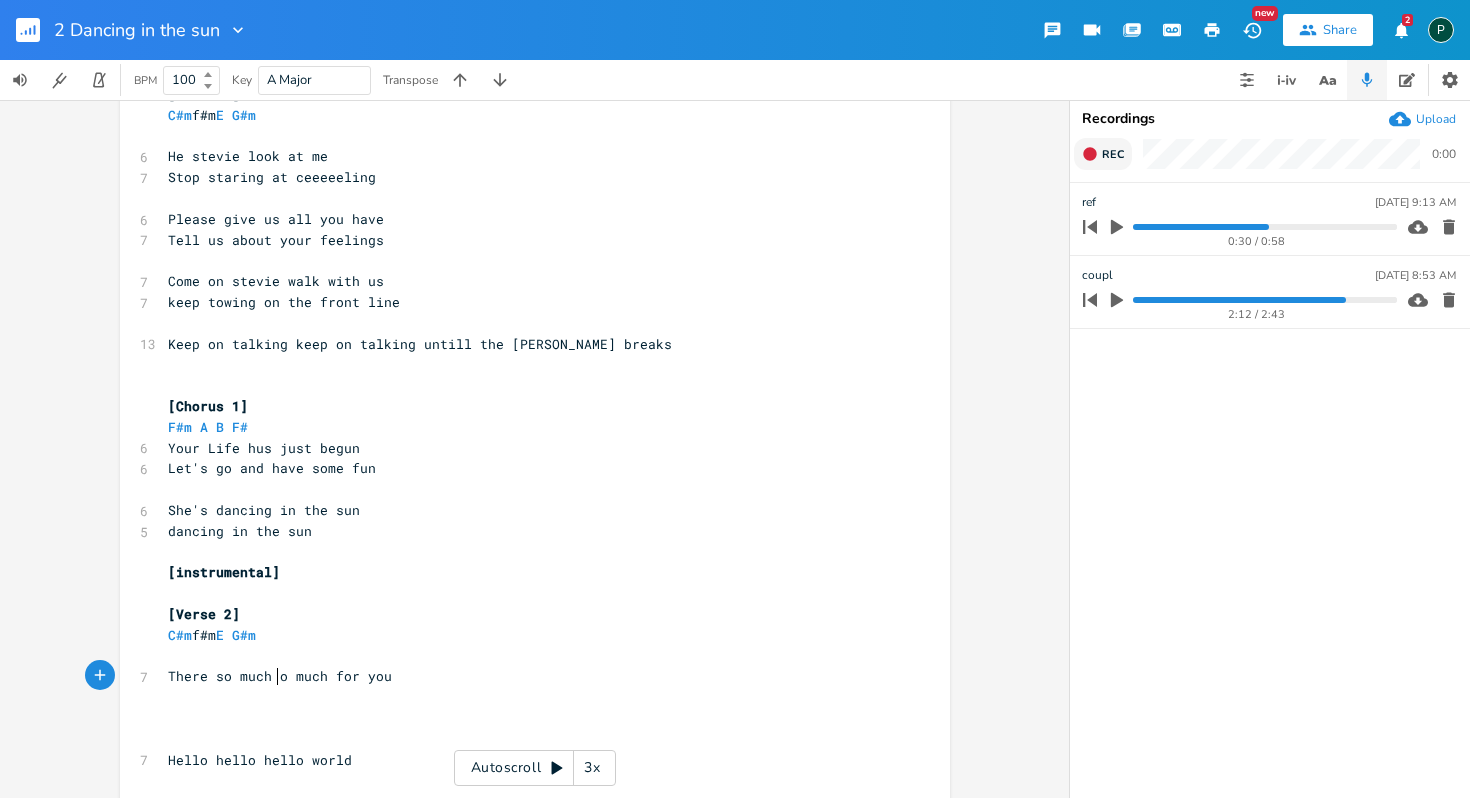 type on "t" 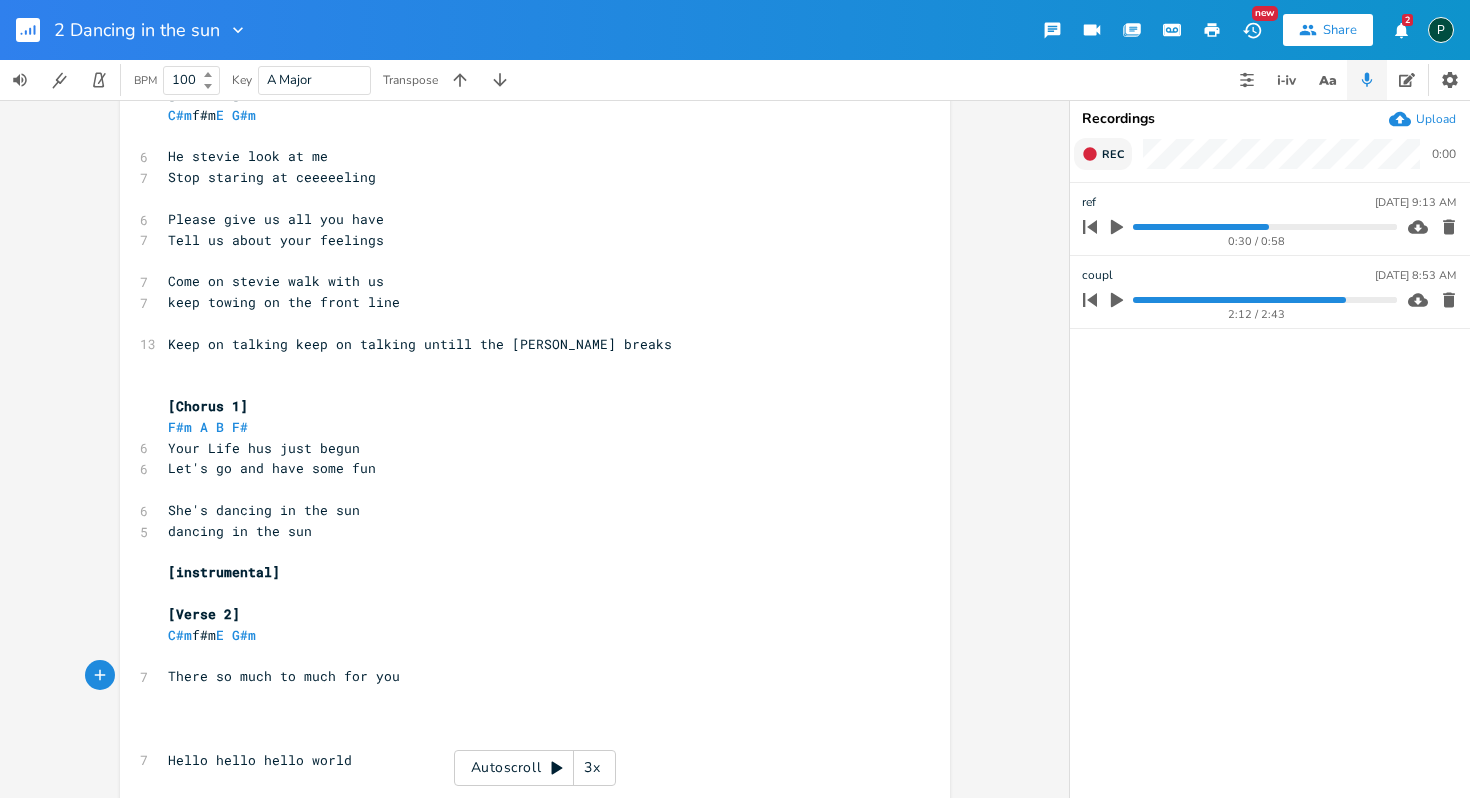 click on "2:12 / 2:43" at bounding box center [1236, 300] 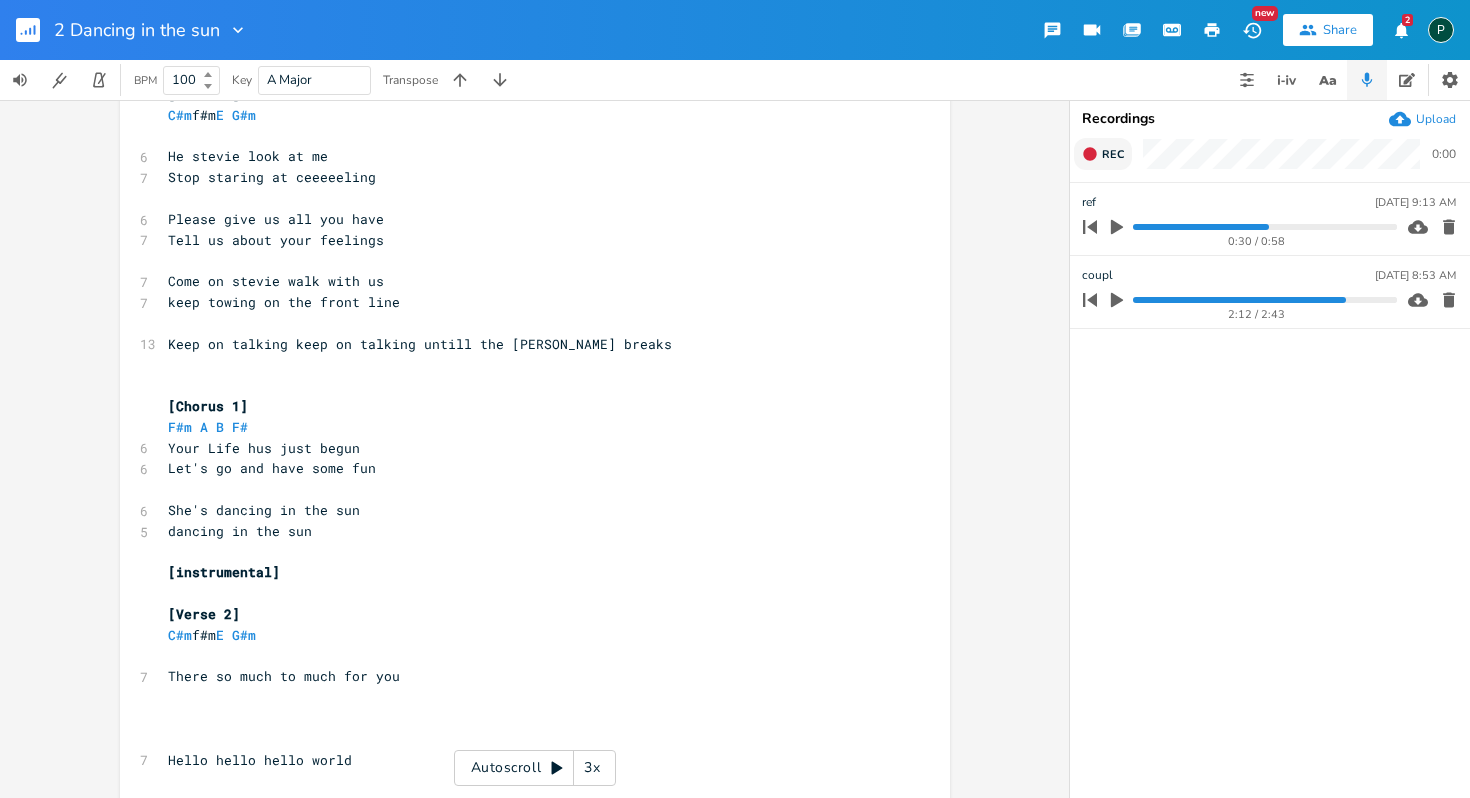 click at bounding box center (1264, 300) 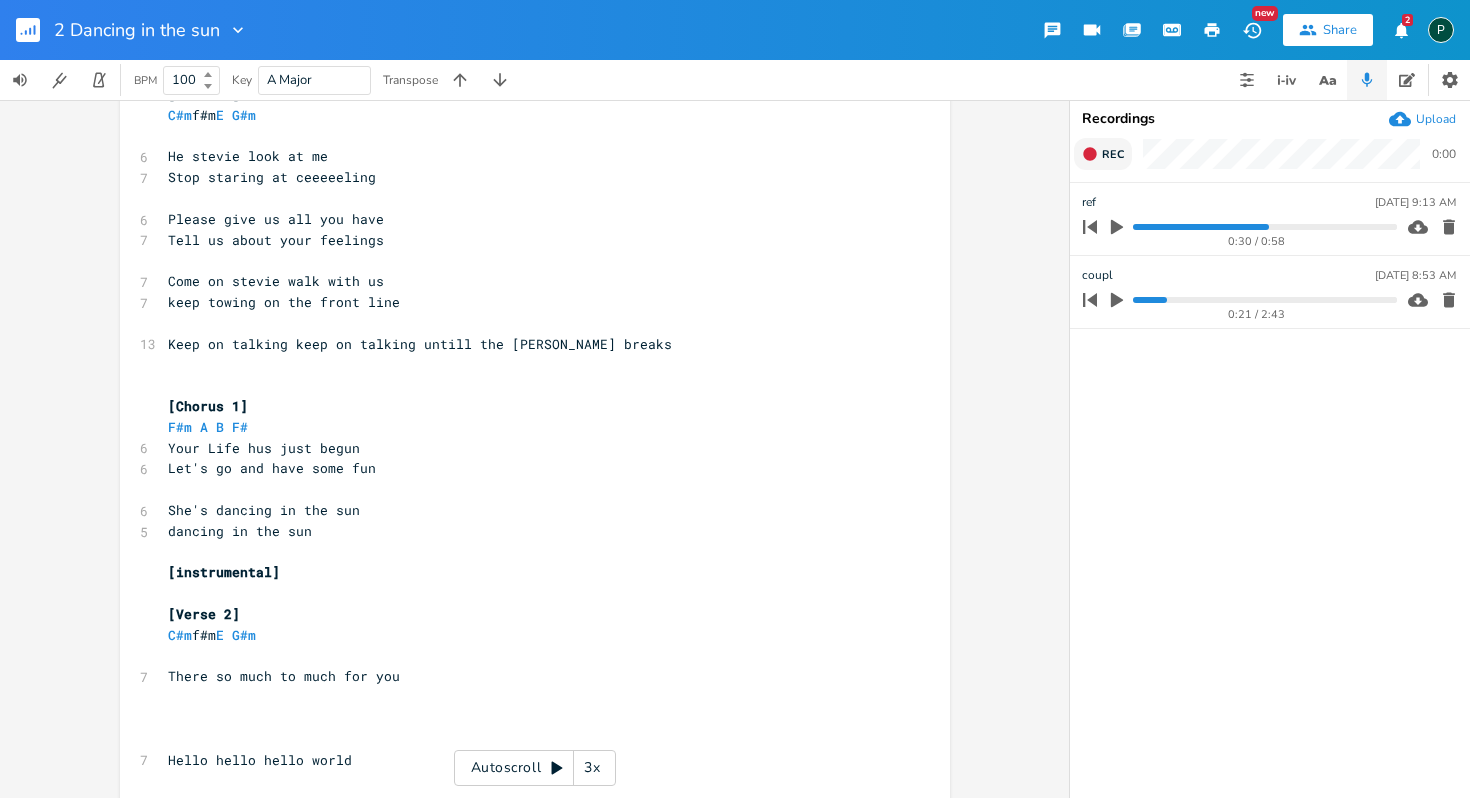 click 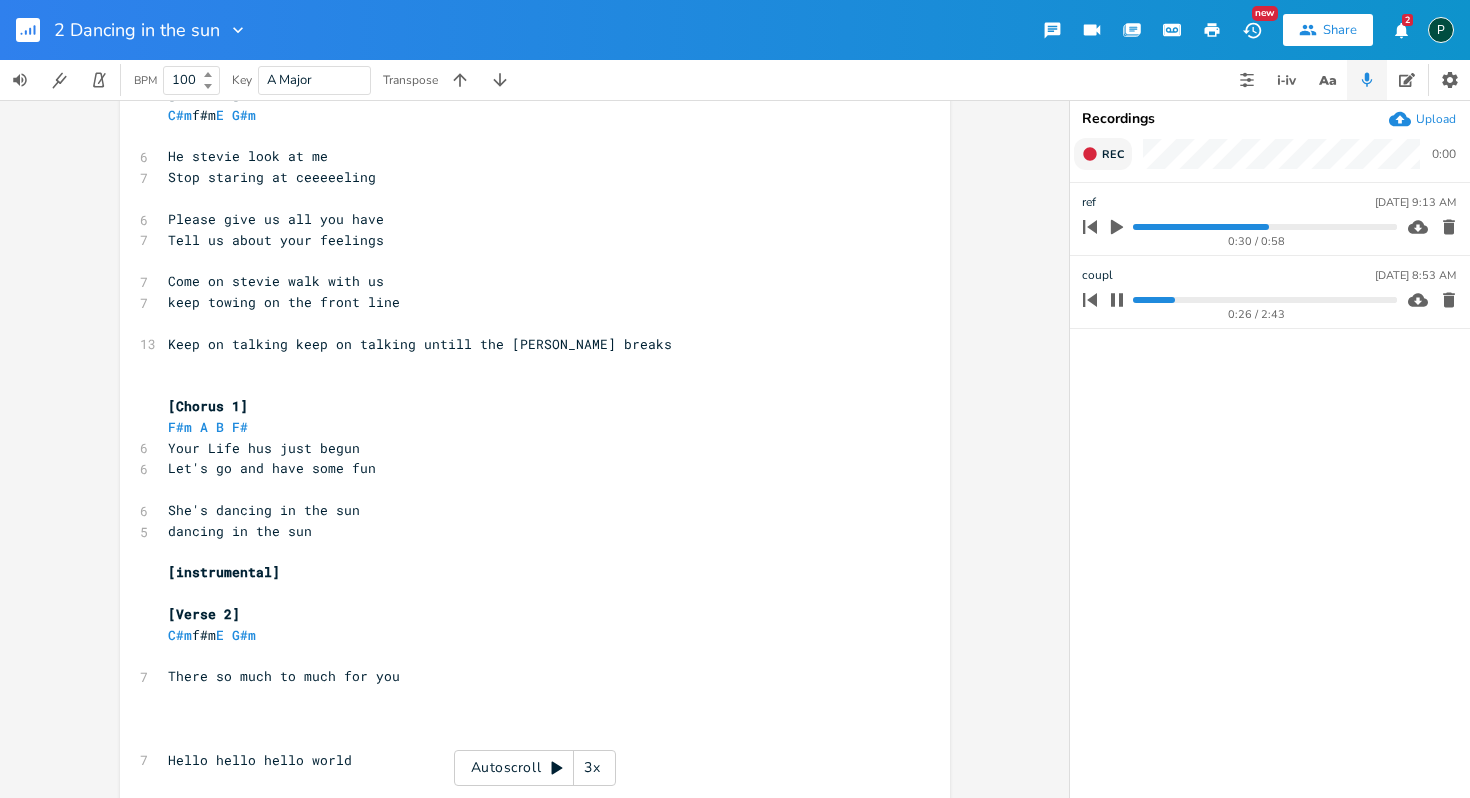 click at bounding box center (1264, 300) 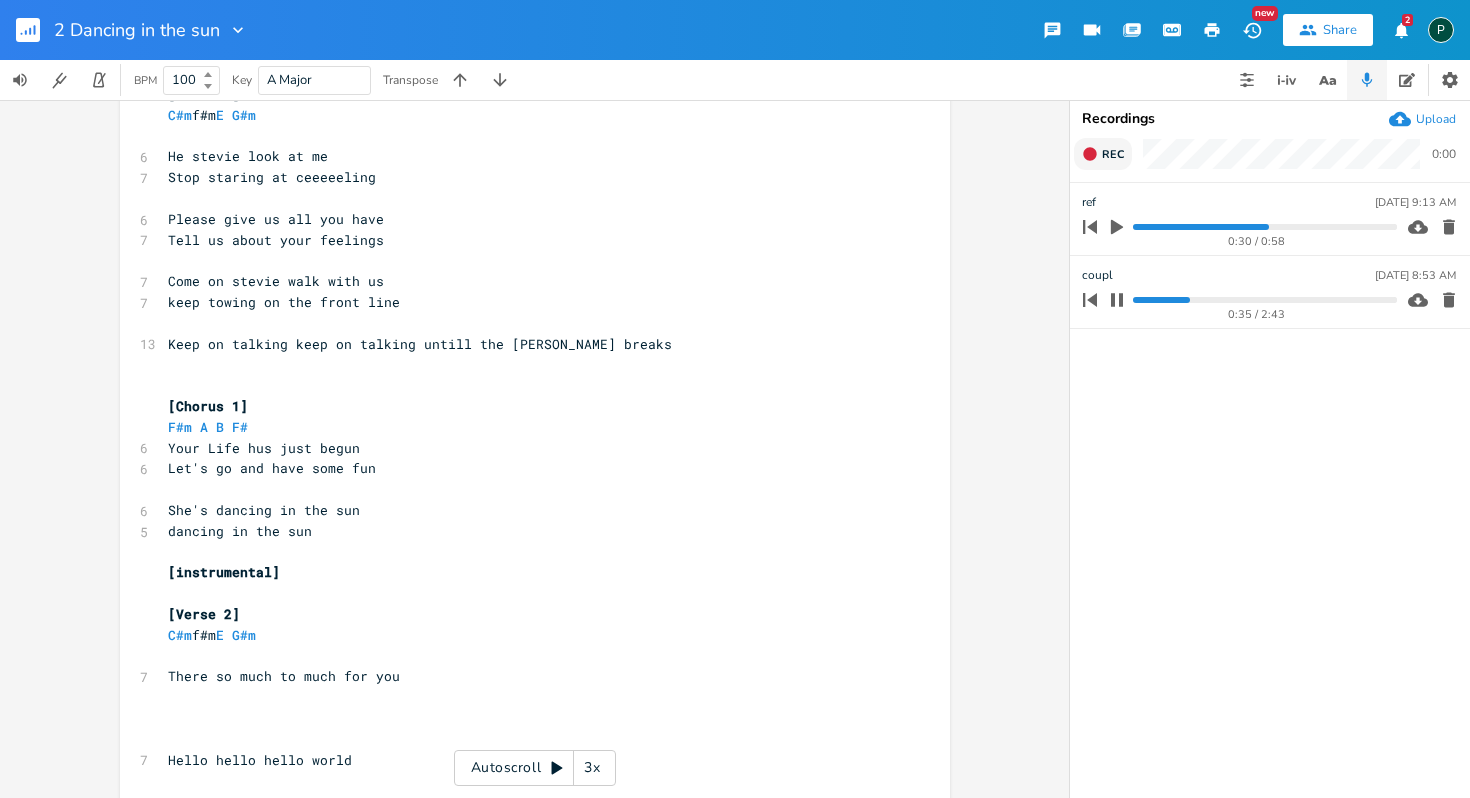 click at bounding box center (1264, 300) 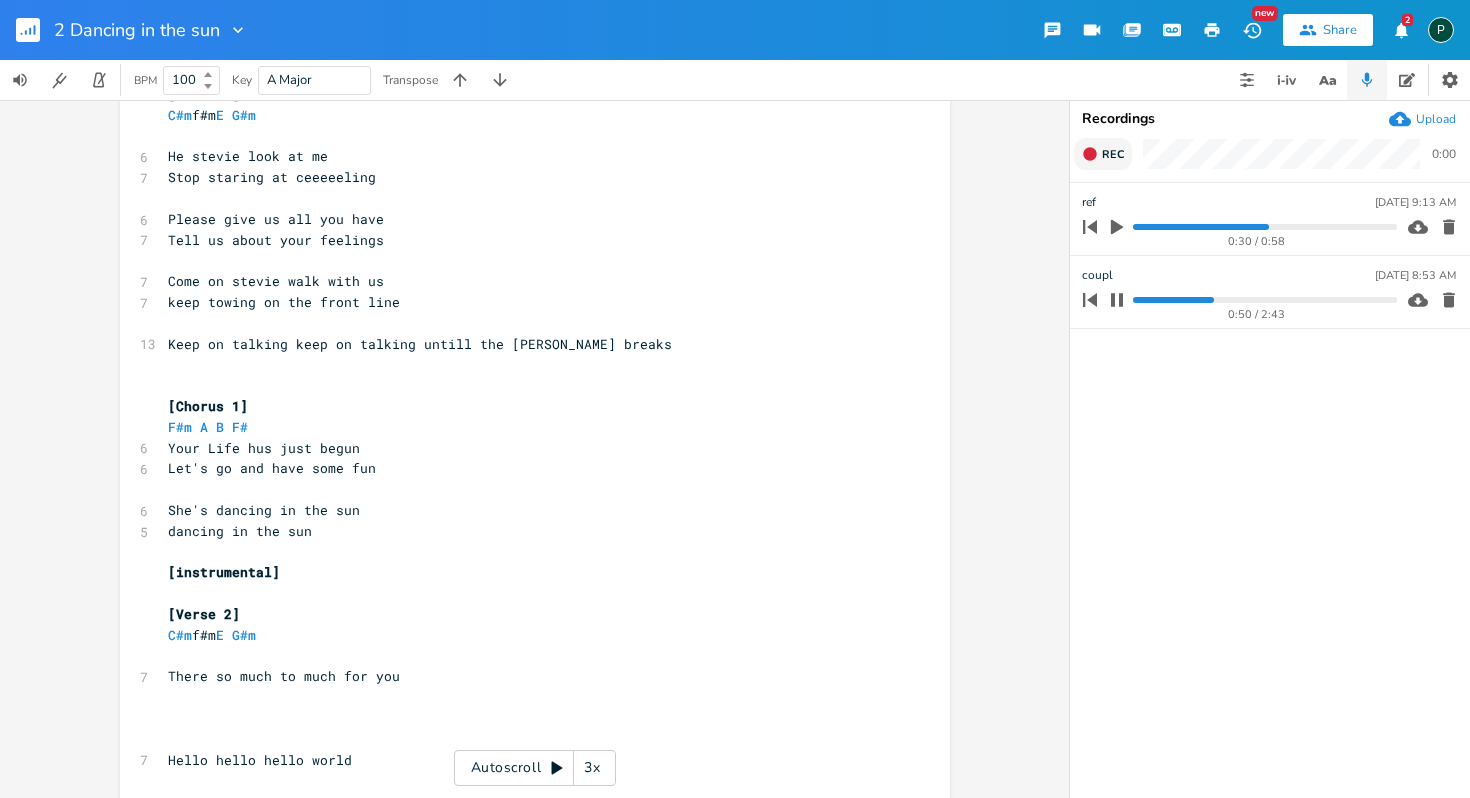 click at bounding box center (1264, 300) 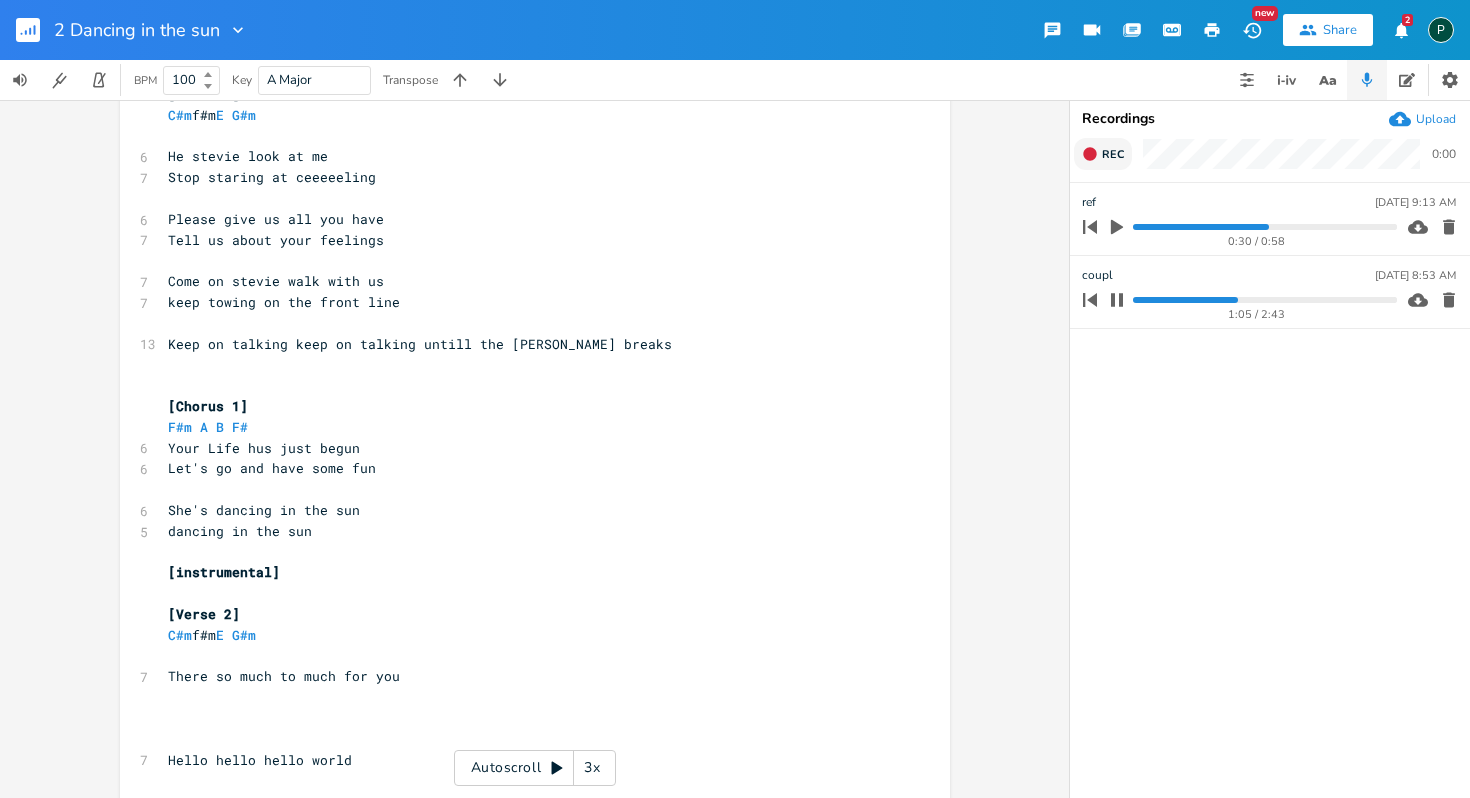 click at bounding box center (1264, 300) 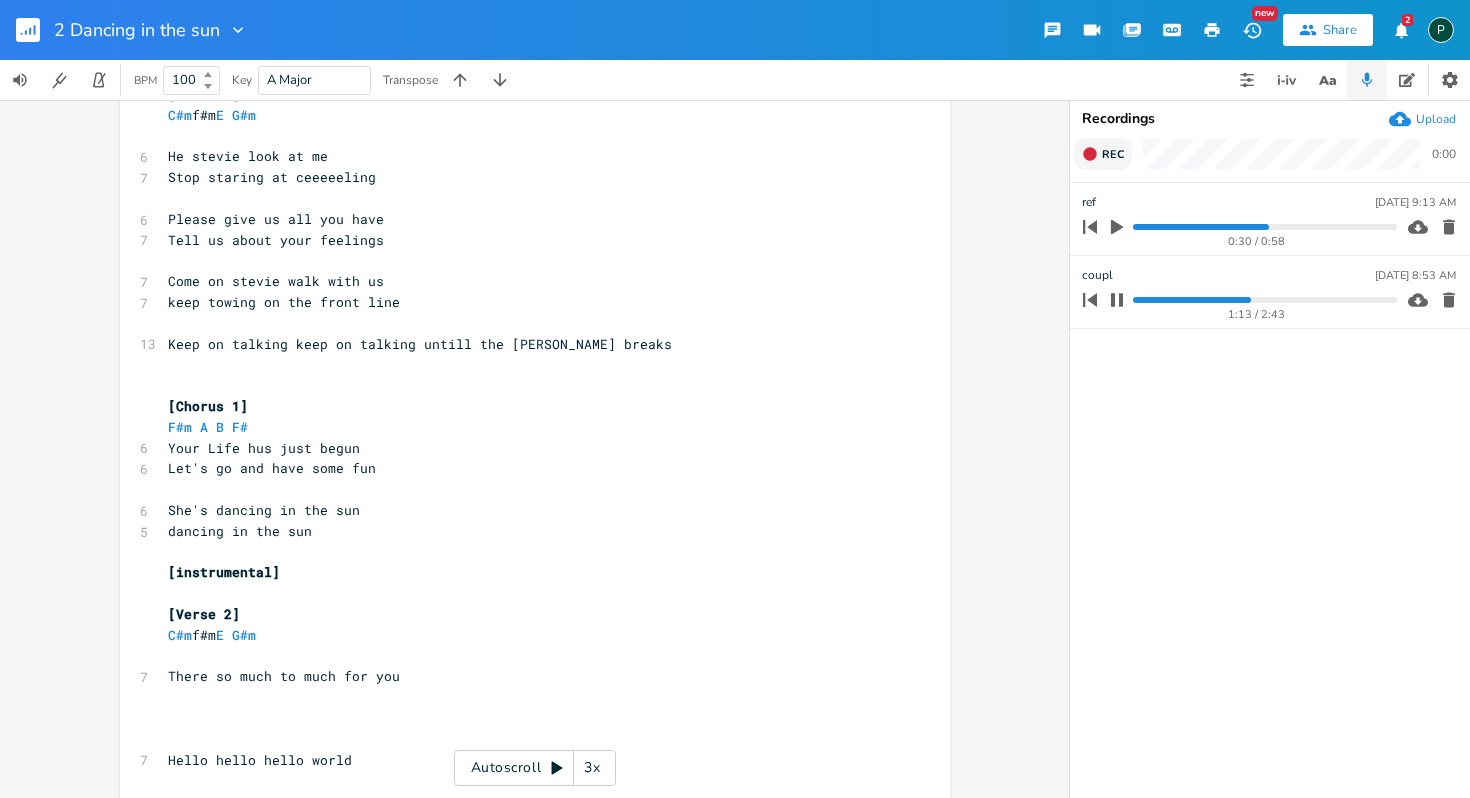 click at bounding box center (1264, 300) 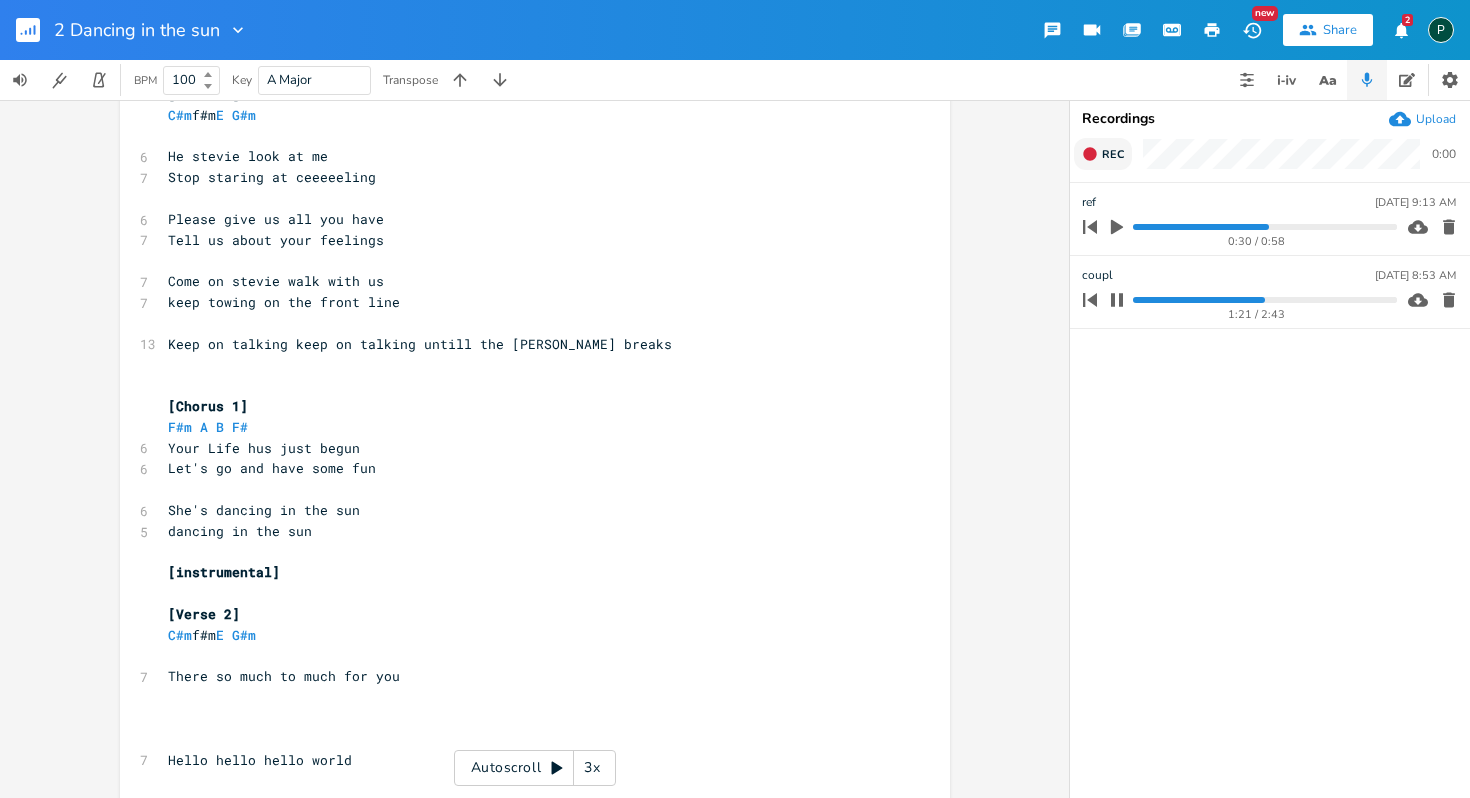 click at bounding box center (1264, 300) 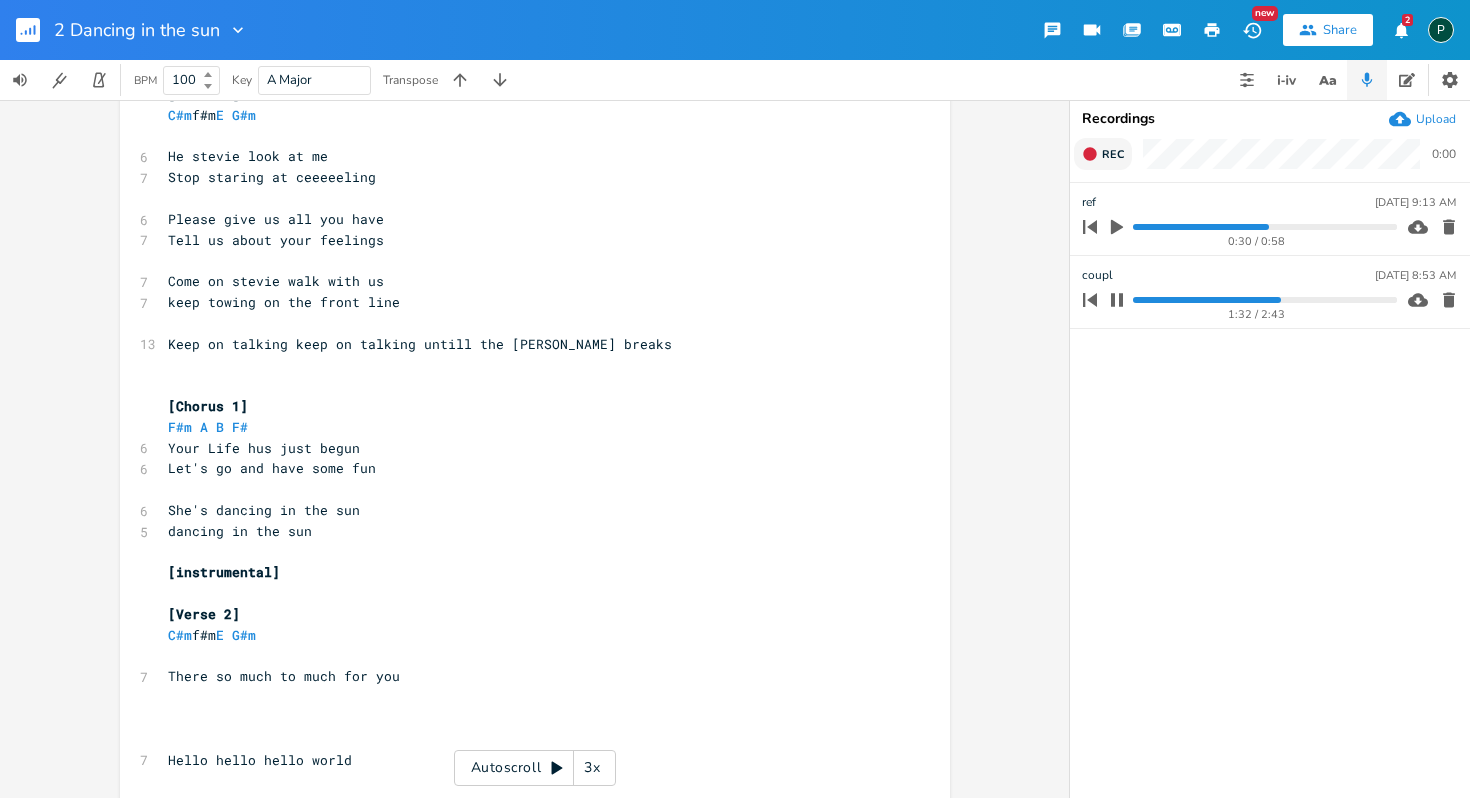 click at bounding box center (1264, 300) 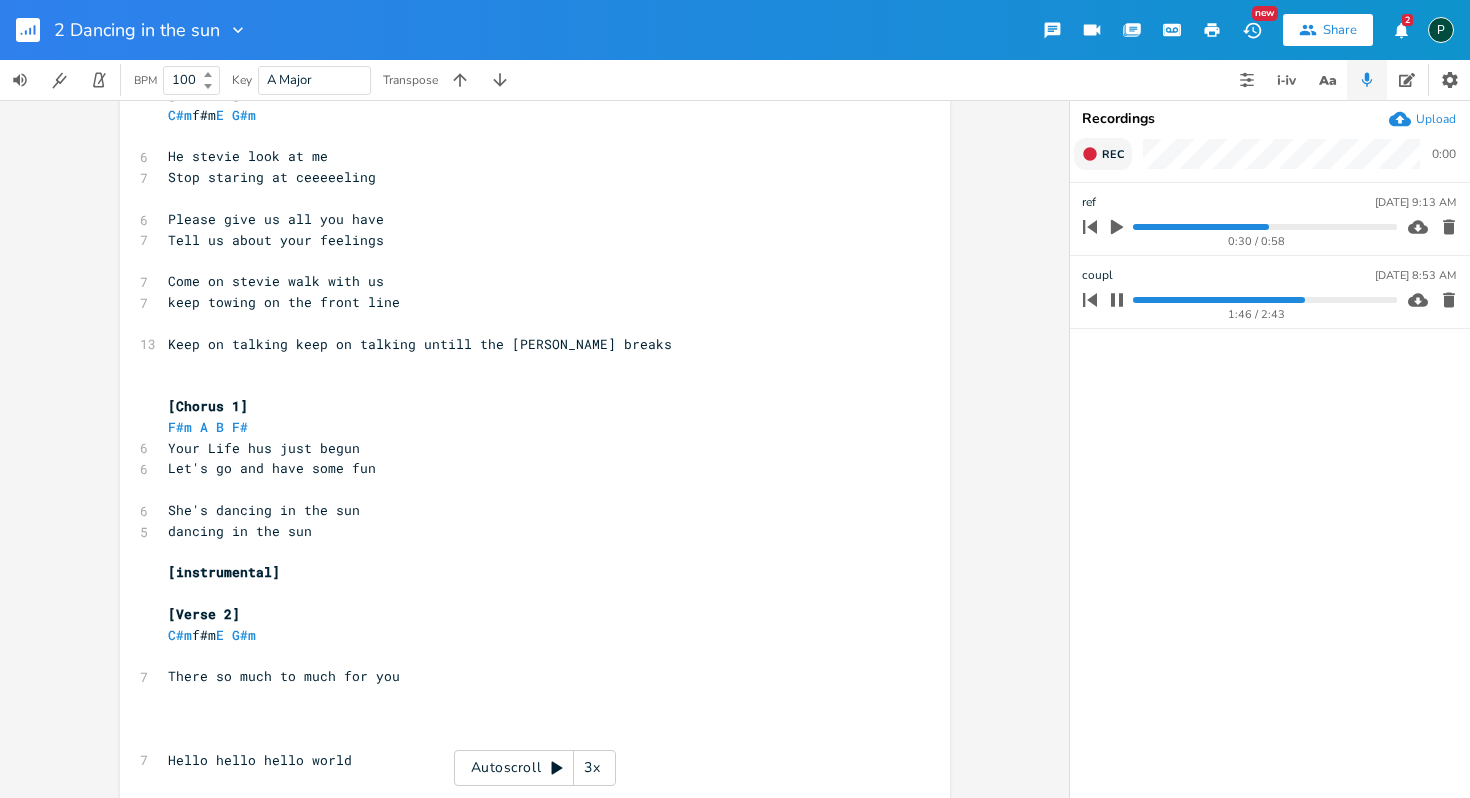 click at bounding box center (1264, 300) 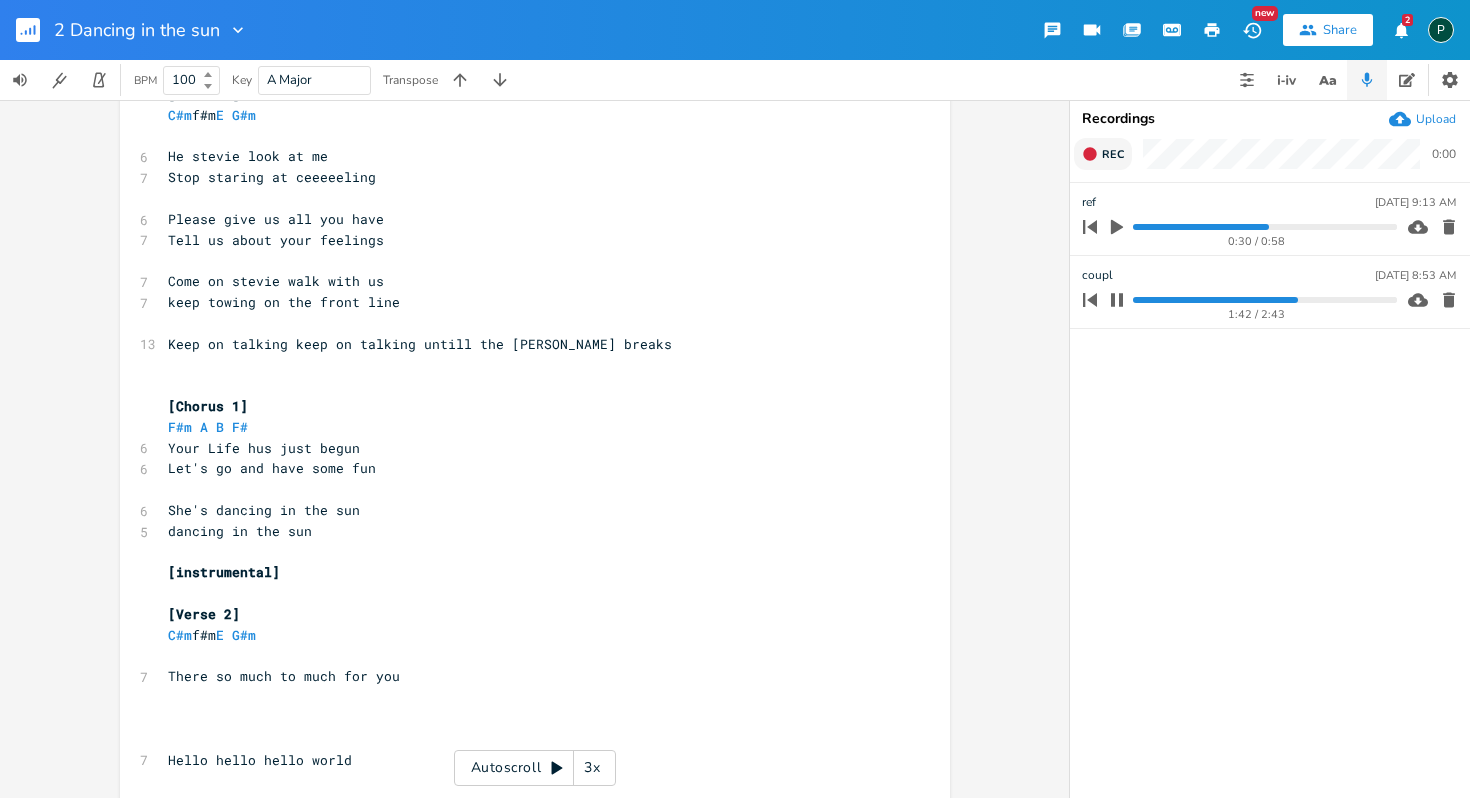 click 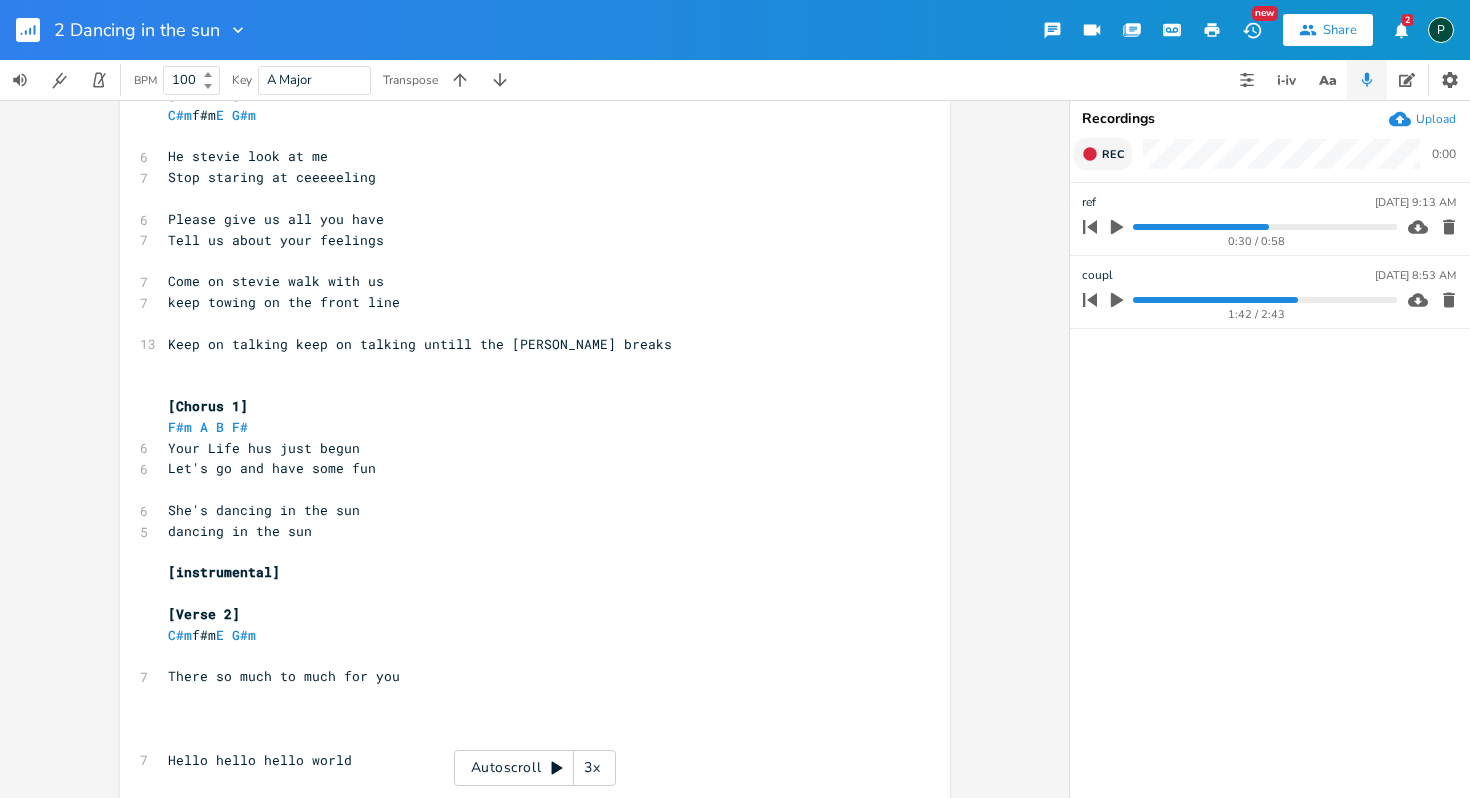 click on "There so much to much for you" at bounding box center (284, 676) 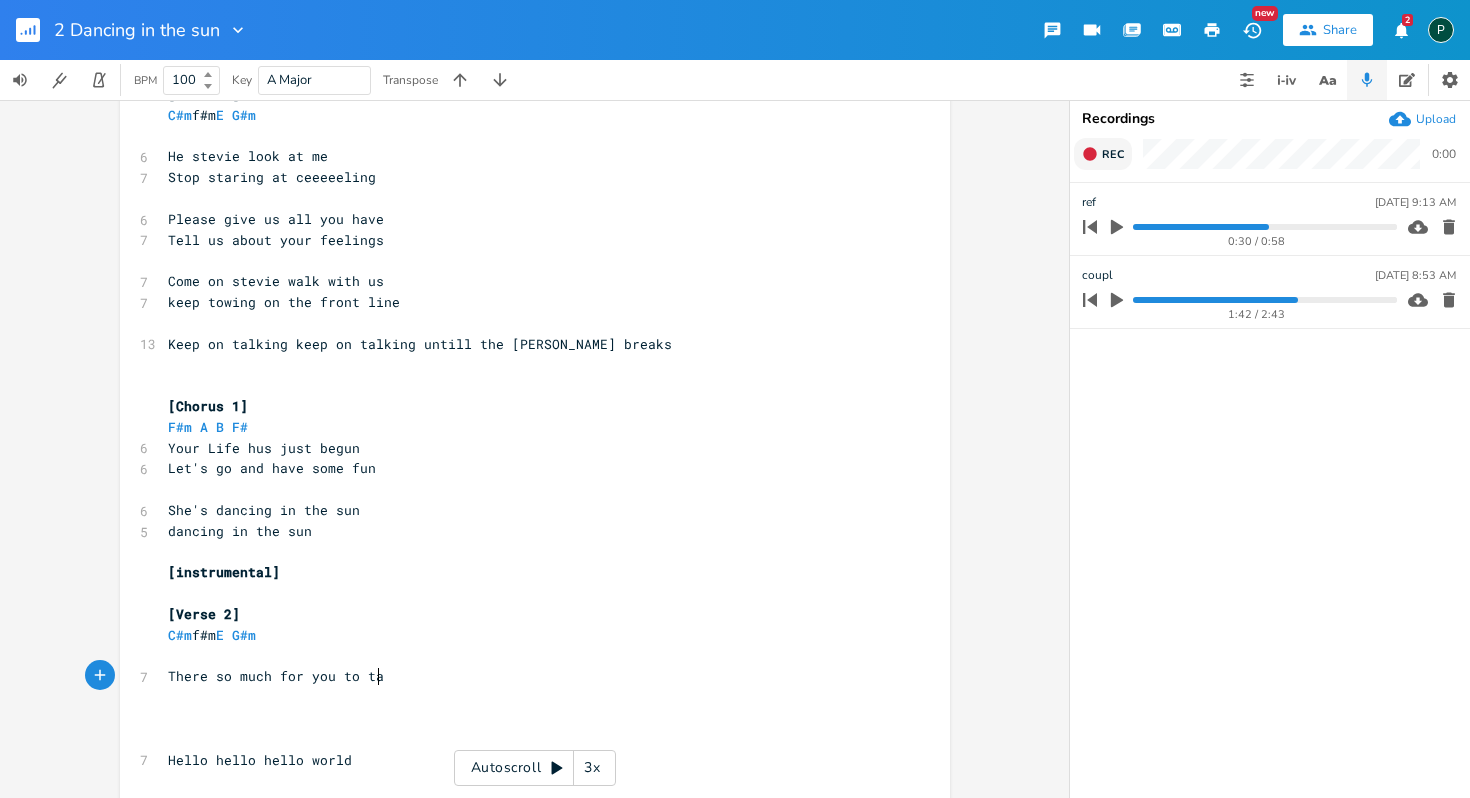scroll, scrollTop: 0, scrollLeft: 46, axis: horizontal 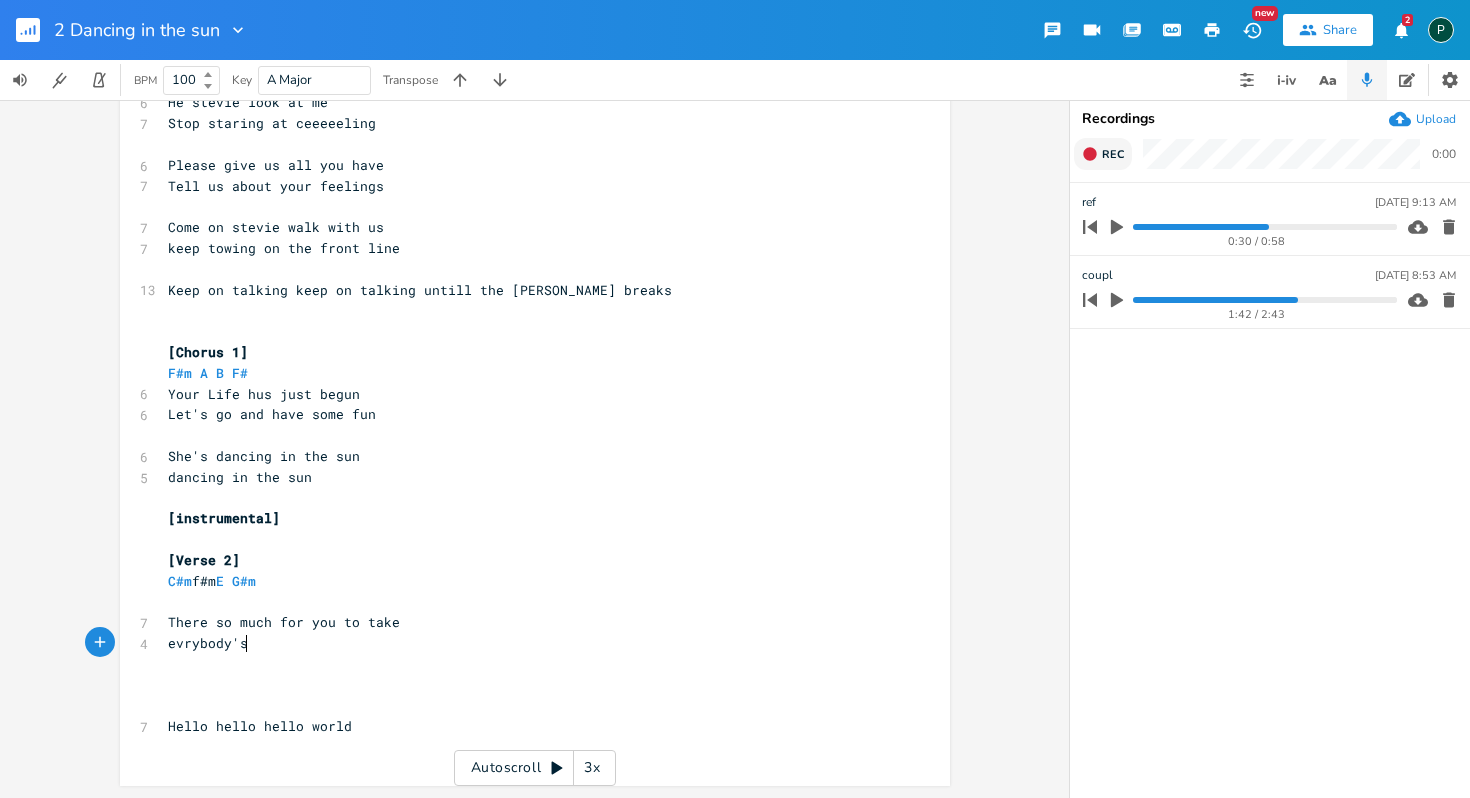 type on "evrybody's" 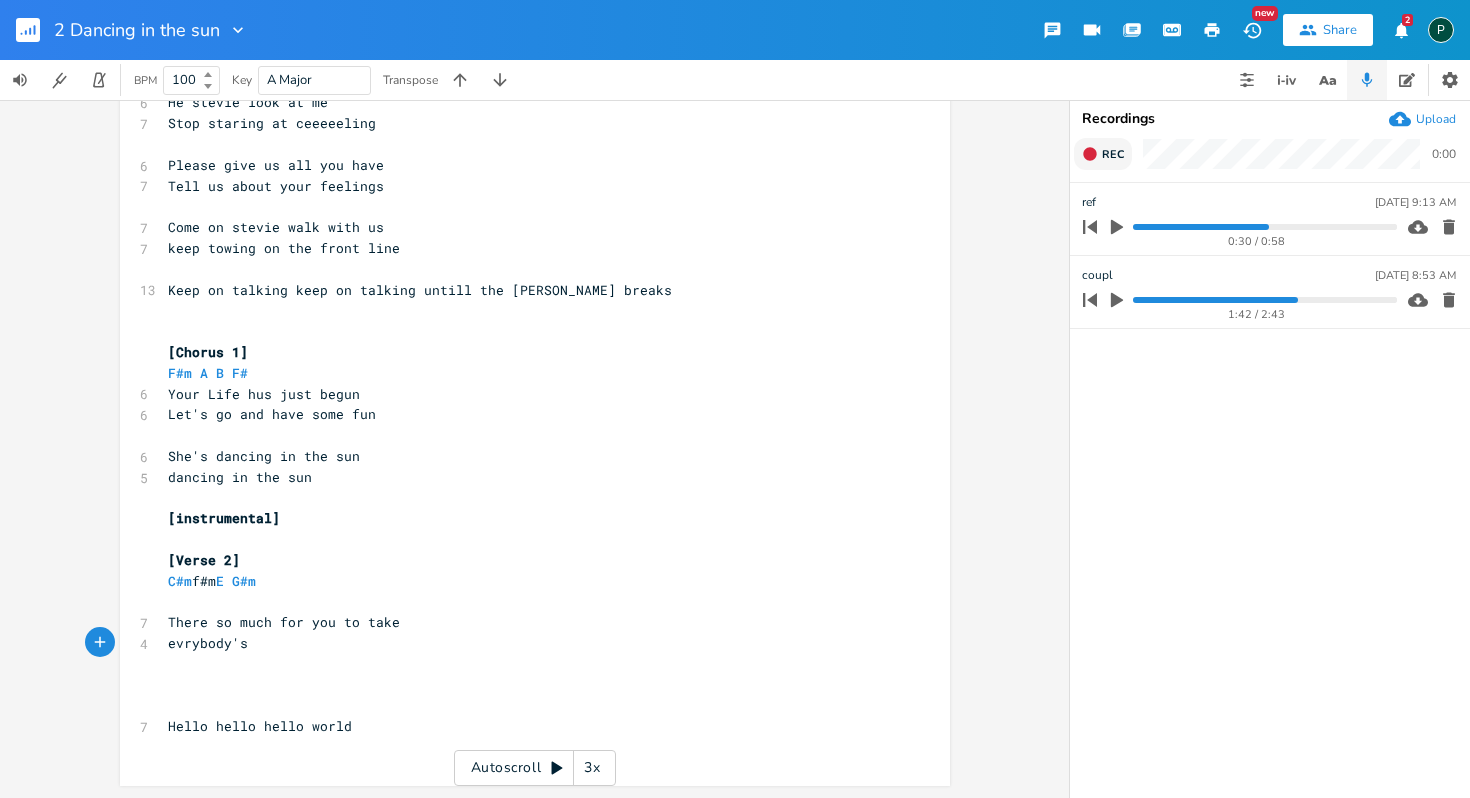 click on "evrybody's" at bounding box center (208, 643) 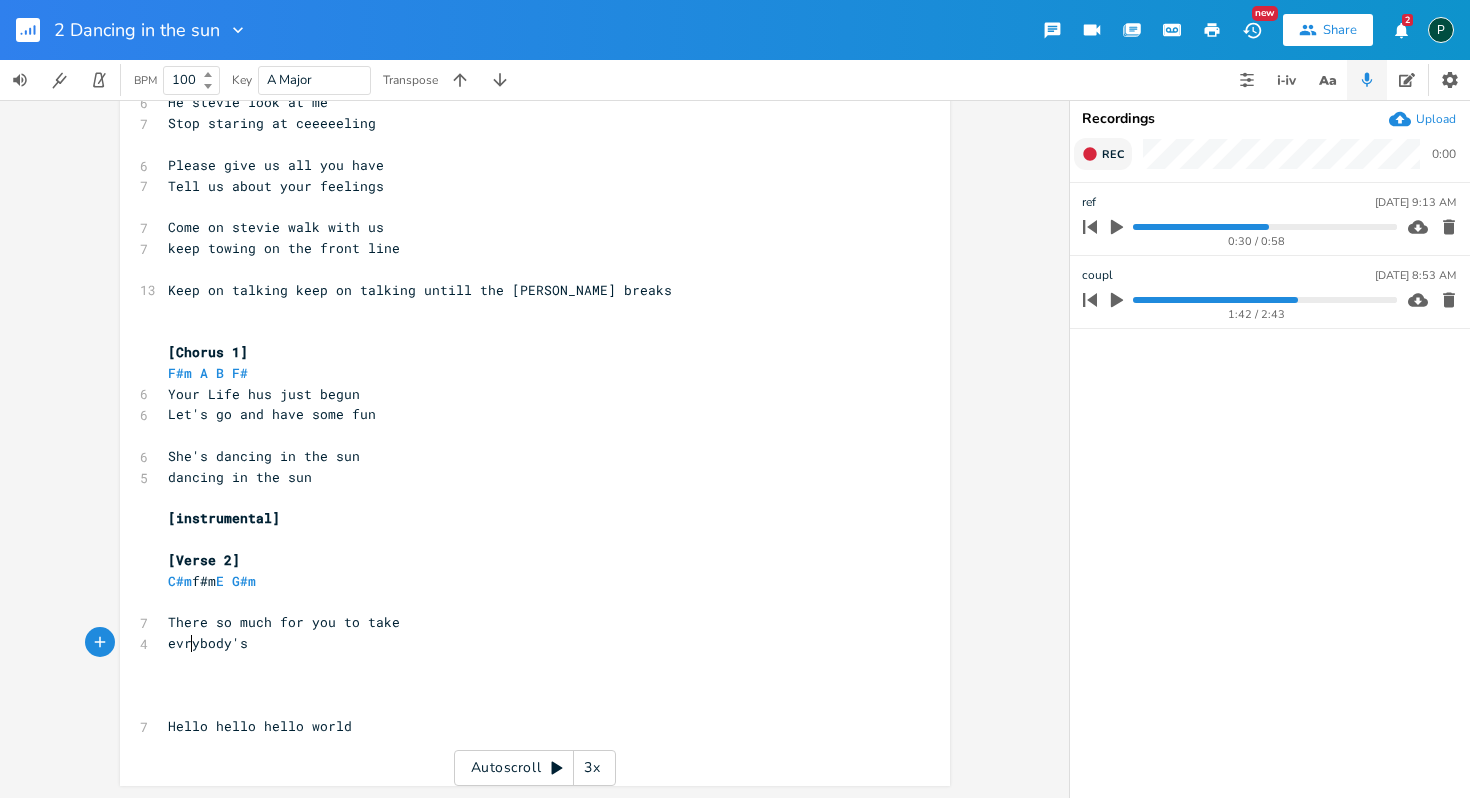 click on "evrybody's" at bounding box center (208, 643) 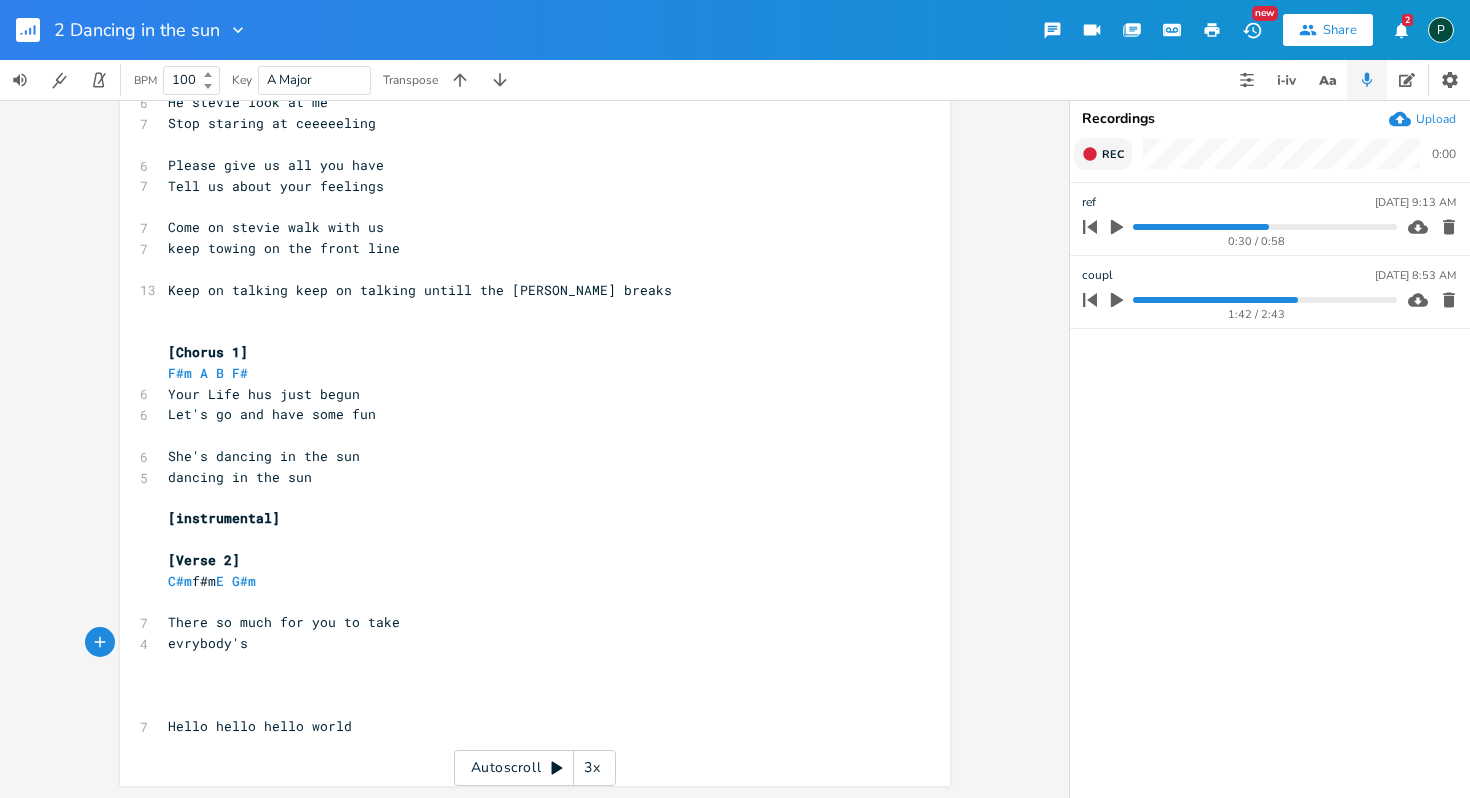 type on "e" 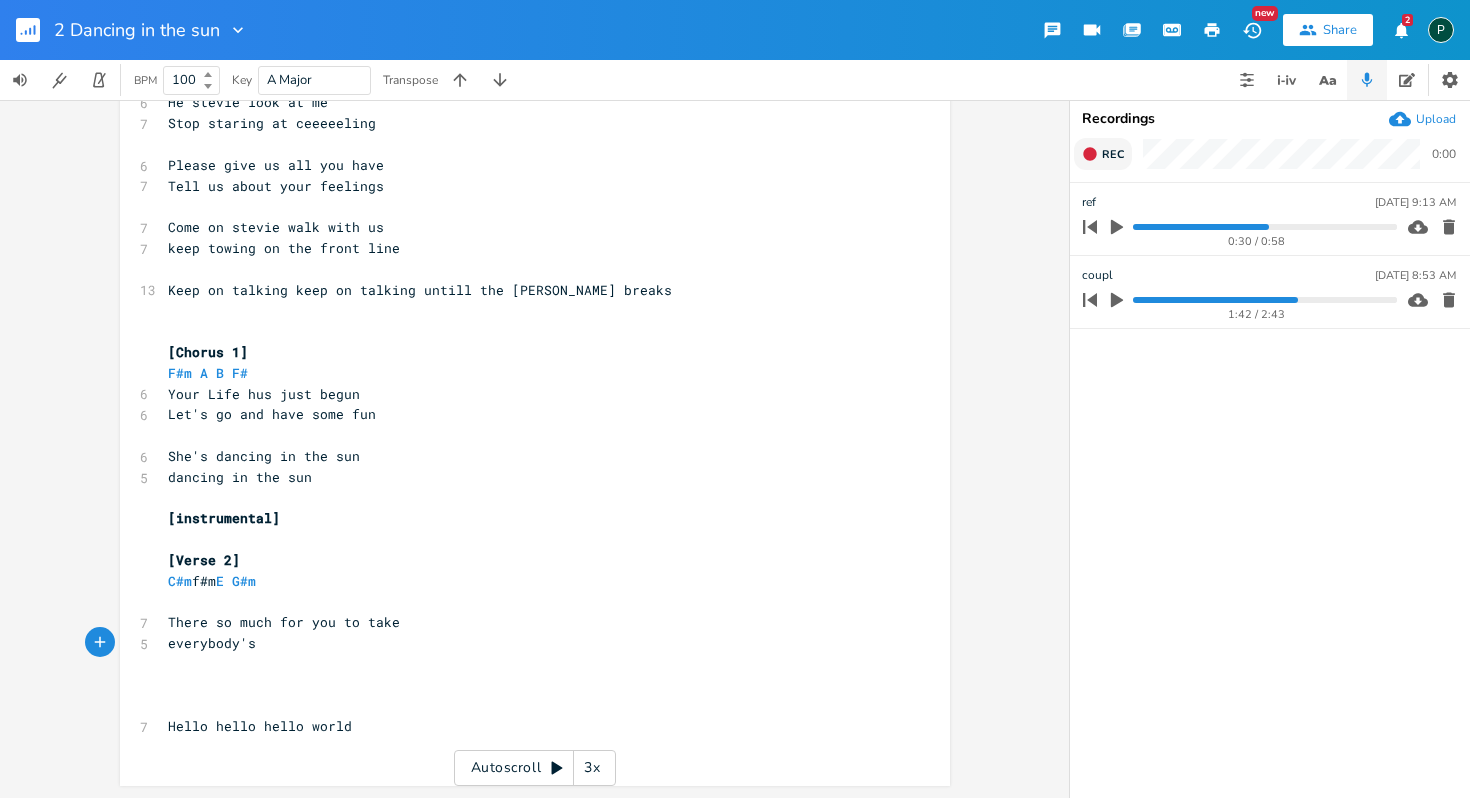 click on "everybody's" at bounding box center (525, 643) 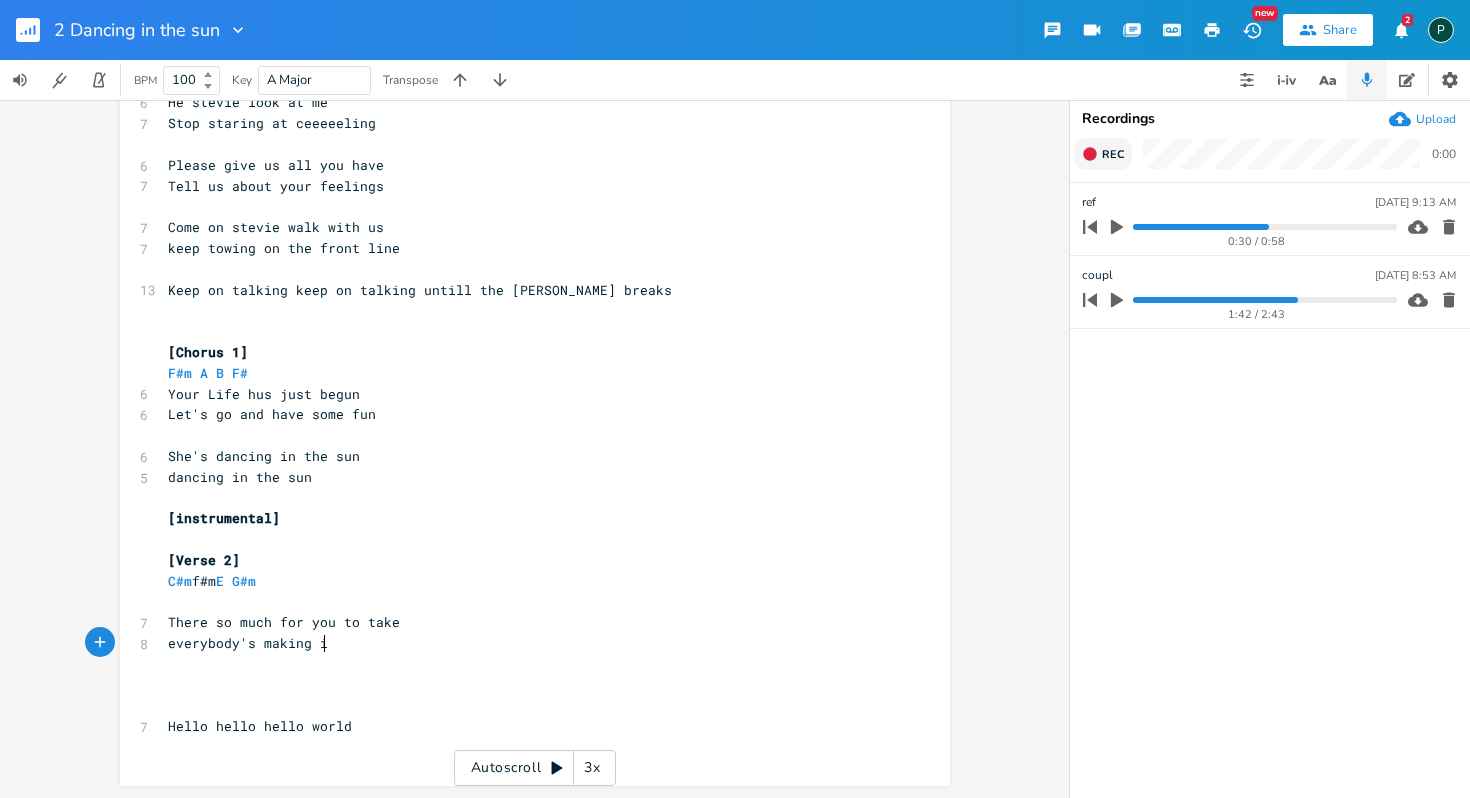 type on "making it" 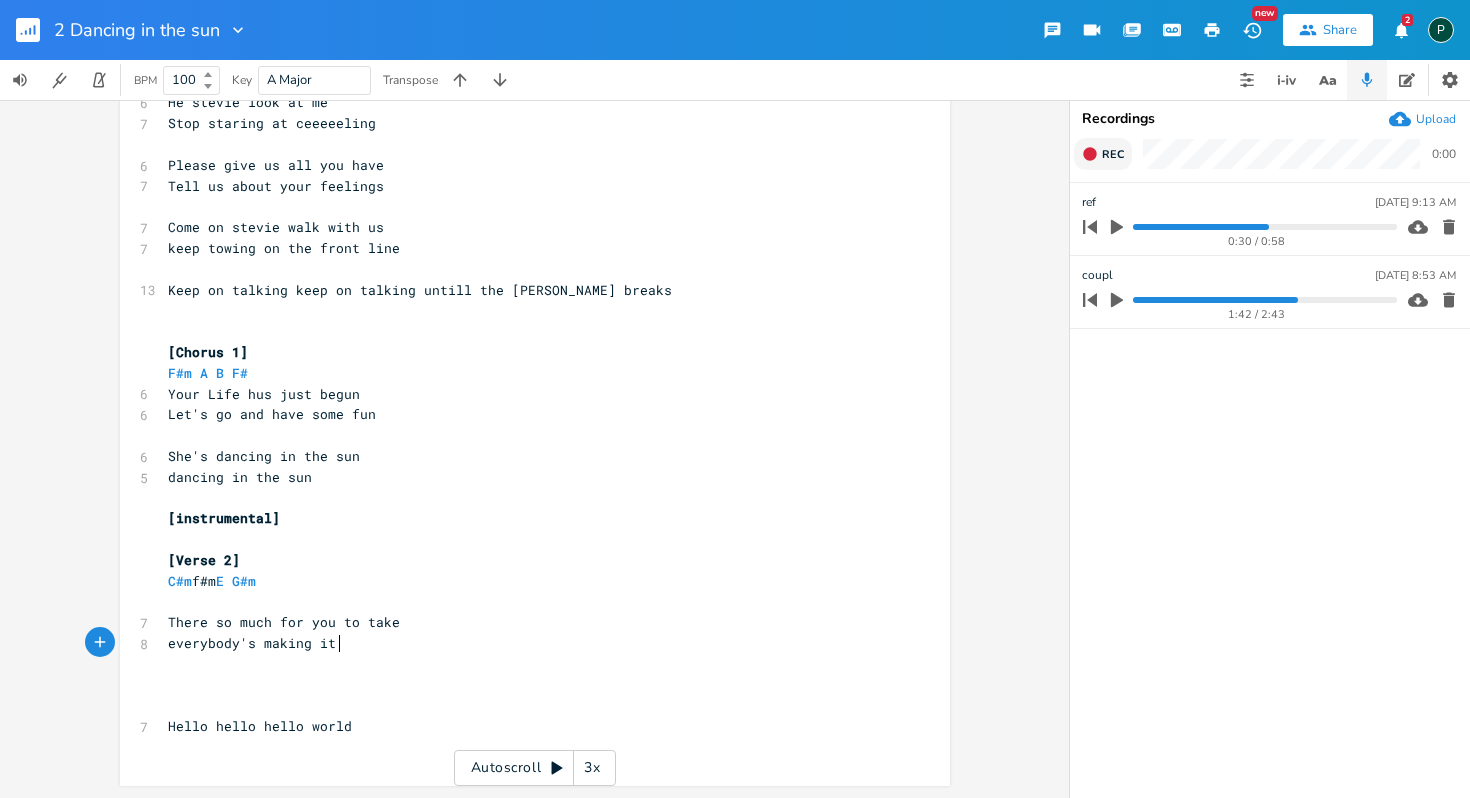 scroll, scrollTop: 0, scrollLeft: 57, axis: horizontal 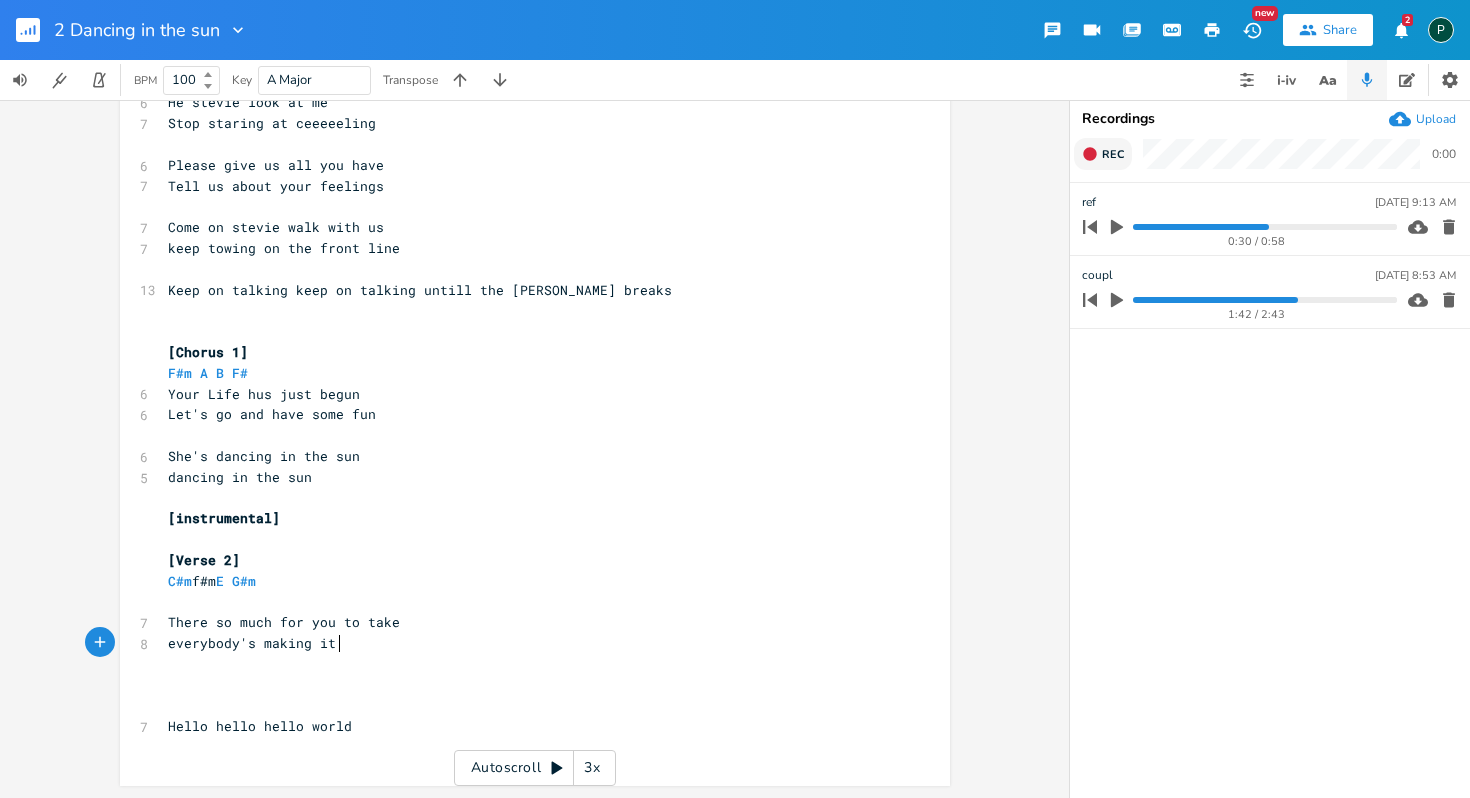 click on "everybody's making it" at bounding box center (252, 643) 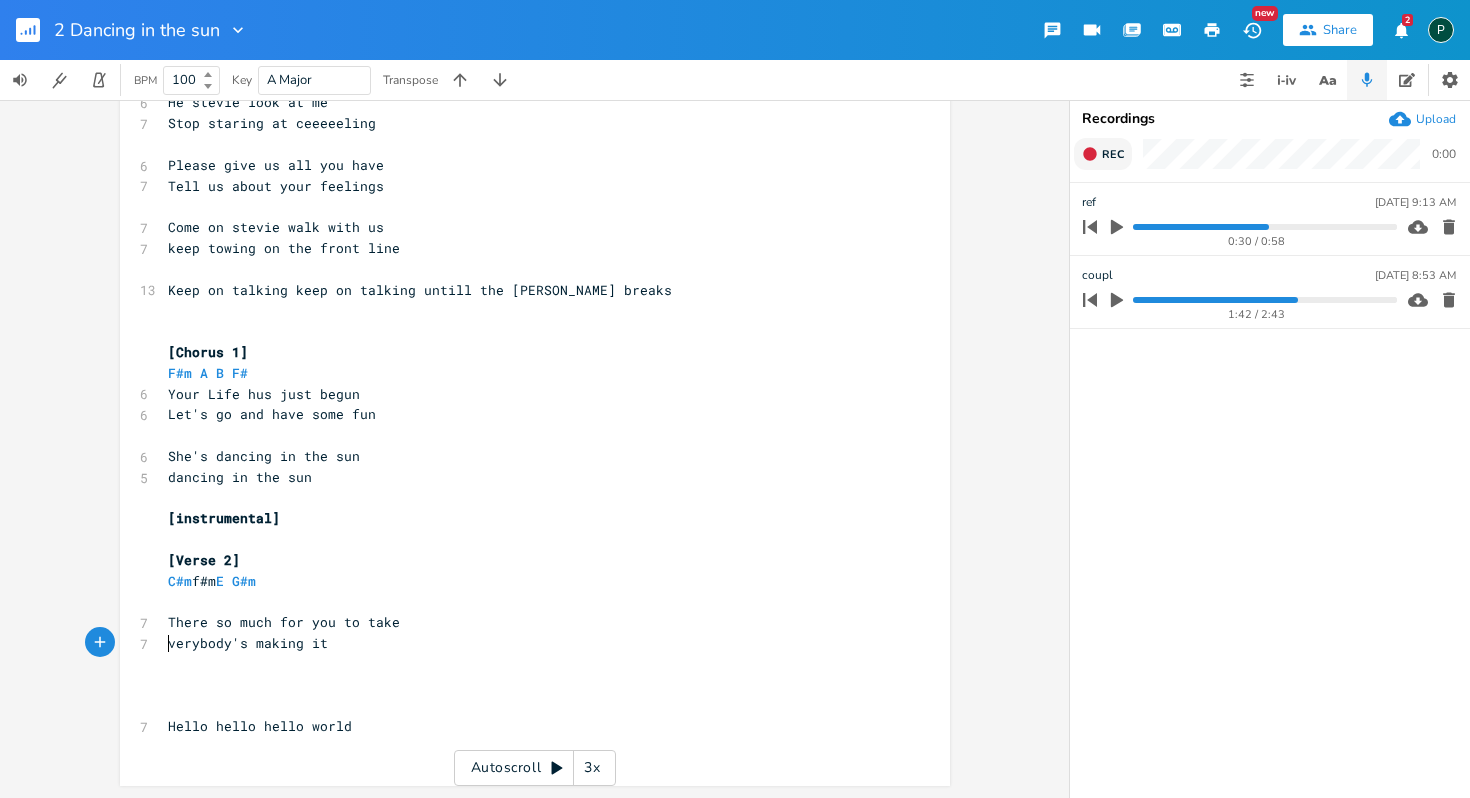 type on "E" 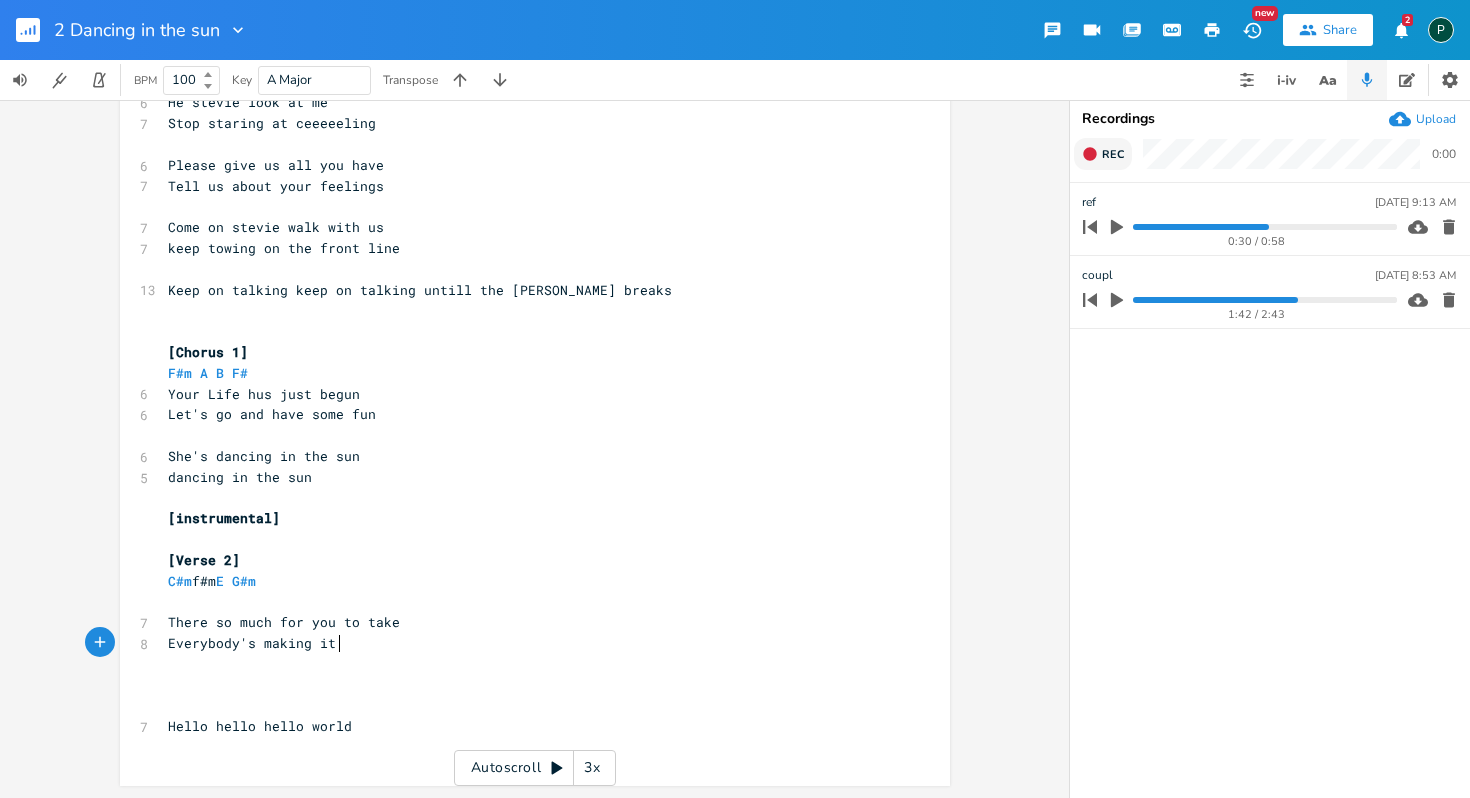 click on "Everybody's making it" at bounding box center [525, 643] 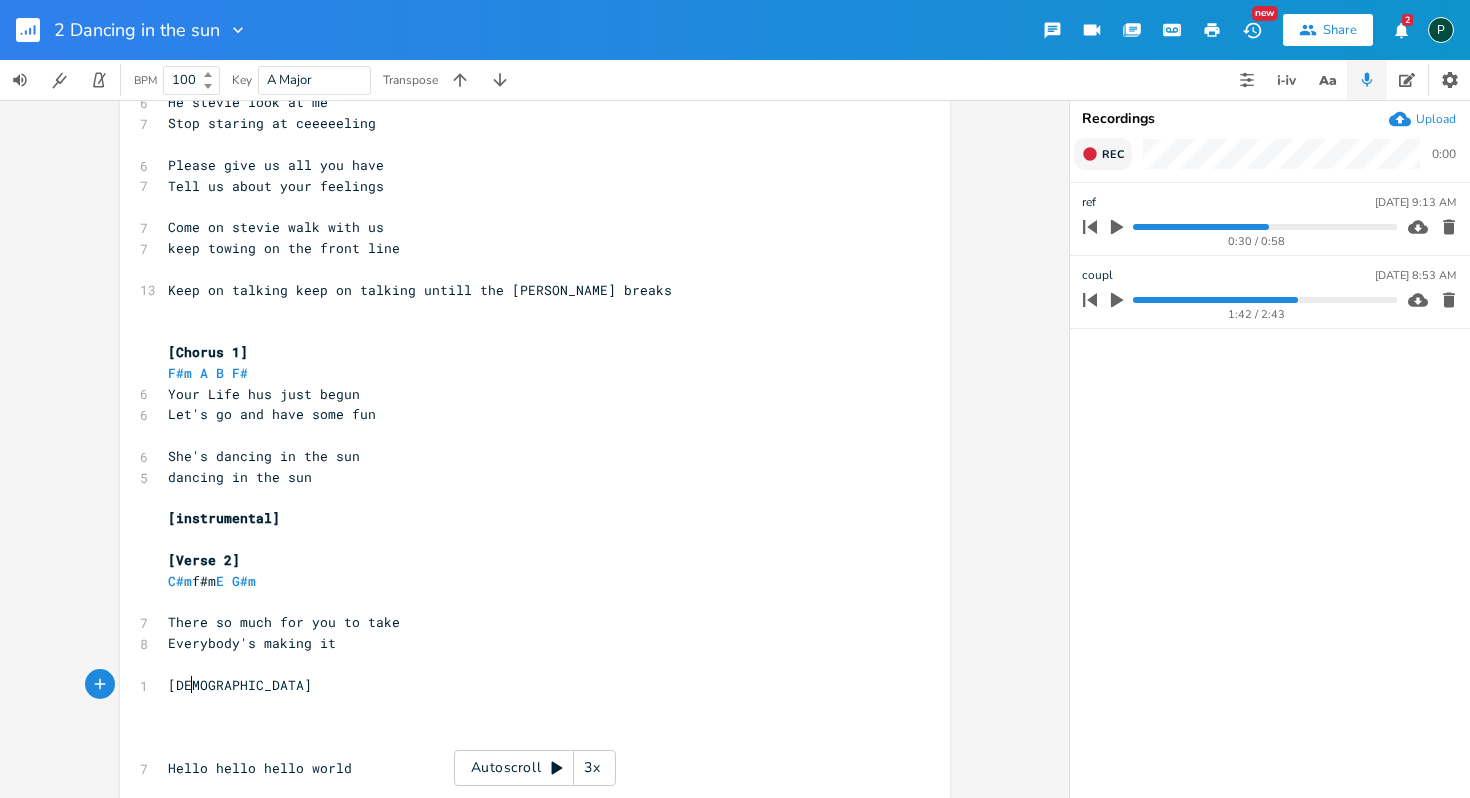 type on "Just" 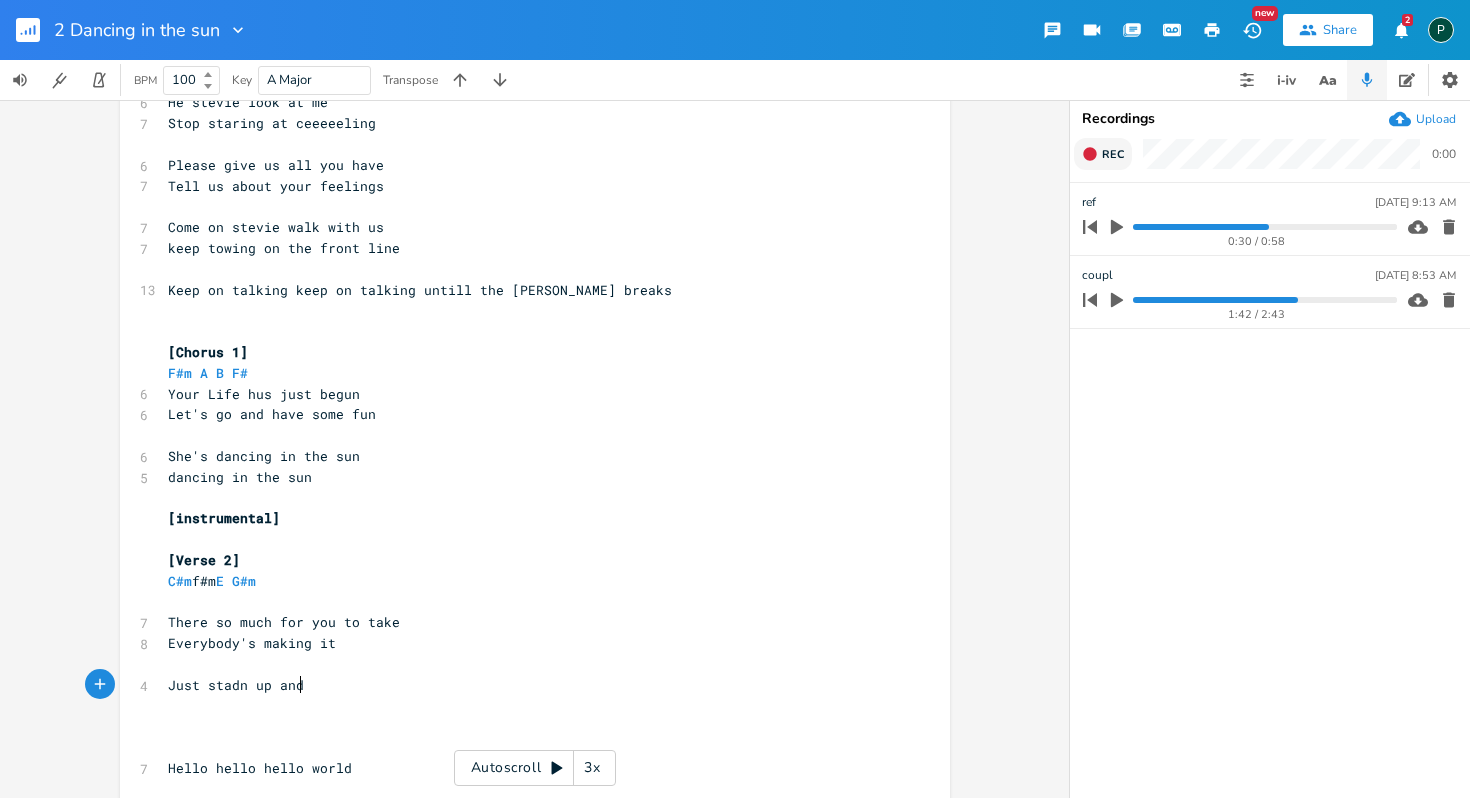scroll, scrollTop: 0, scrollLeft: 83, axis: horizontal 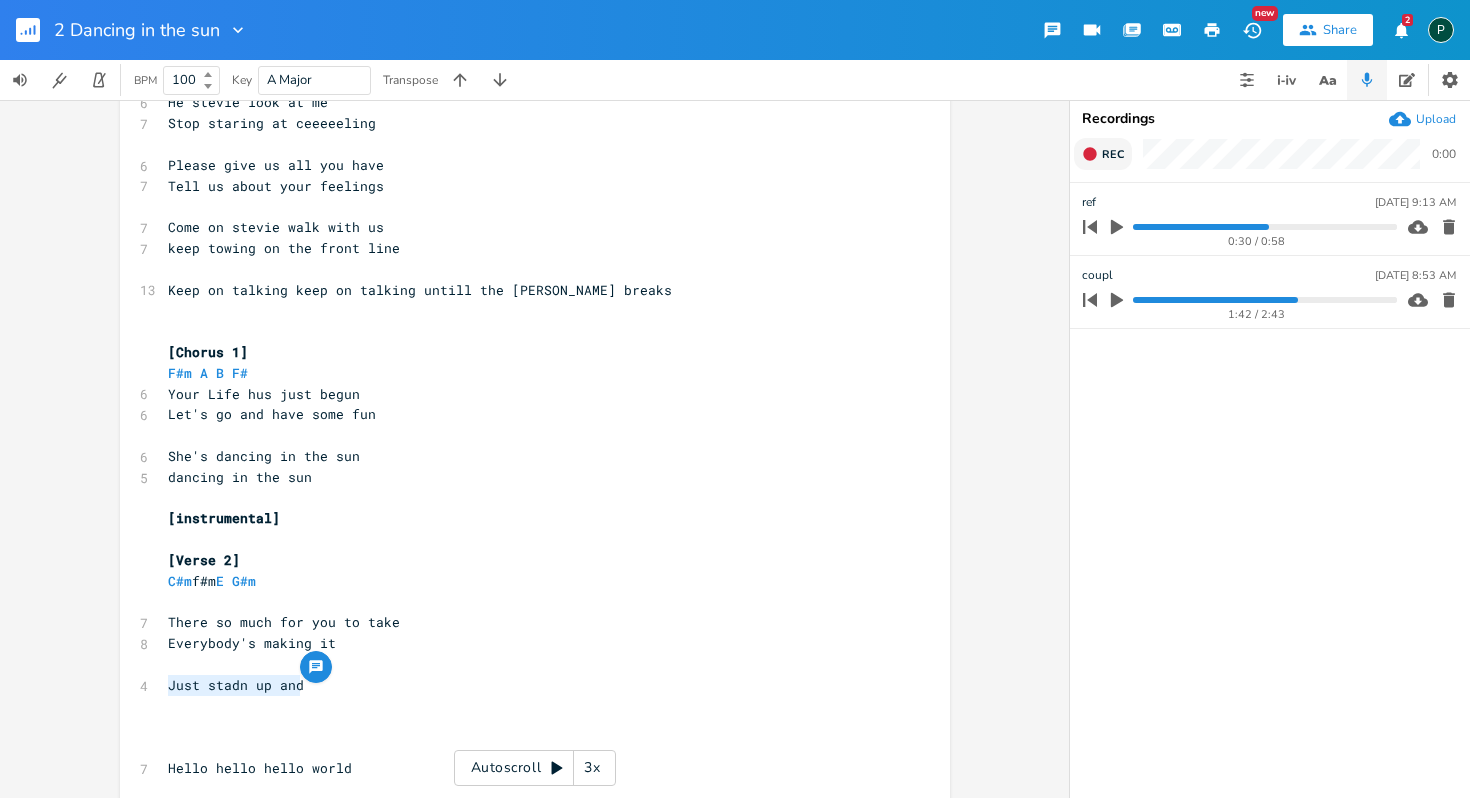 drag, startPoint x: 295, startPoint y: 688, endPoint x: 147, endPoint y: 678, distance: 148.33745 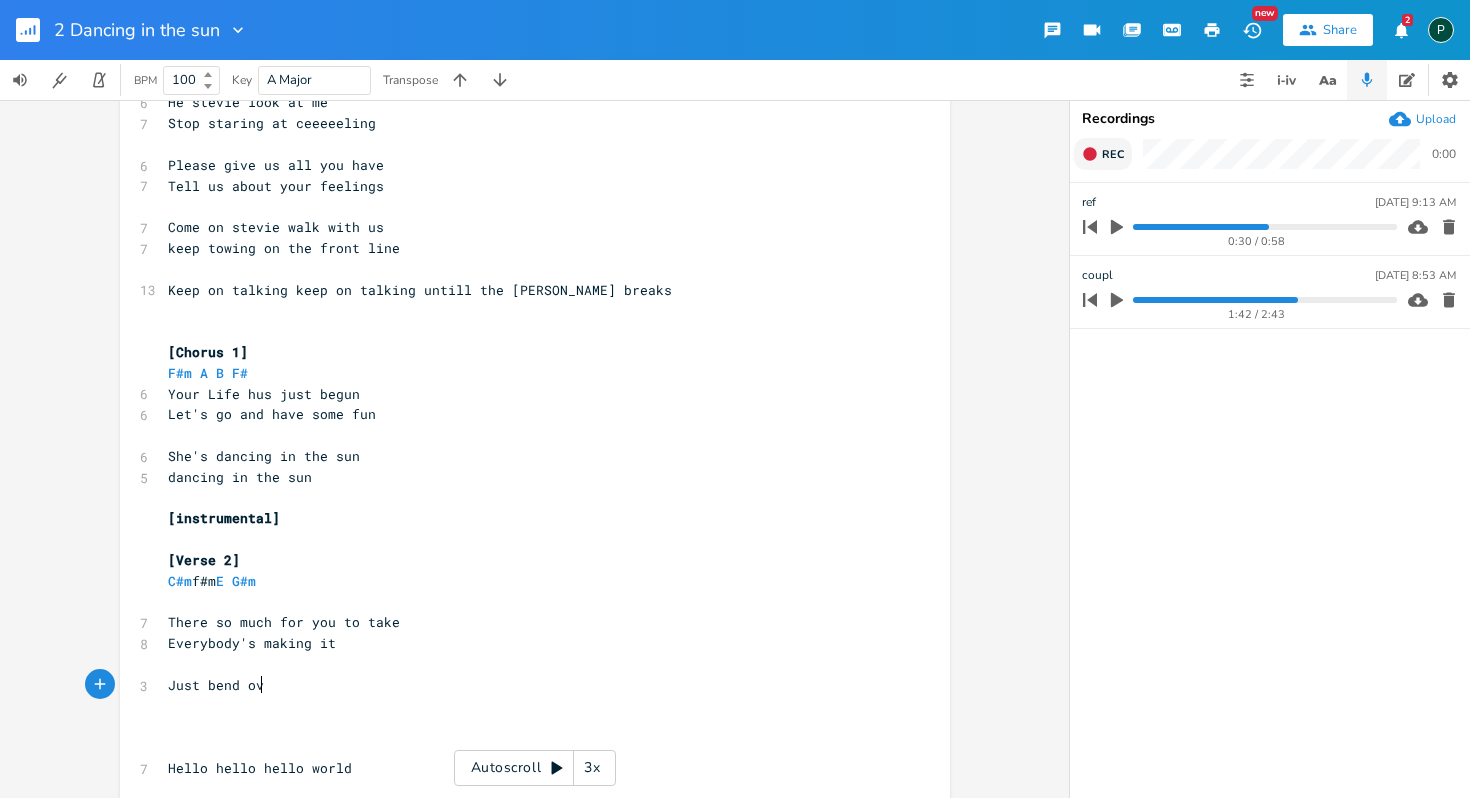 type on "Just bend over" 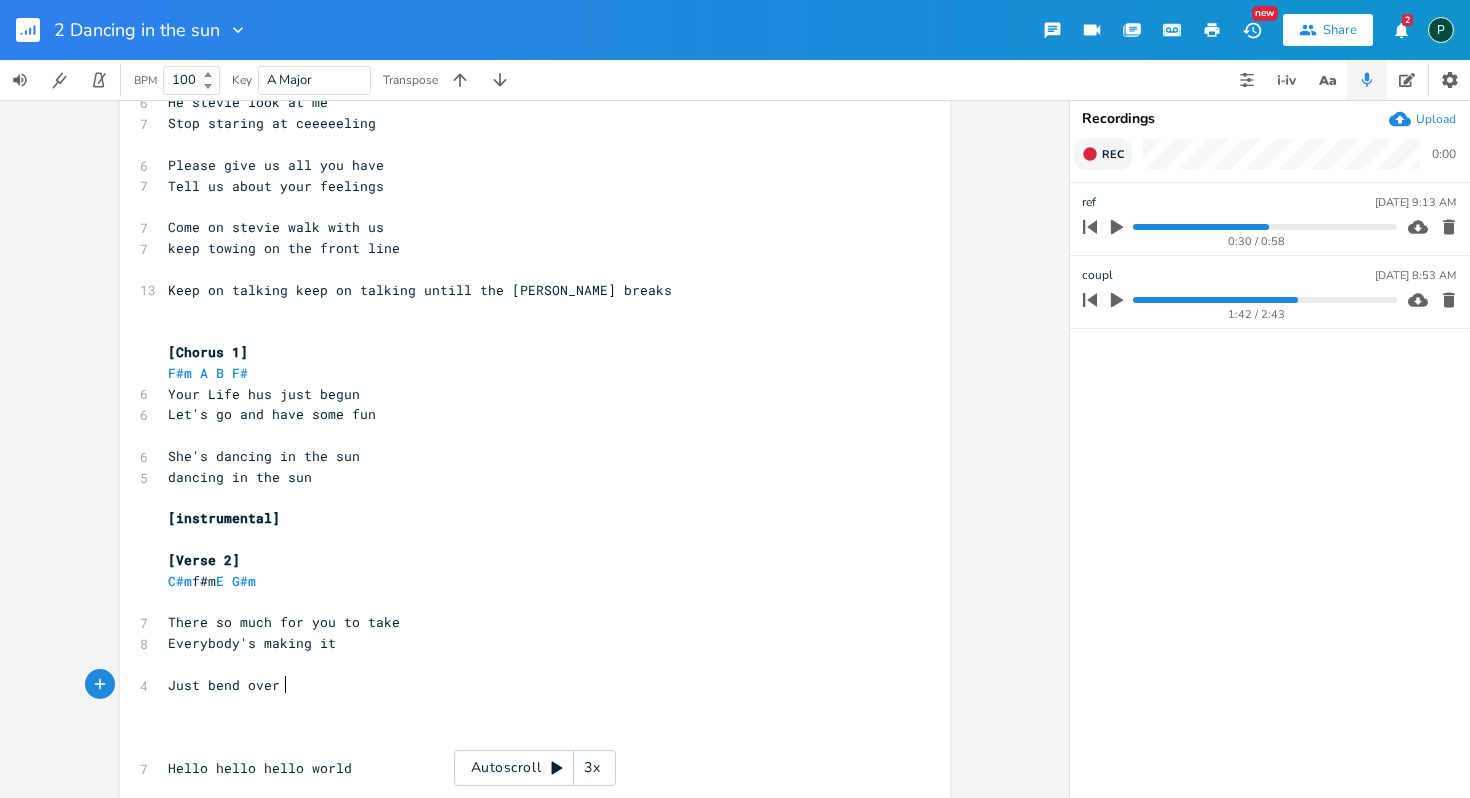 scroll, scrollTop: 0, scrollLeft: 4, axis: horizontal 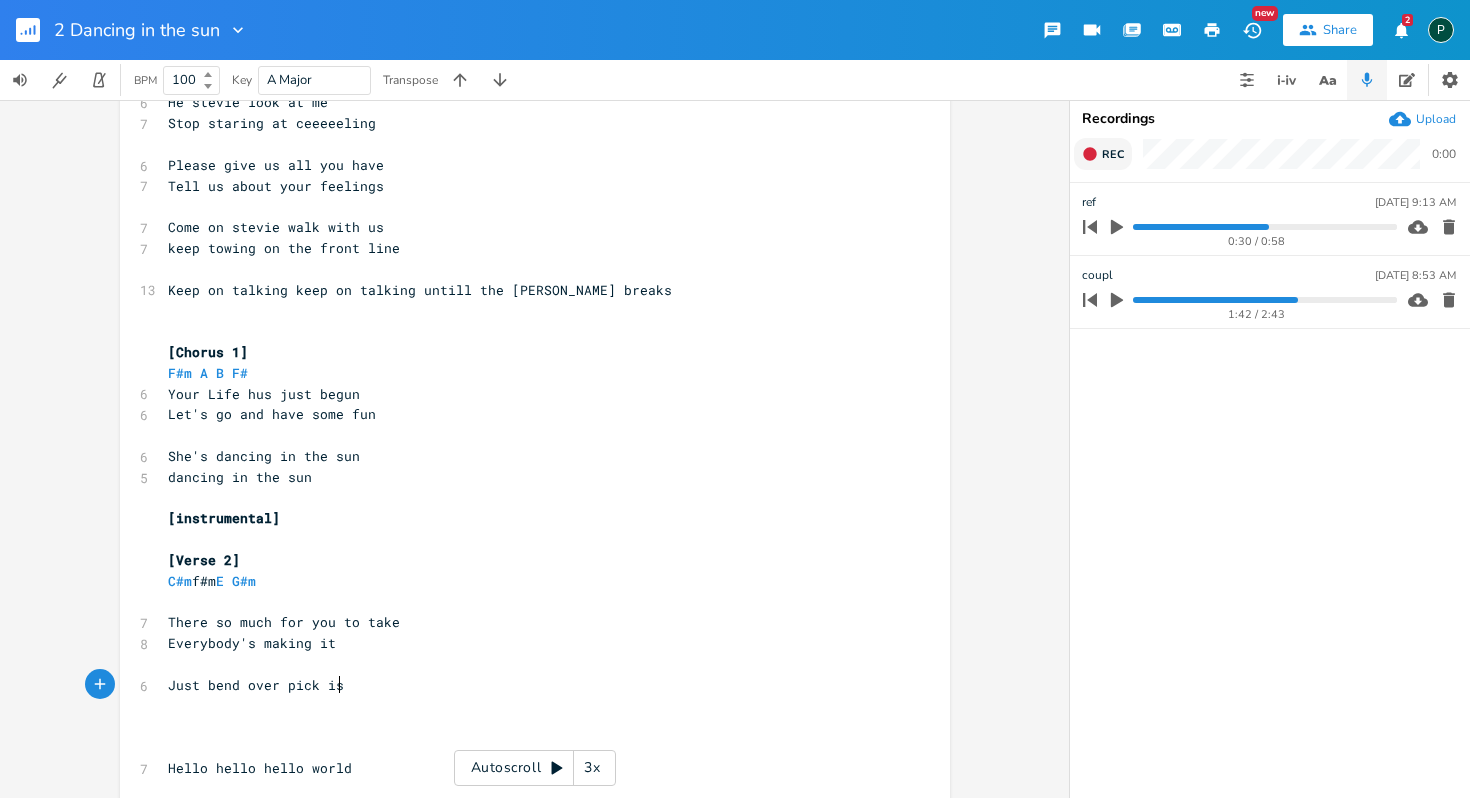 type on "pick is" 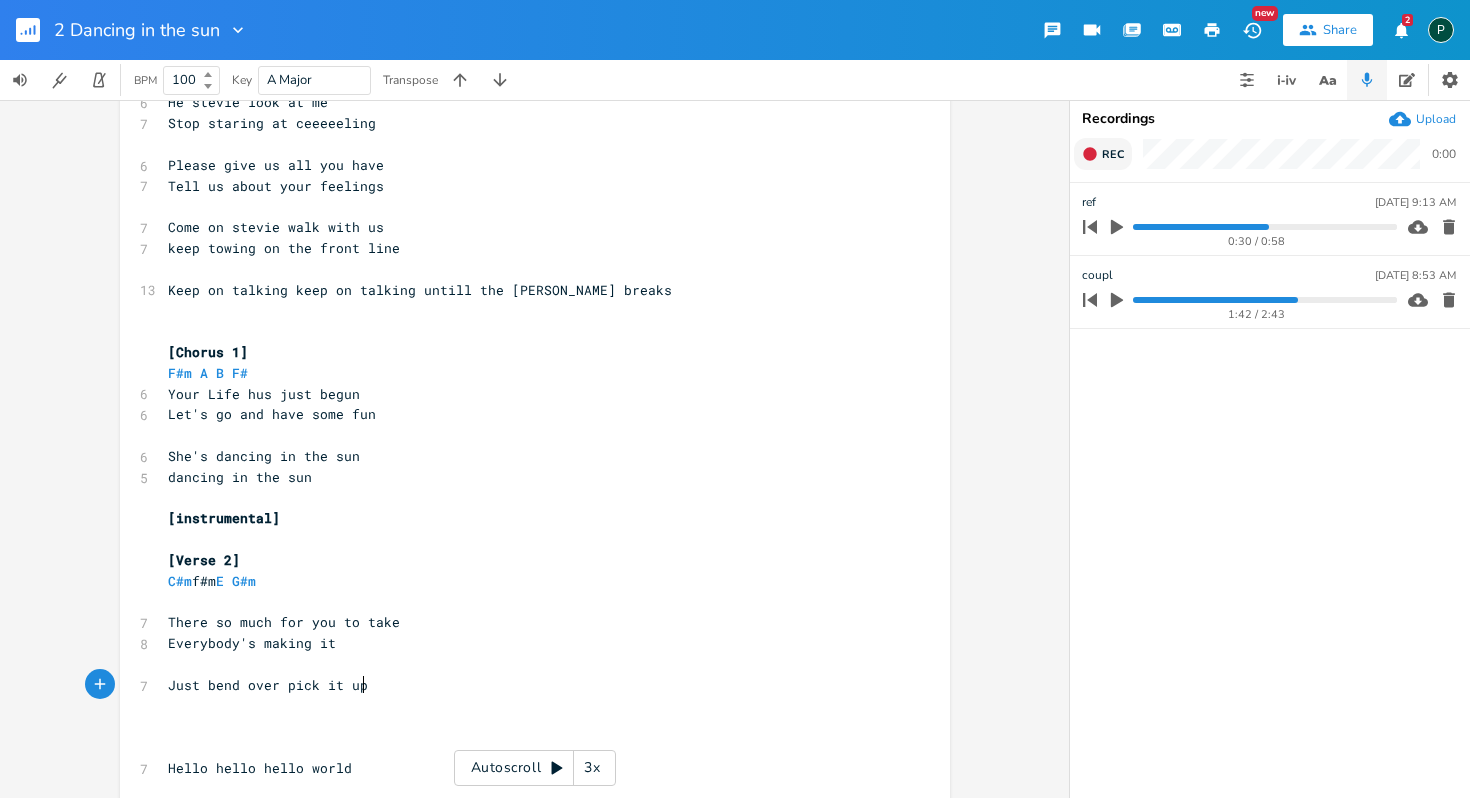 type on "t up" 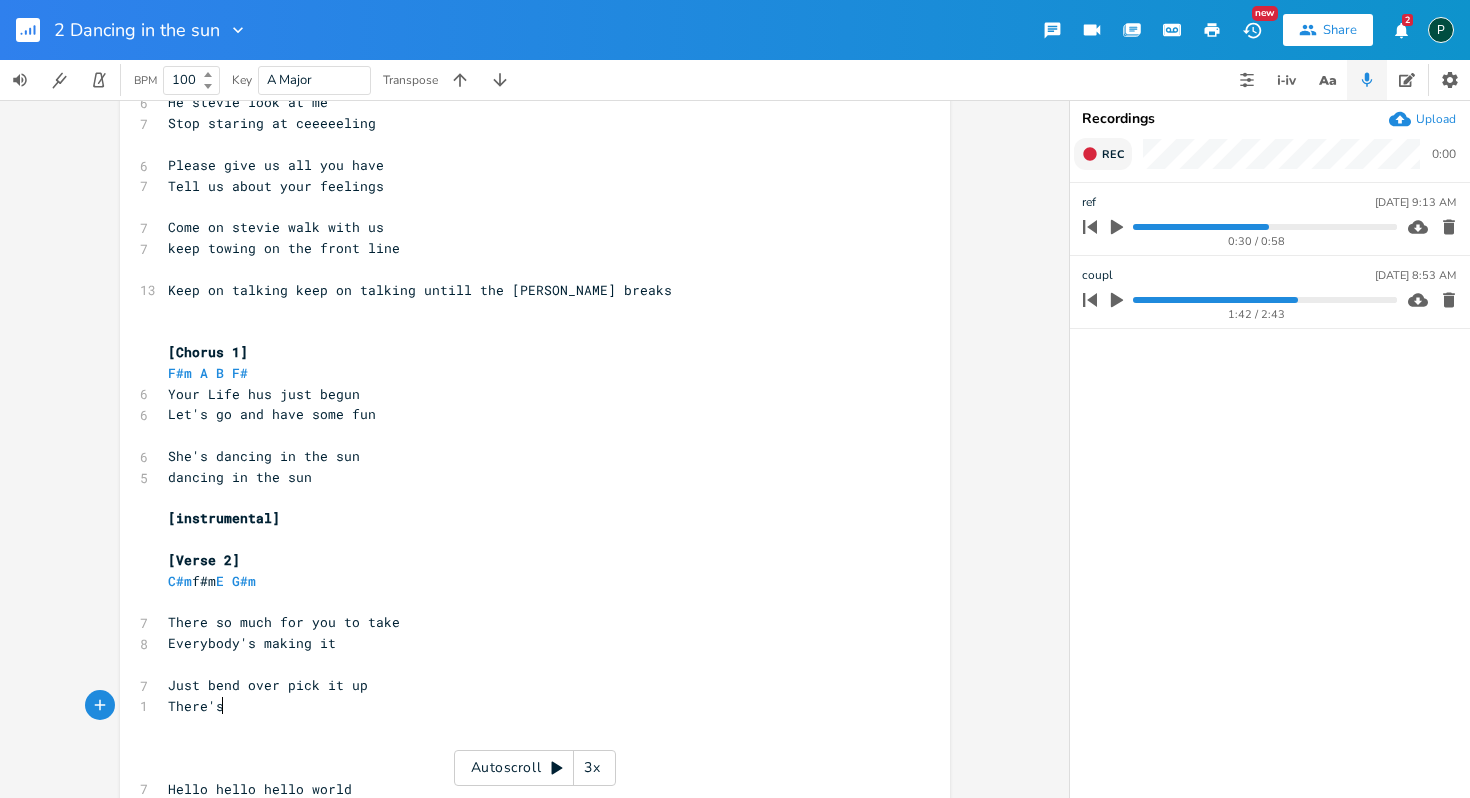 scroll, scrollTop: 0, scrollLeft: 46, axis: horizontal 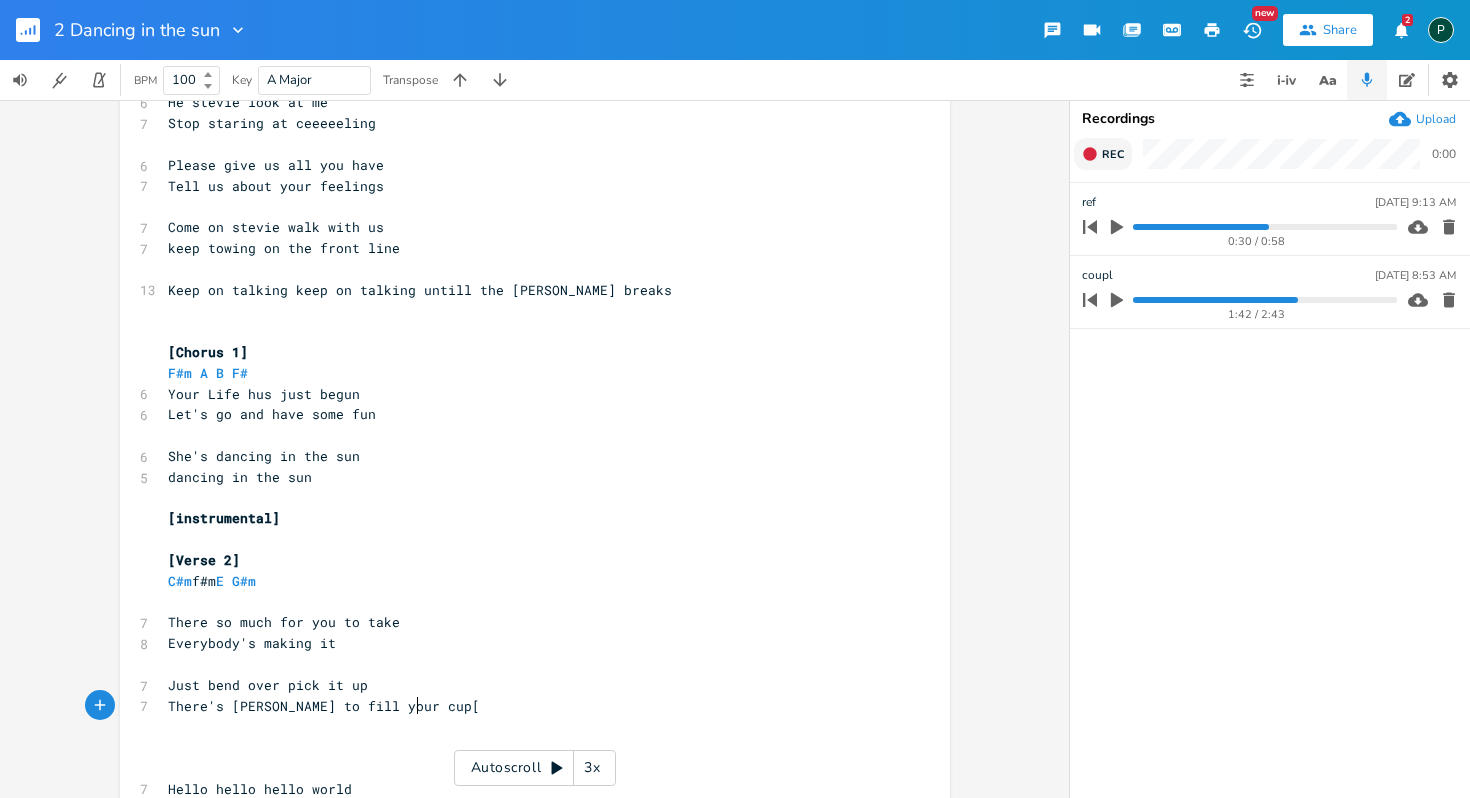 type on "There's [PERSON_NAME] to fill your cup[" 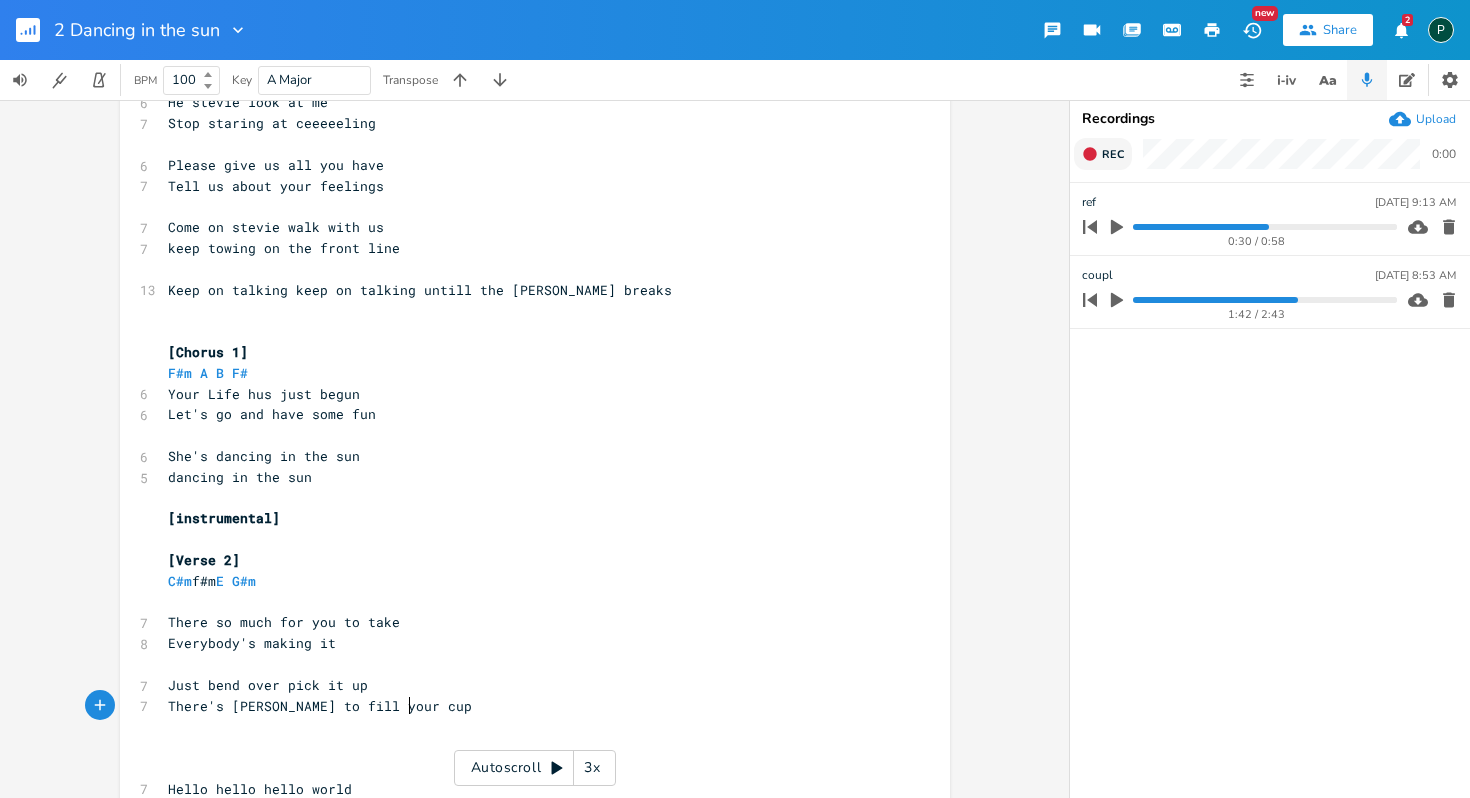 scroll, scrollTop: 0, scrollLeft: 4, axis: horizontal 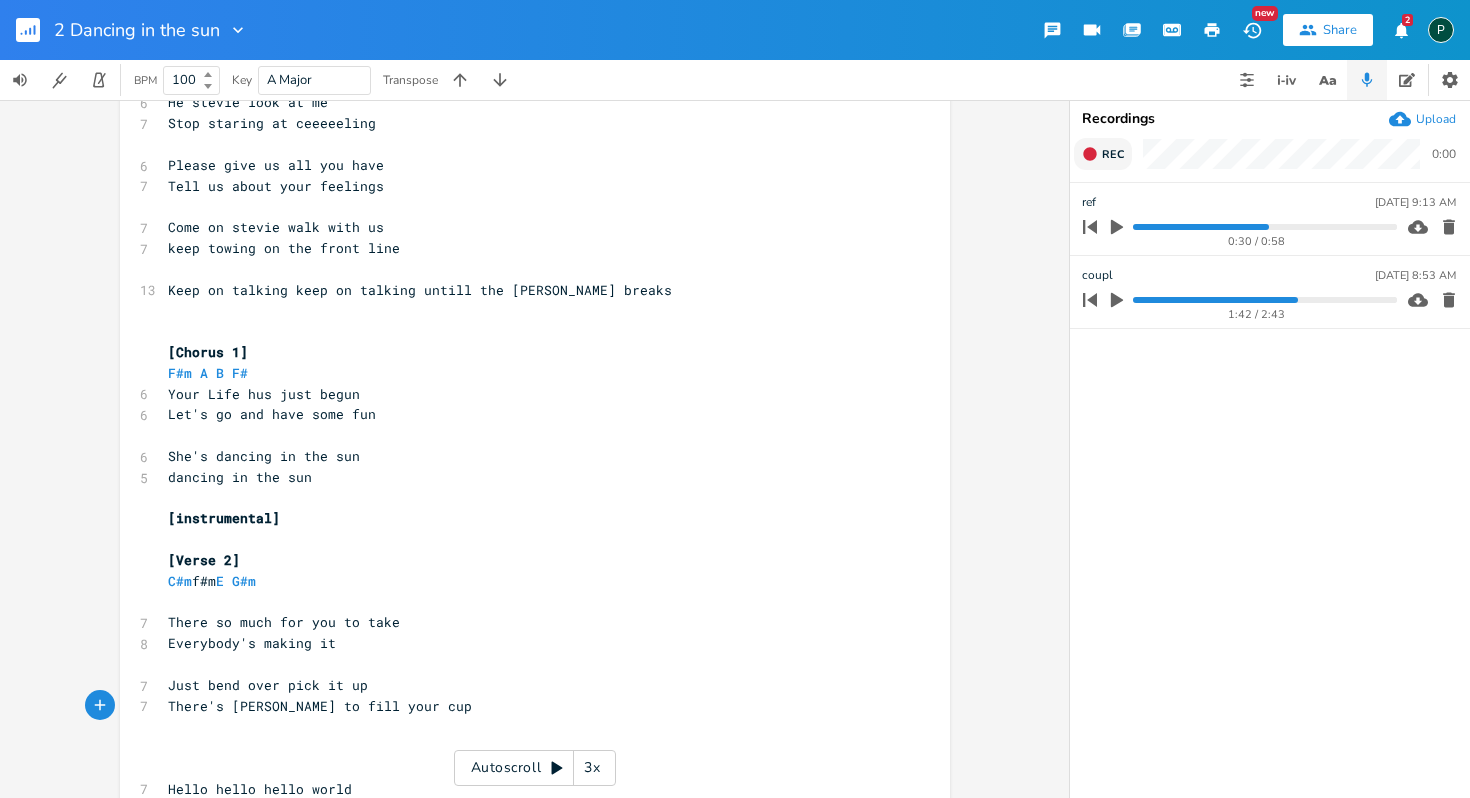click on "There's [PERSON_NAME] to fill your cup" at bounding box center (320, 706) 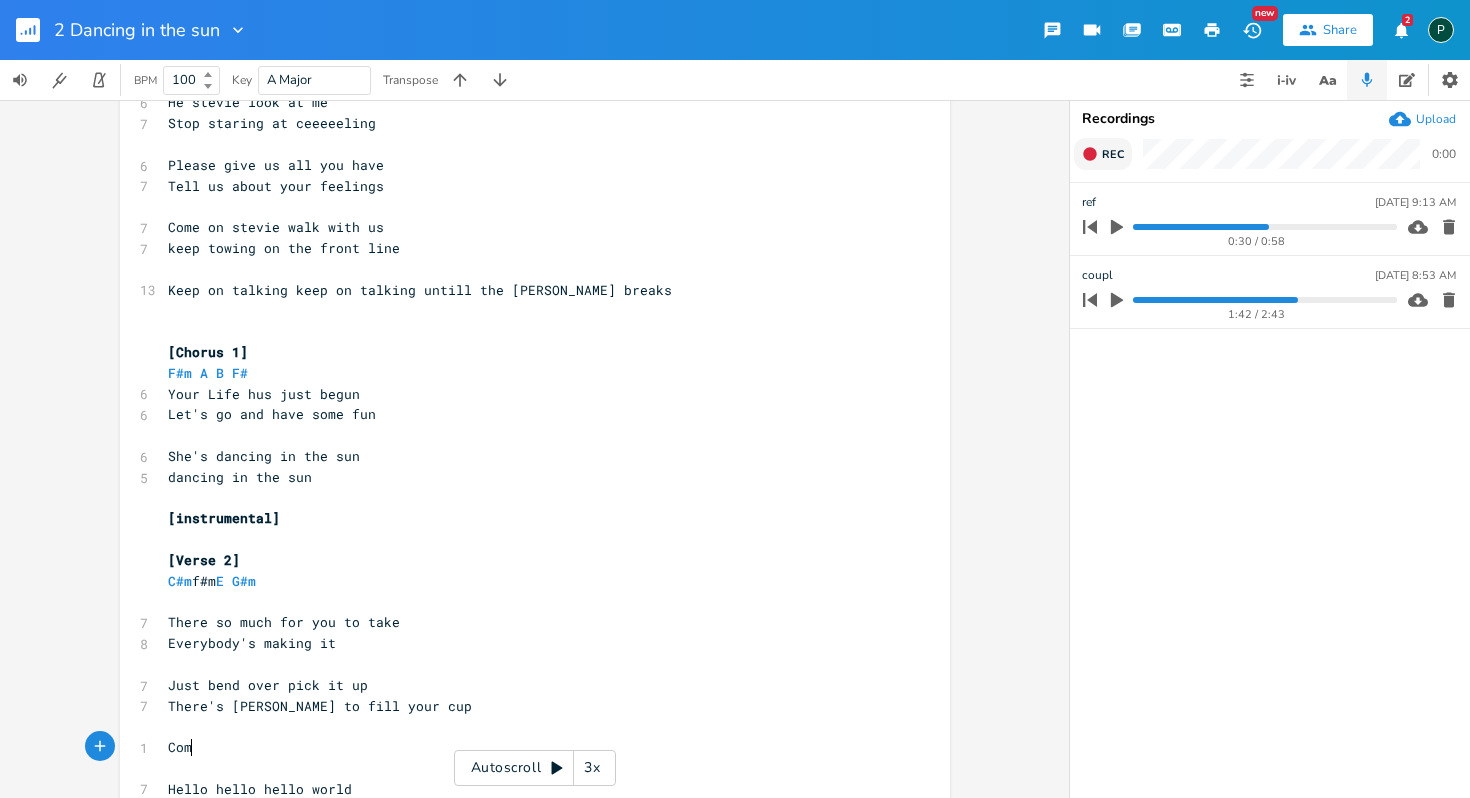 scroll, scrollTop: 0, scrollLeft: 37, axis: horizontal 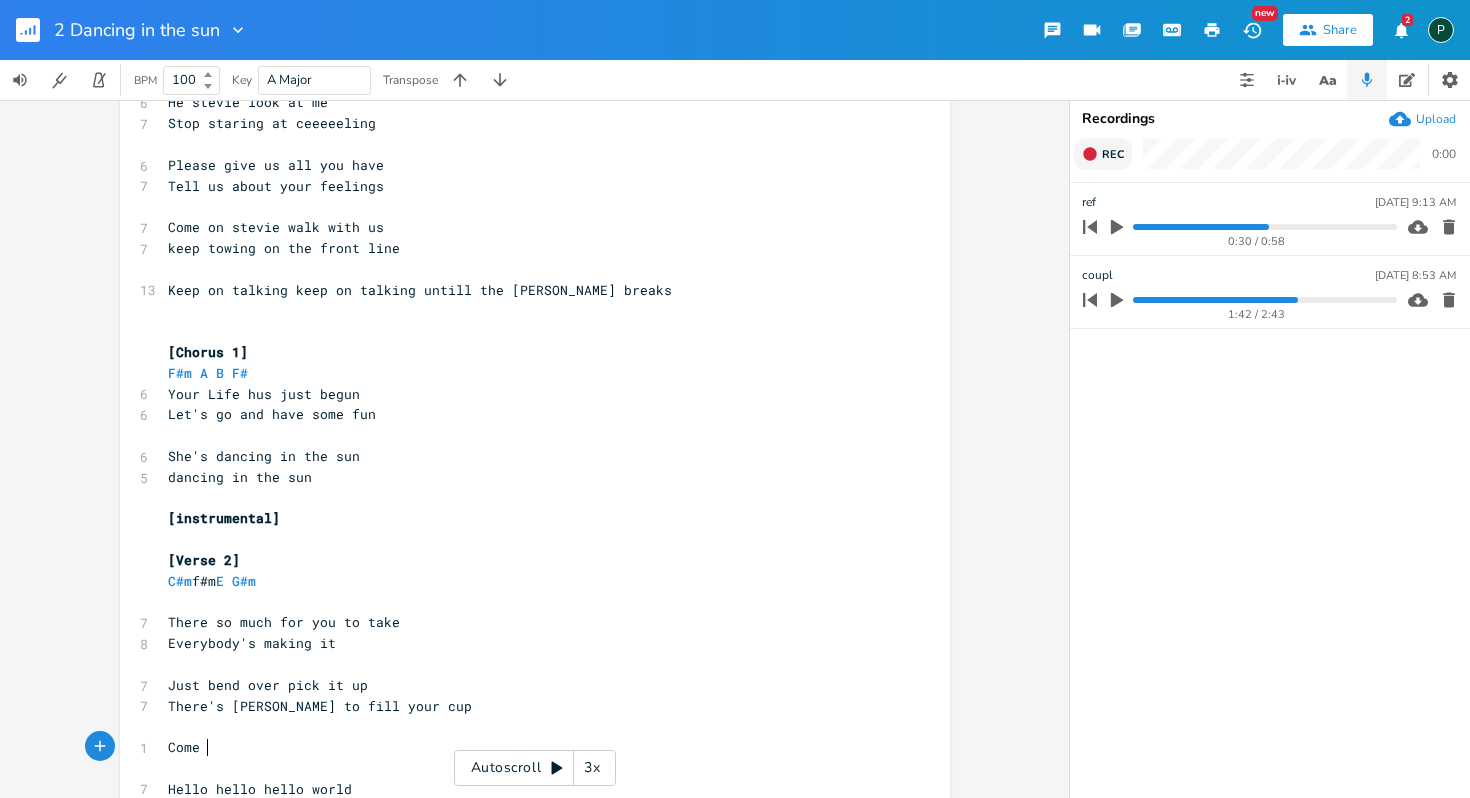 type on "Come s" 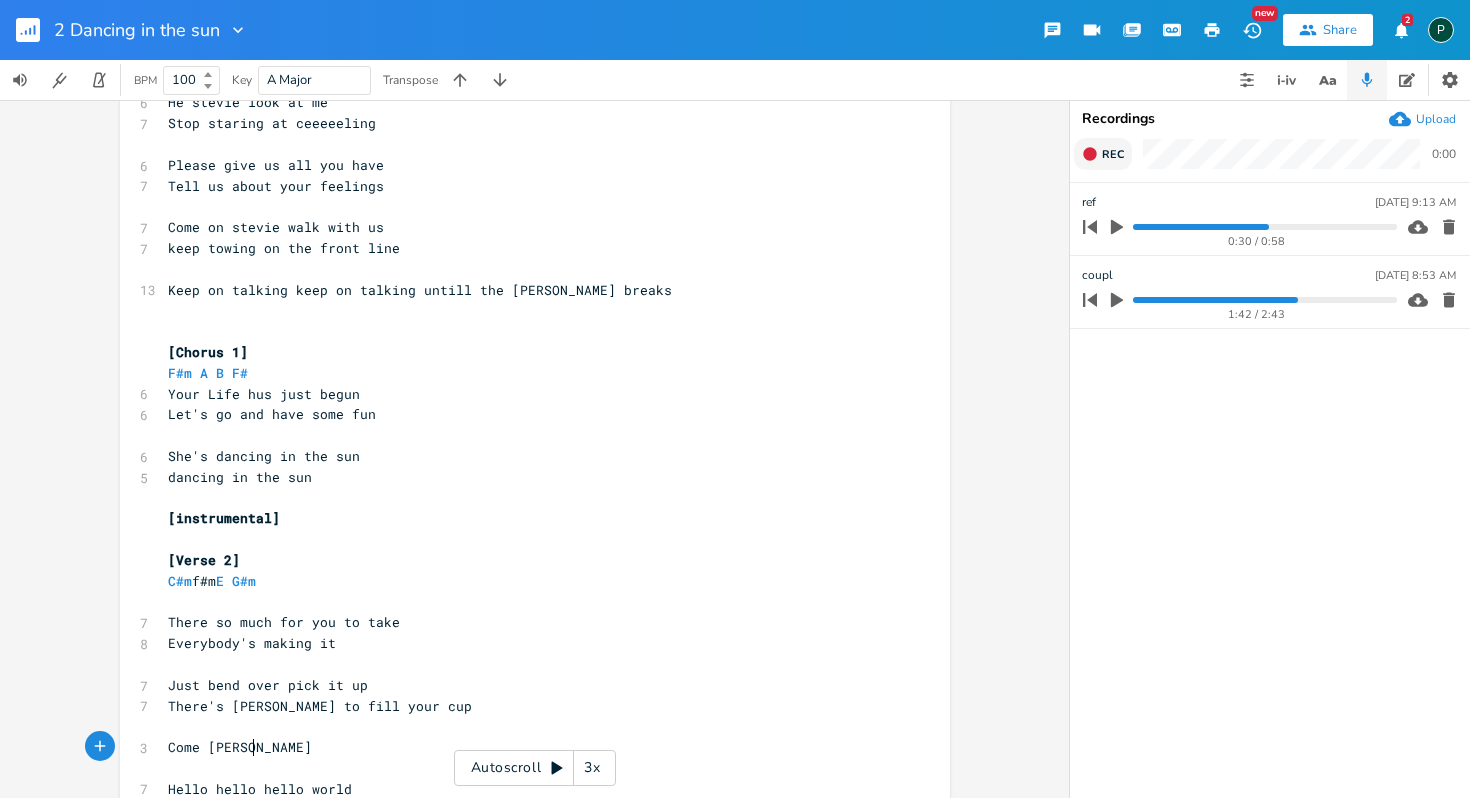 scroll, scrollTop: 0, scrollLeft: 39, axis: horizontal 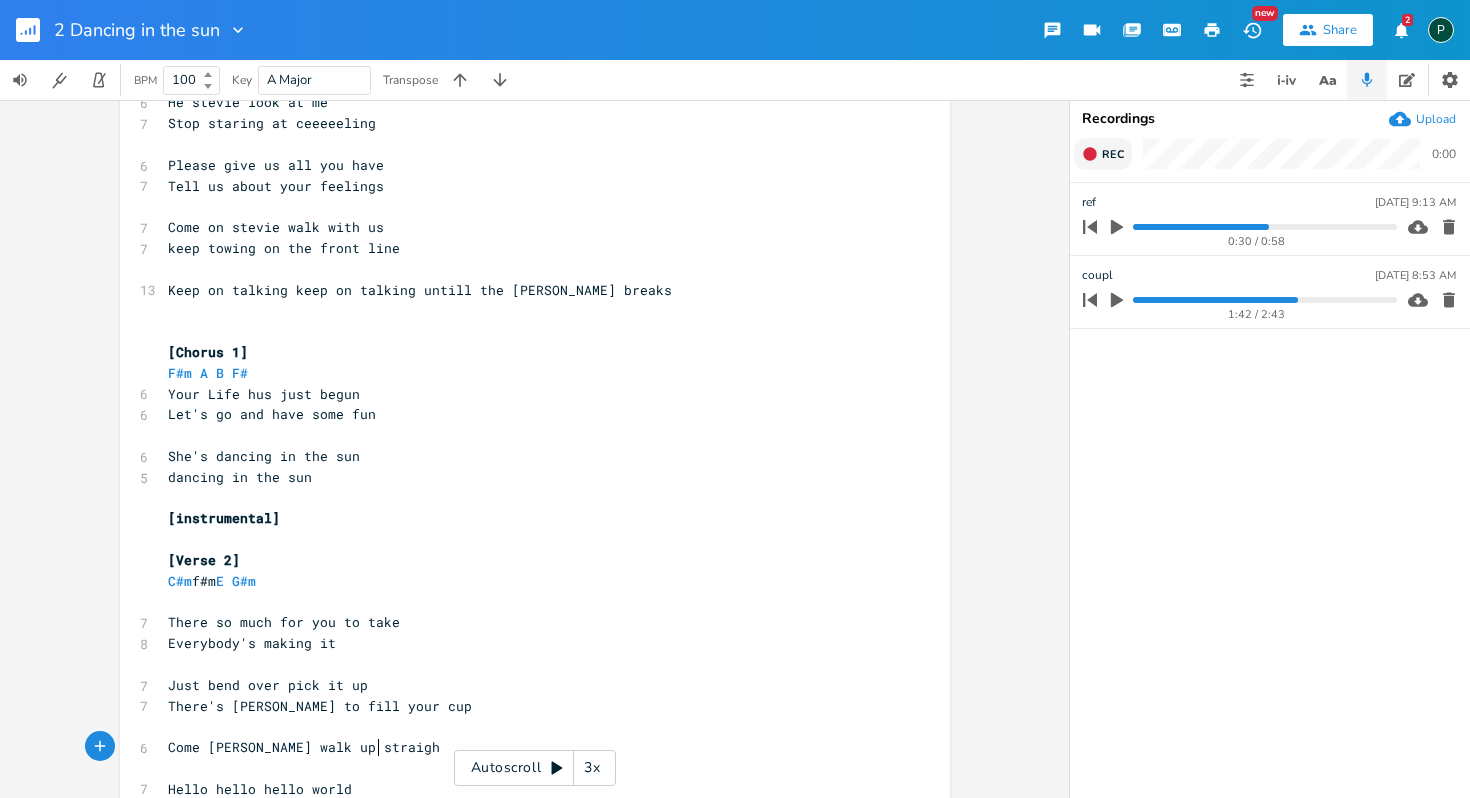 type on "[PERSON_NAME] walk up straight" 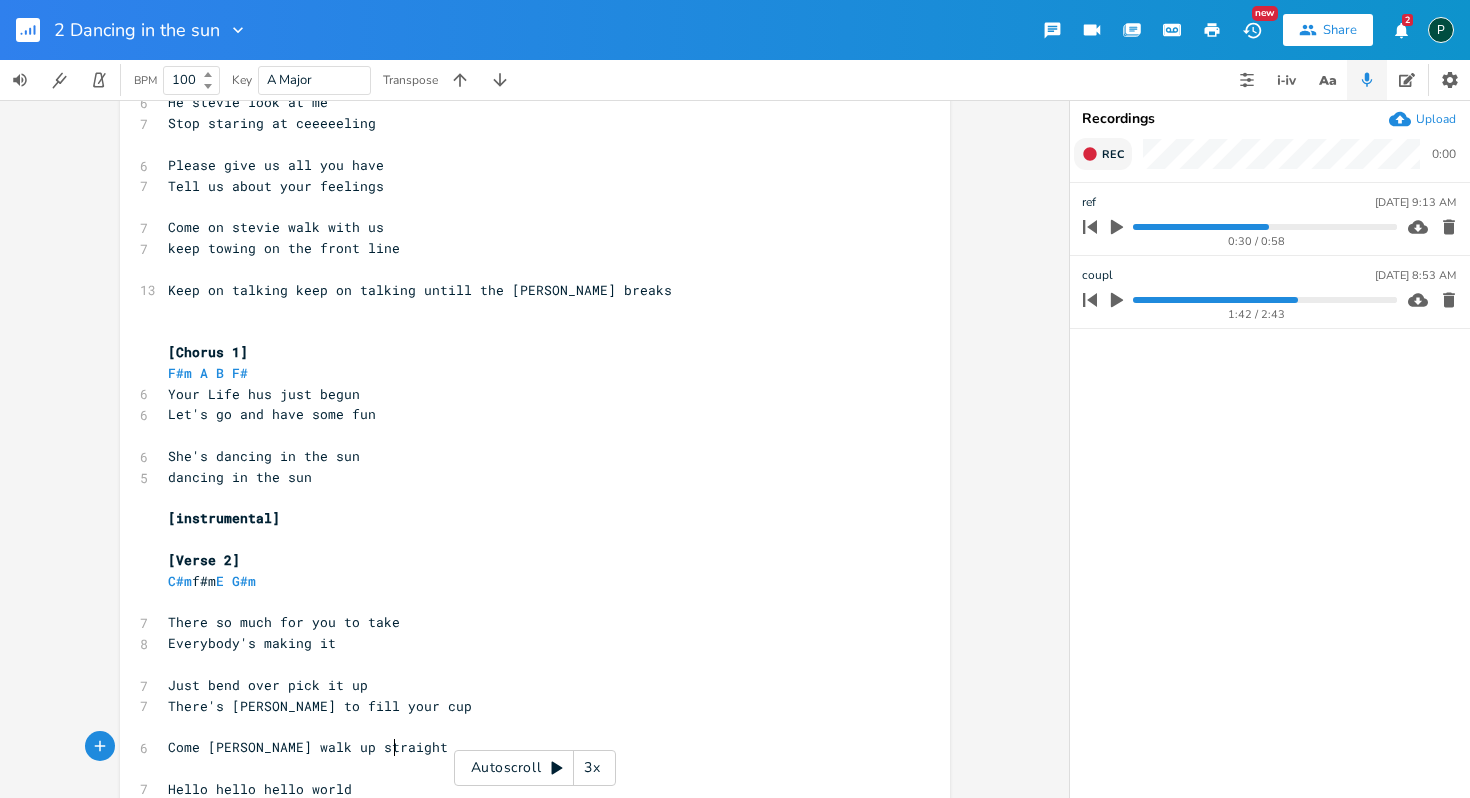 scroll, scrollTop: 0, scrollLeft: 139, axis: horizontal 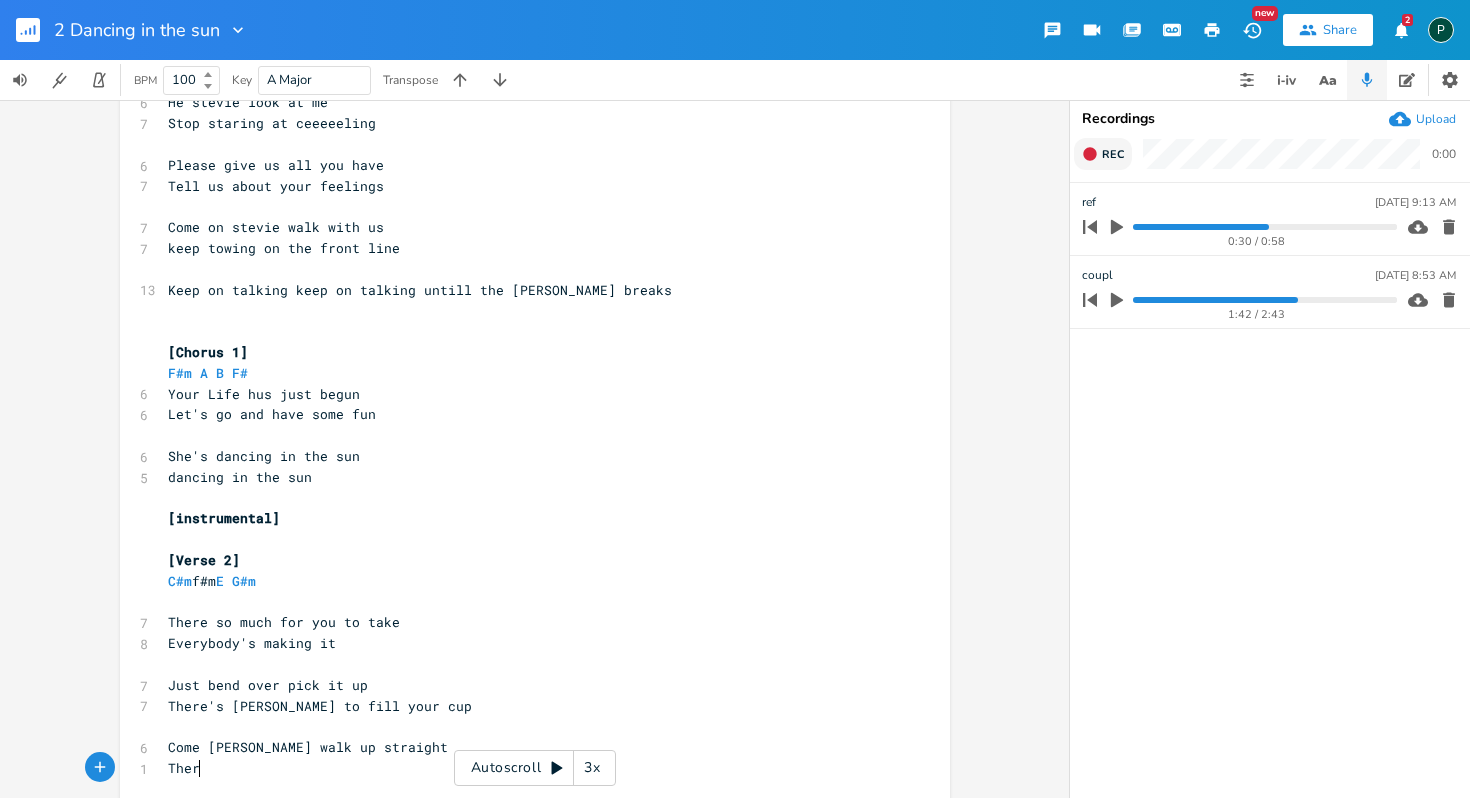 type on "There" 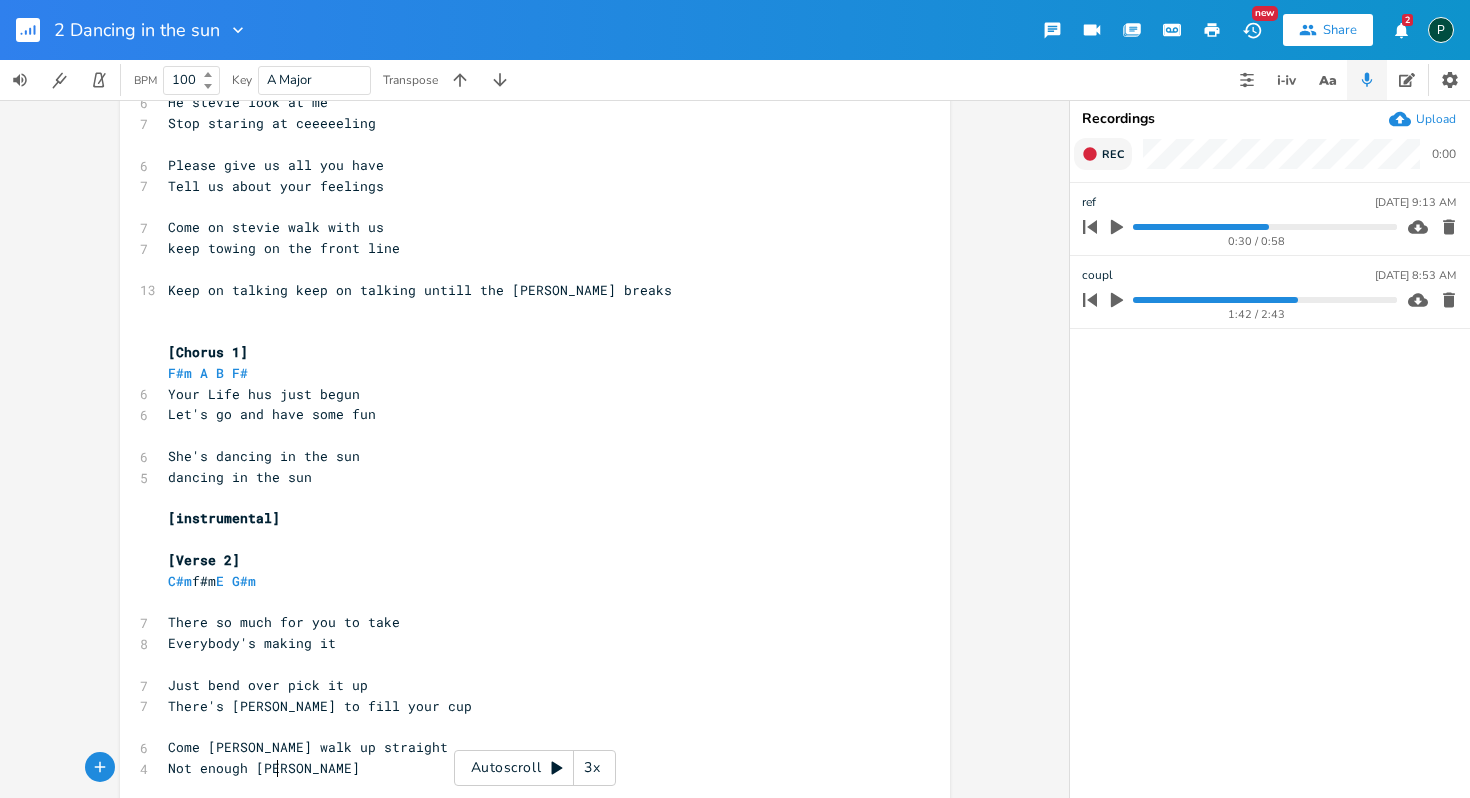 scroll, scrollTop: 0, scrollLeft: 102, axis: horizontal 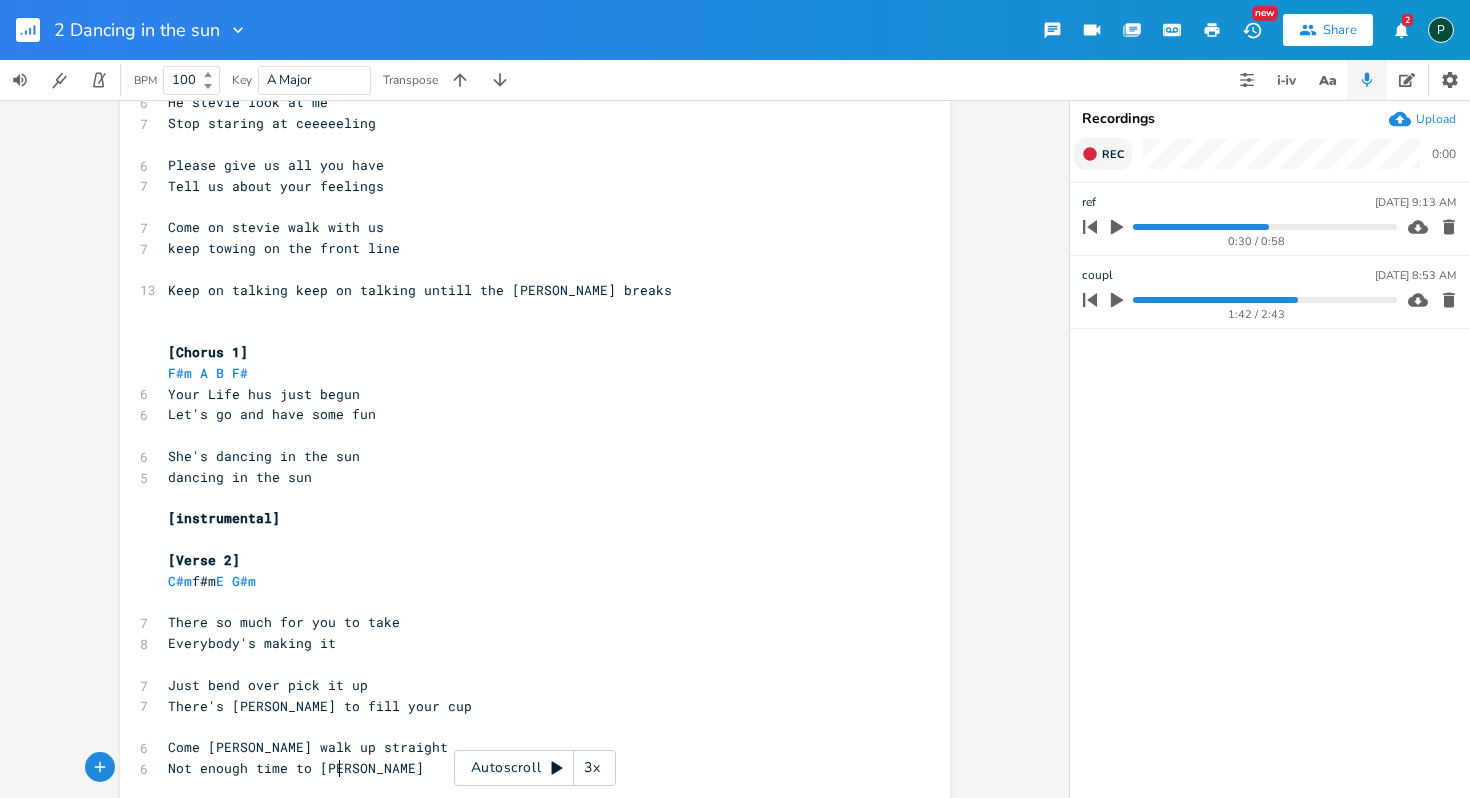 type on "Not enough time to wait" 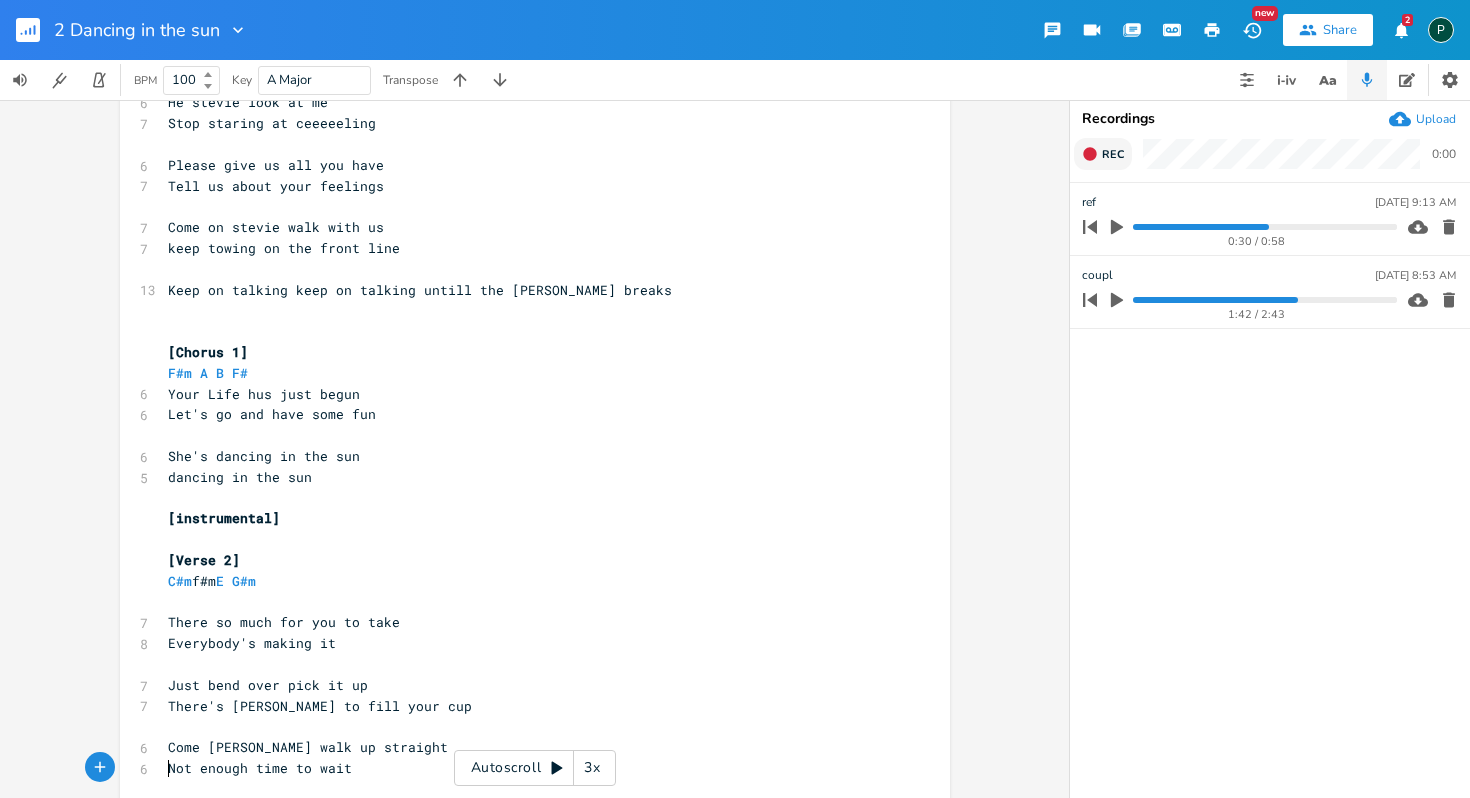 click on "Not enough time to wait" at bounding box center [525, 768] 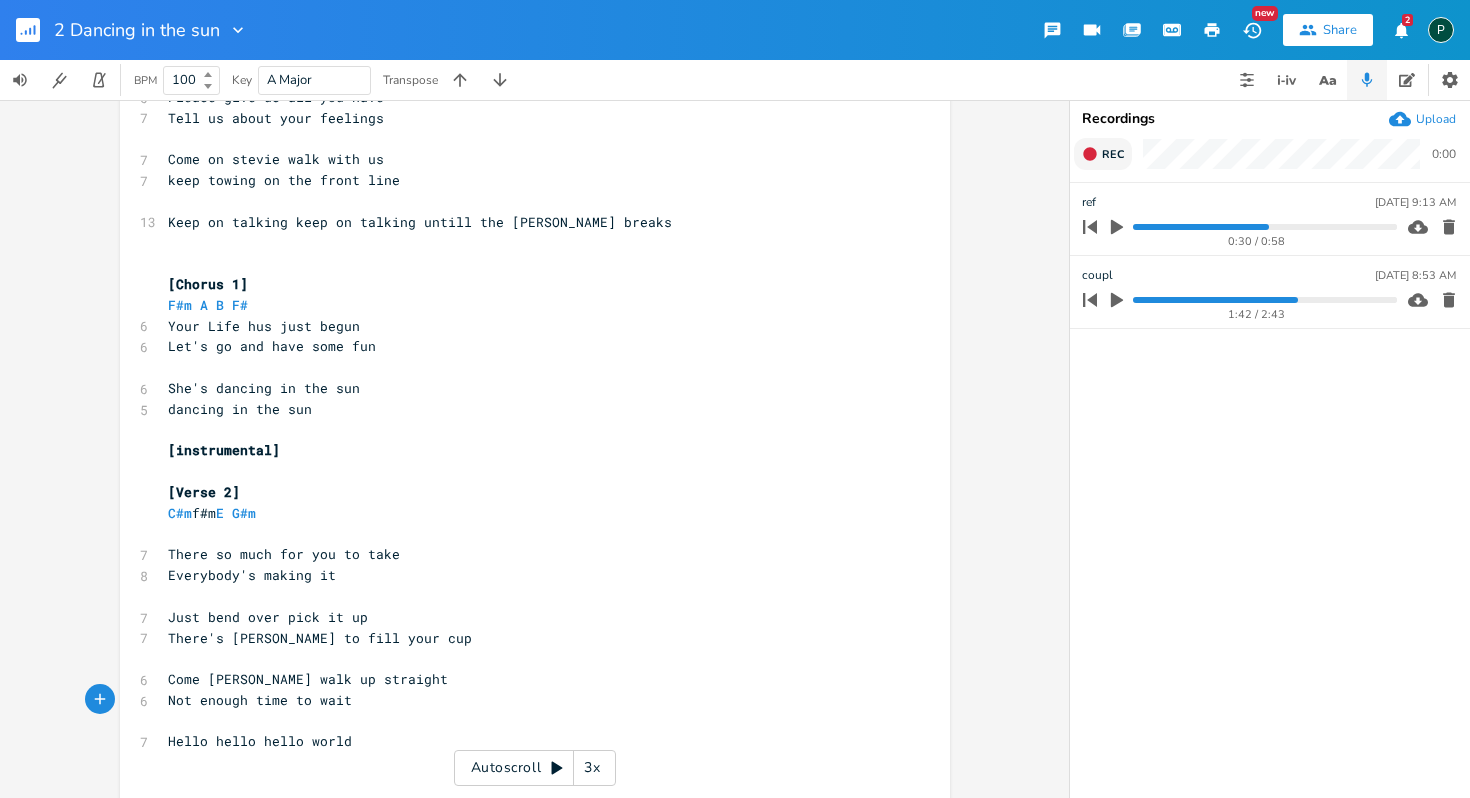 scroll, scrollTop: 201, scrollLeft: 0, axis: vertical 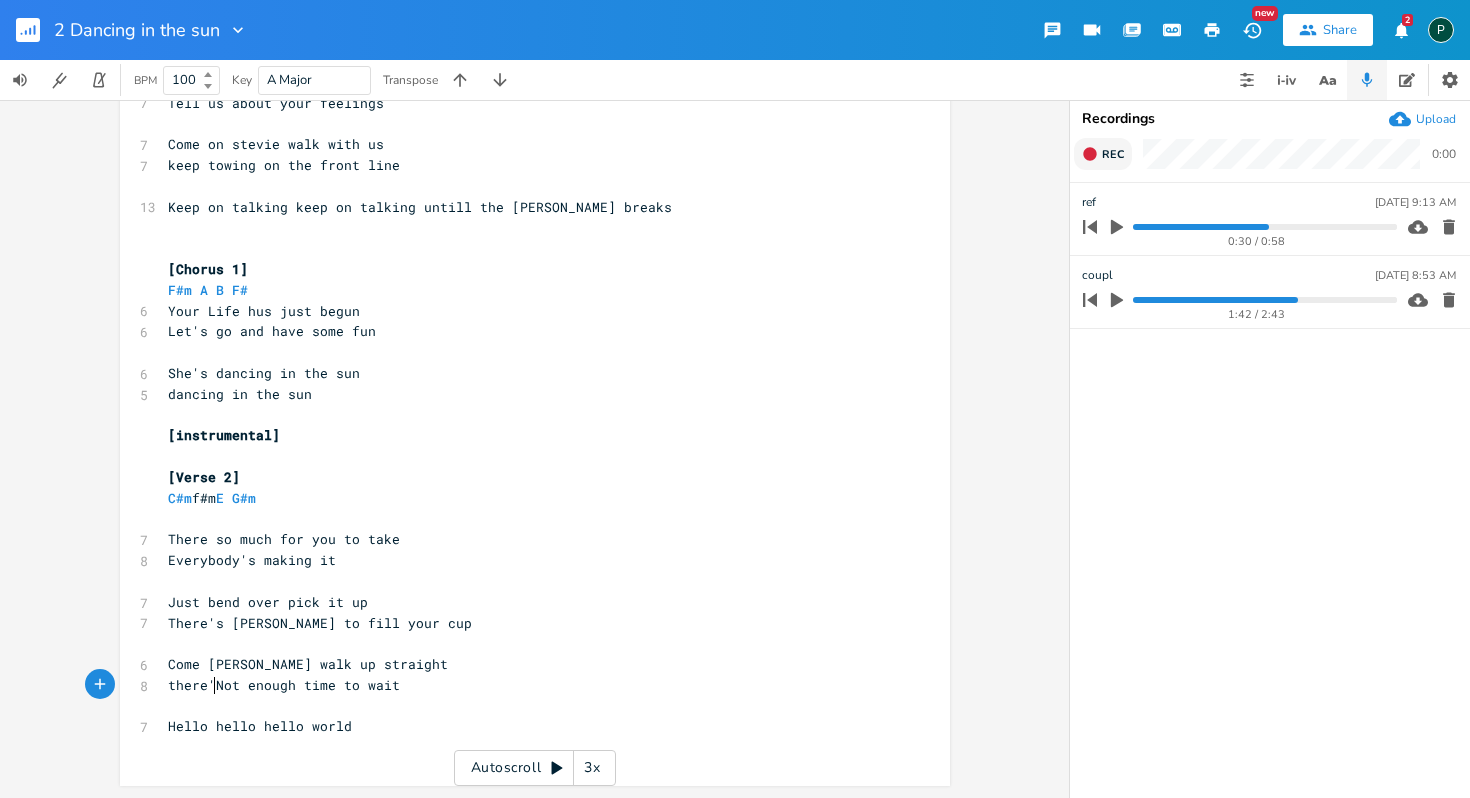 type on "there'" 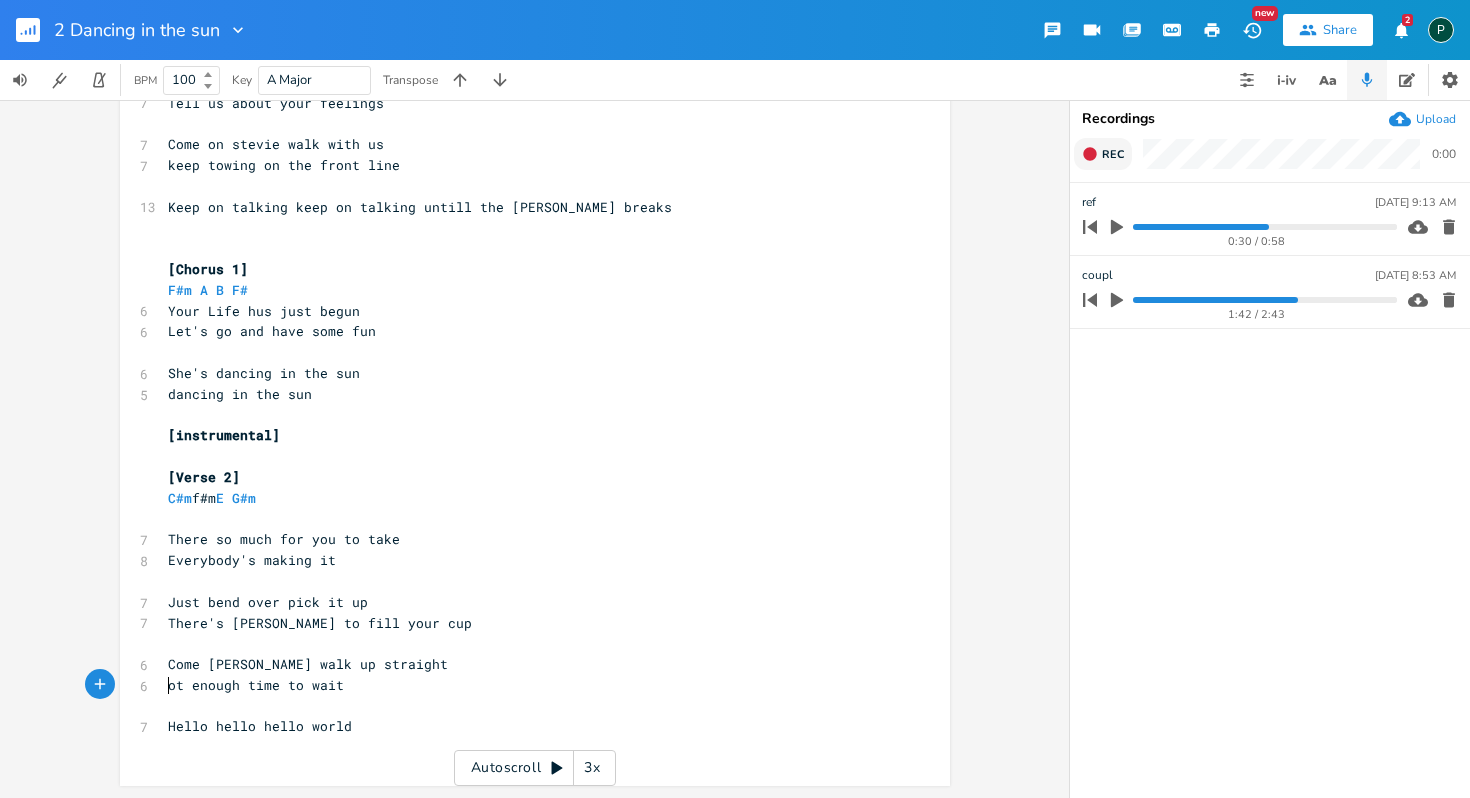 type on "N" 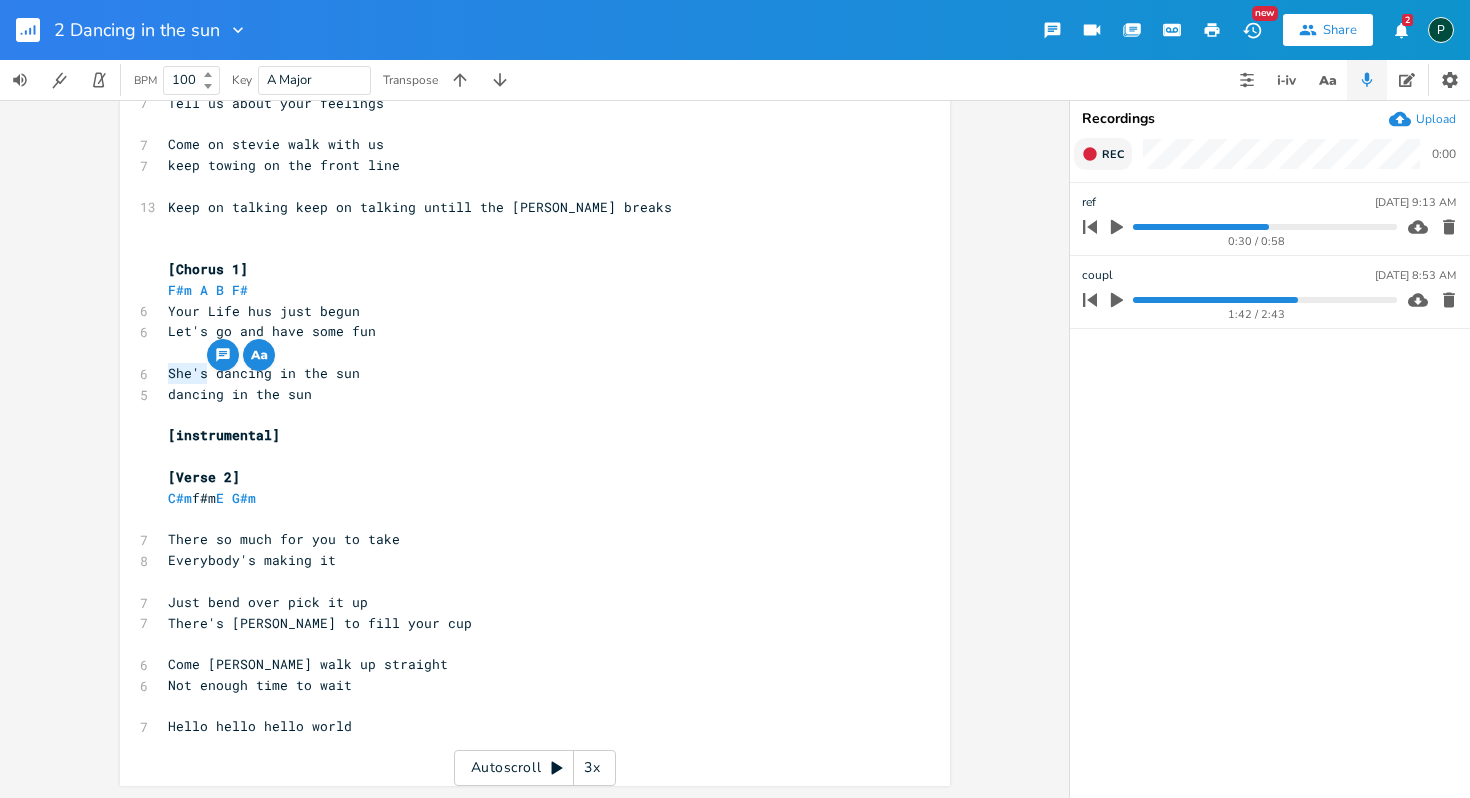 drag, startPoint x: 201, startPoint y: 379, endPoint x: 164, endPoint y: 375, distance: 37.215588 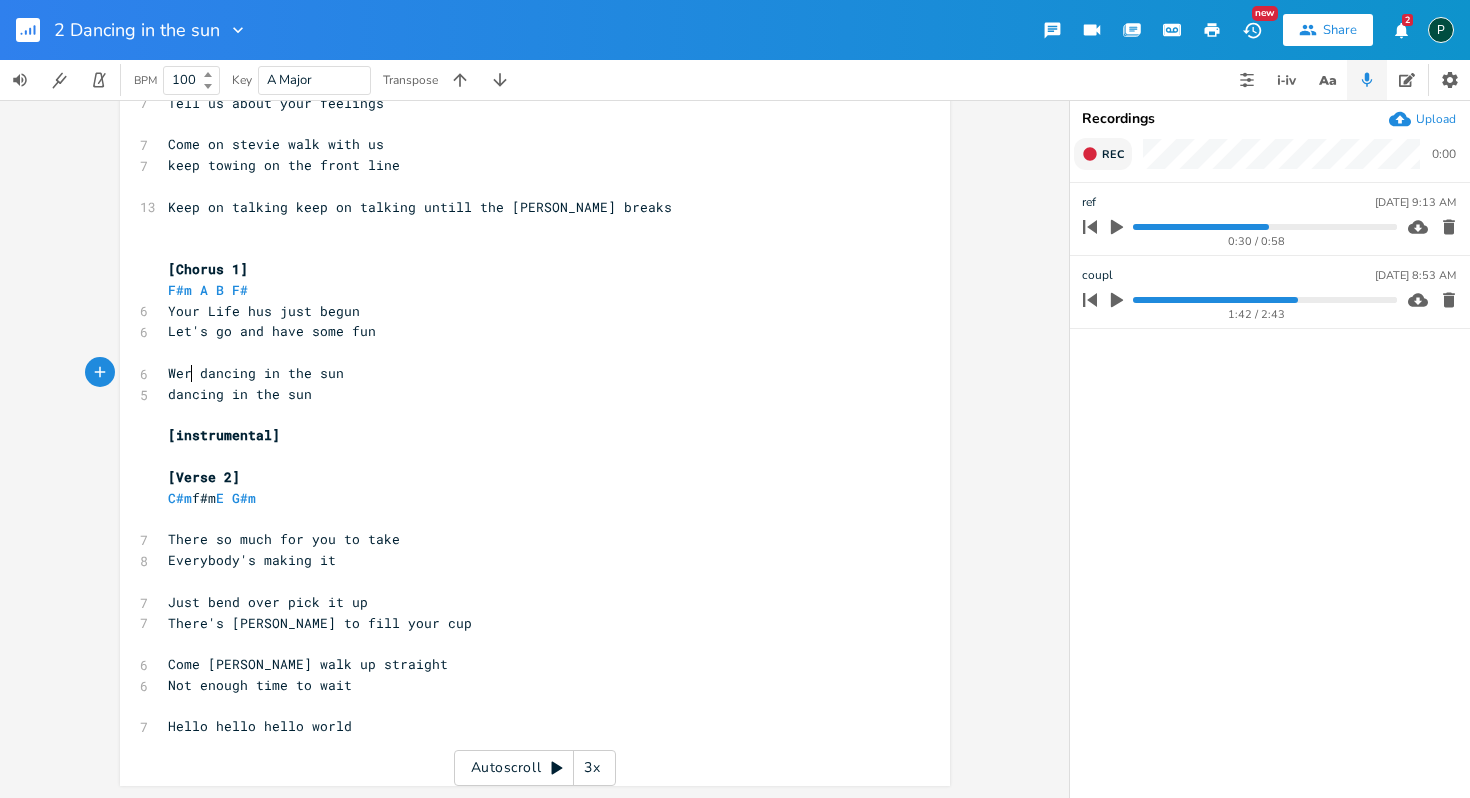 type on "Were" 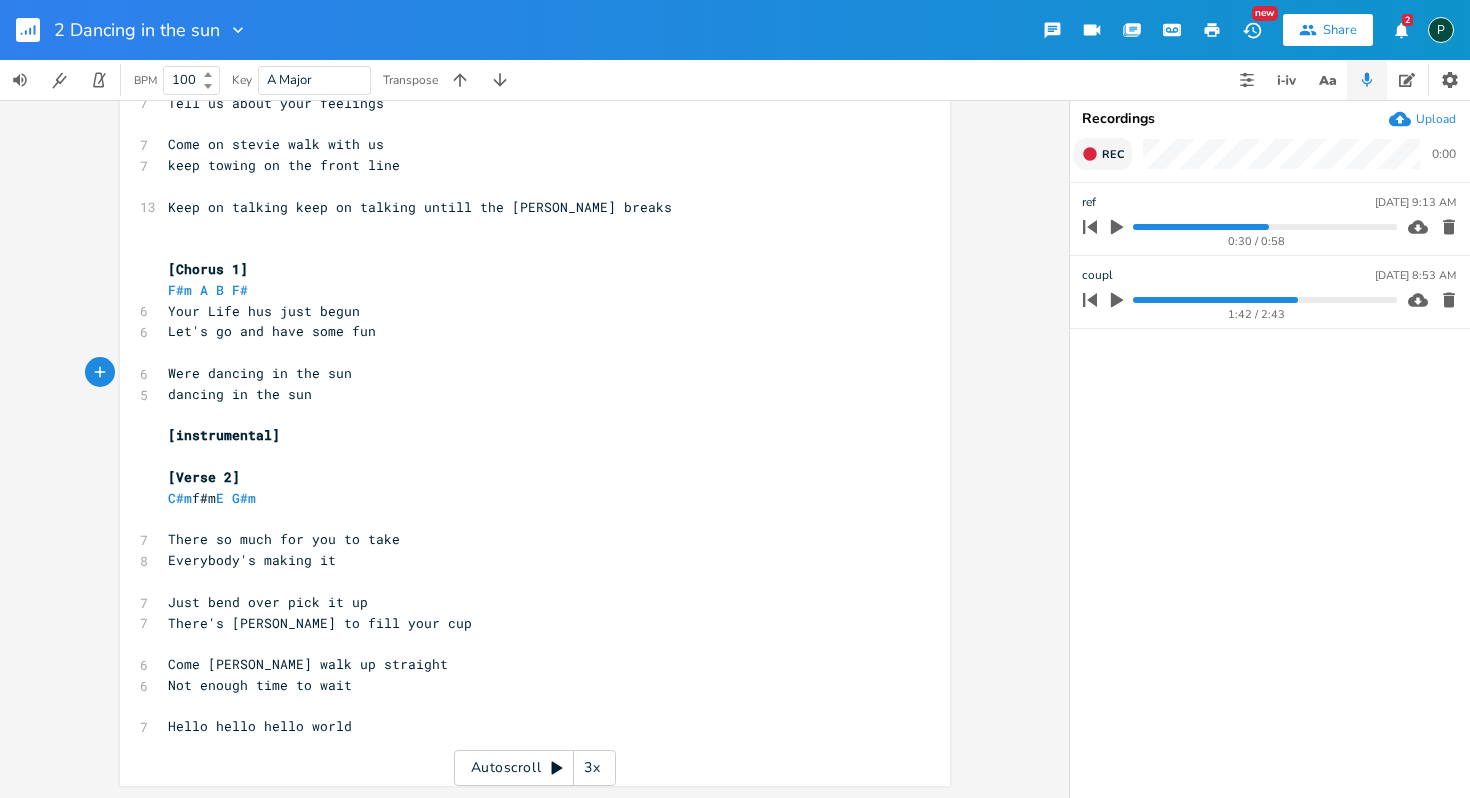 click on "​" at bounding box center (525, 706) 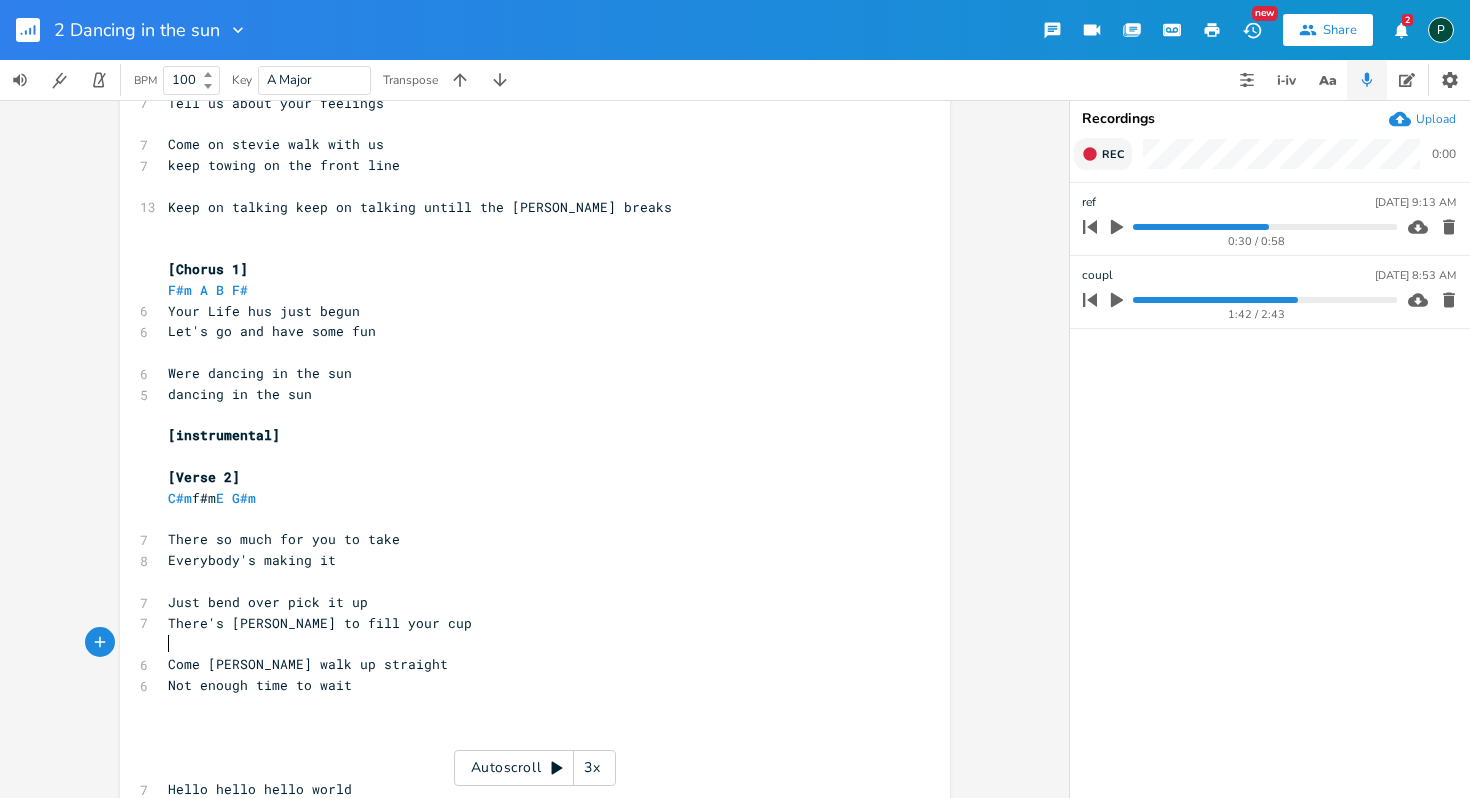 click on "​" at bounding box center (525, 643) 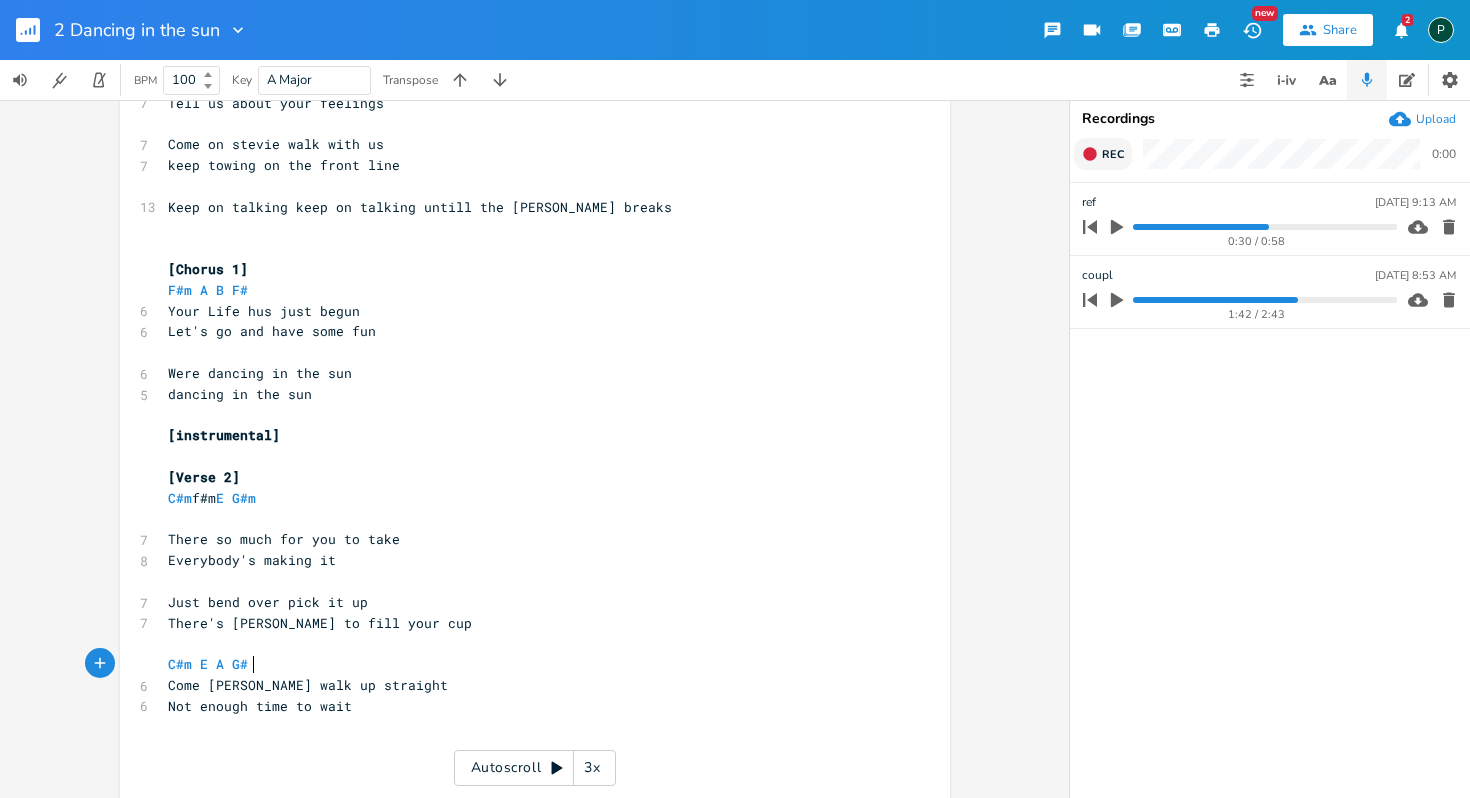 scroll, scrollTop: 0, scrollLeft: 76, axis: horizontal 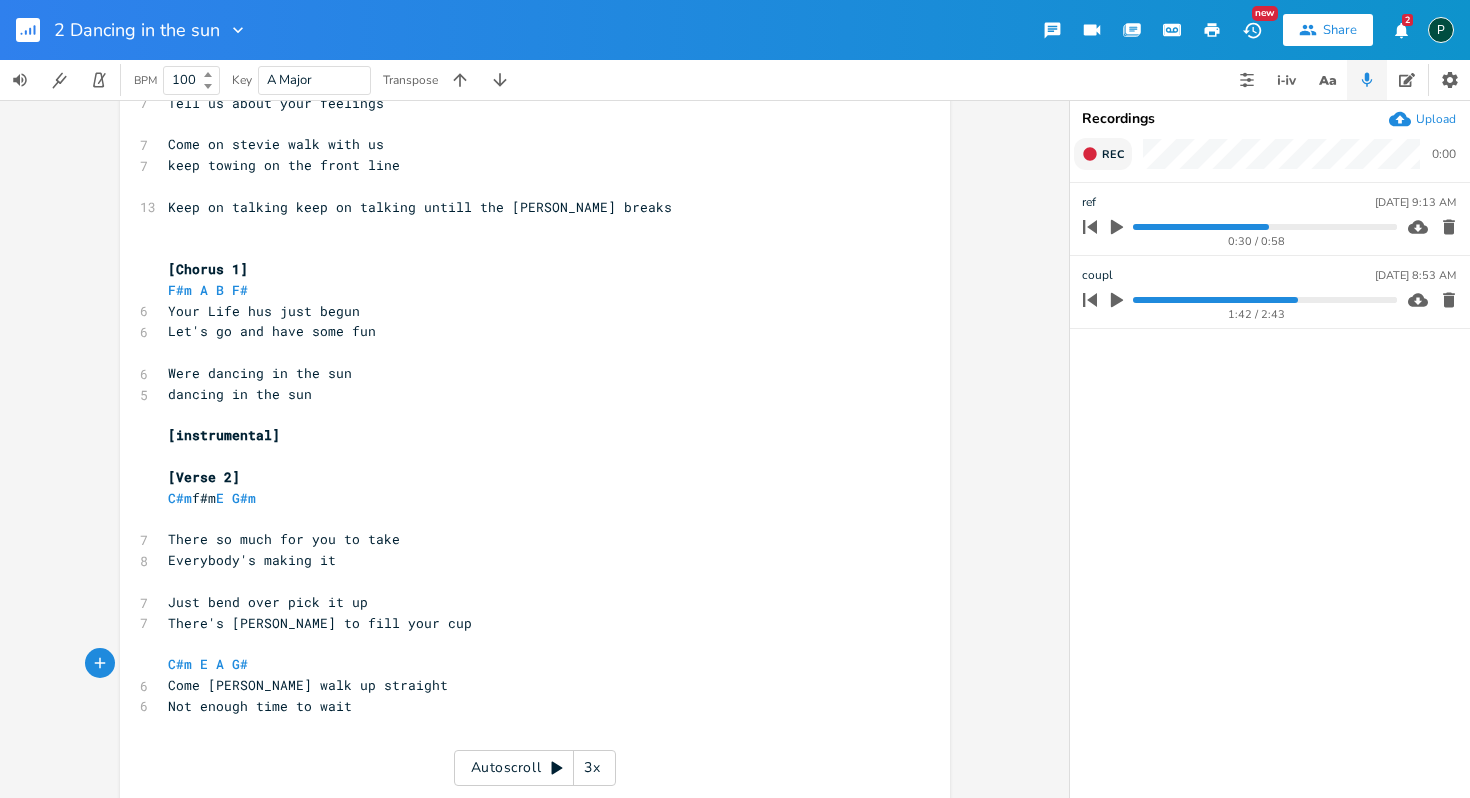 type on "C#m E A G#" 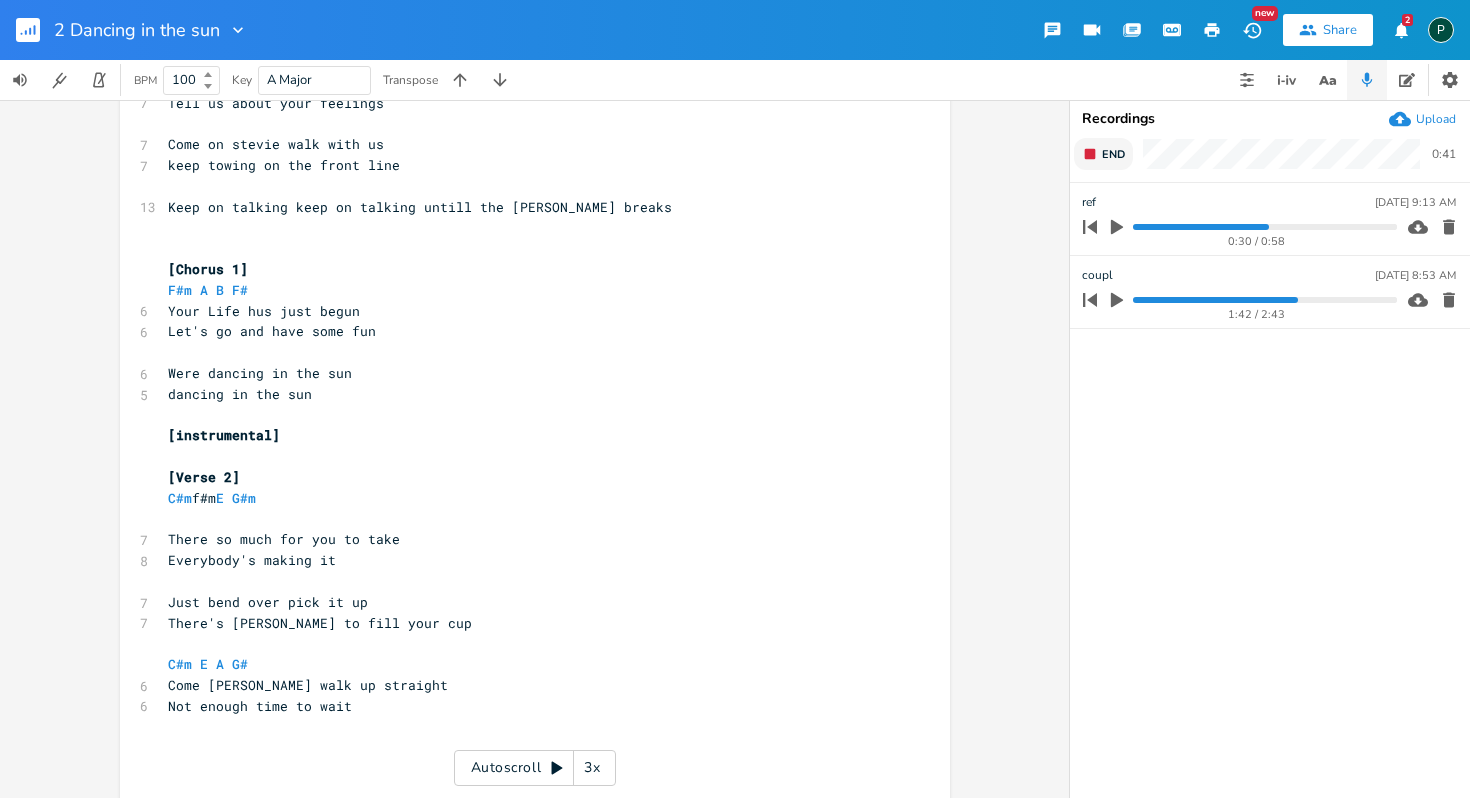click 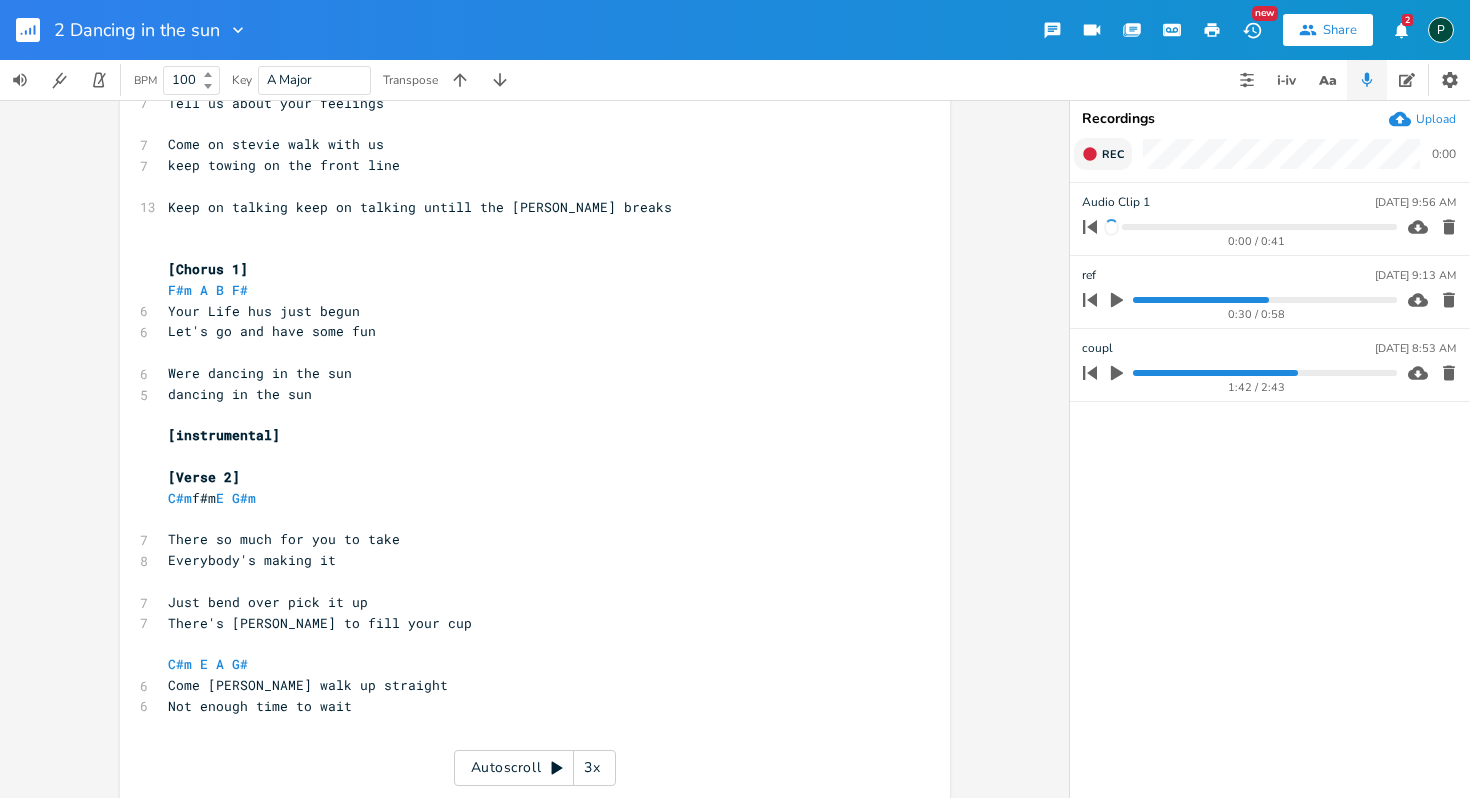 click on "Audio Clip [DATE] 9:56 AM" at bounding box center [1269, 202] 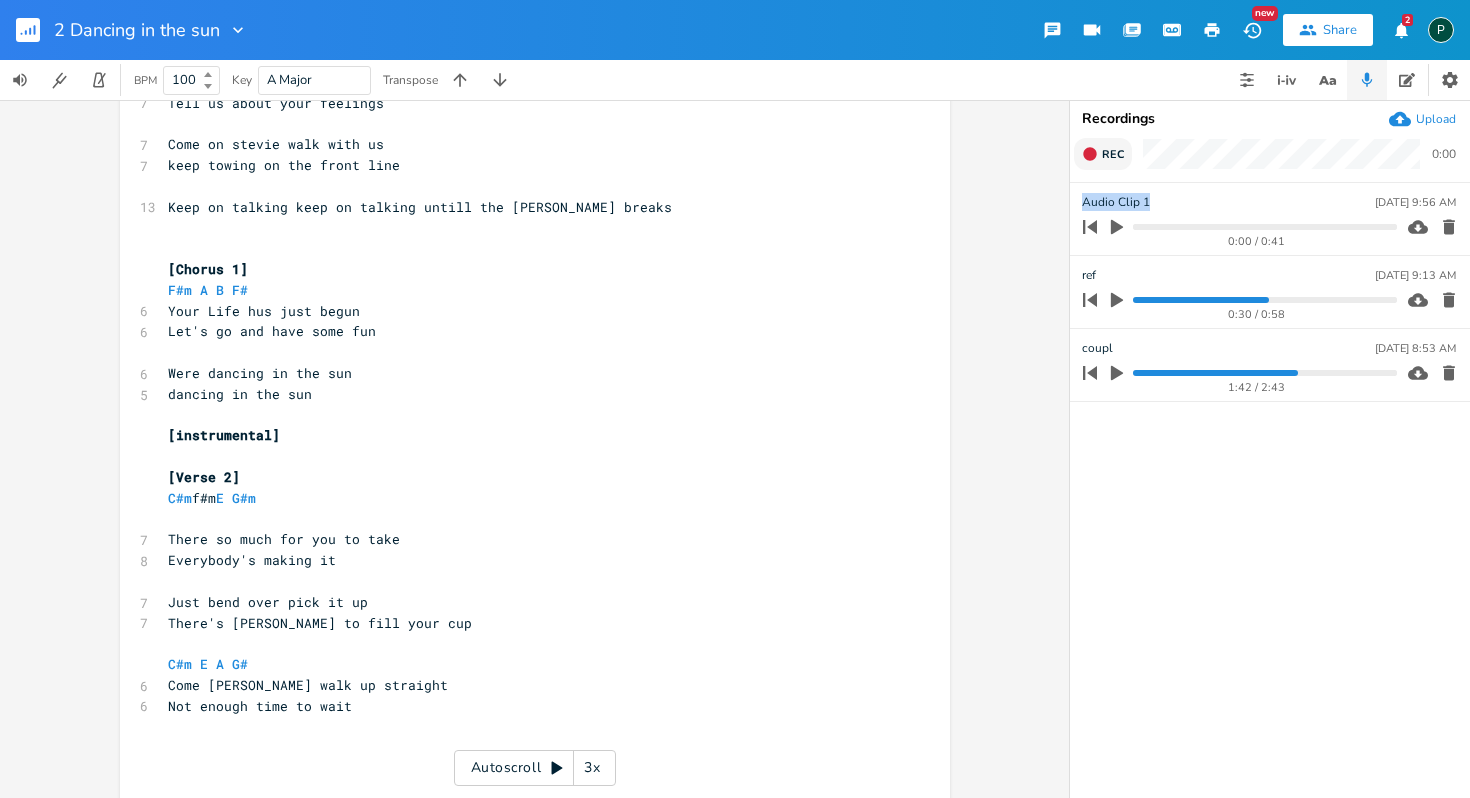 drag, startPoint x: 1147, startPoint y: 202, endPoint x: 1078, endPoint y: 202, distance: 69 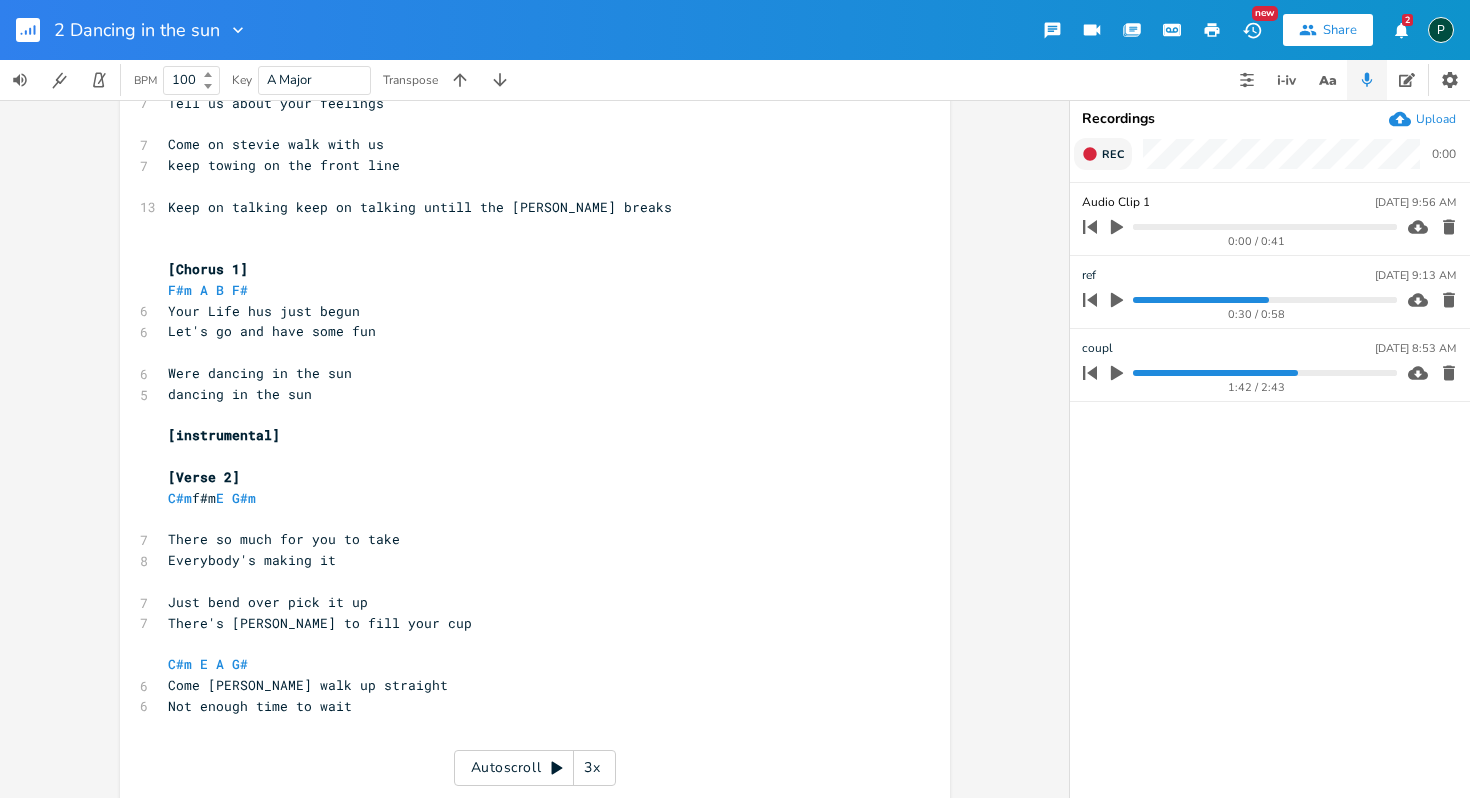 click on "Audio Clip [DATE] 9:56 AM" at bounding box center (1269, 202) 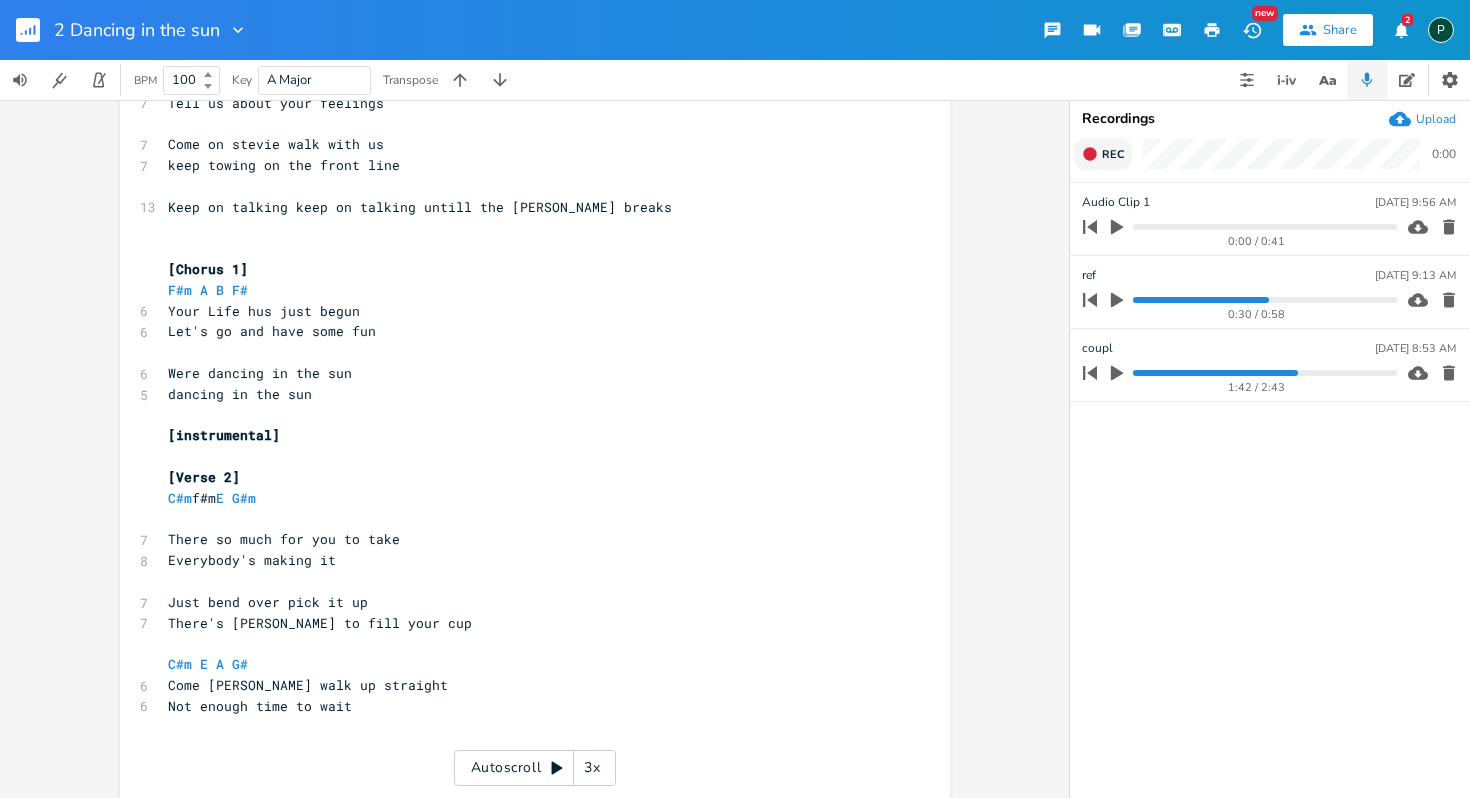 click on "Audio Clip [DATE] 9:56 AM" at bounding box center [1269, 202] 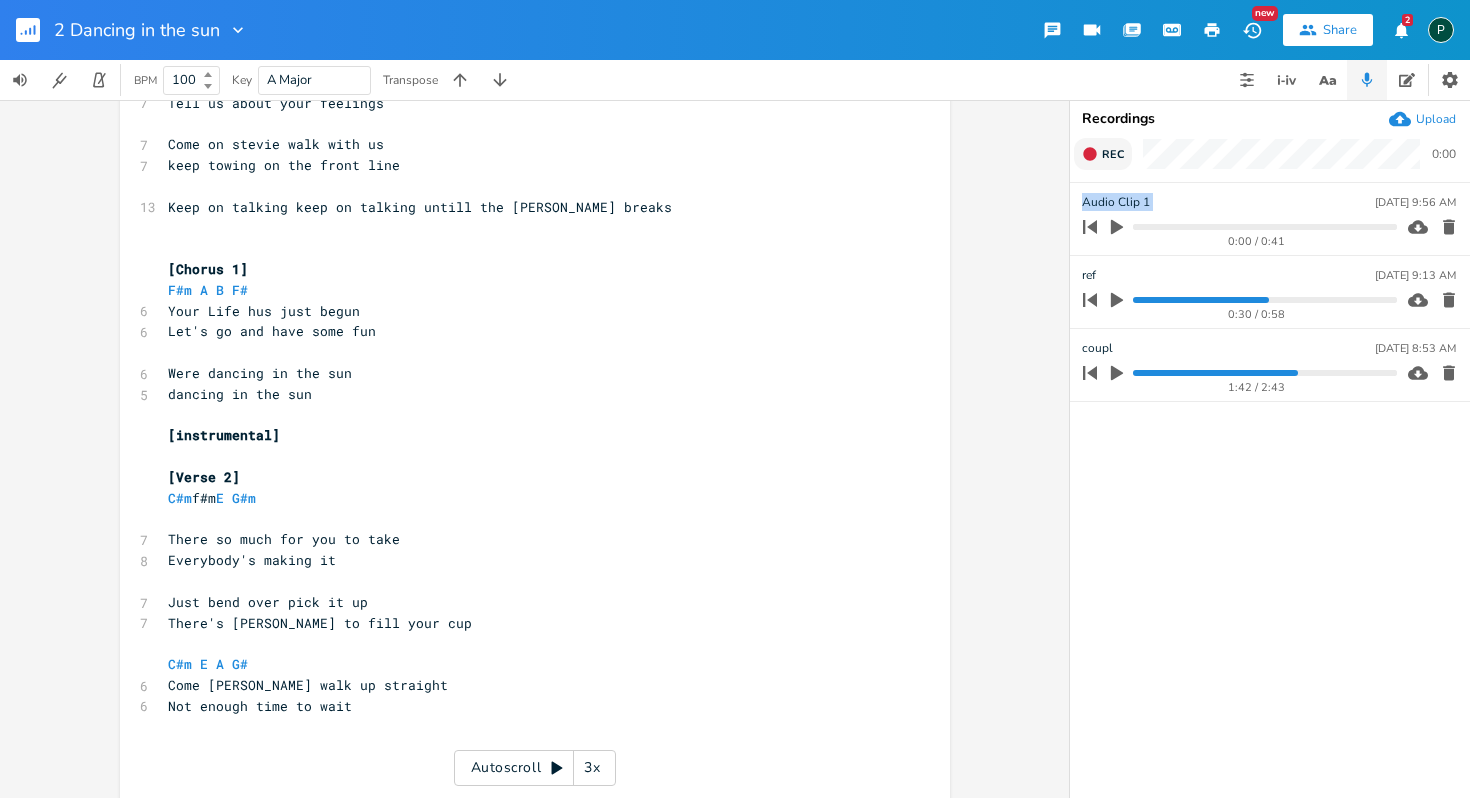 click on "Audio Clip [DATE] 9:56 AM" at bounding box center (1269, 202) 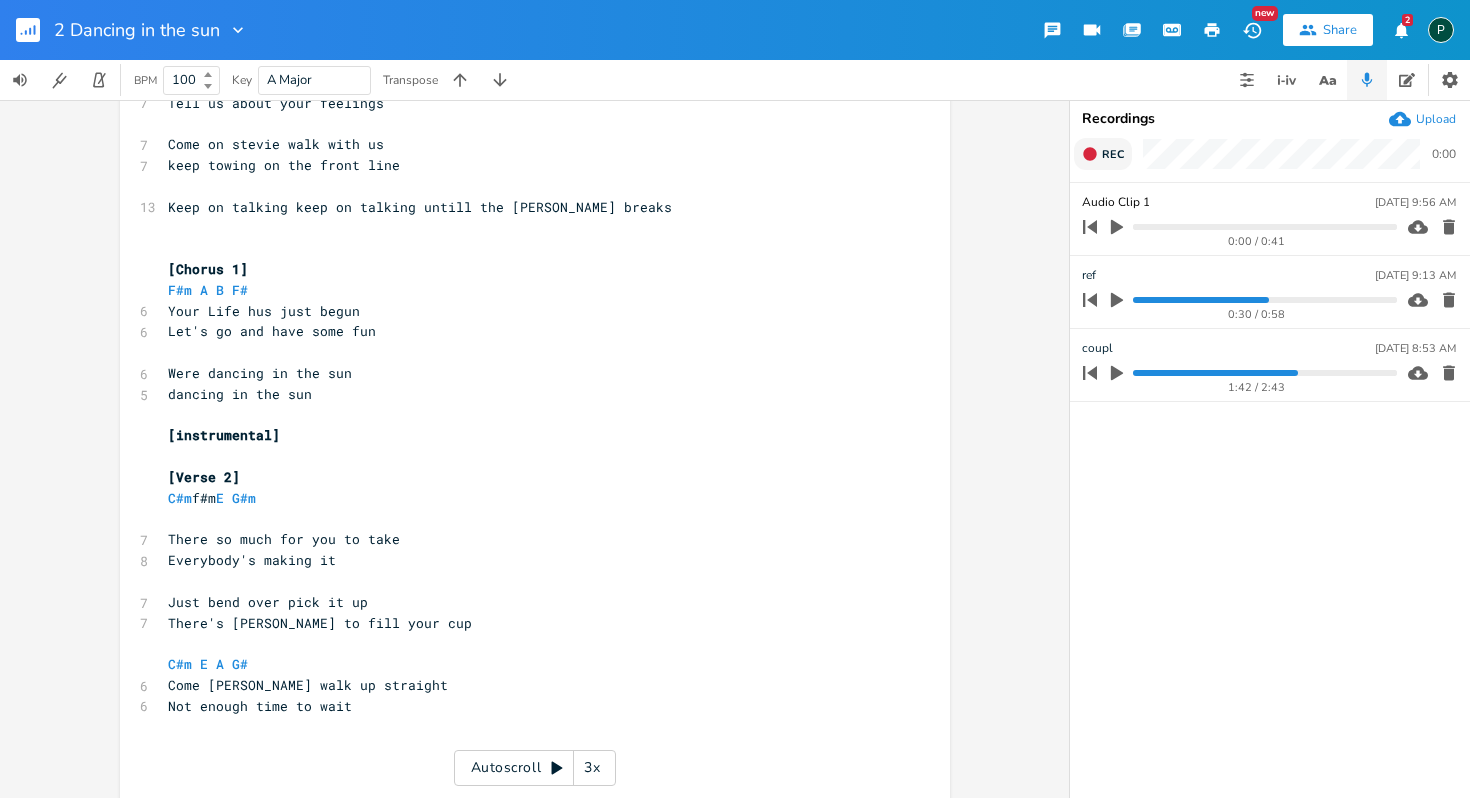 click on "Audio Clip 1" at bounding box center (1115, 202) 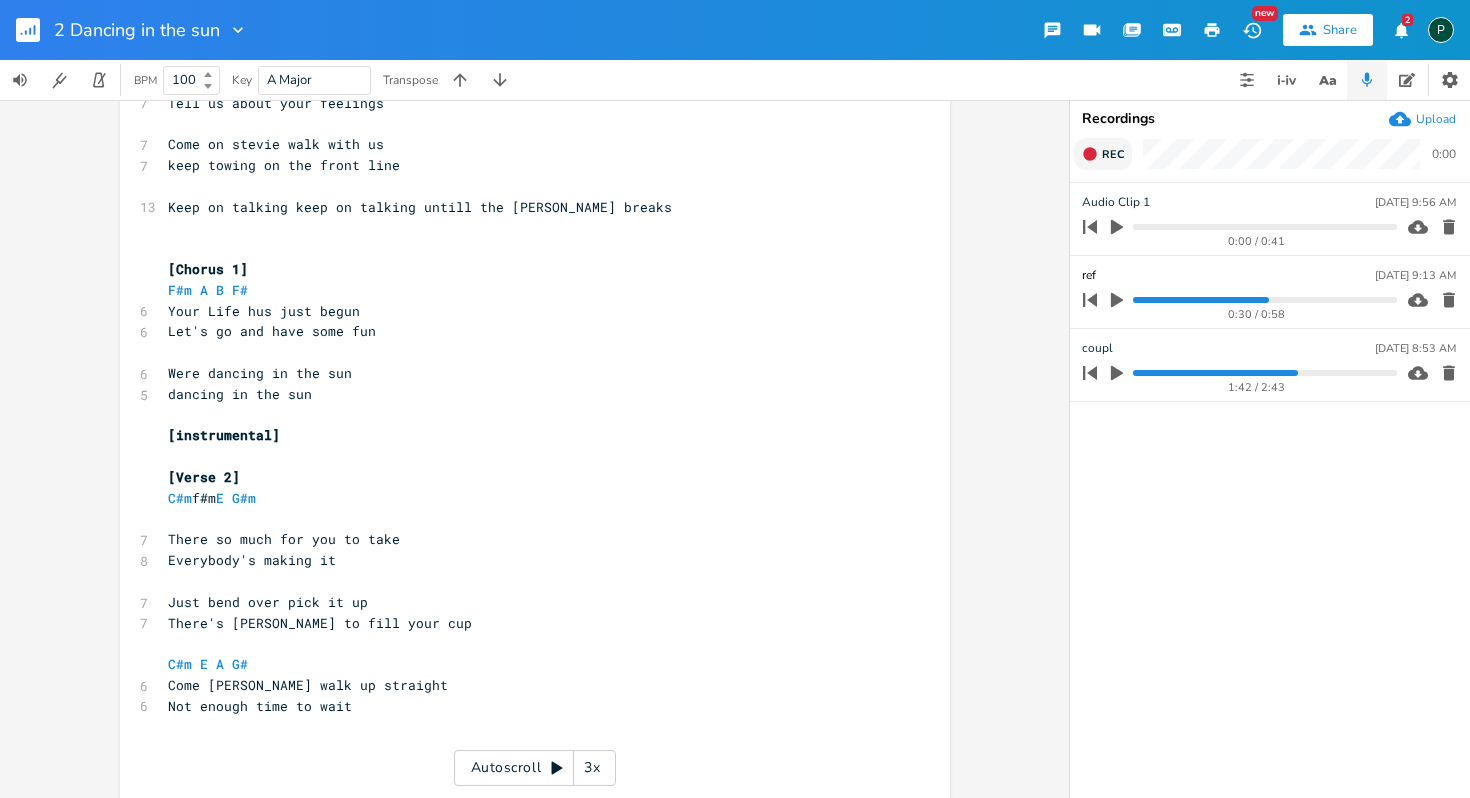 click on "ref" at bounding box center [1089, 275] 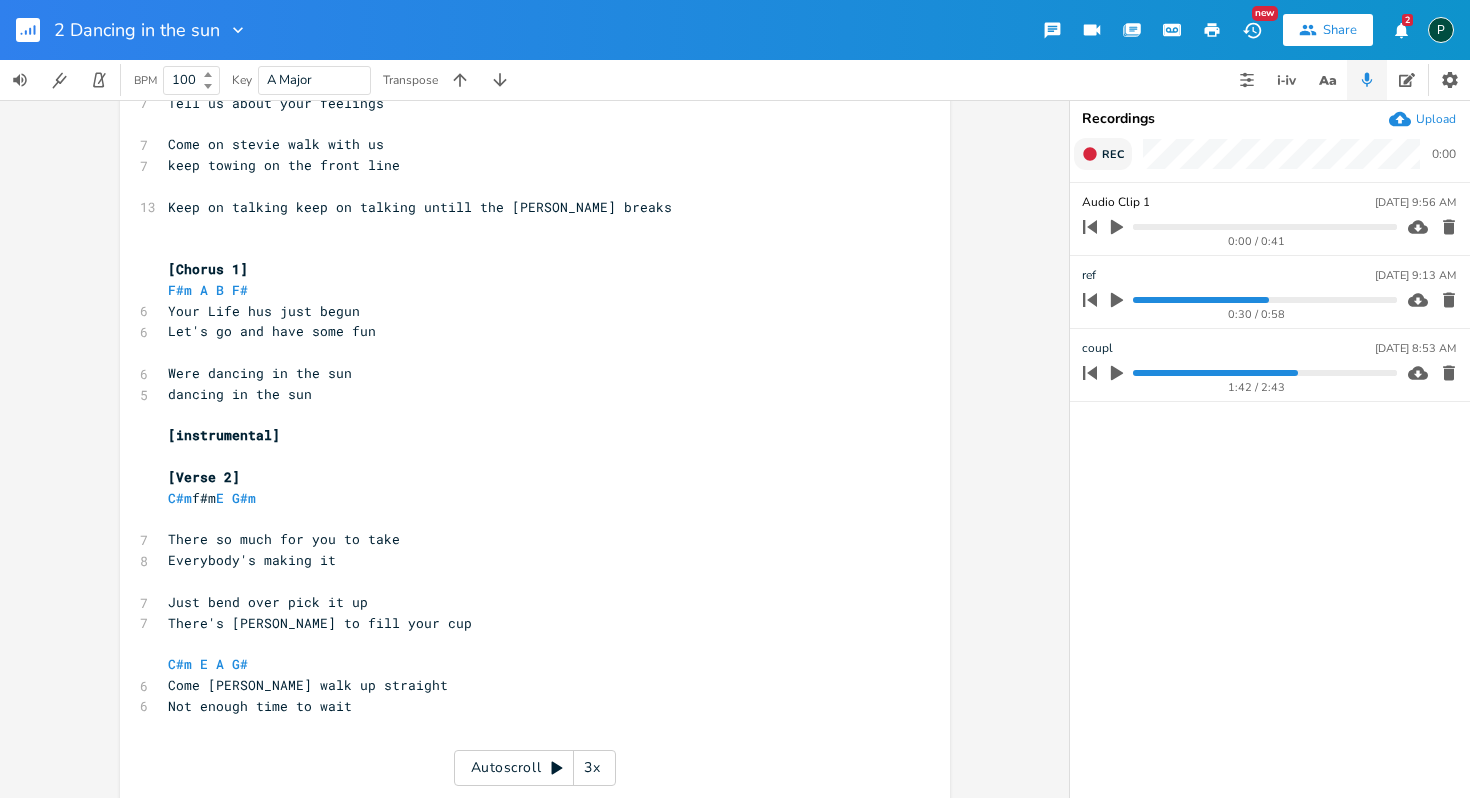 type 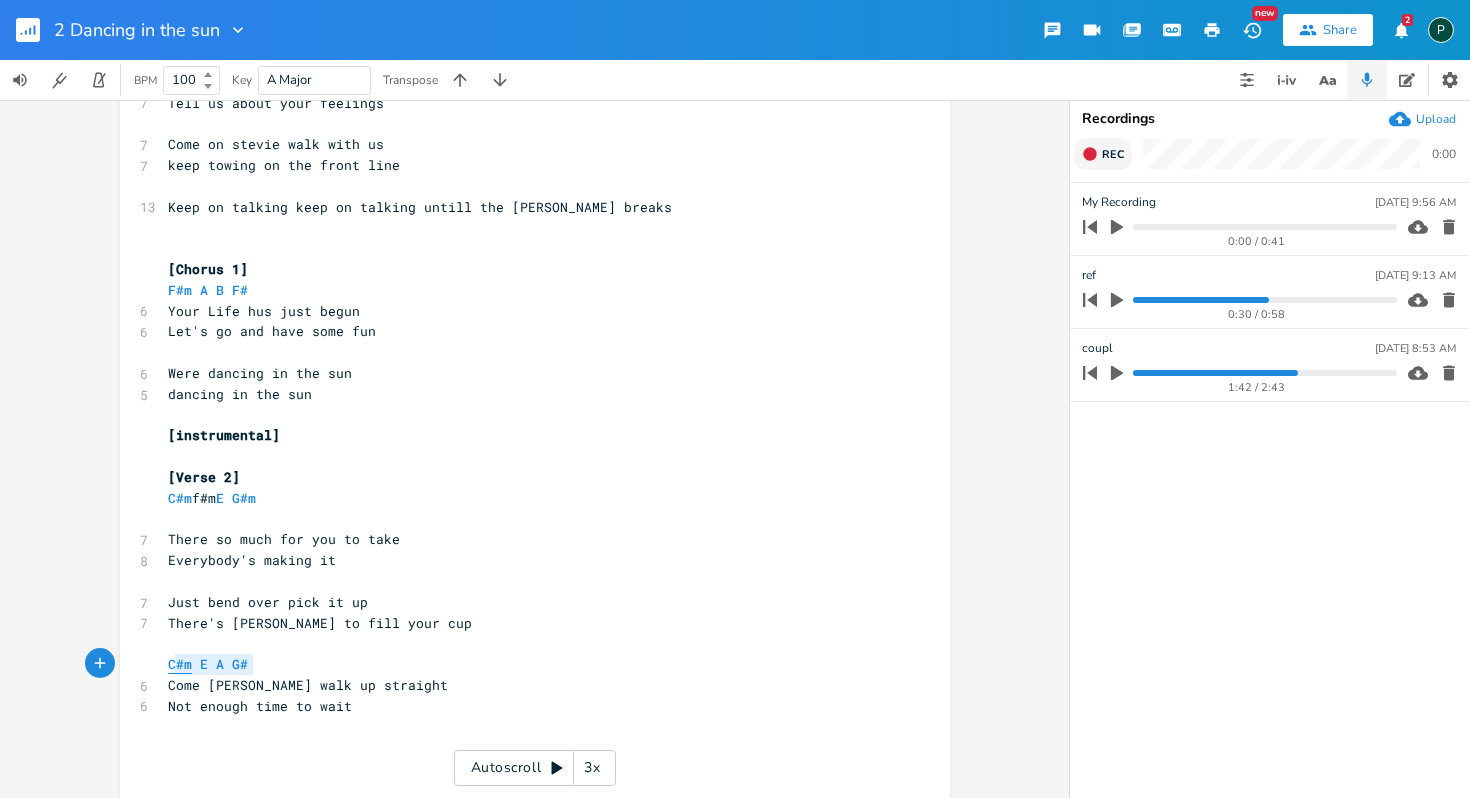 type on "C#m E A G#" 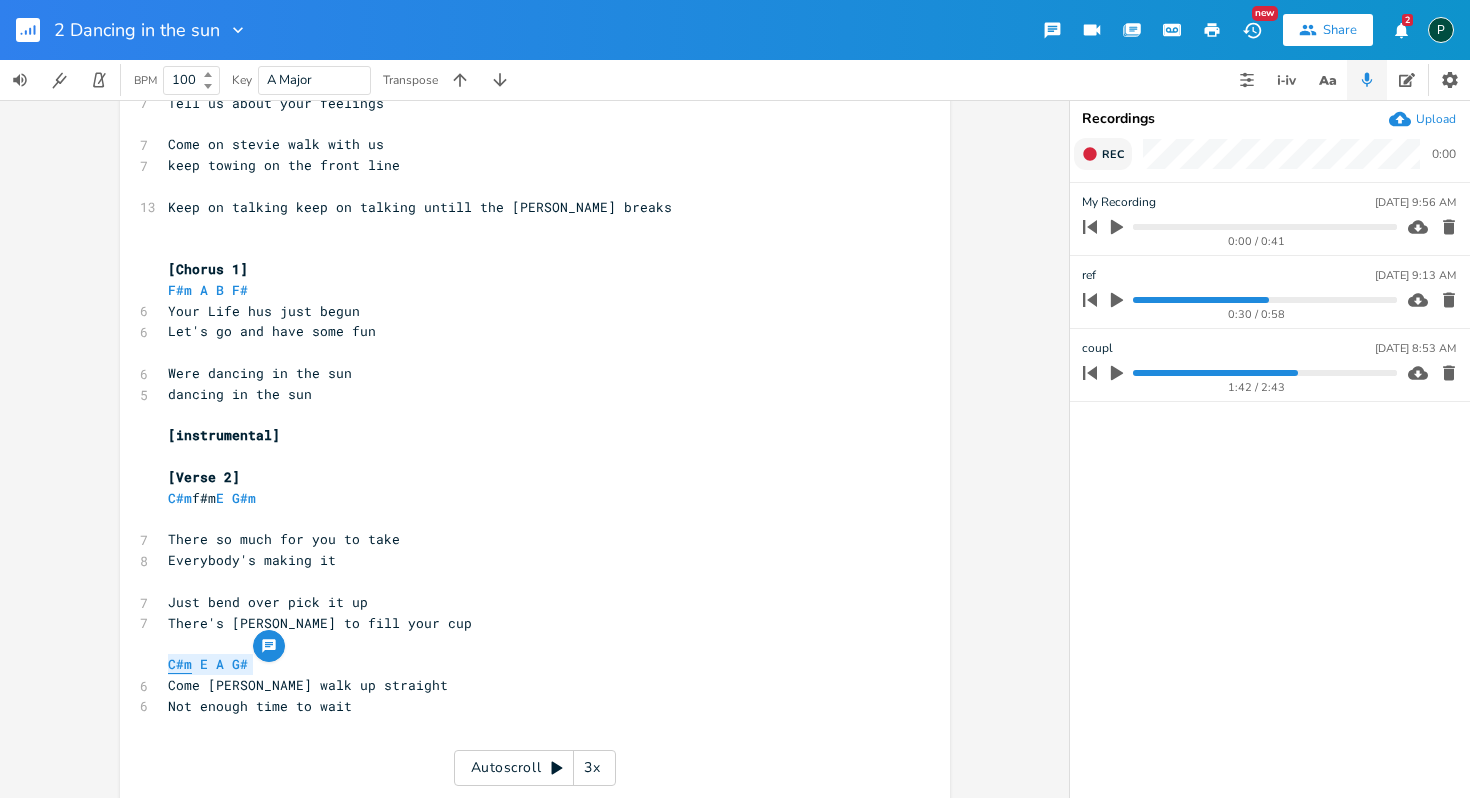 drag, startPoint x: 266, startPoint y: 662, endPoint x: 163, endPoint y: 662, distance: 103 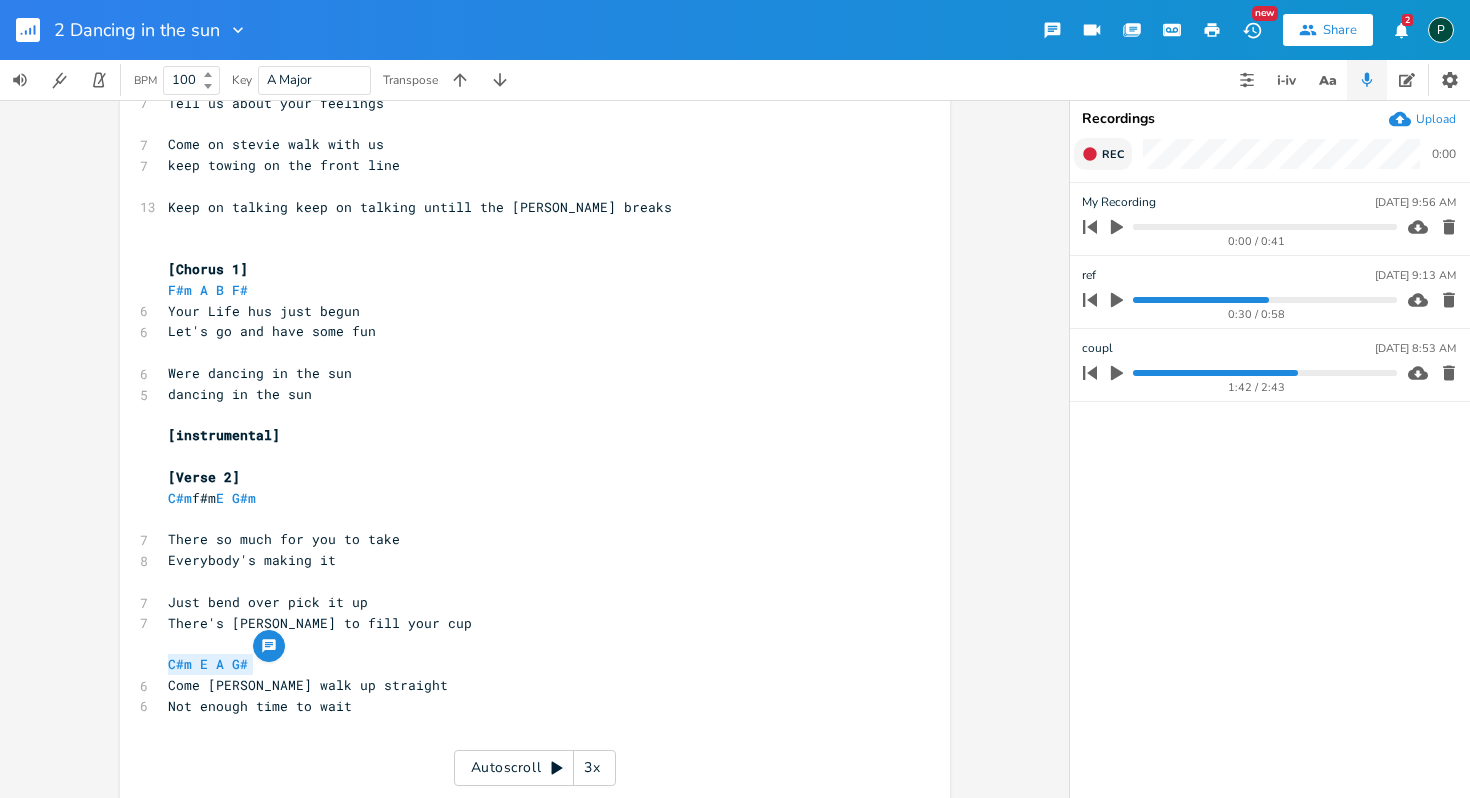 click on "There's [PERSON_NAME] to fill your cup" at bounding box center (525, 623) 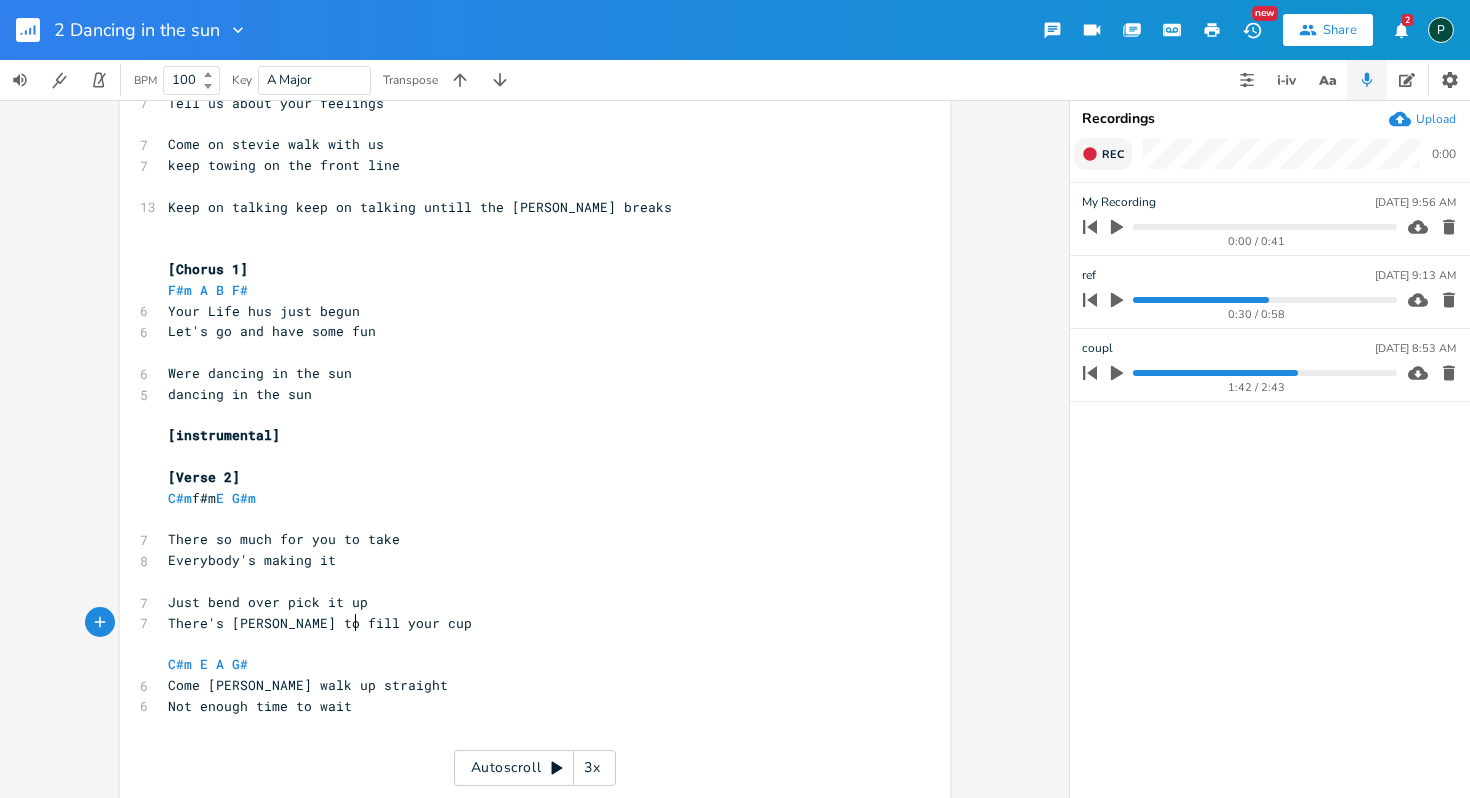 click on "C#m   E   A   G#" at bounding box center [525, 664] 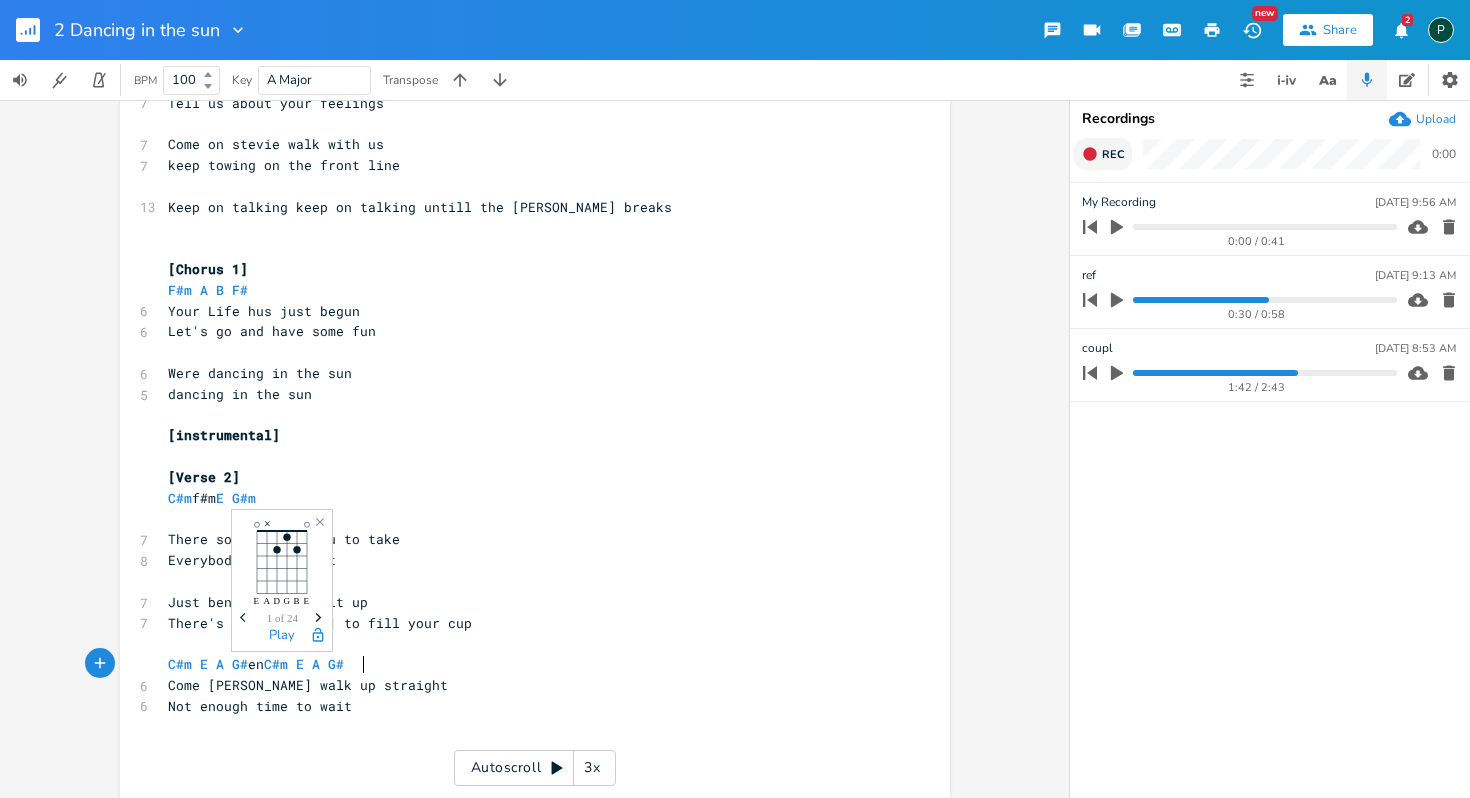 scroll, scrollTop: 0, scrollLeft: 94, axis: horizontal 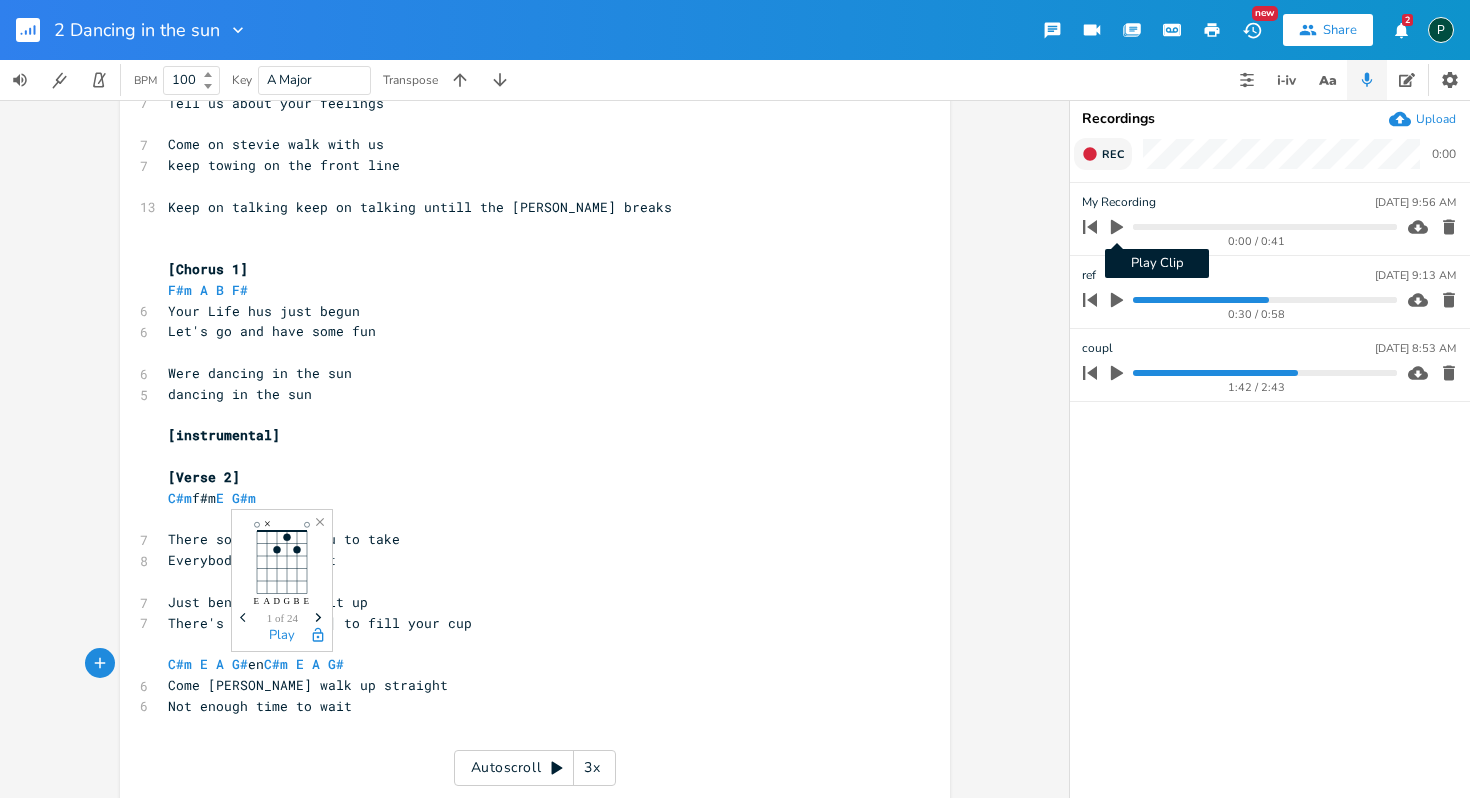 type on "en C#m E A G#" 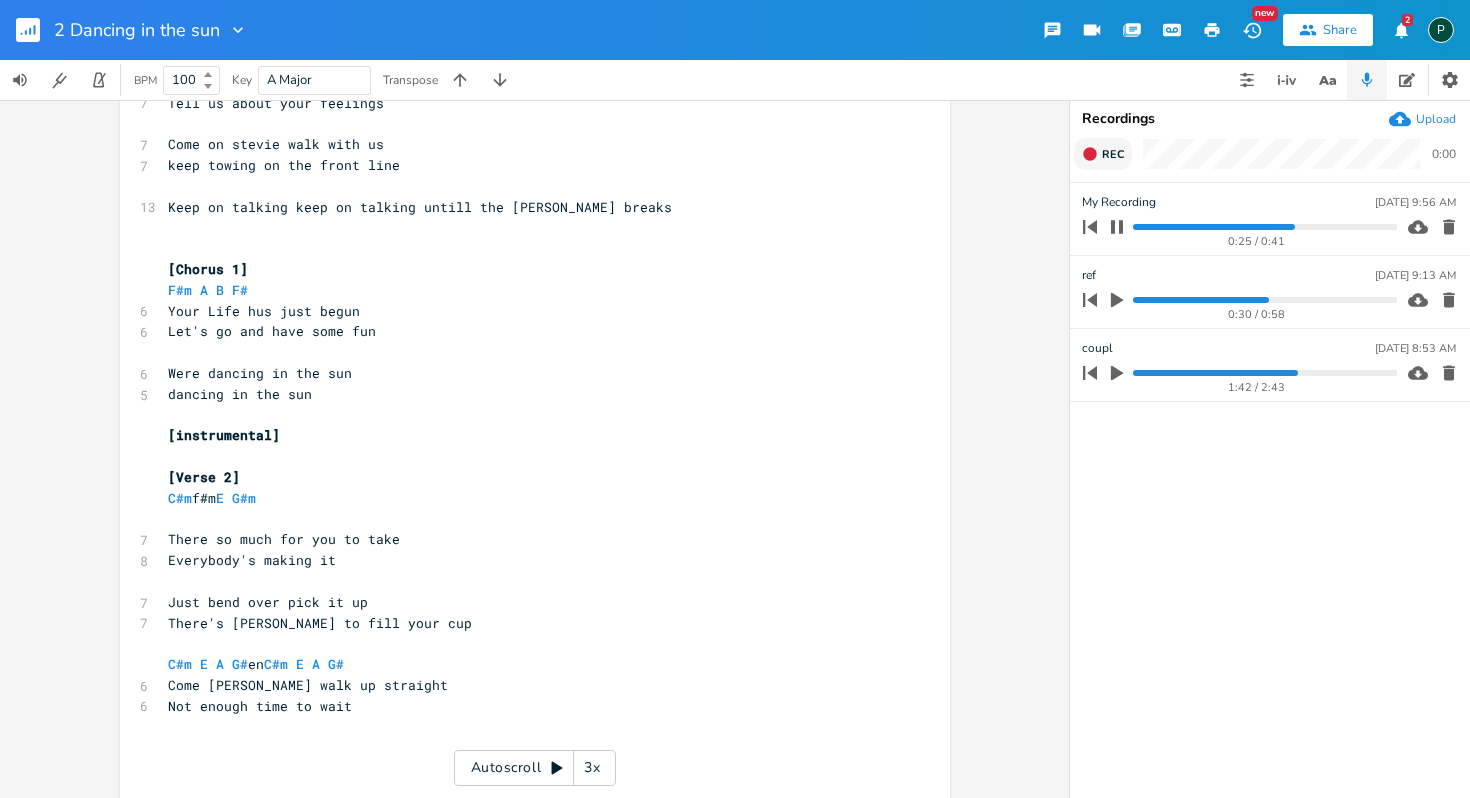 click 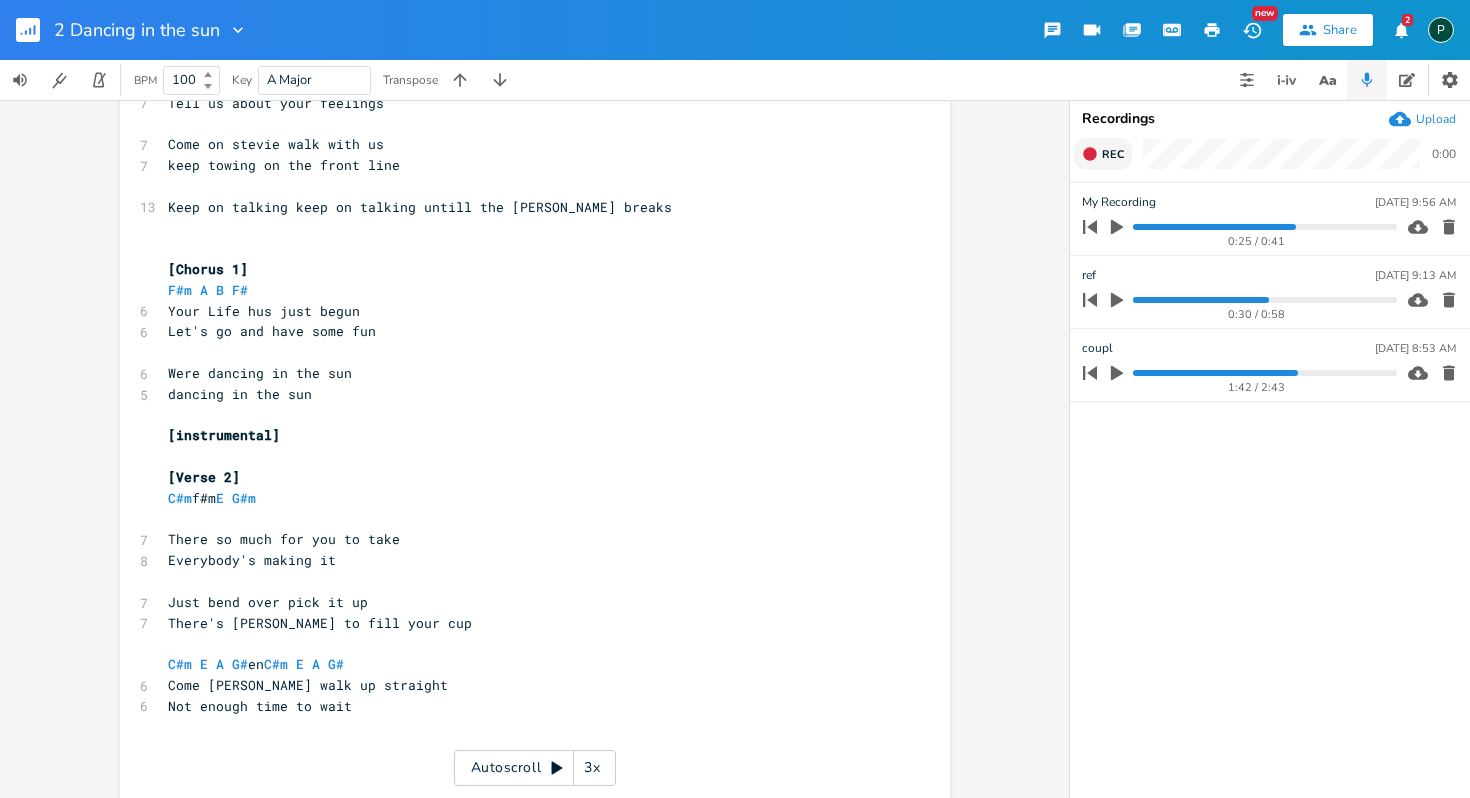 click on "​" at bounding box center [525, 726] 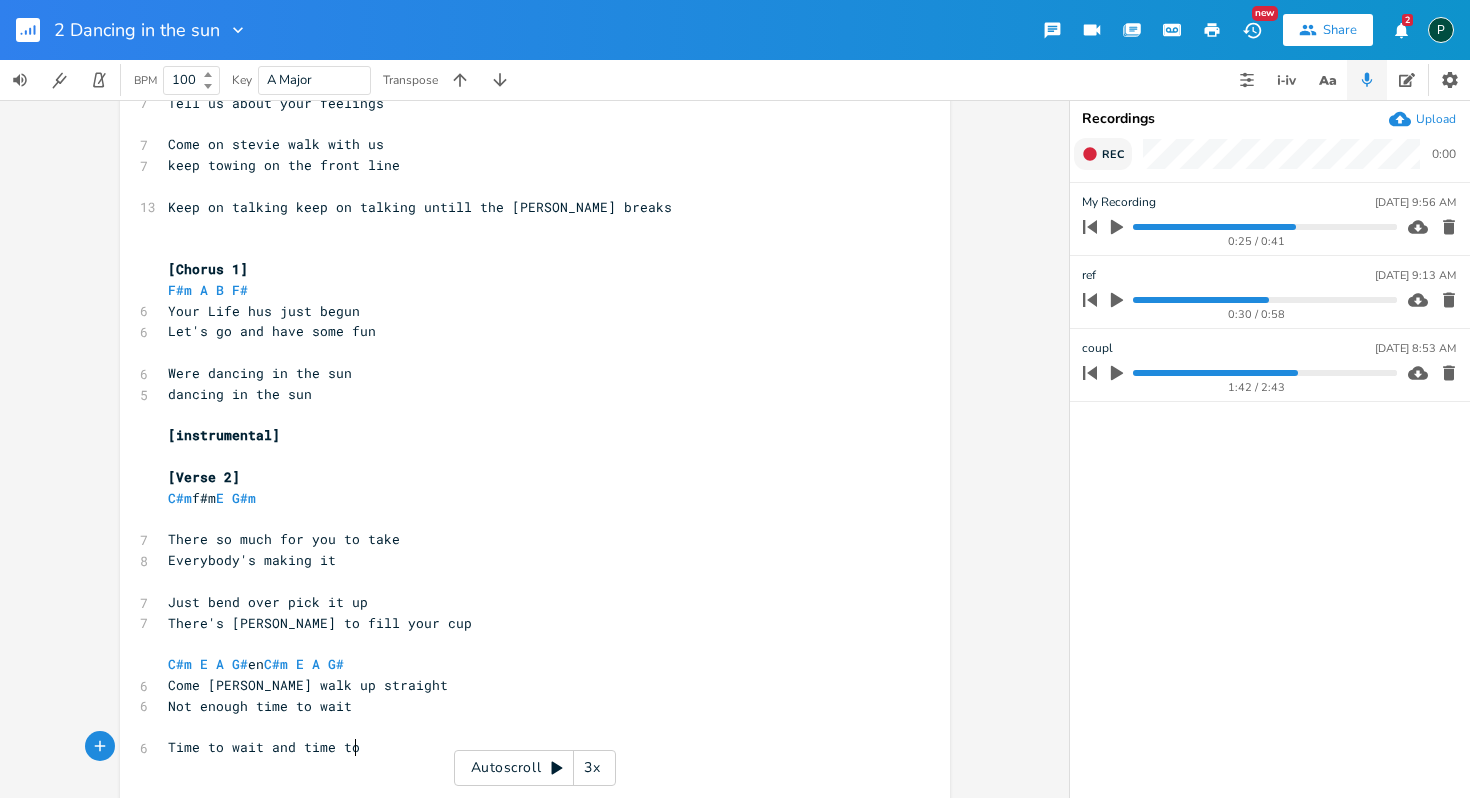 scroll, scrollTop: 0, scrollLeft: 148, axis: horizontal 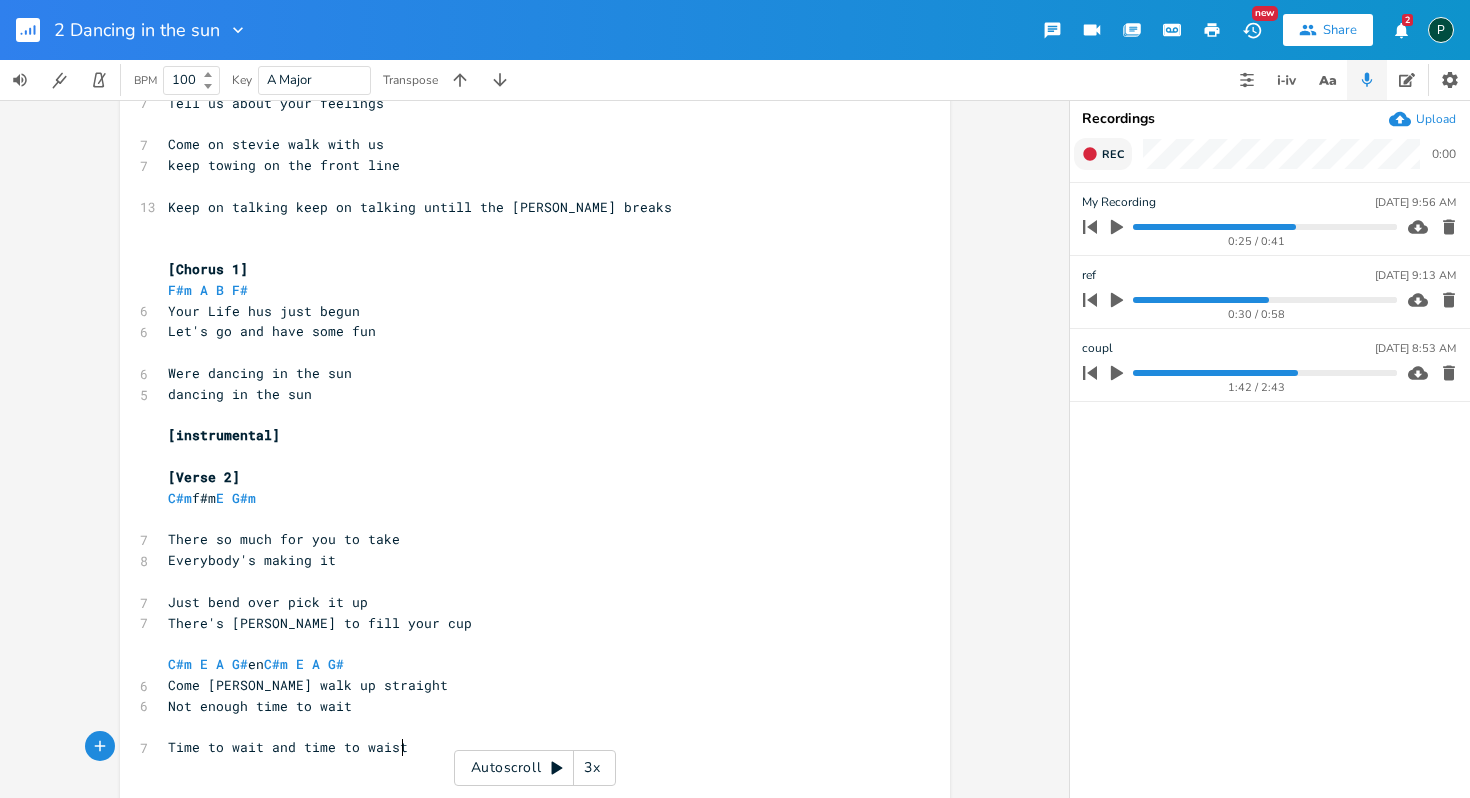type on "Time to wait and time to waist" 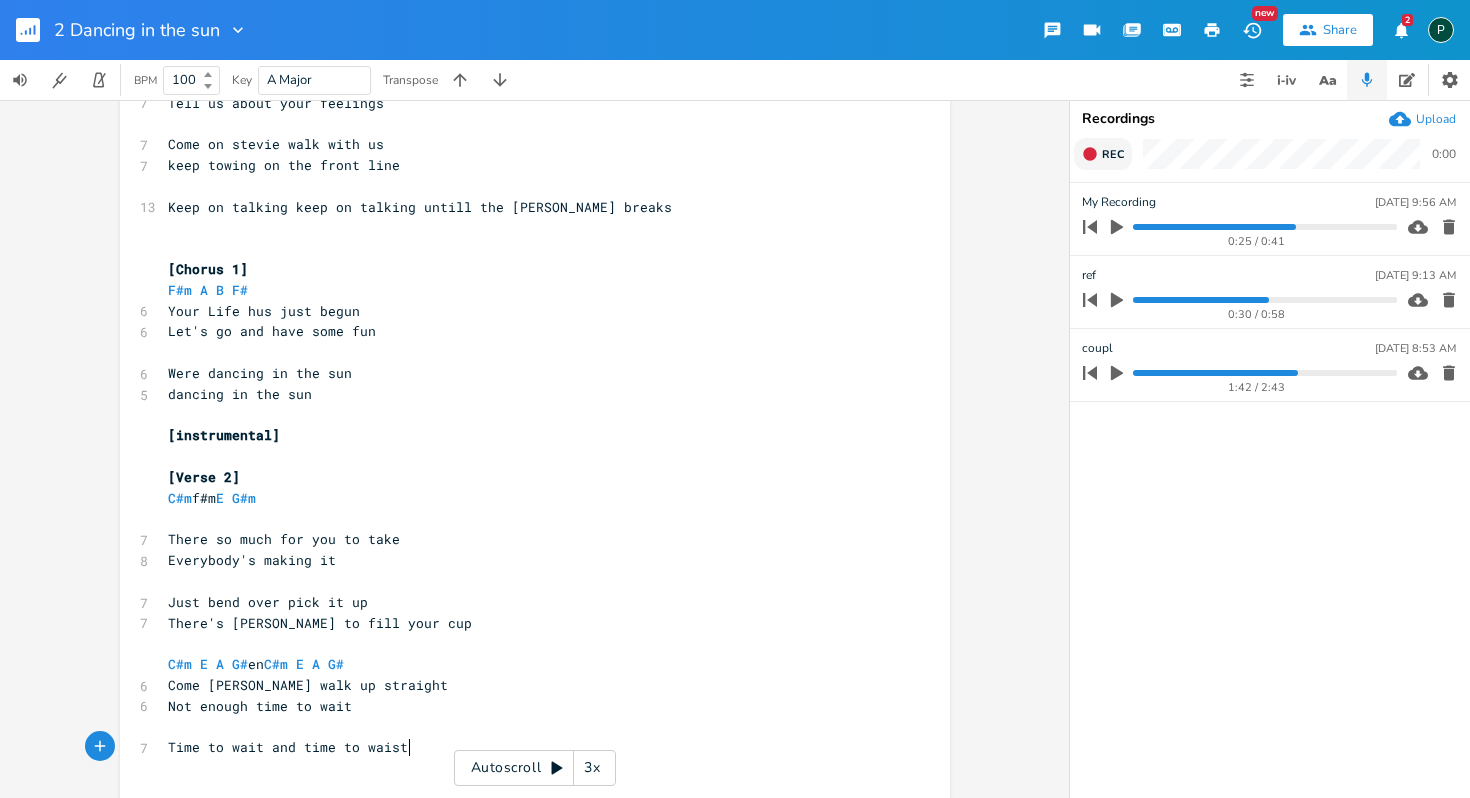 click on "​" at bounding box center (525, 726) 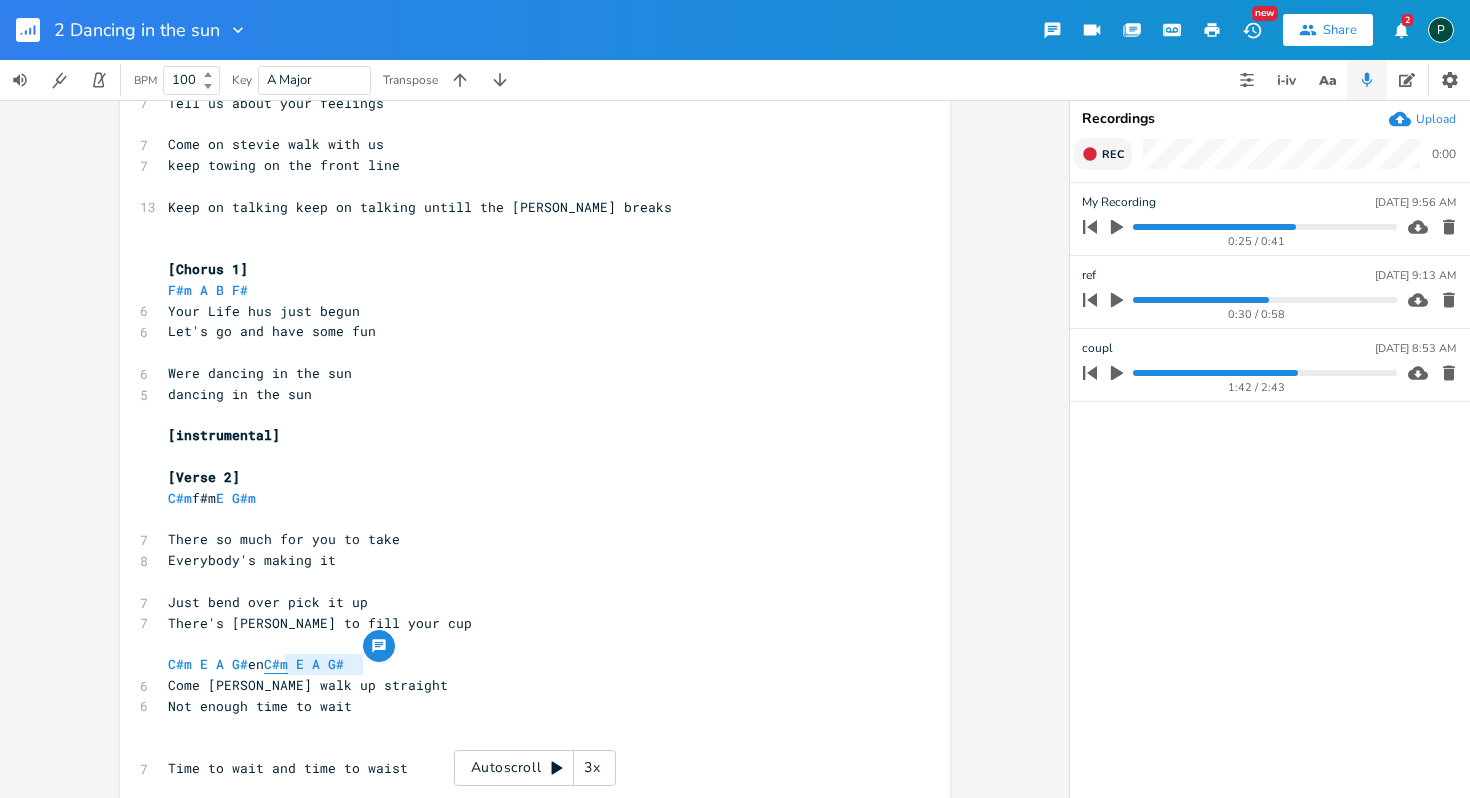 type on "C#m E A G#" 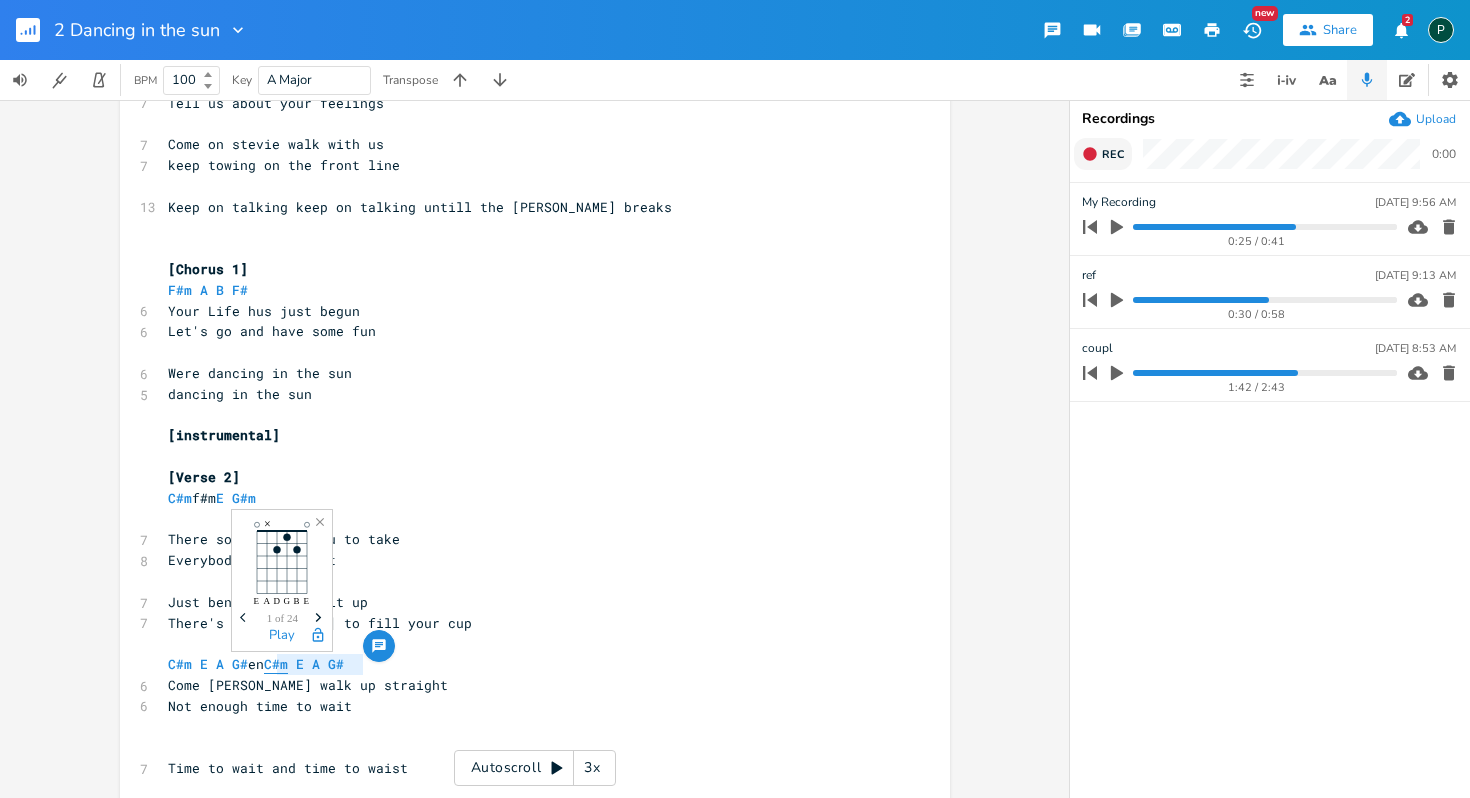 drag, startPoint x: 357, startPoint y: 670, endPoint x: 273, endPoint y: 663, distance: 84.29116 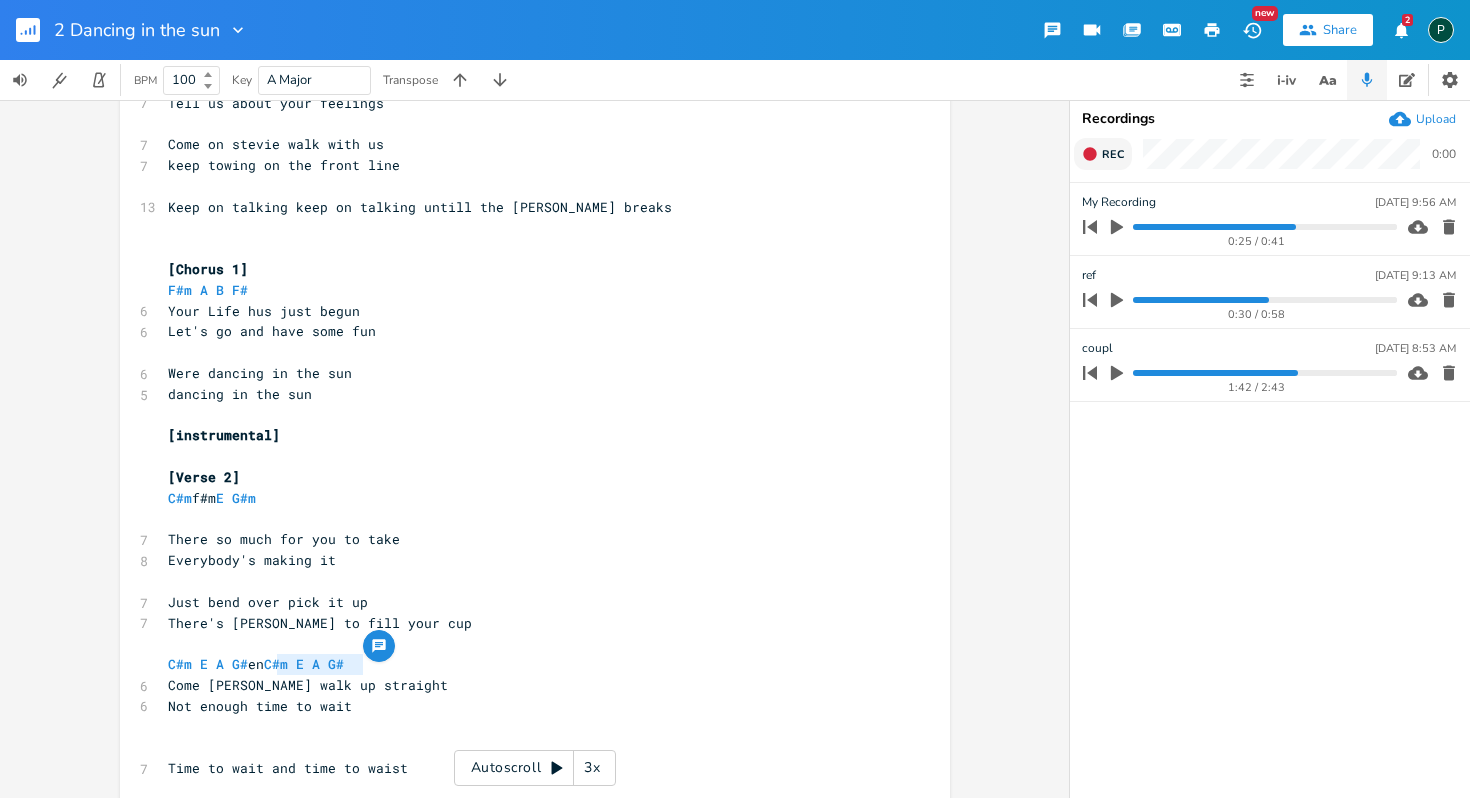 click on "​" at bounding box center (525, 747) 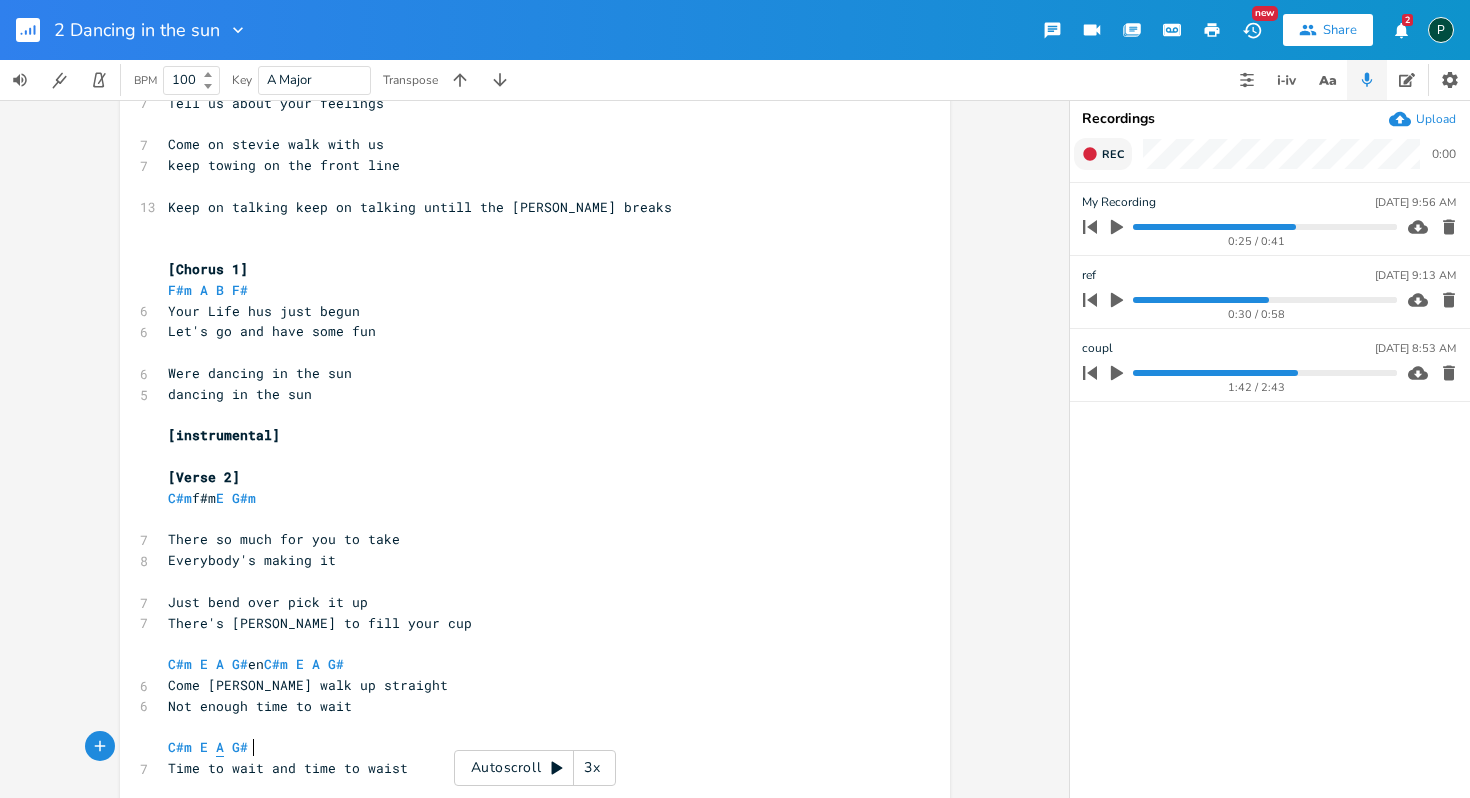 click on "A" at bounding box center [220, 747] 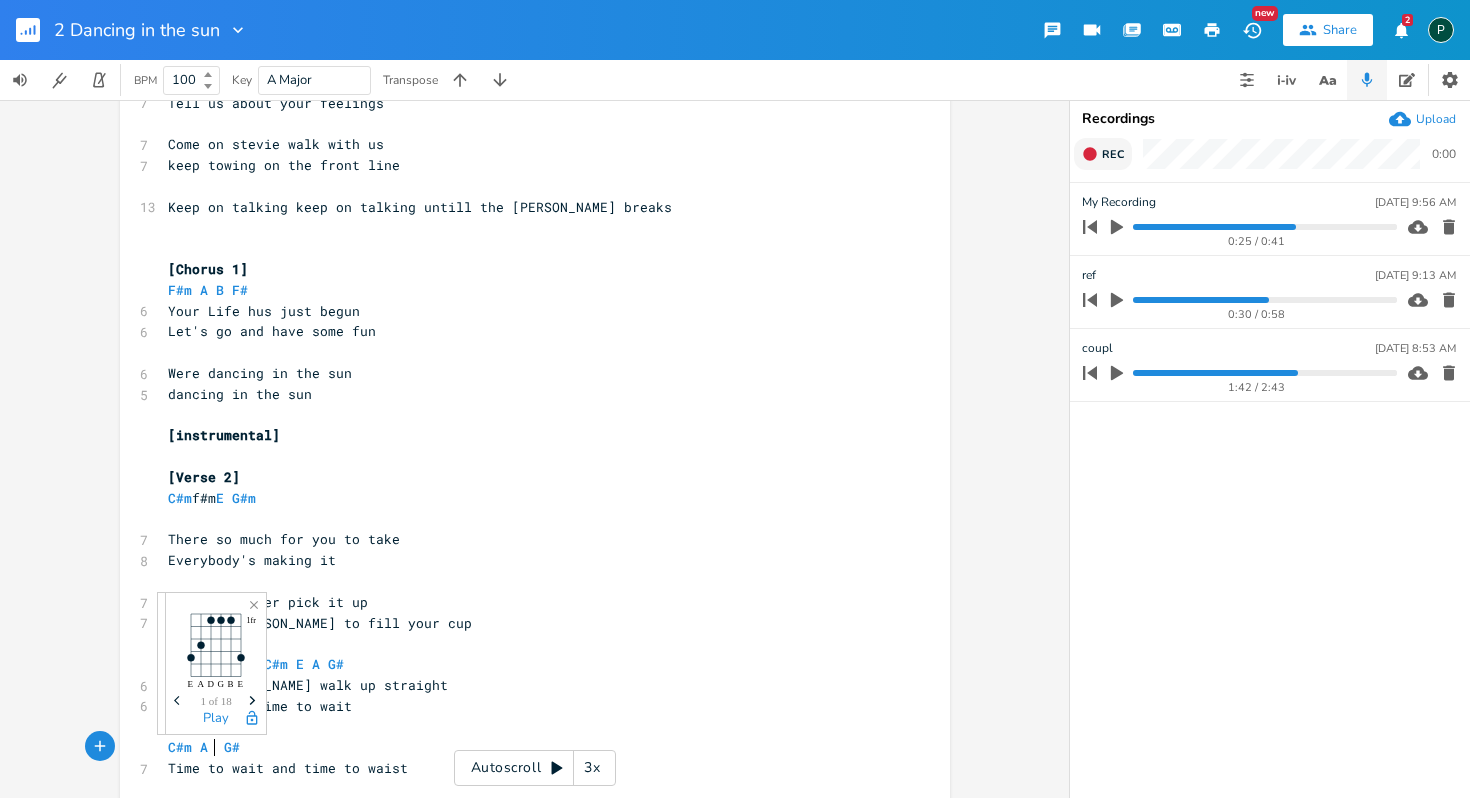 type on "A E" 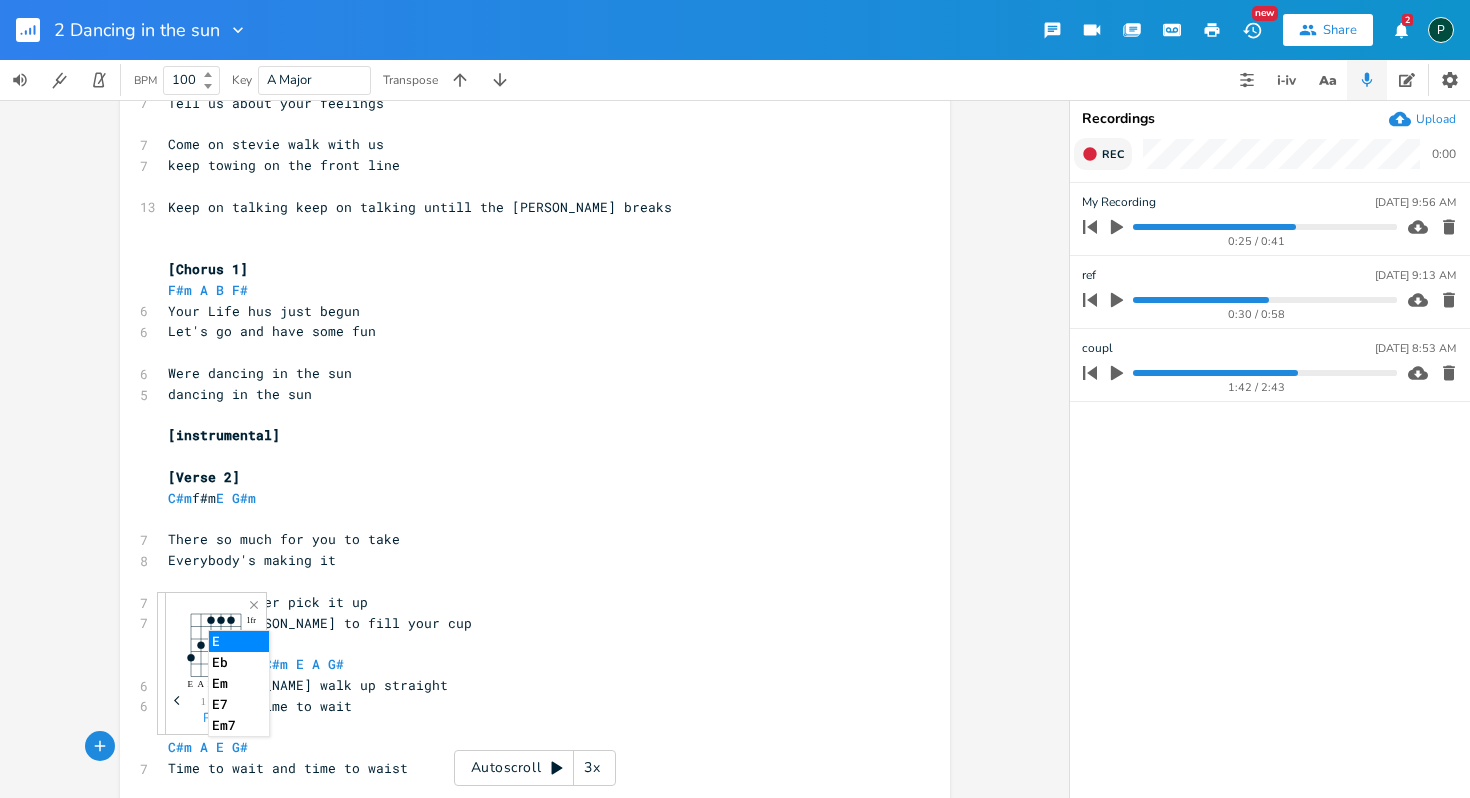 click on "C#m   A   E   G#" at bounding box center (525, 747) 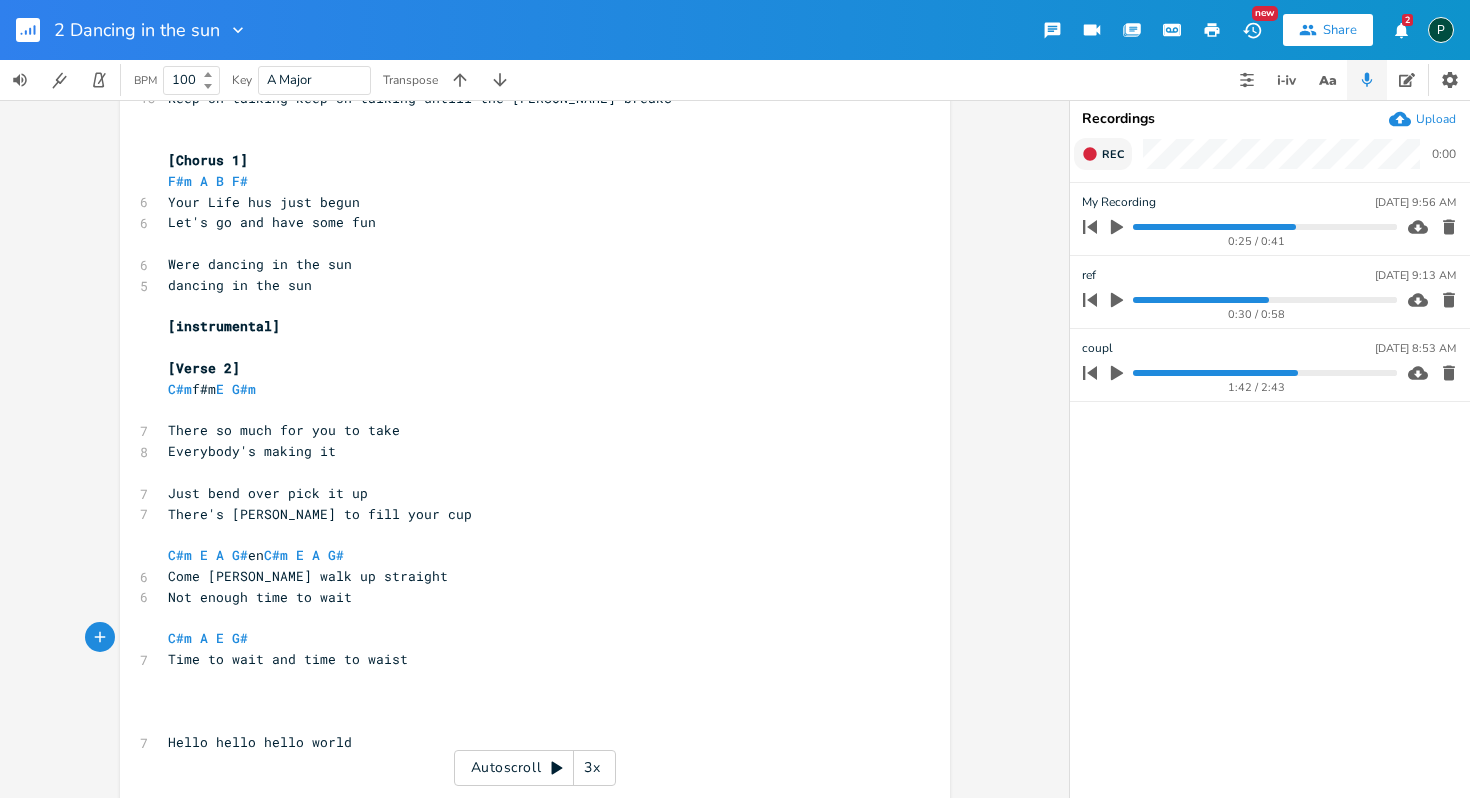 scroll, scrollTop: 313, scrollLeft: 0, axis: vertical 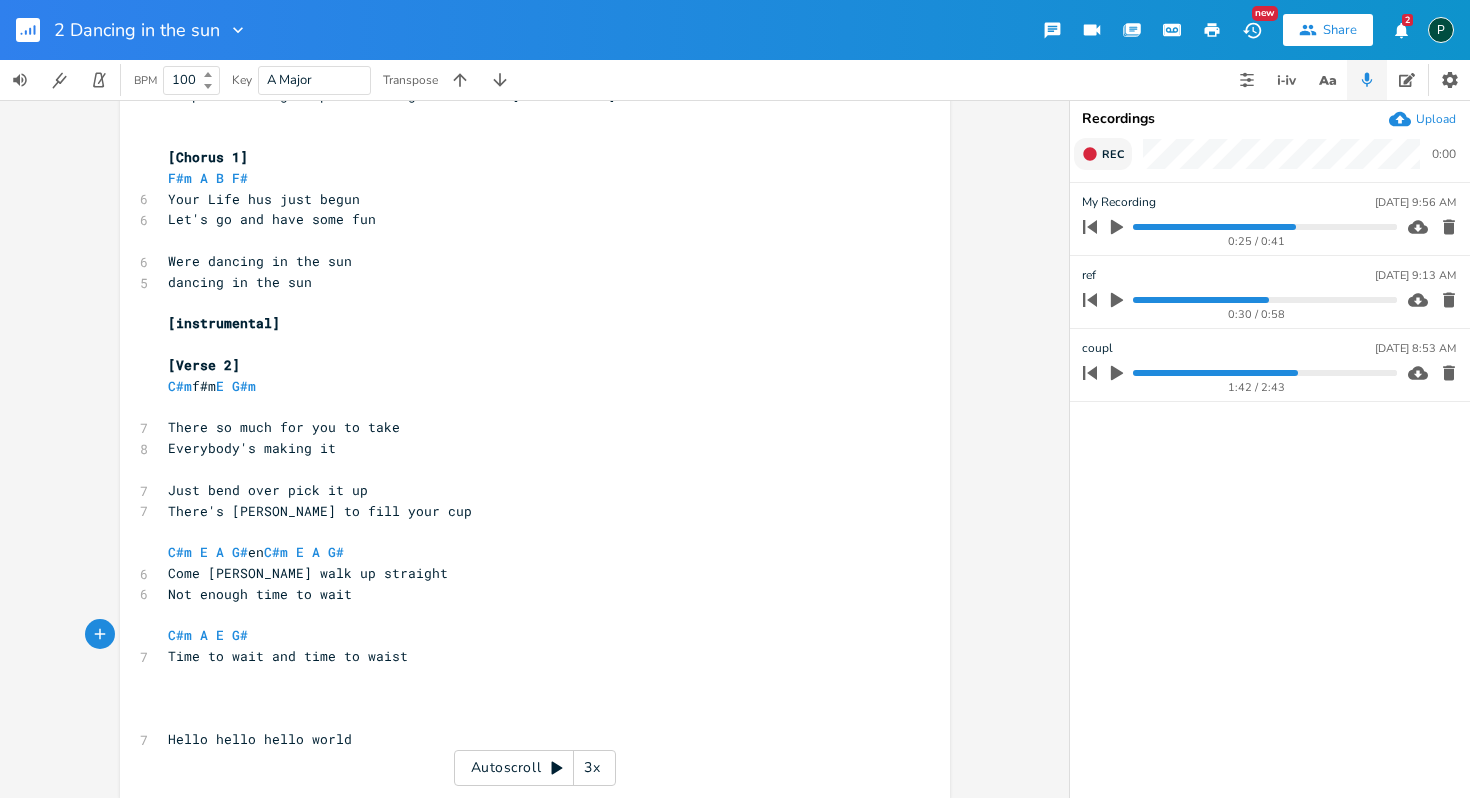 click at bounding box center (1264, 227) 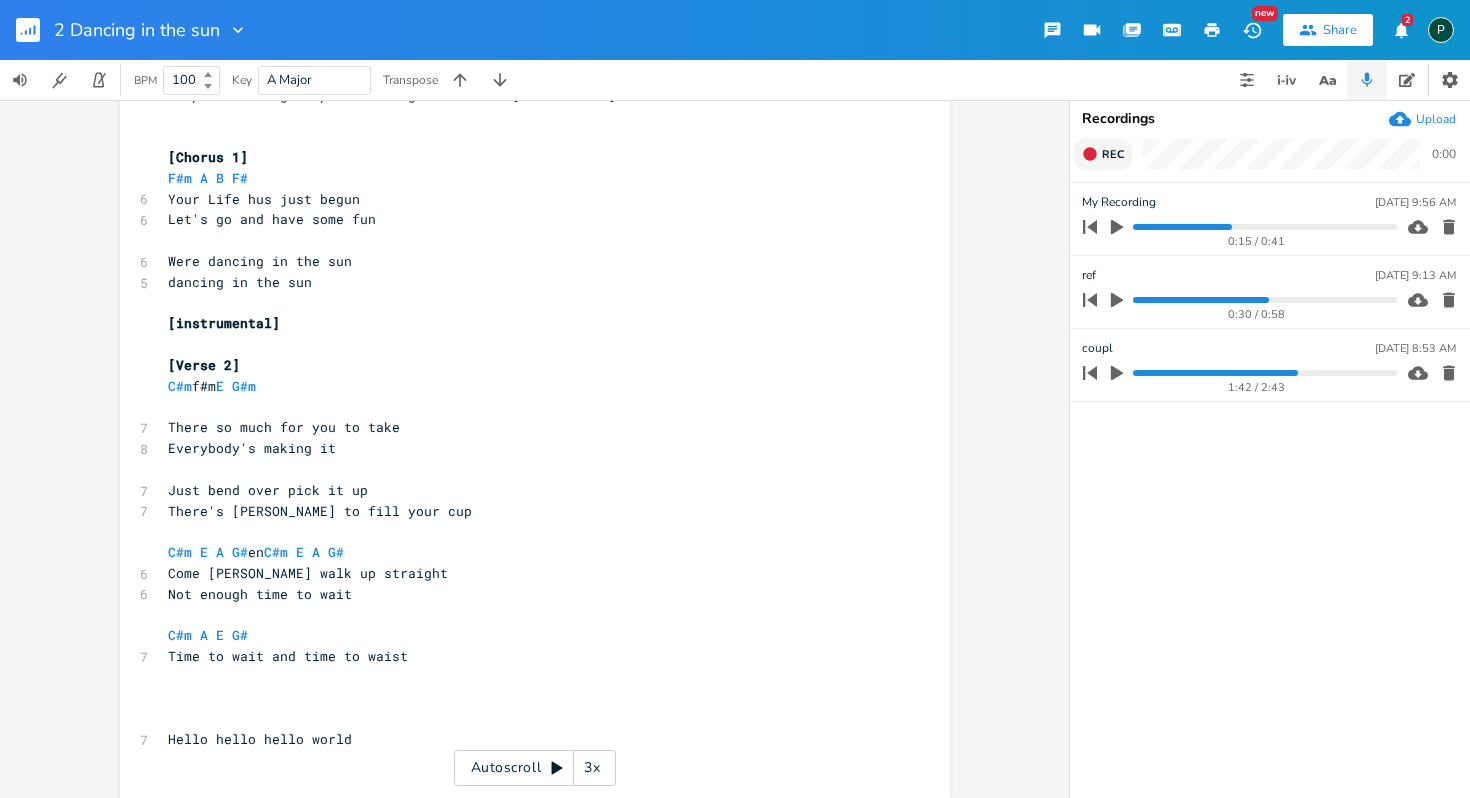 click at bounding box center (1264, 227) 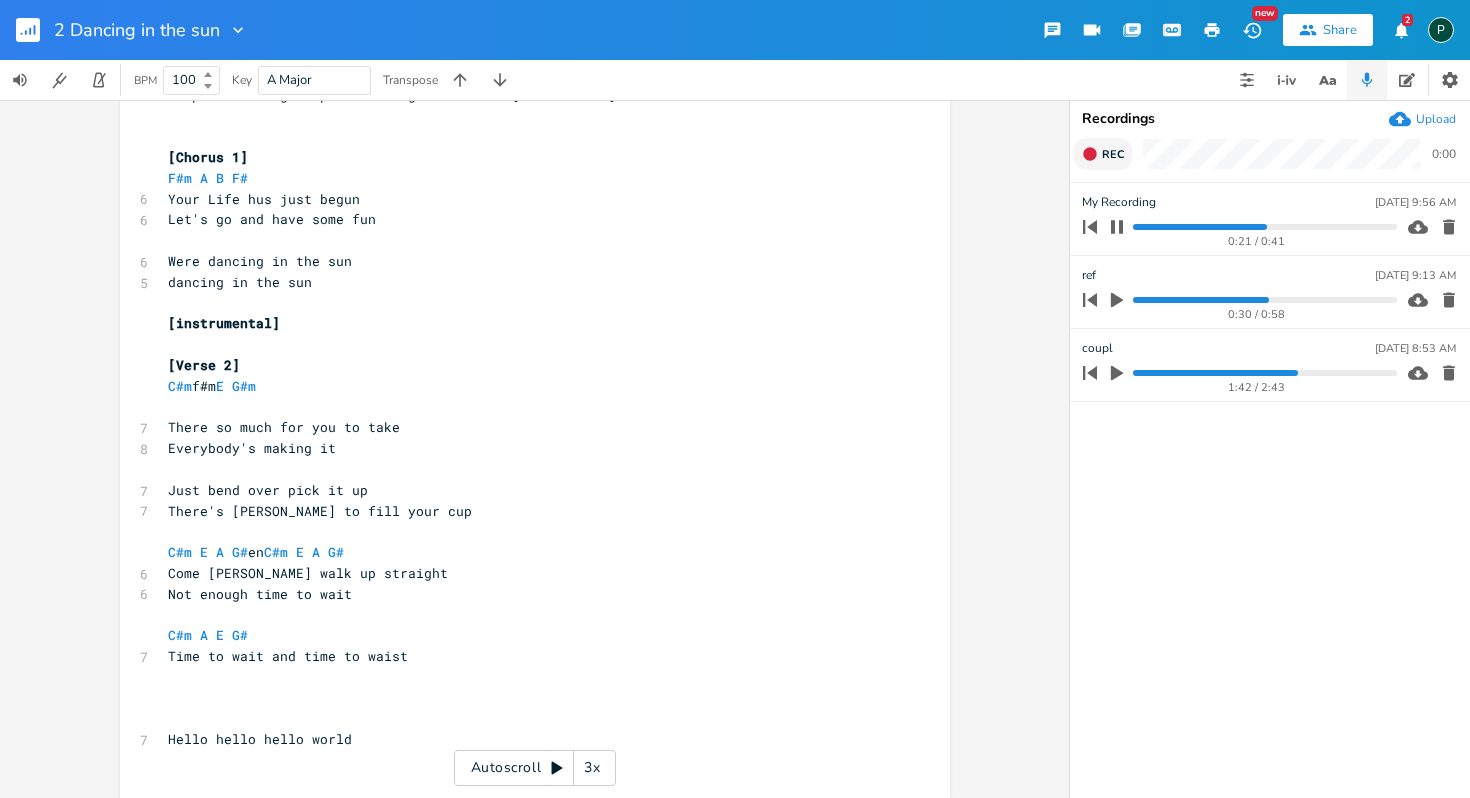 click 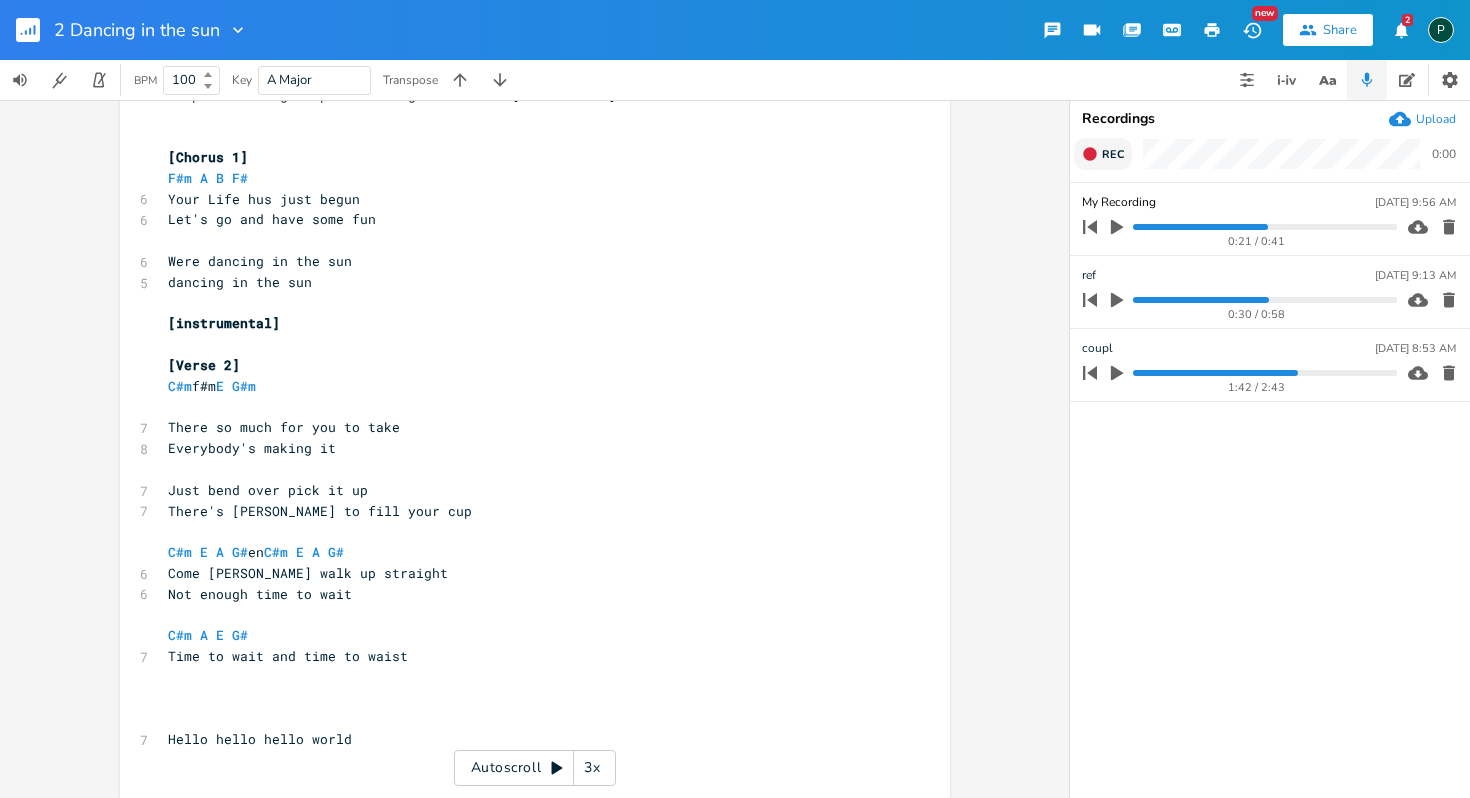 click on "My Recording" at bounding box center [1119, 202] 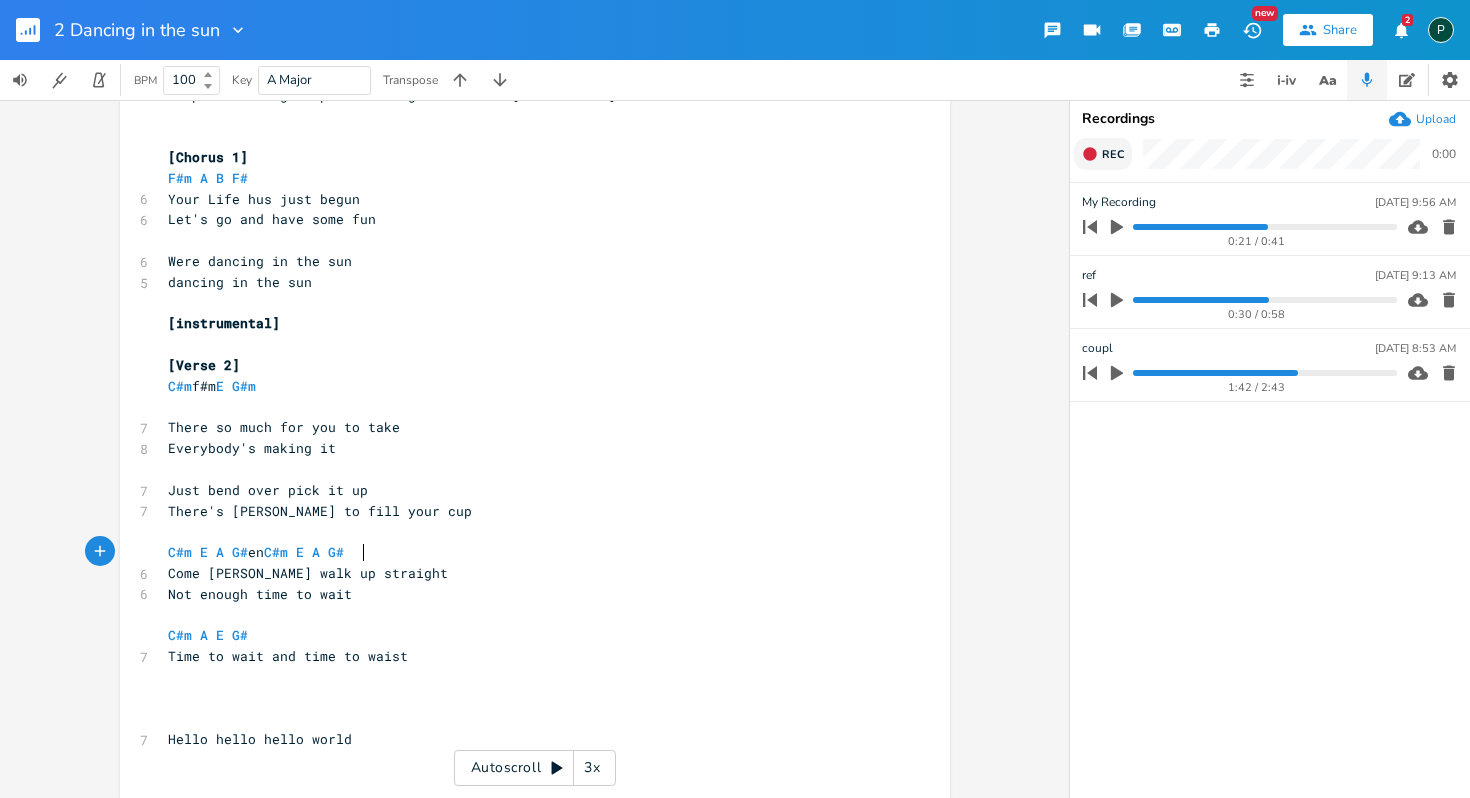 scroll, scrollTop: 0, scrollLeft: 0, axis: both 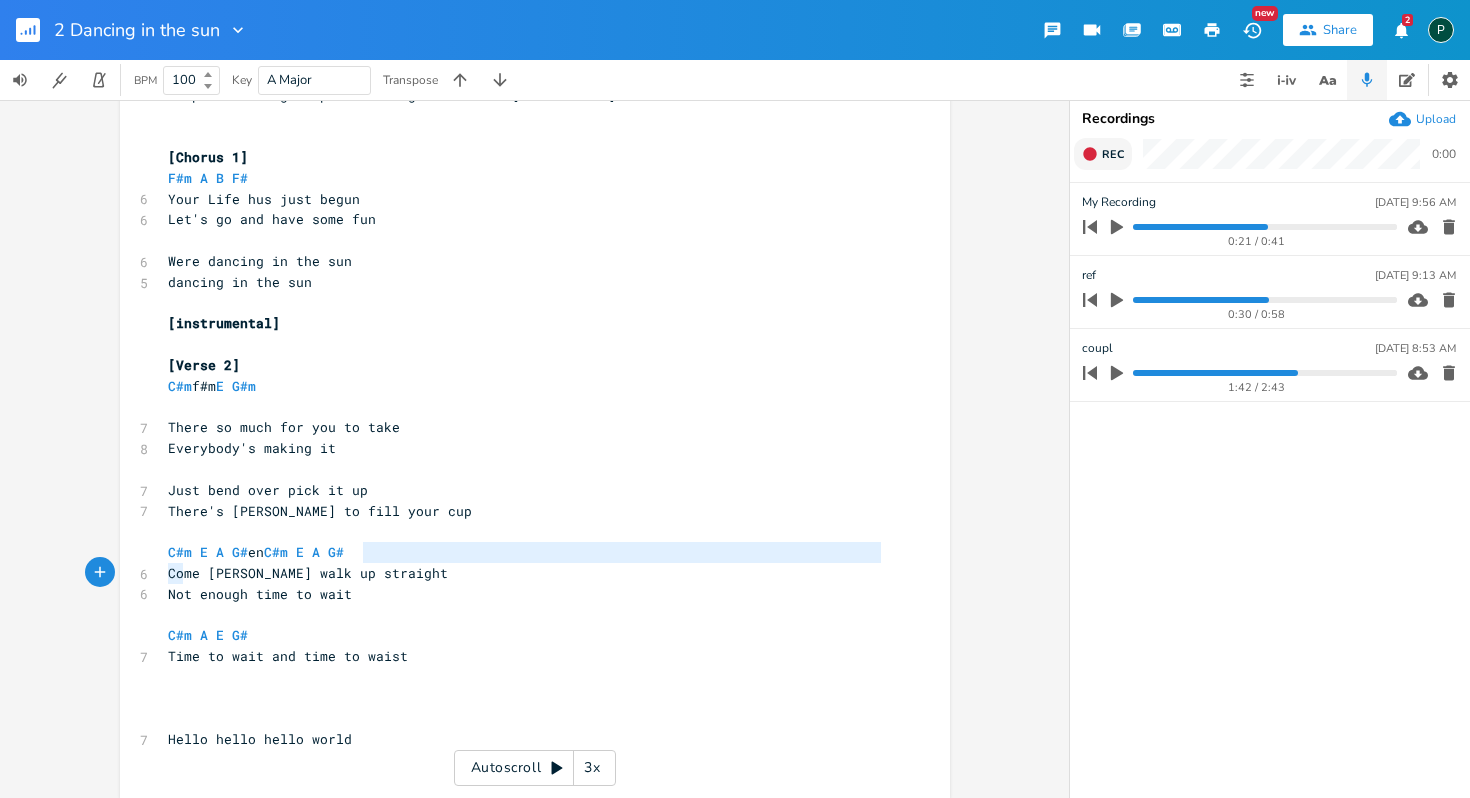 type on "C" 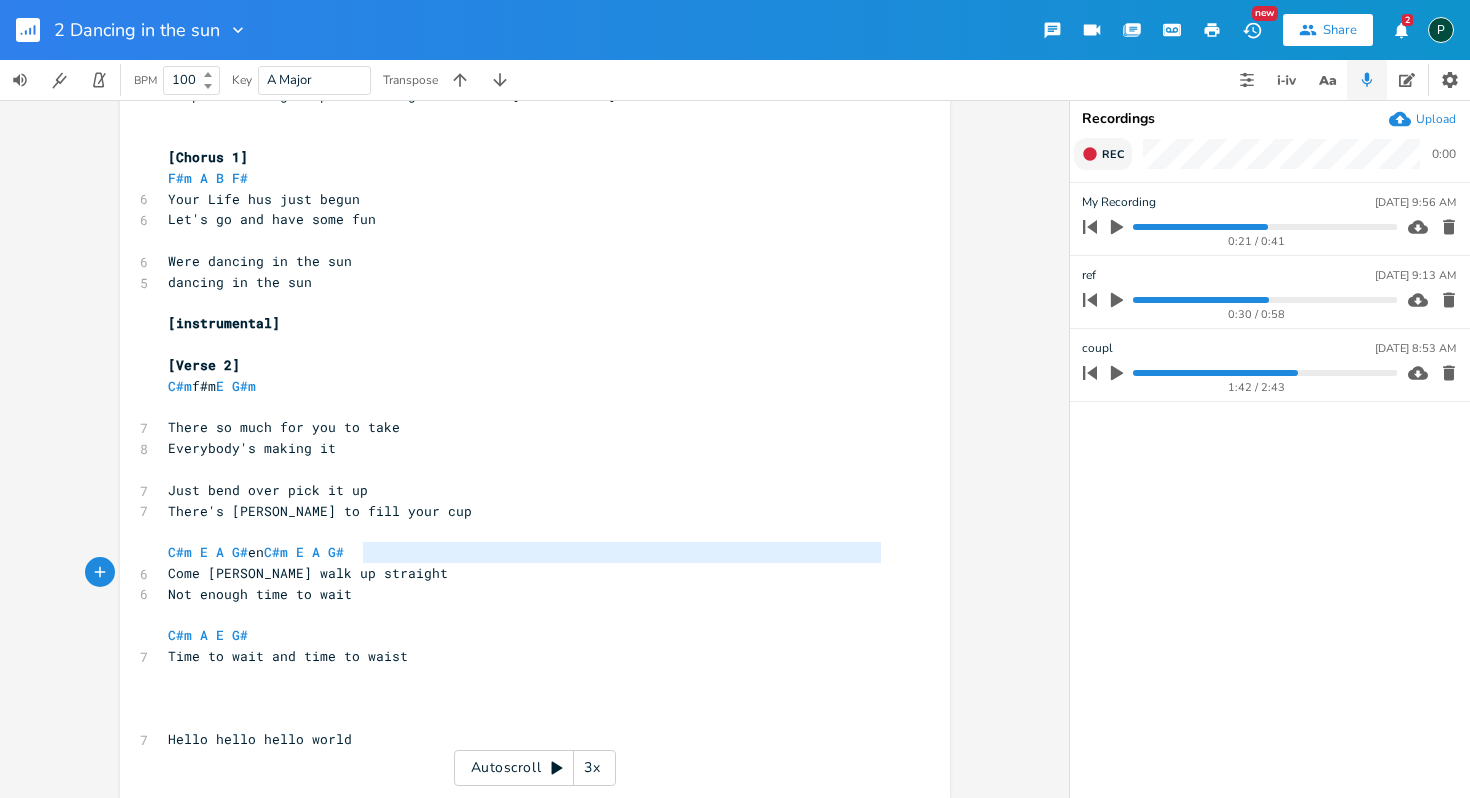 type on "C#m E A G# en C#m E A G#" 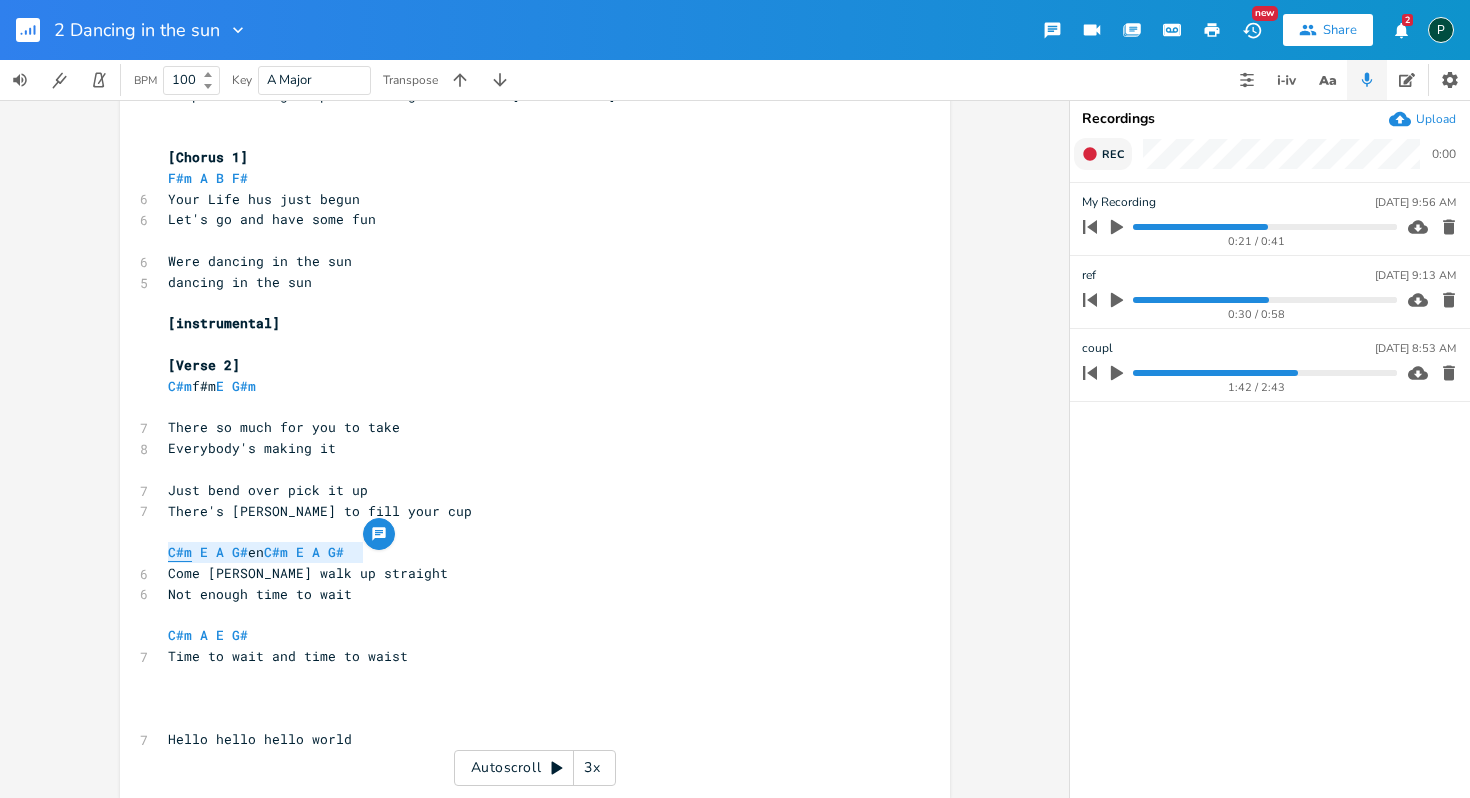 drag, startPoint x: 368, startPoint y: 560, endPoint x: 162, endPoint y: 556, distance: 206.03883 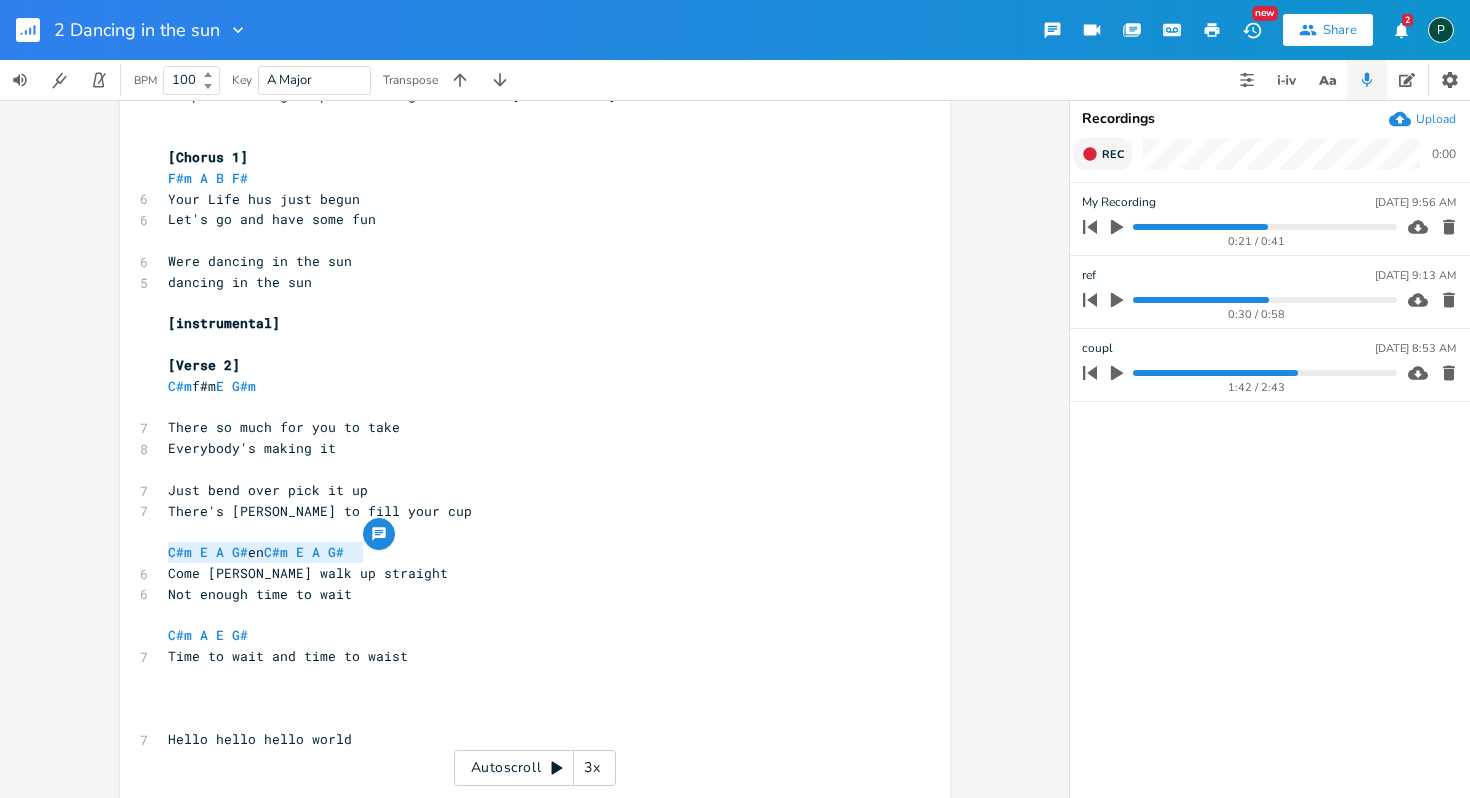 click on "My Recording [DATE] 9:56 AM" at bounding box center (1269, 202) 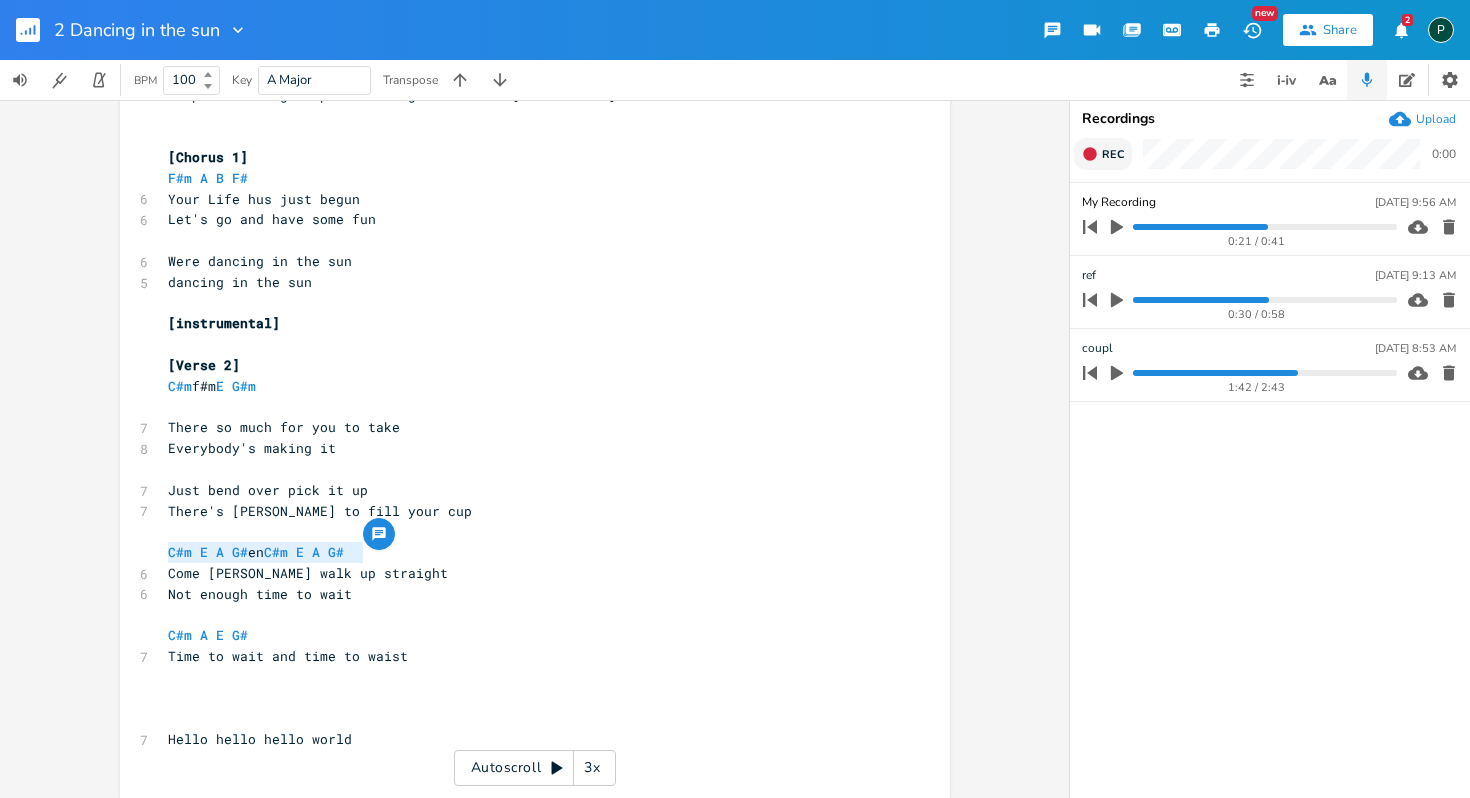 type on "C#m E A G# en C#m E A G#" 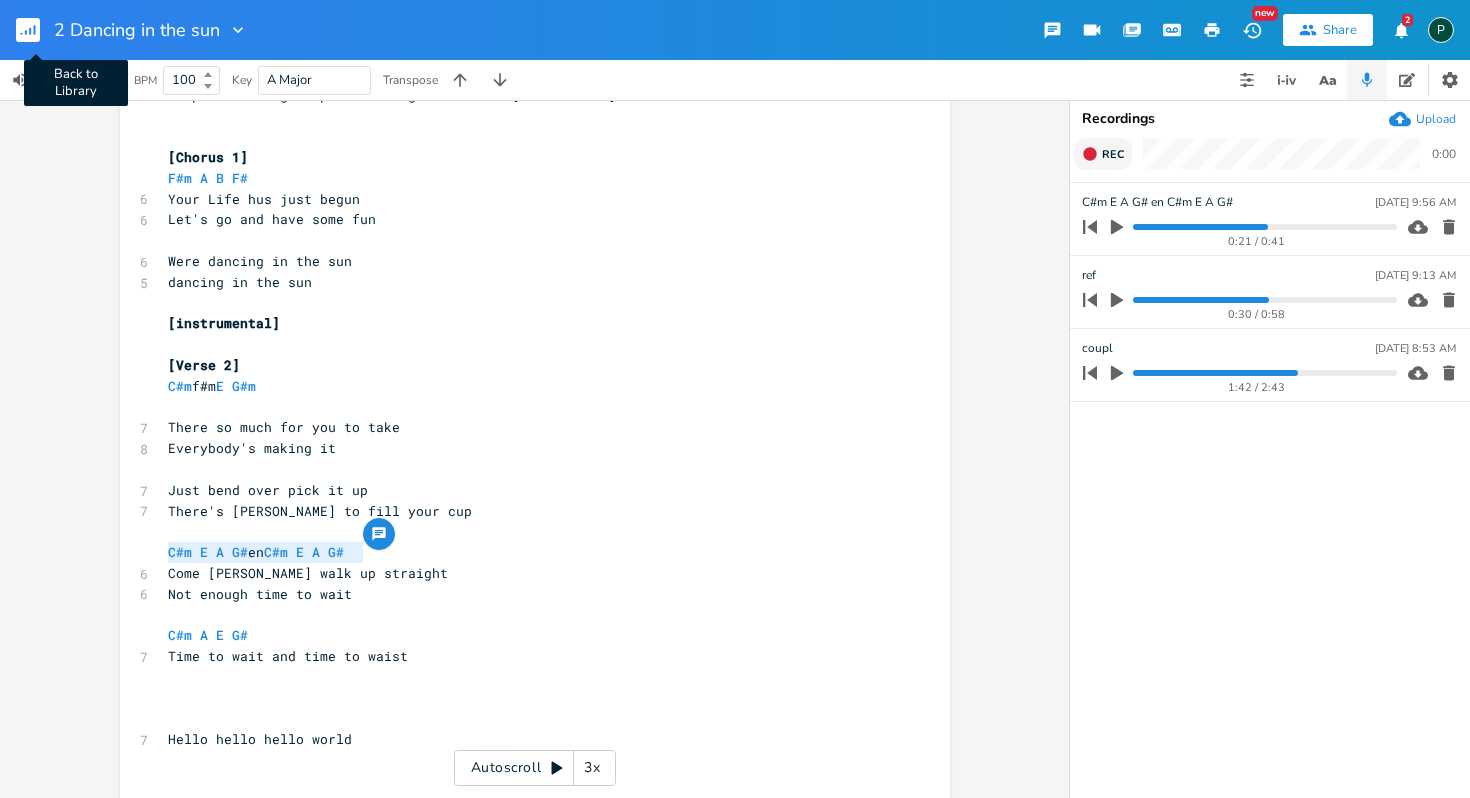 click 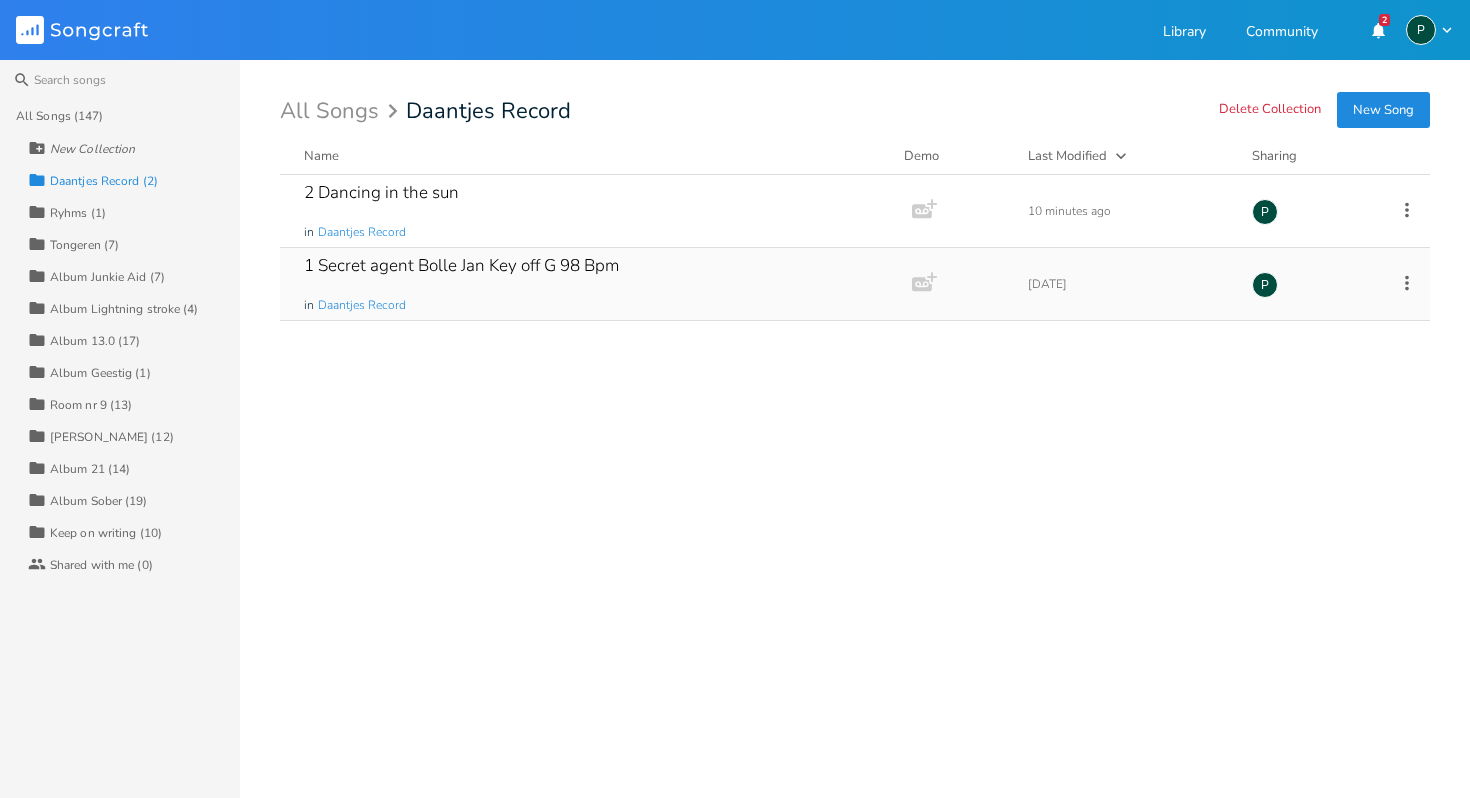 click on "1 Secret agent Bolle Jan Key off G 98 Bpm" at bounding box center (461, 265) 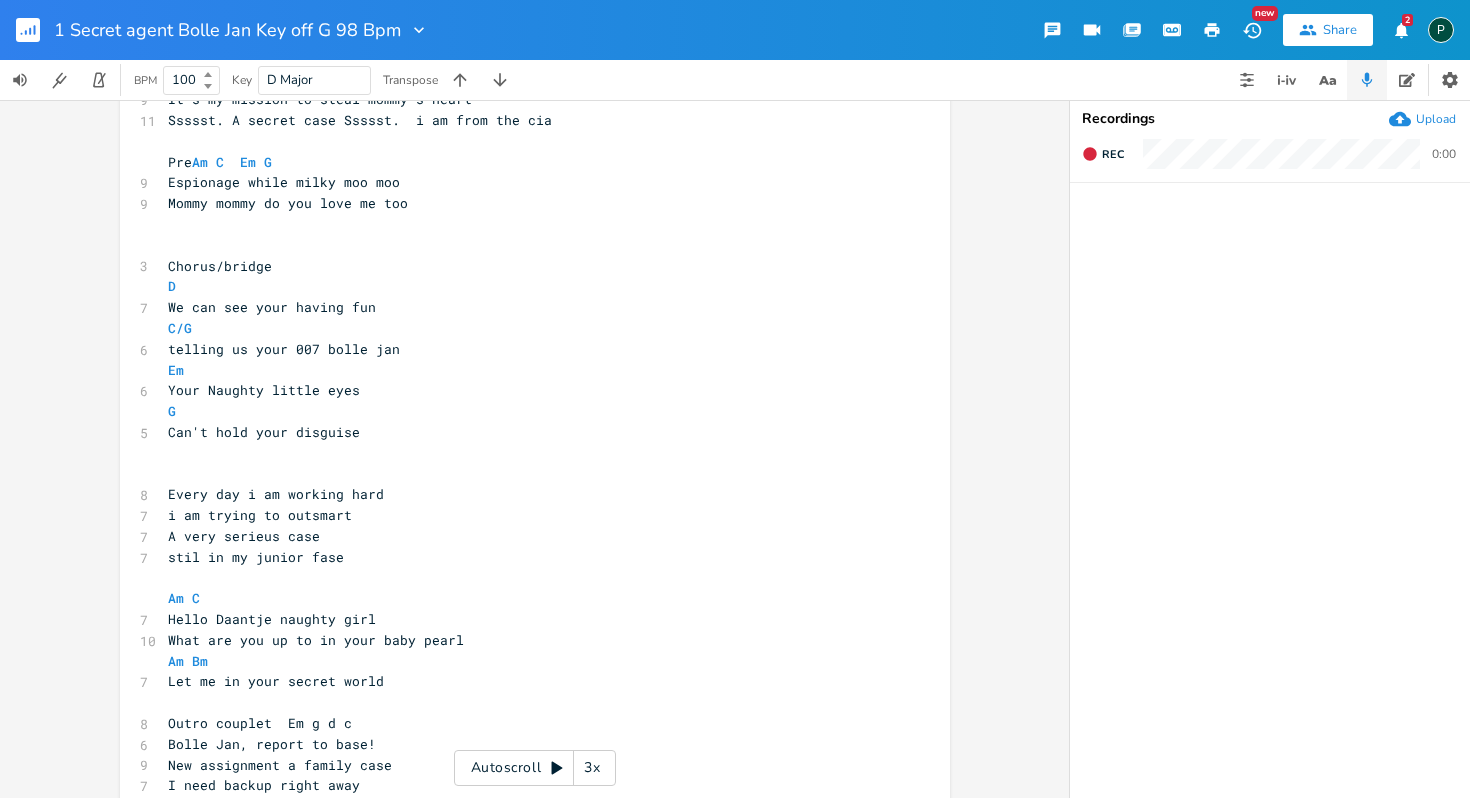scroll, scrollTop: 248, scrollLeft: 0, axis: vertical 